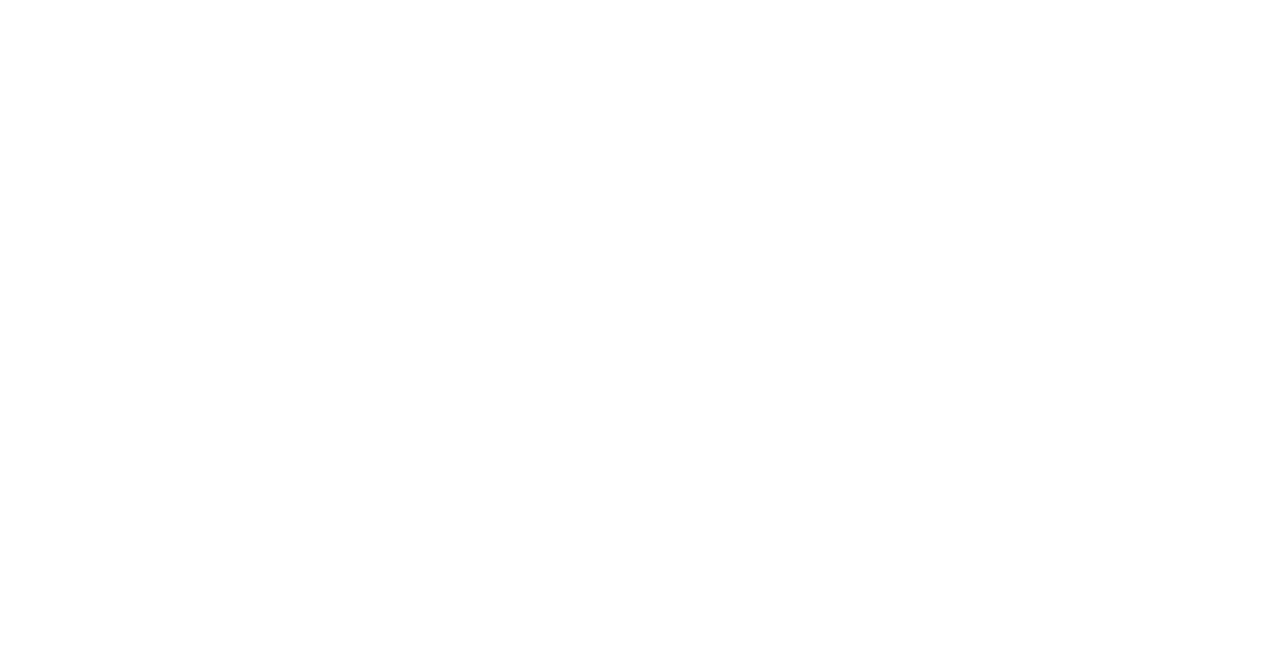 scroll, scrollTop: 0, scrollLeft: 0, axis: both 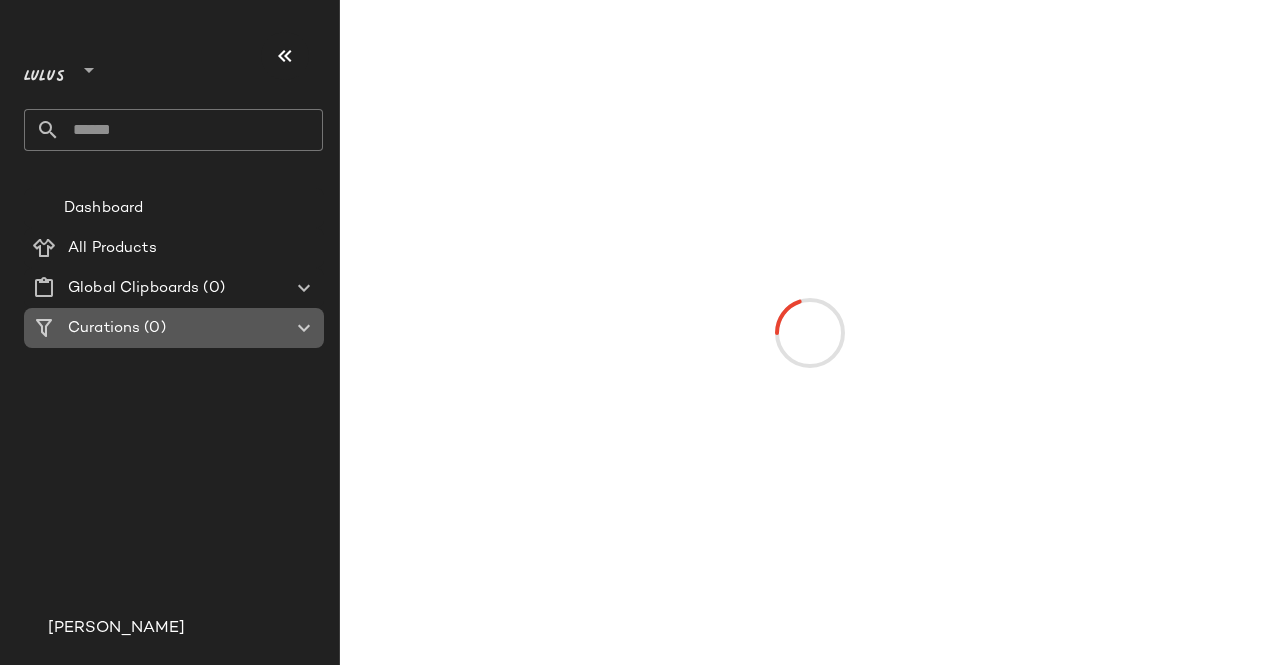 click 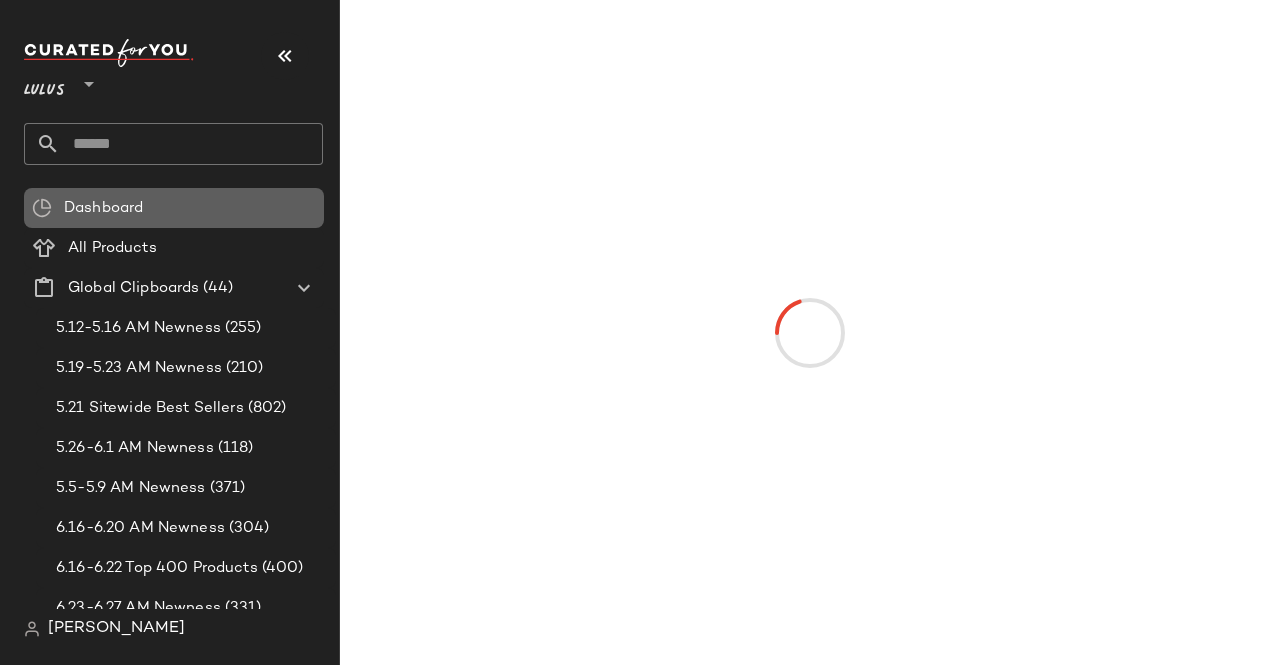 drag, startPoint x: 86, startPoint y: 207, endPoint x: 99, endPoint y: 206, distance: 13.038404 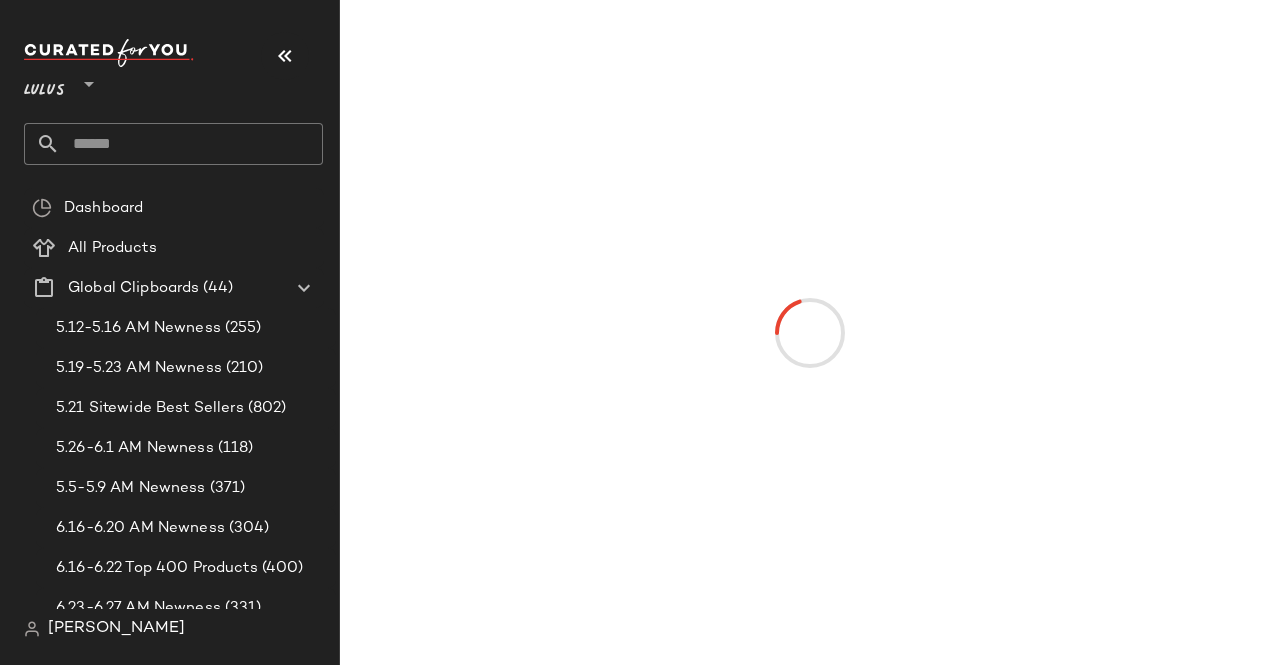 click at bounding box center (285, 56) 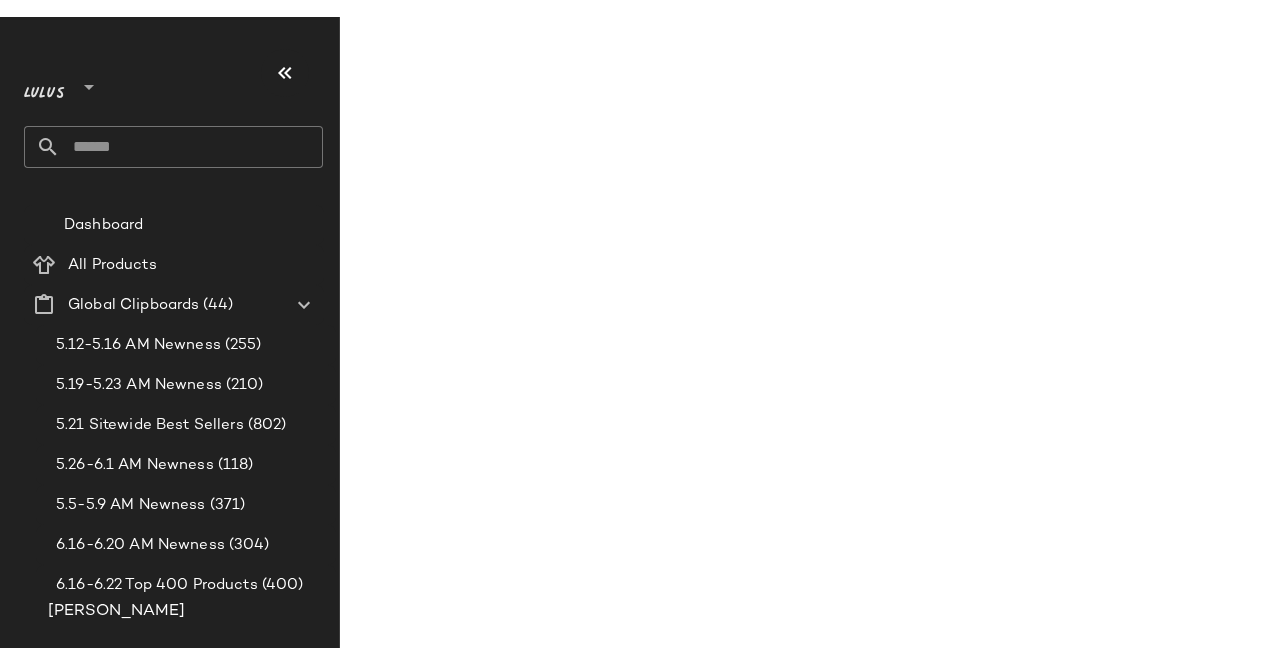 scroll, scrollTop: 0, scrollLeft: 0, axis: both 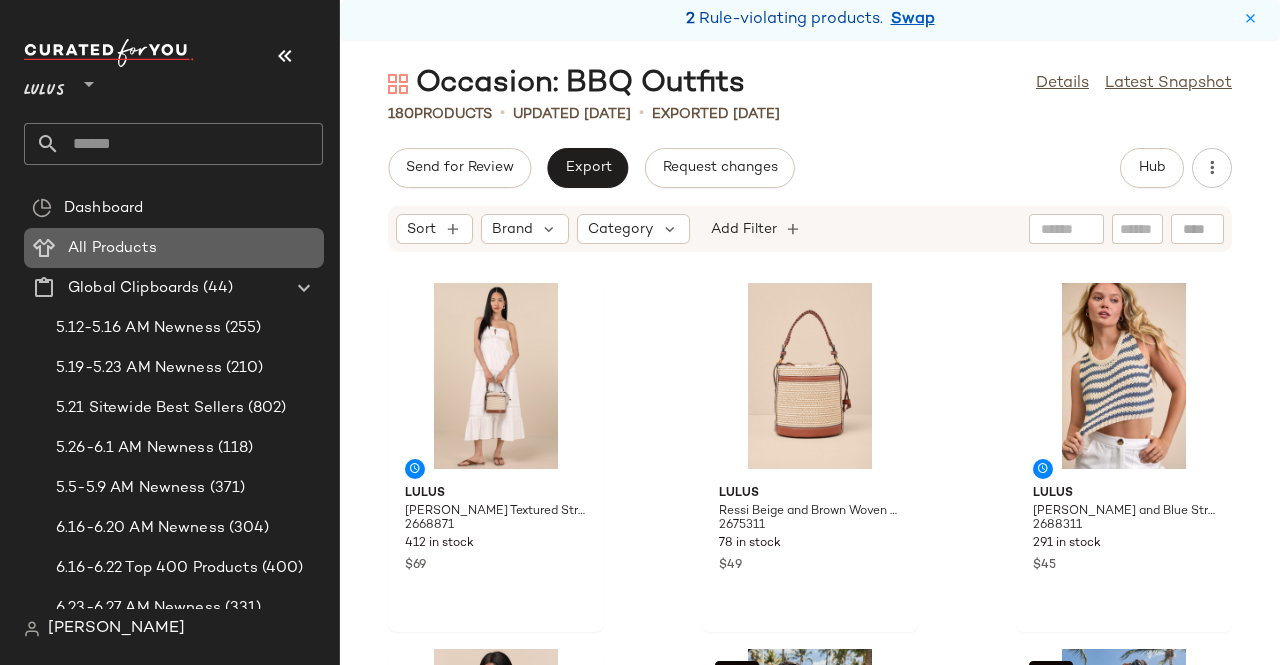 click on "All Products" at bounding box center [112, 248] 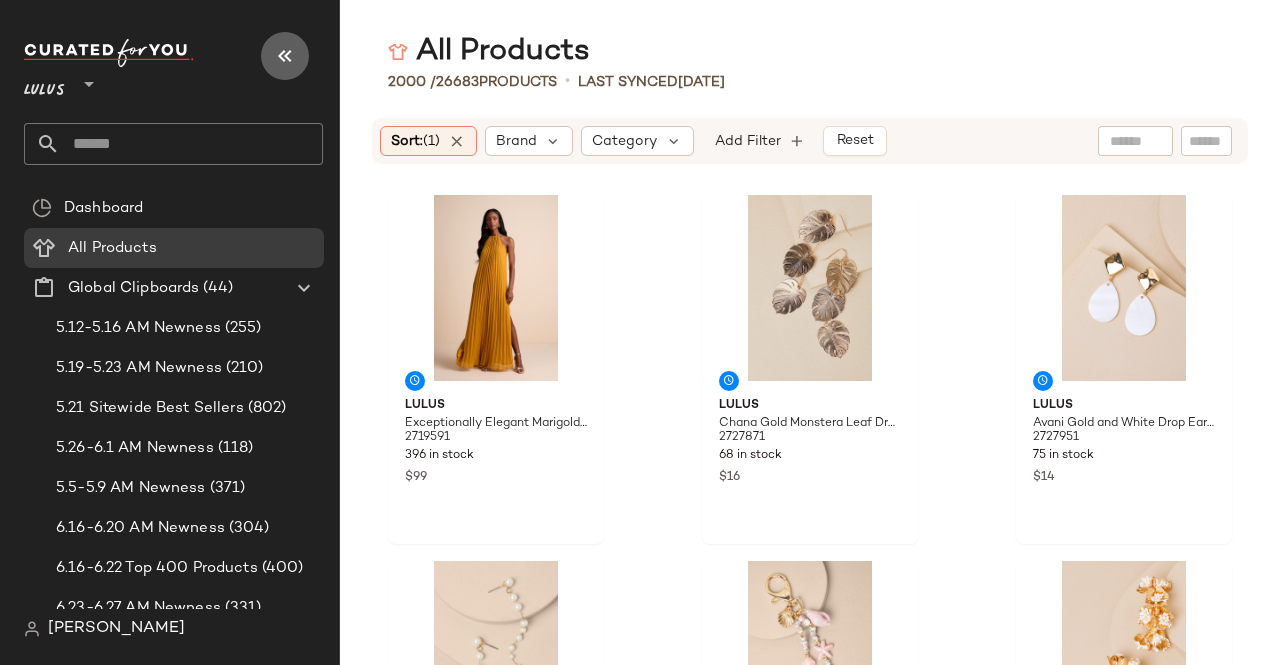 click at bounding box center [285, 56] 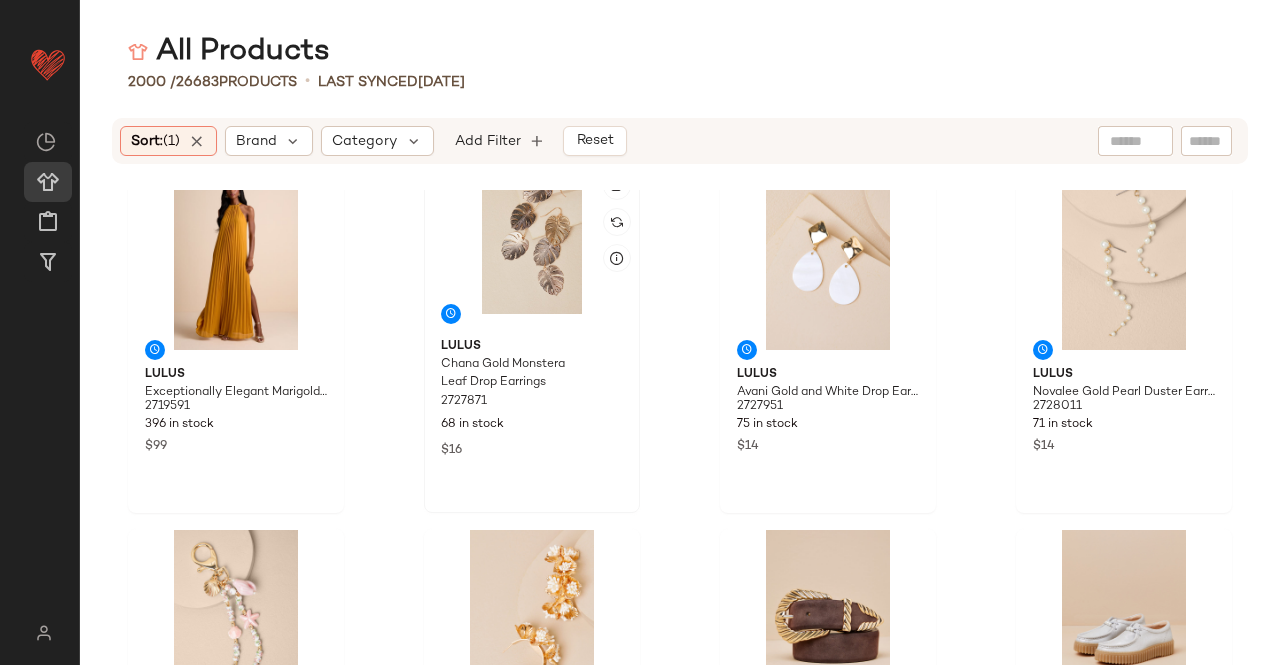 scroll, scrollTop: 0, scrollLeft: 0, axis: both 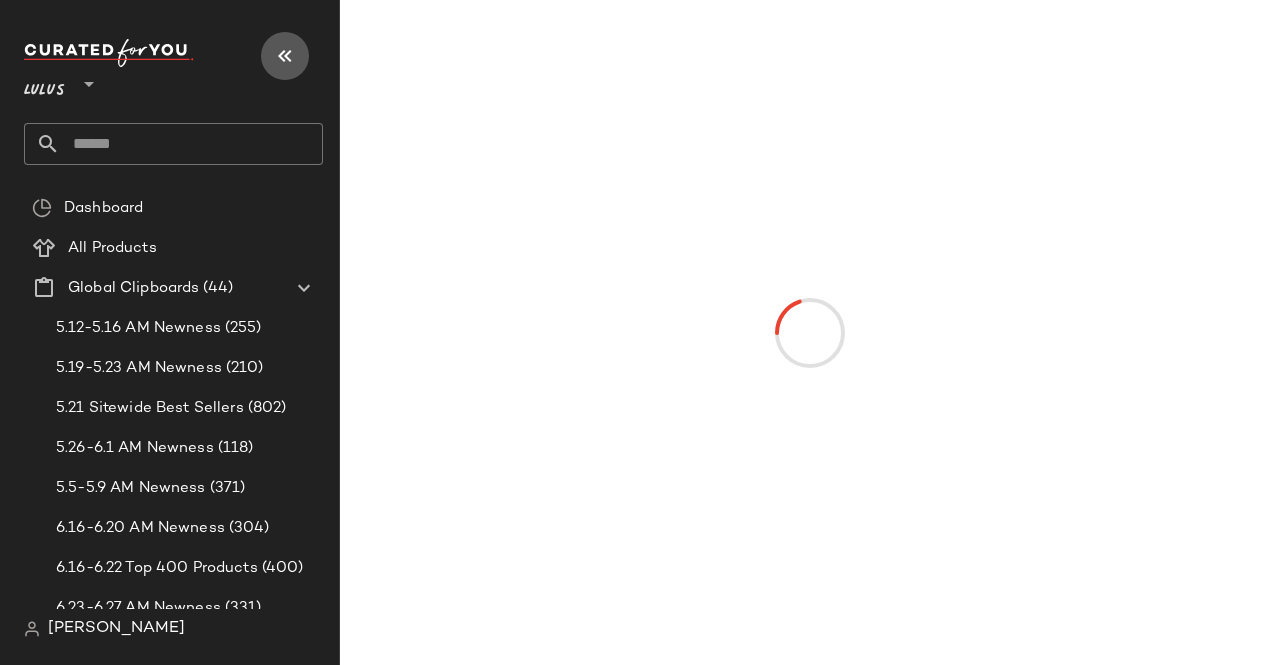 click at bounding box center (285, 56) 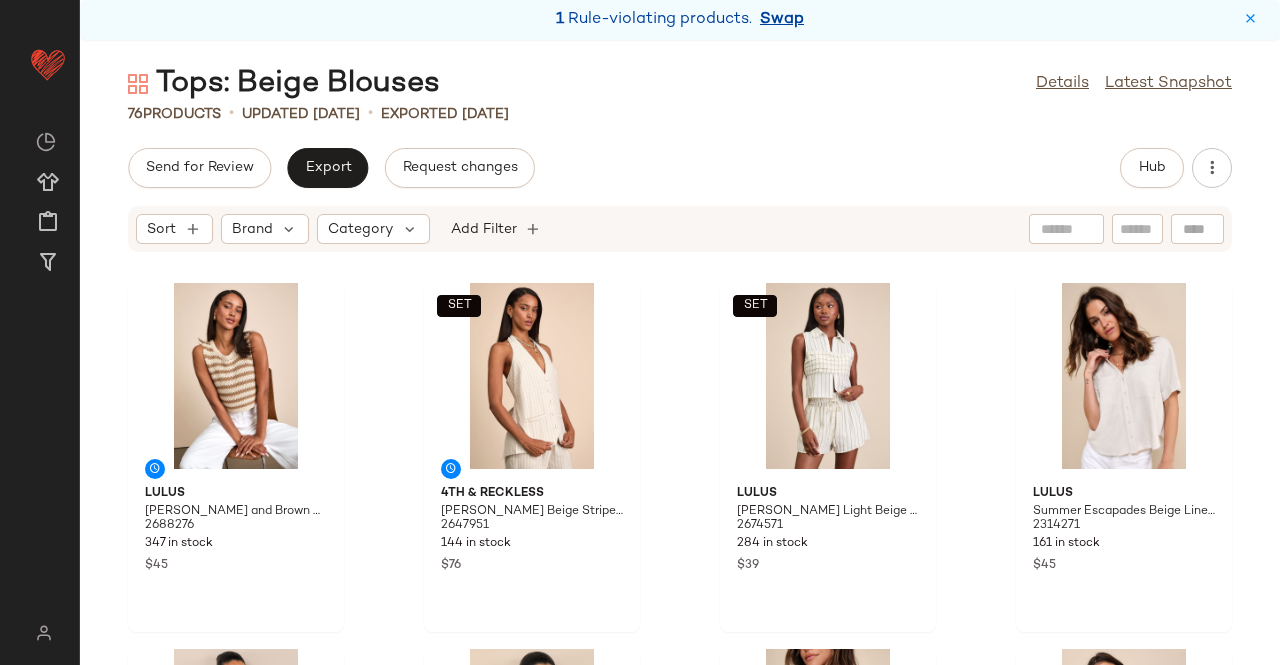 click on "Swap" at bounding box center [782, 20] 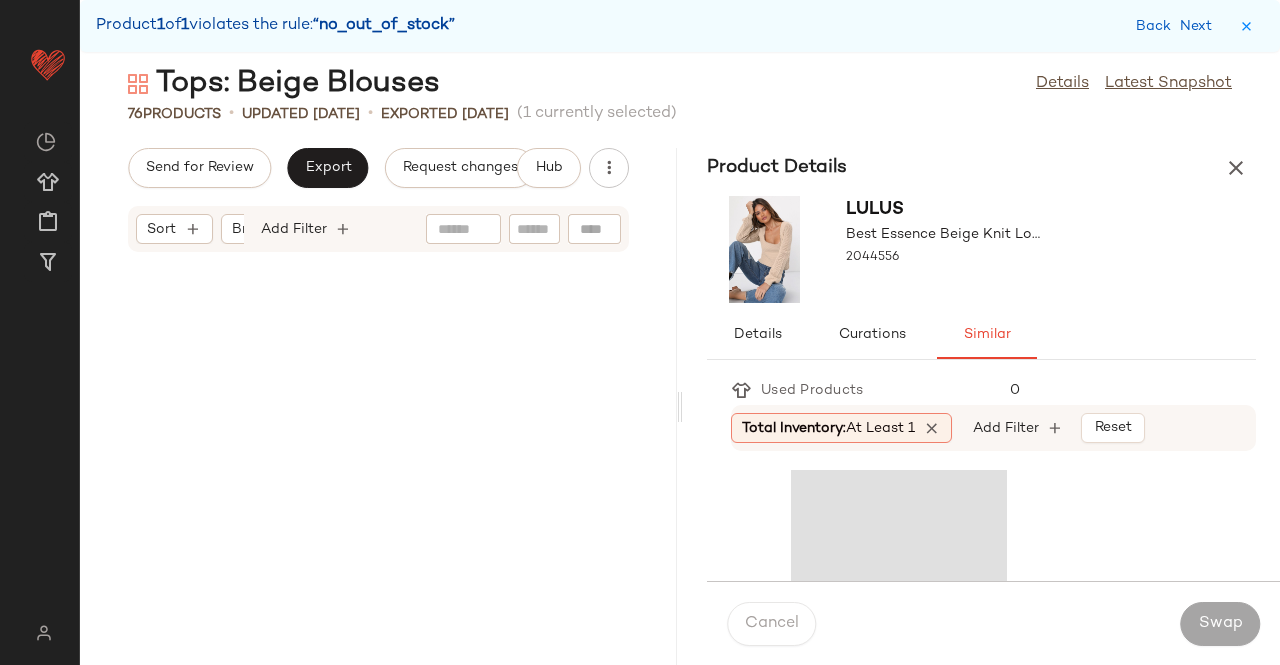 scroll, scrollTop: 4392, scrollLeft: 0, axis: vertical 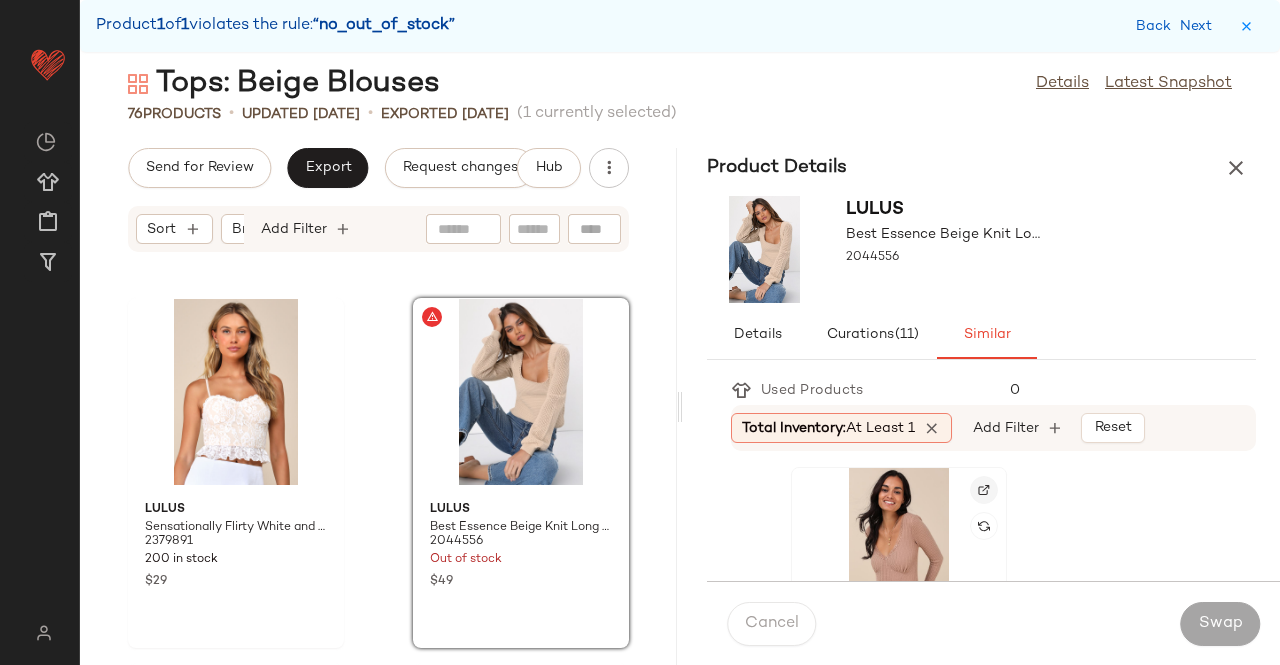 drag, startPoint x: 1004, startPoint y: 485, endPoint x: 988, endPoint y: 485, distance: 16 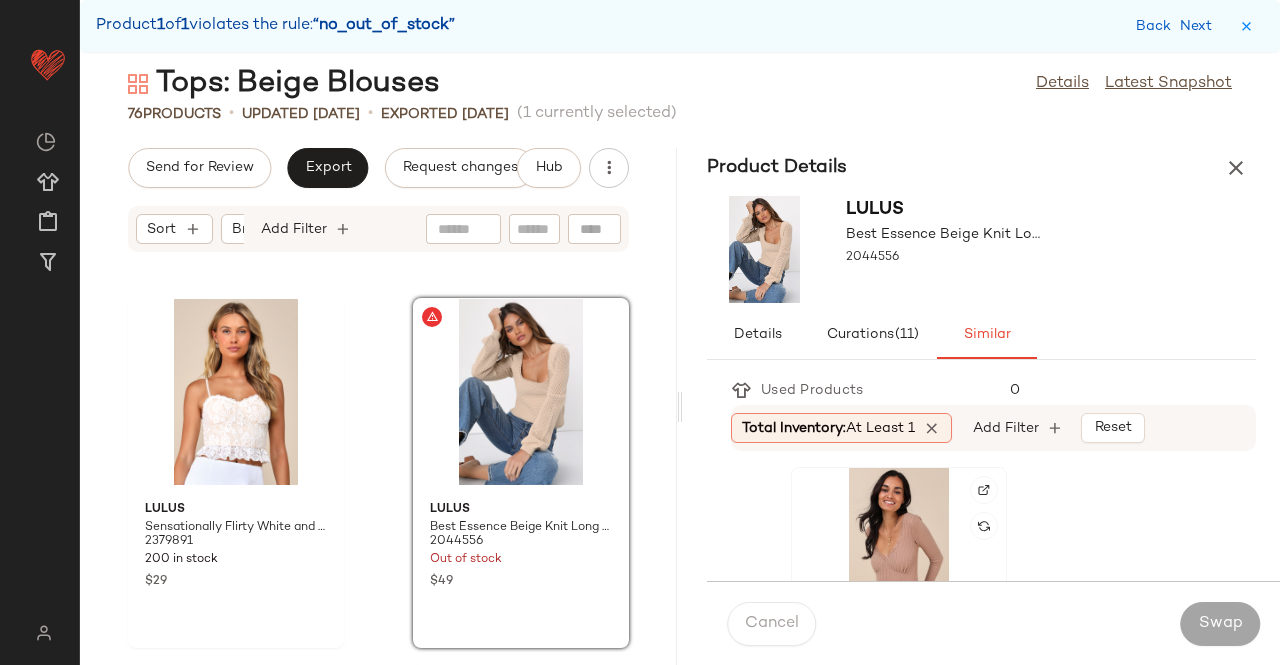 click 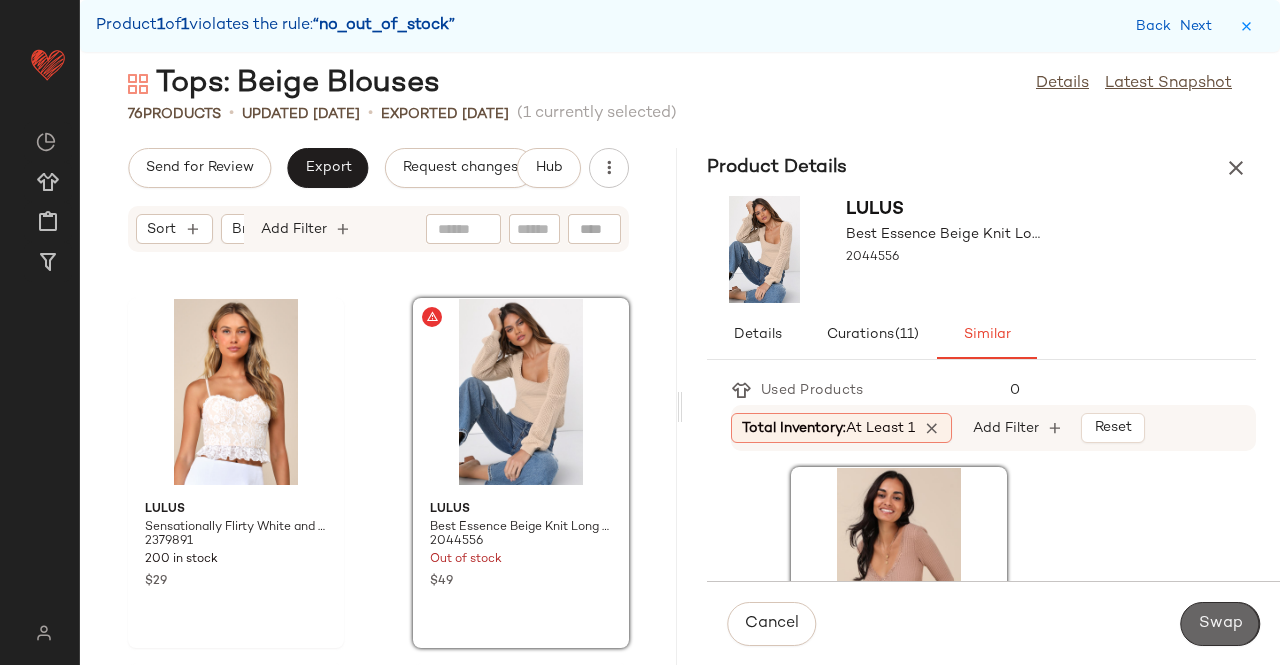 click on "Swap" at bounding box center [1220, 624] 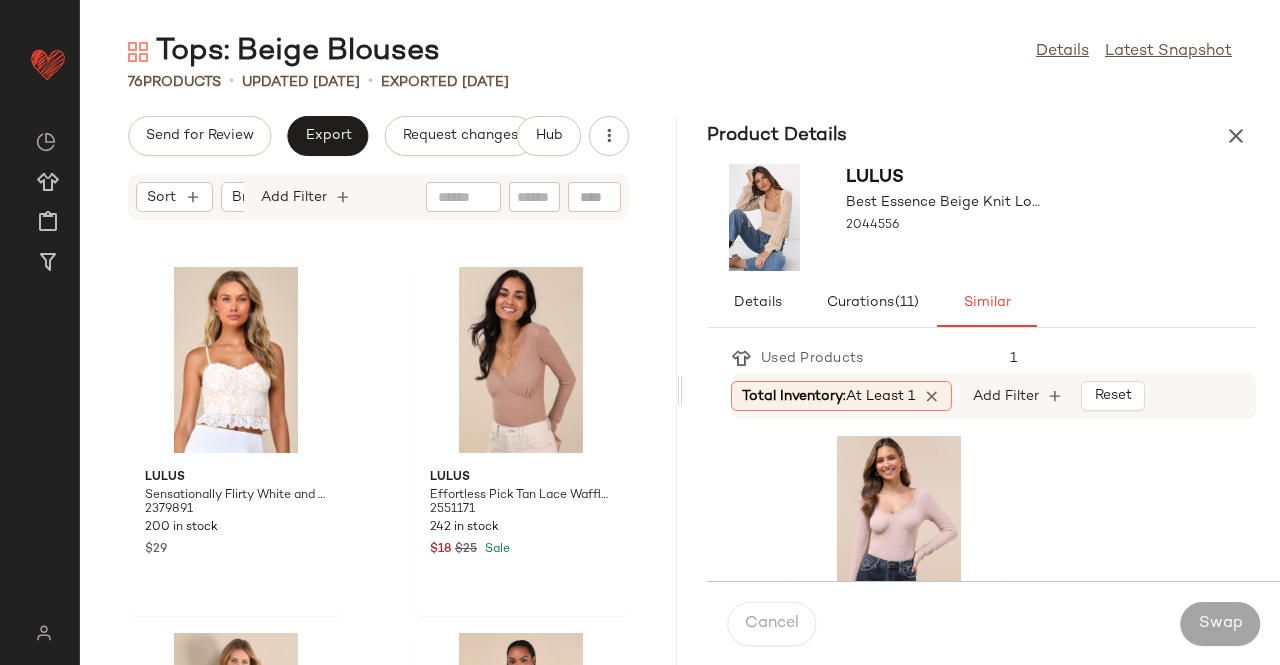 scroll, scrollTop: 0, scrollLeft: 0, axis: both 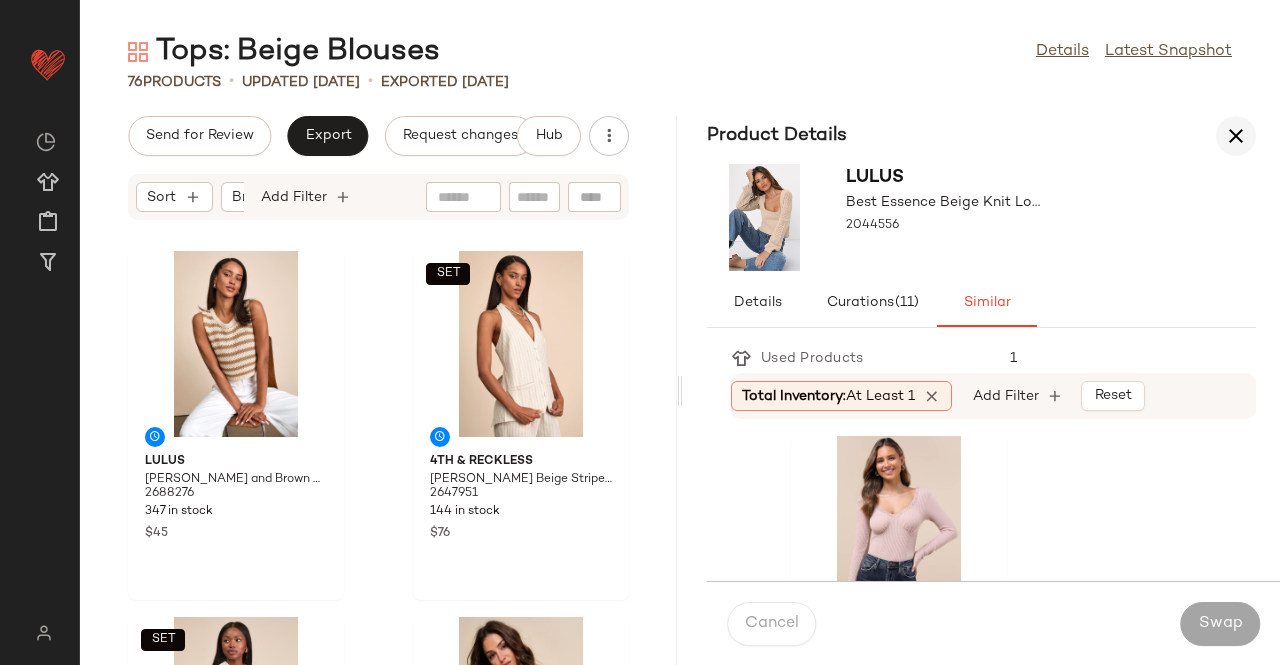 click at bounding box center [1236, 136] 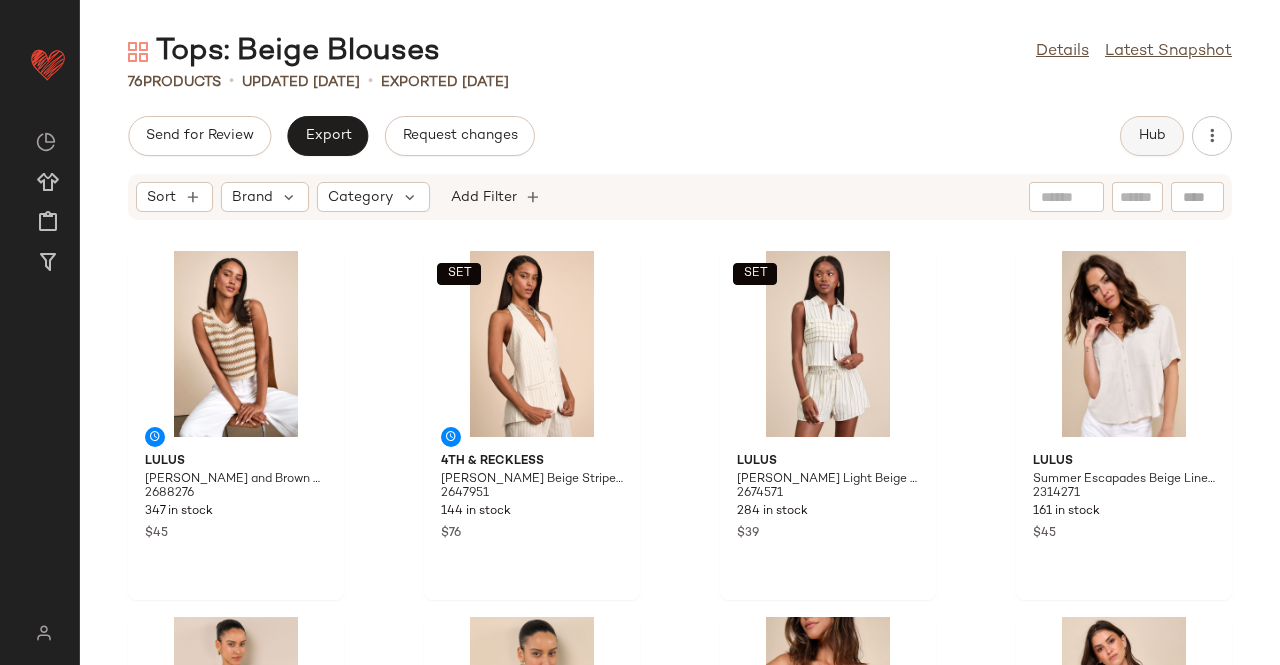 click on "Hub" 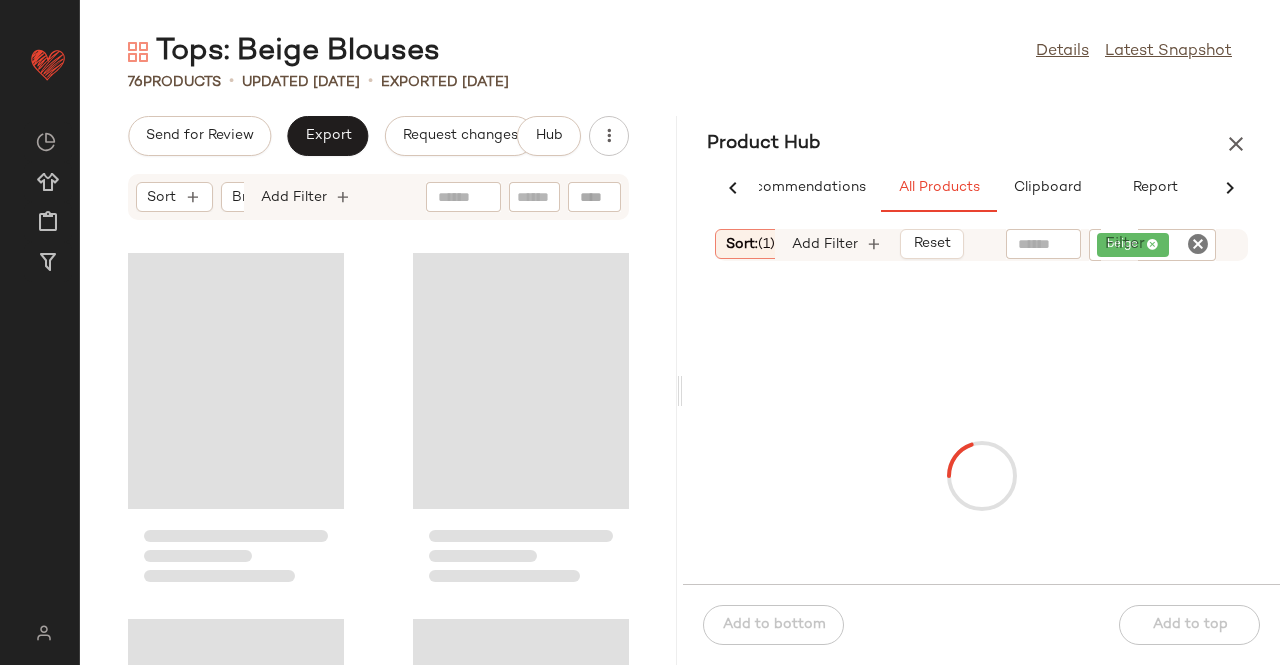 scroll, scrollTop: 0, scrollLeft: 62, axis: horizontal 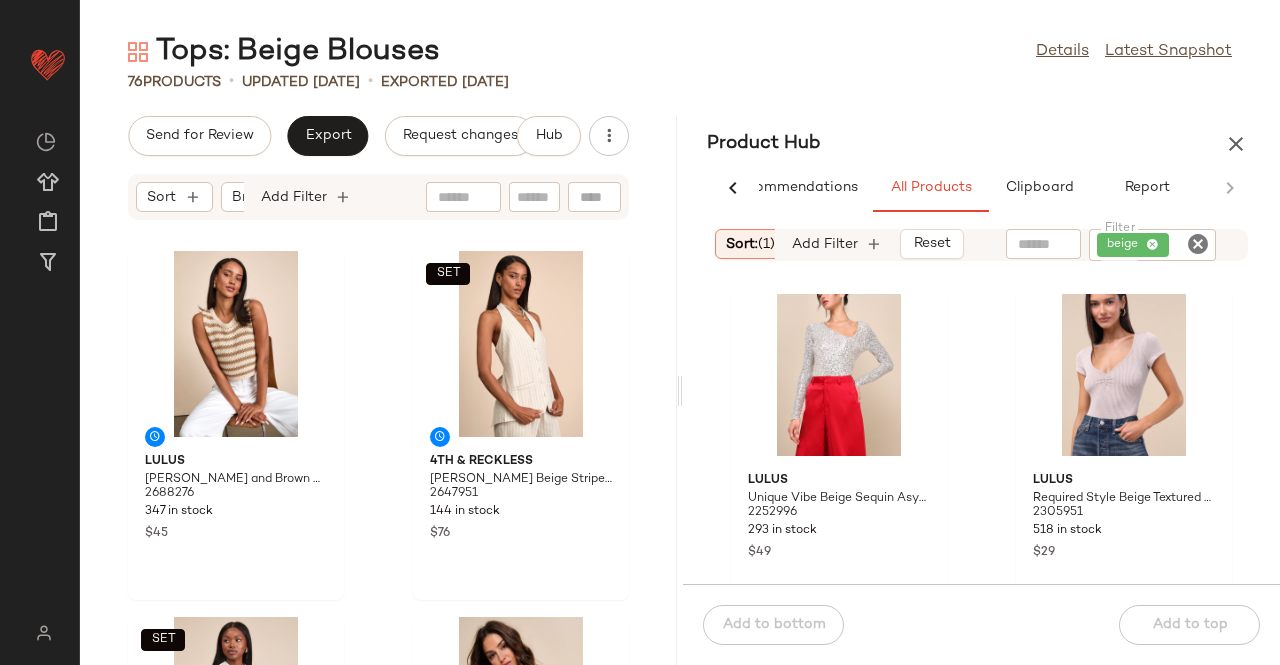 click on "beige" 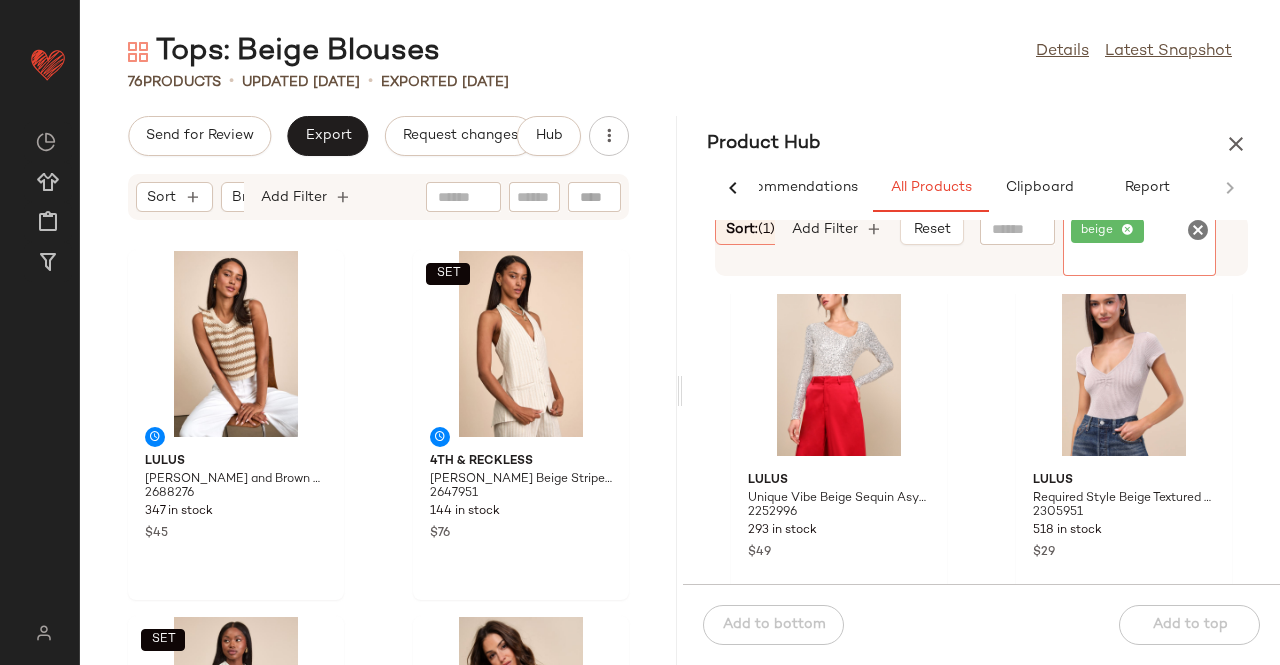 click on "beige" 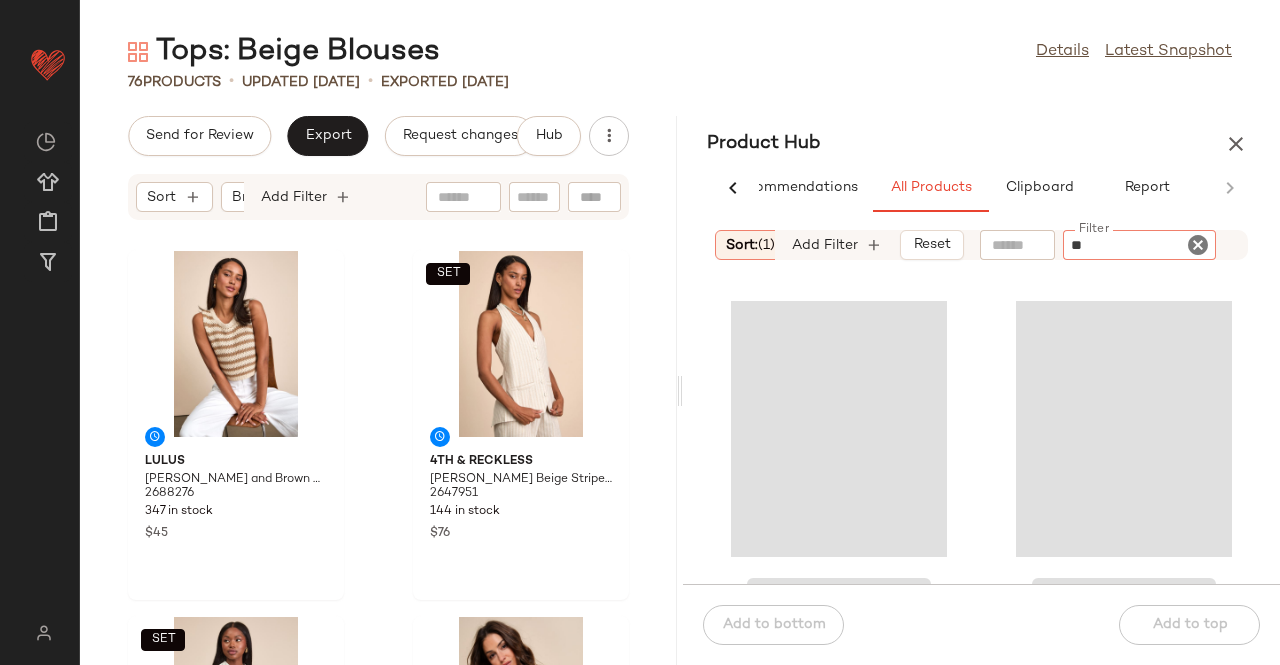 type on "***" 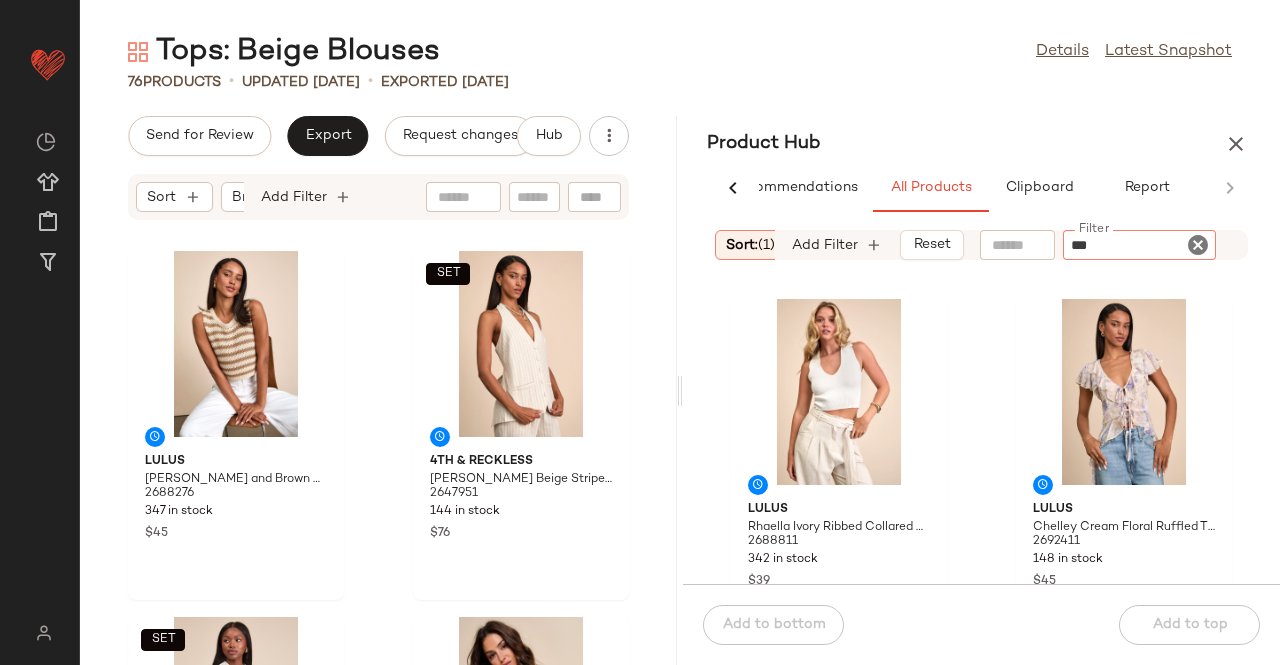 type 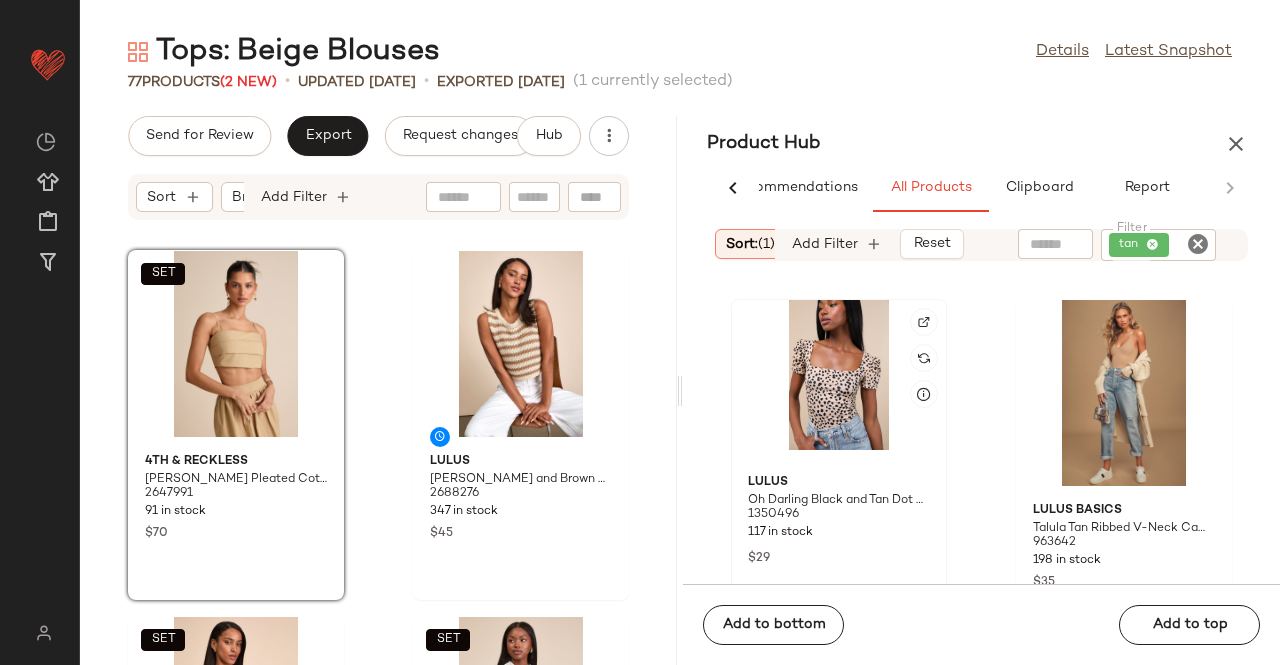 scroll, scrollTop: 3007, scrollLeft: 0, axis: vertical 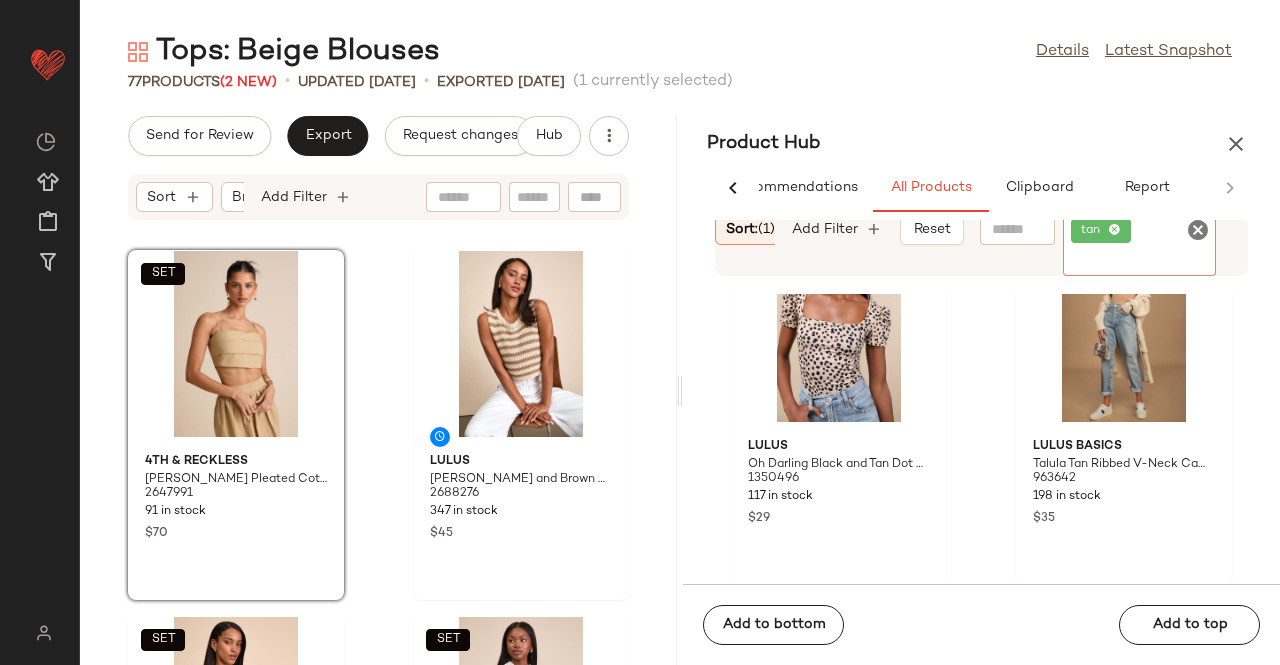 click on "tan" 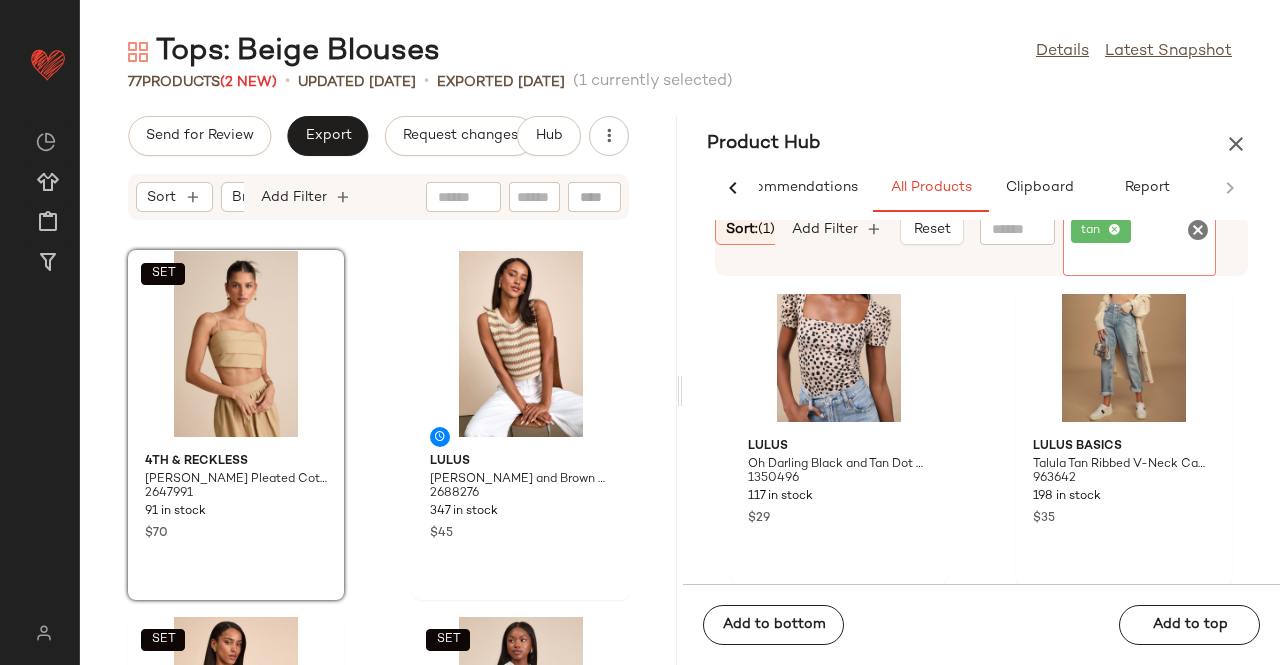 click on "tan" 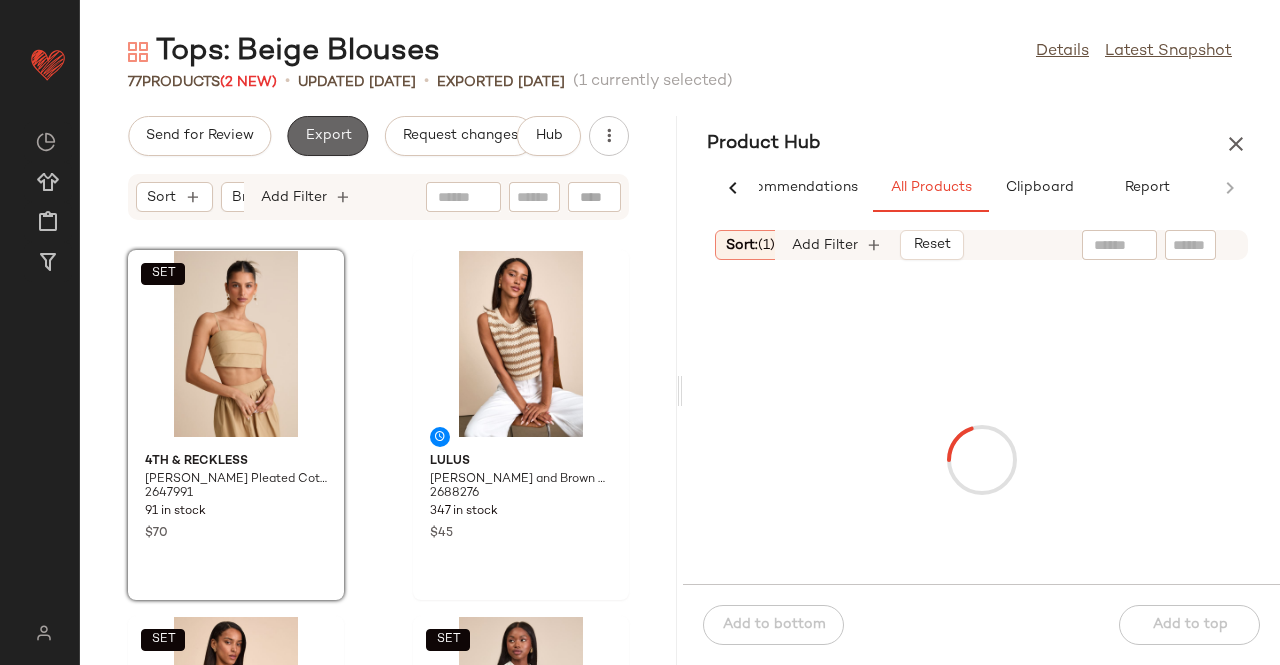 click on "Export" 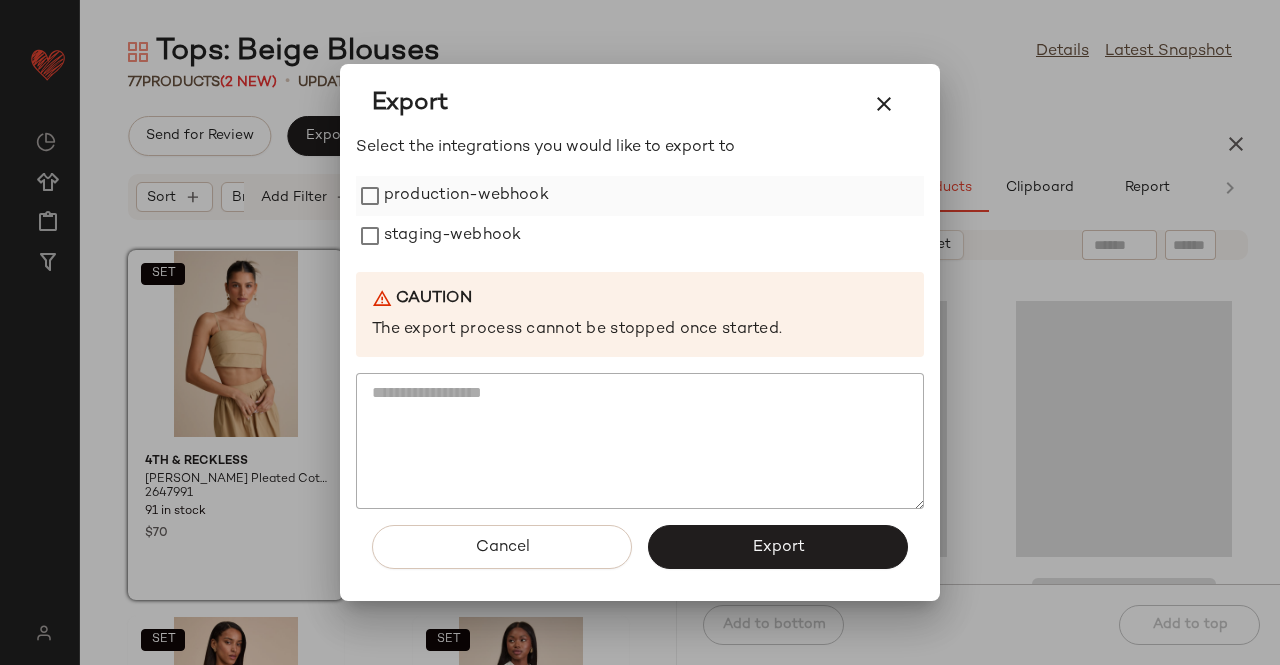 drag, startPoint x: 406, startPoint y: 191, endPoint x: 412, endPoint y: 213, distance: 22.803509 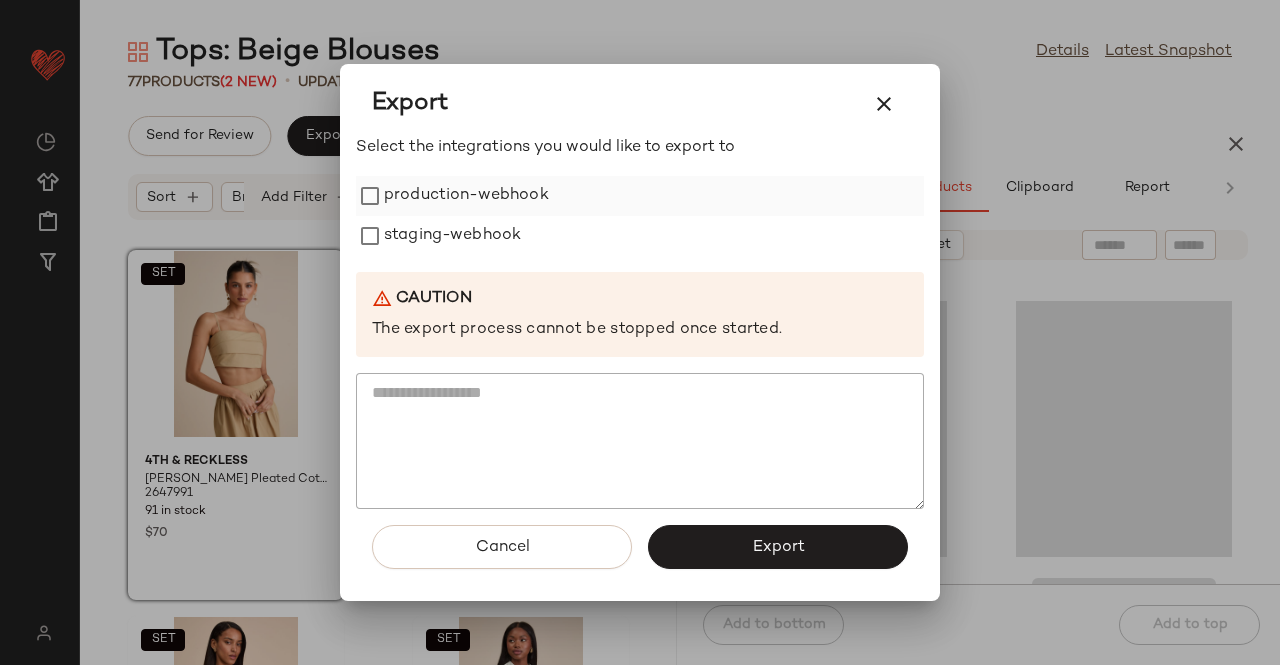 click on "production-webhook" at bounding box center [466, 196] 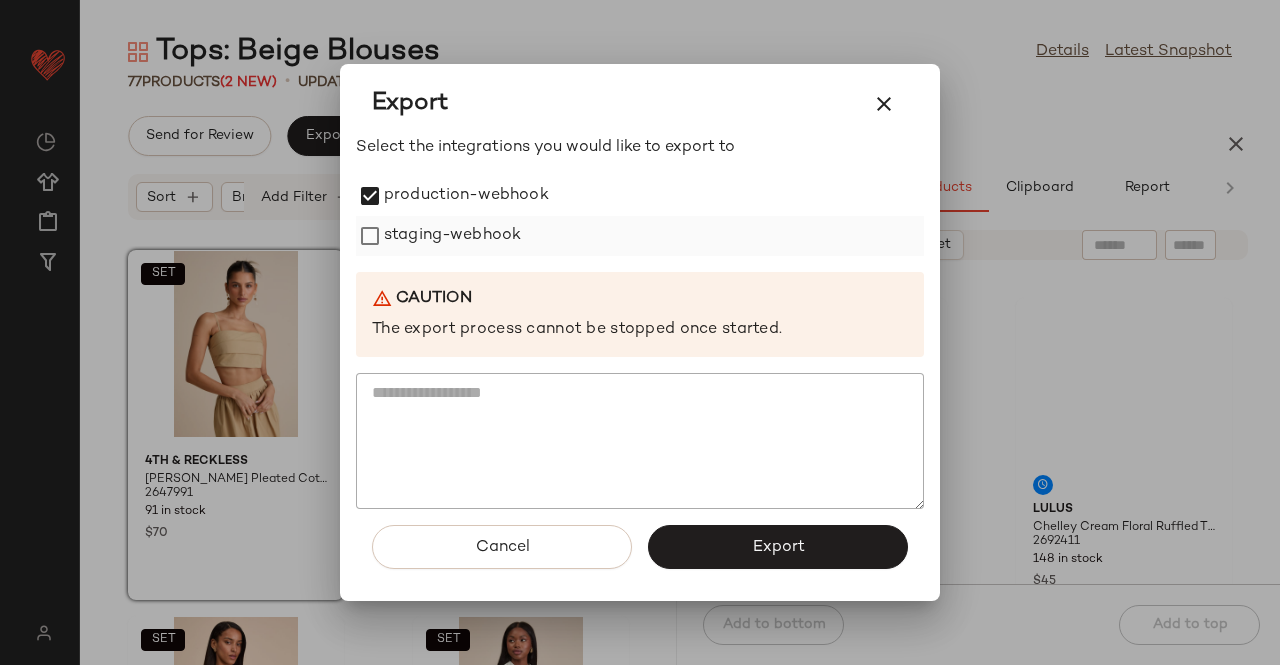 click on "staging-webhook" at bounding box center (452, 236) 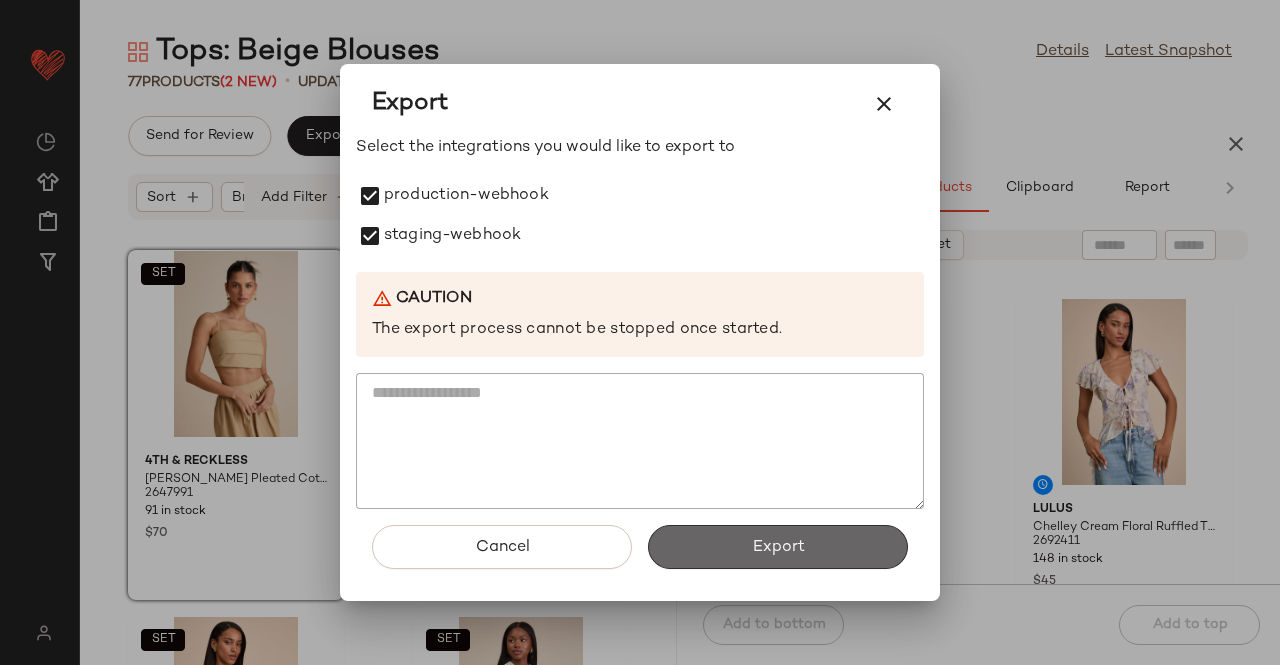 click on "Export" at bounding box center [778, 547] 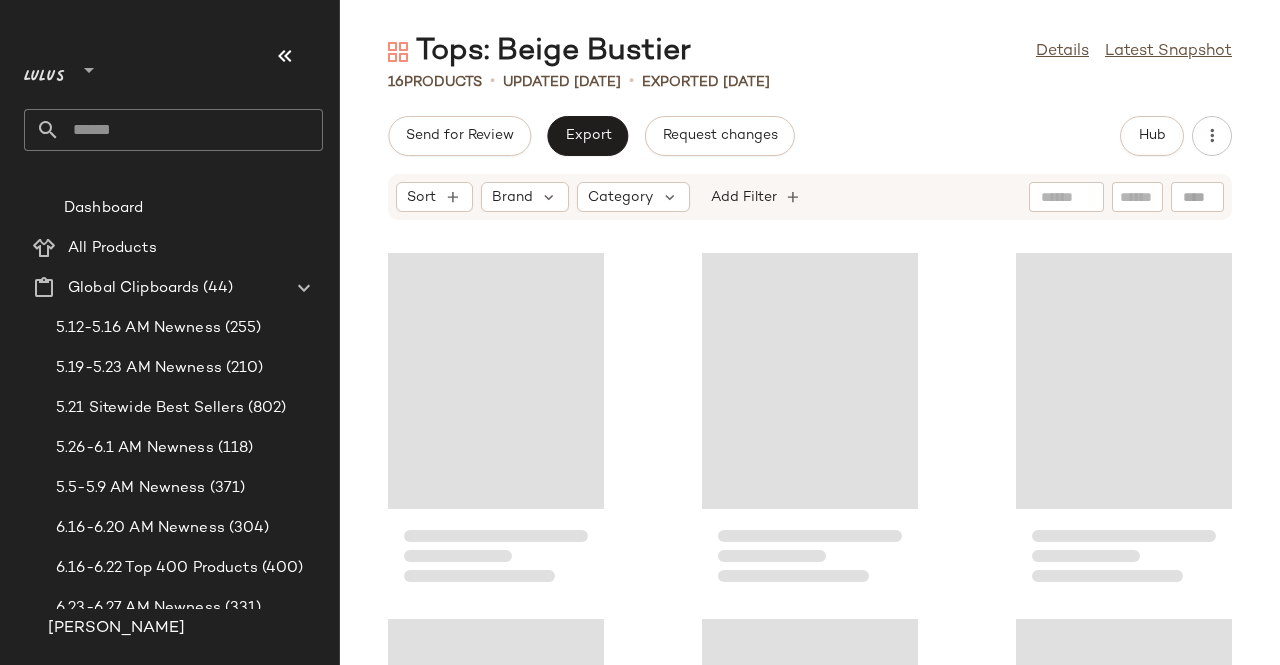 scroll, scrollTop: 0, scrollLeft: 0, axis: both 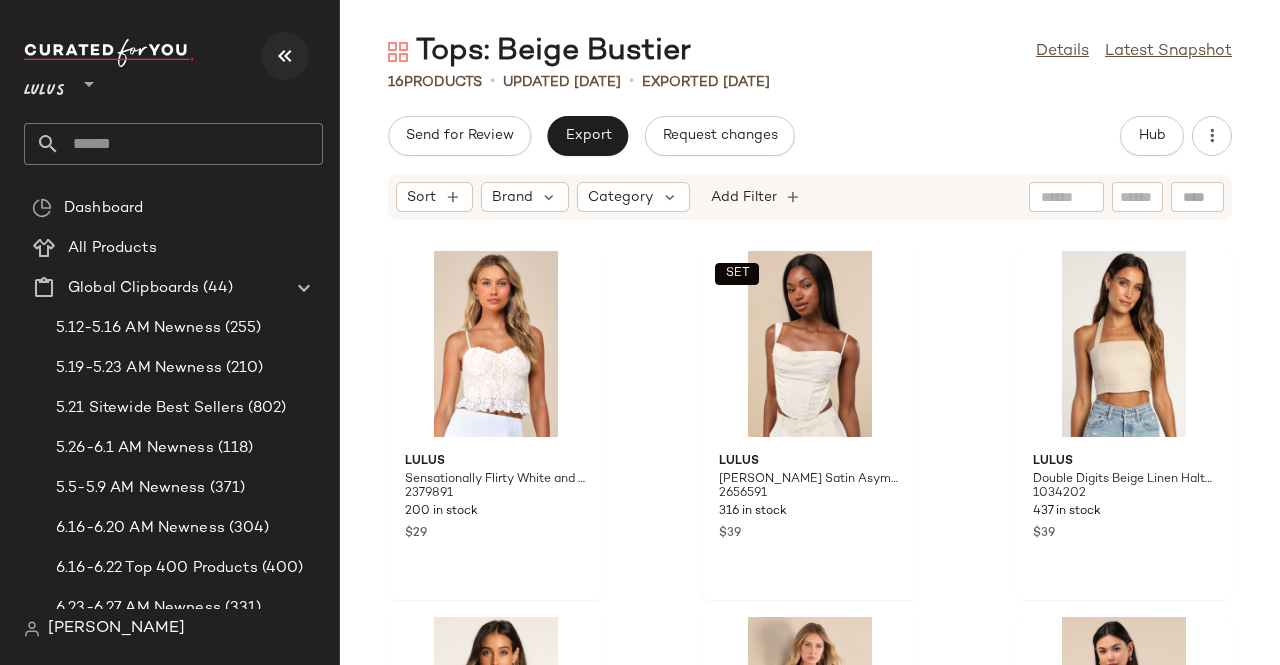 click at bounding box center (285, 56) 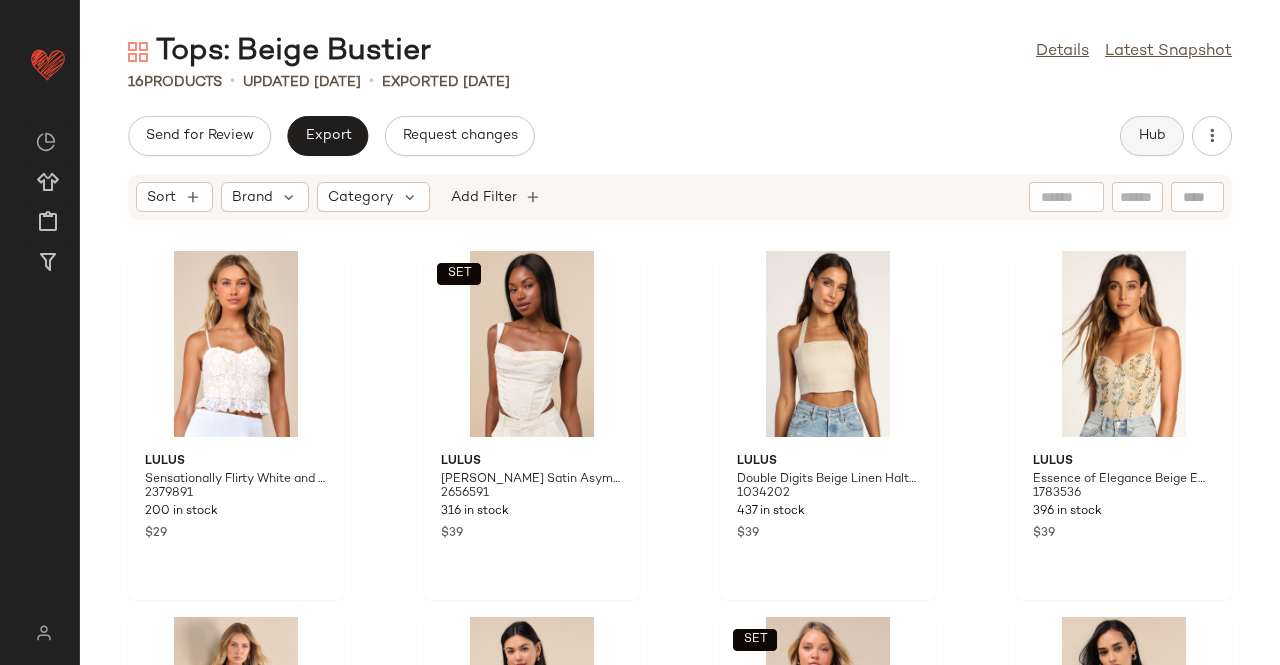 click on "Hub" 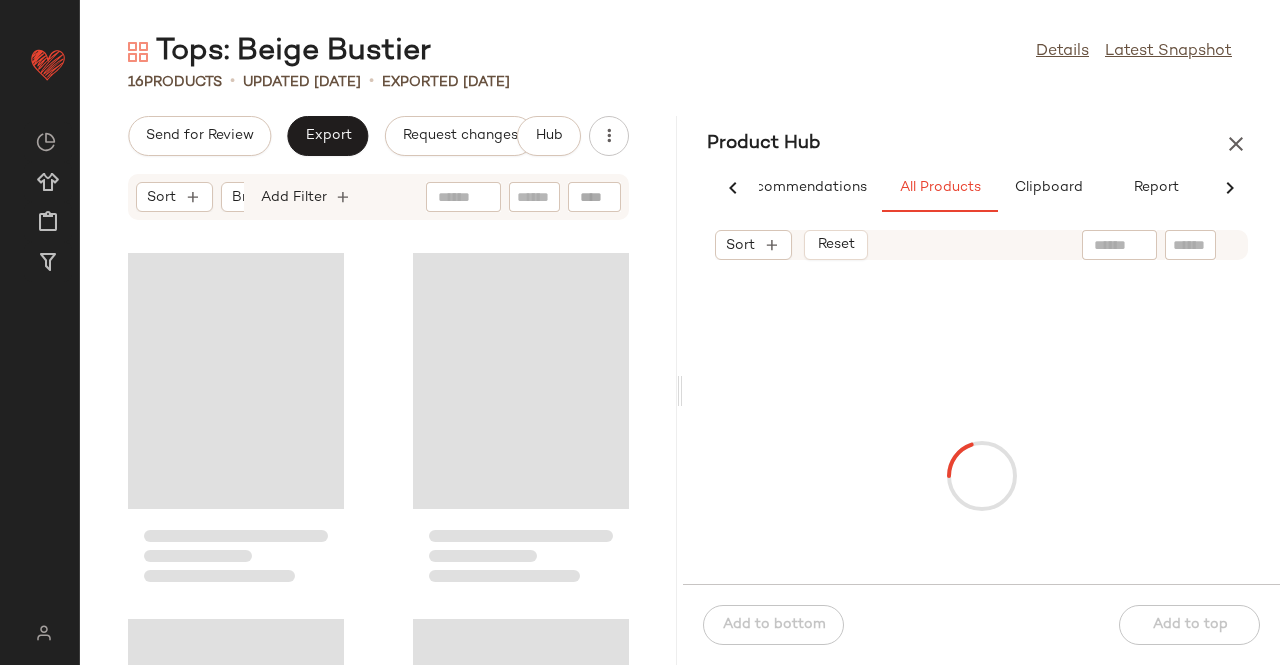 scroll, scrollTop: 0, scrollLeft: 62, axis: horizontal 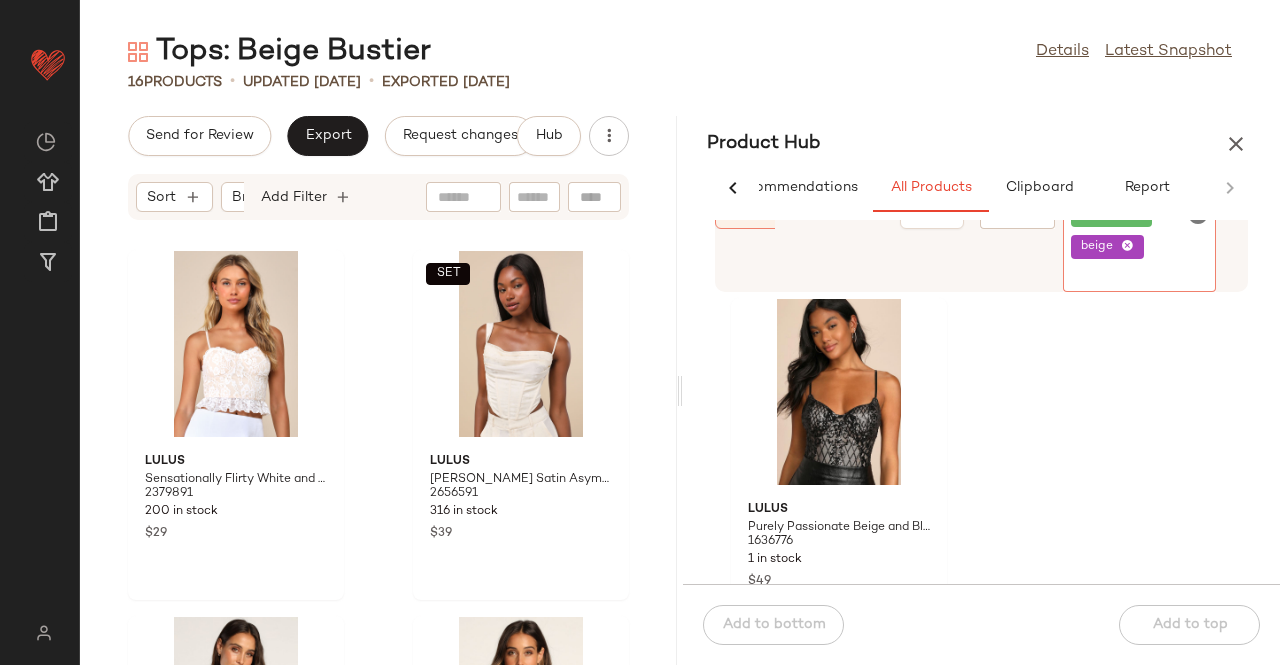 click on "bustier beige" 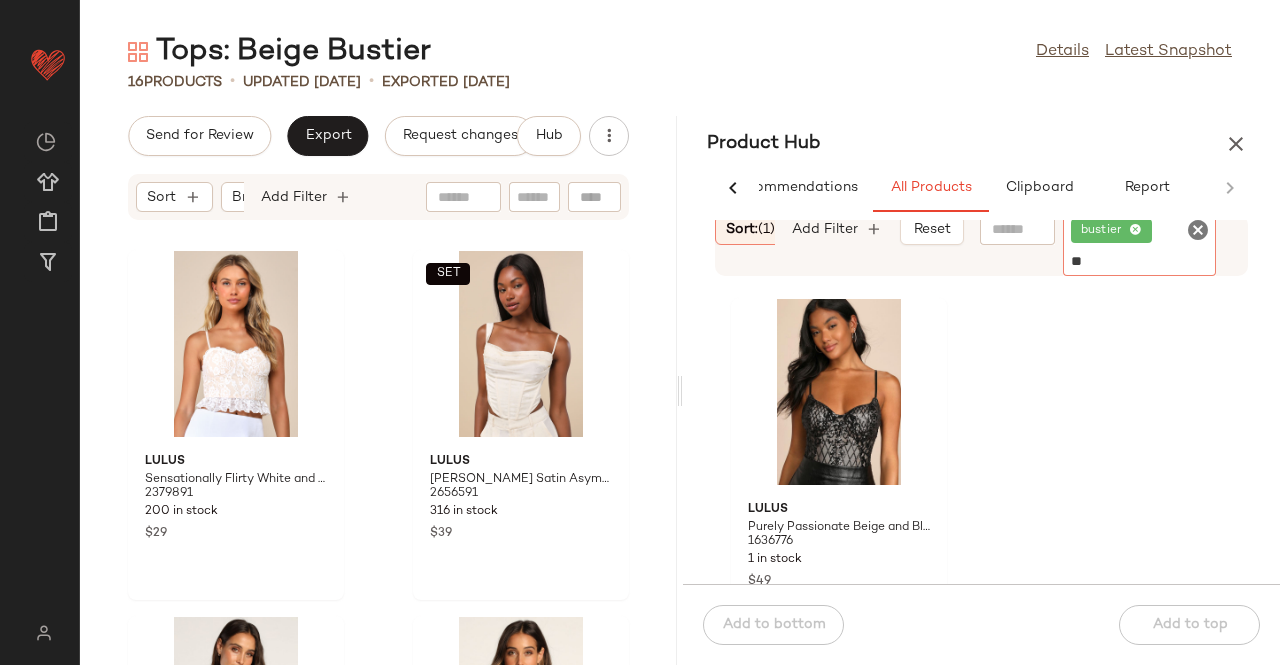 type on "***" 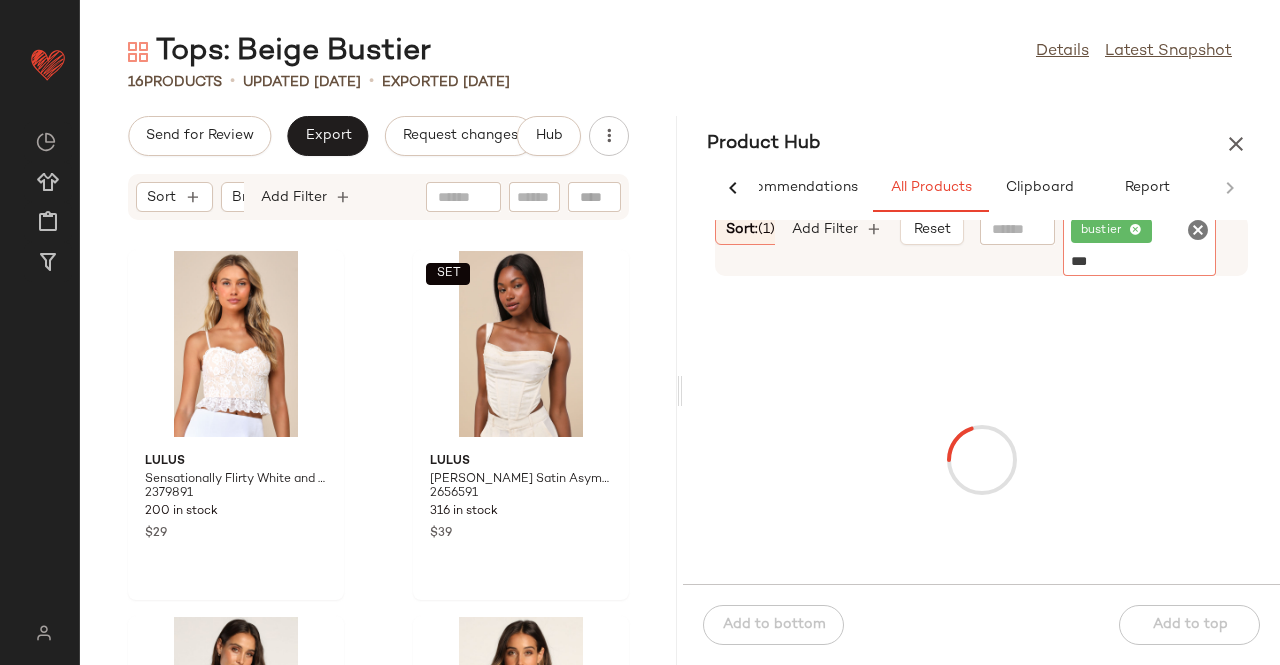 type 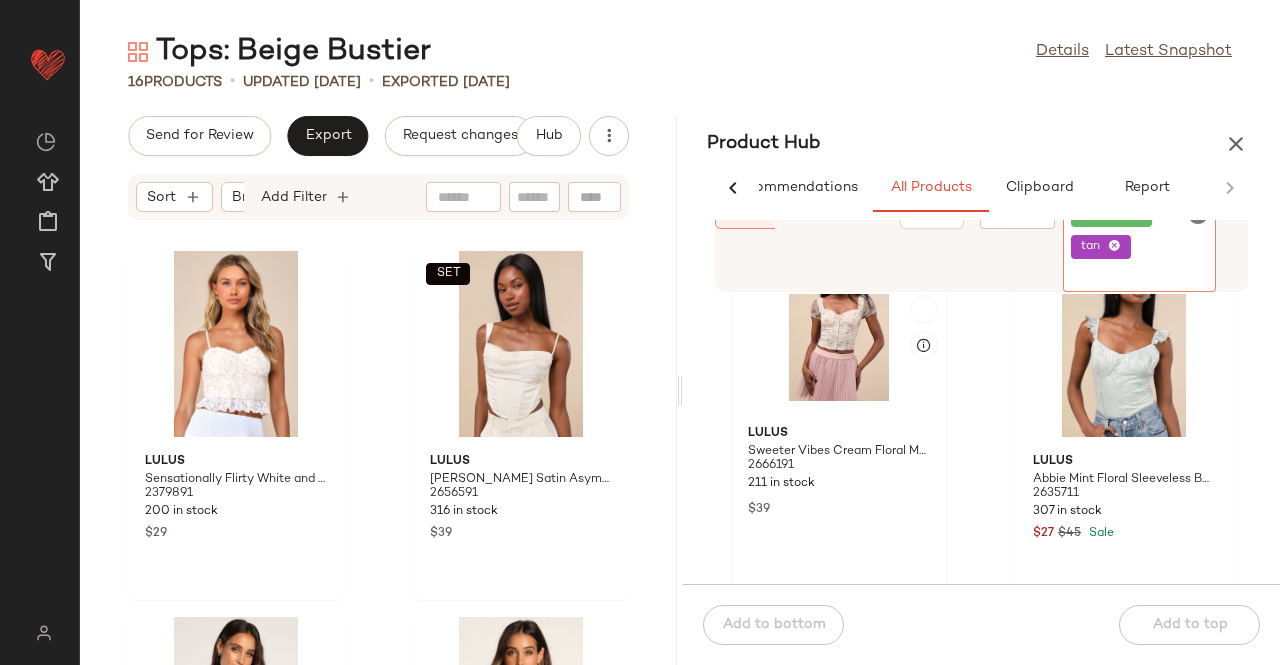 scroll, scrollTop: 416, scrollLeft: 0, axis: vertical 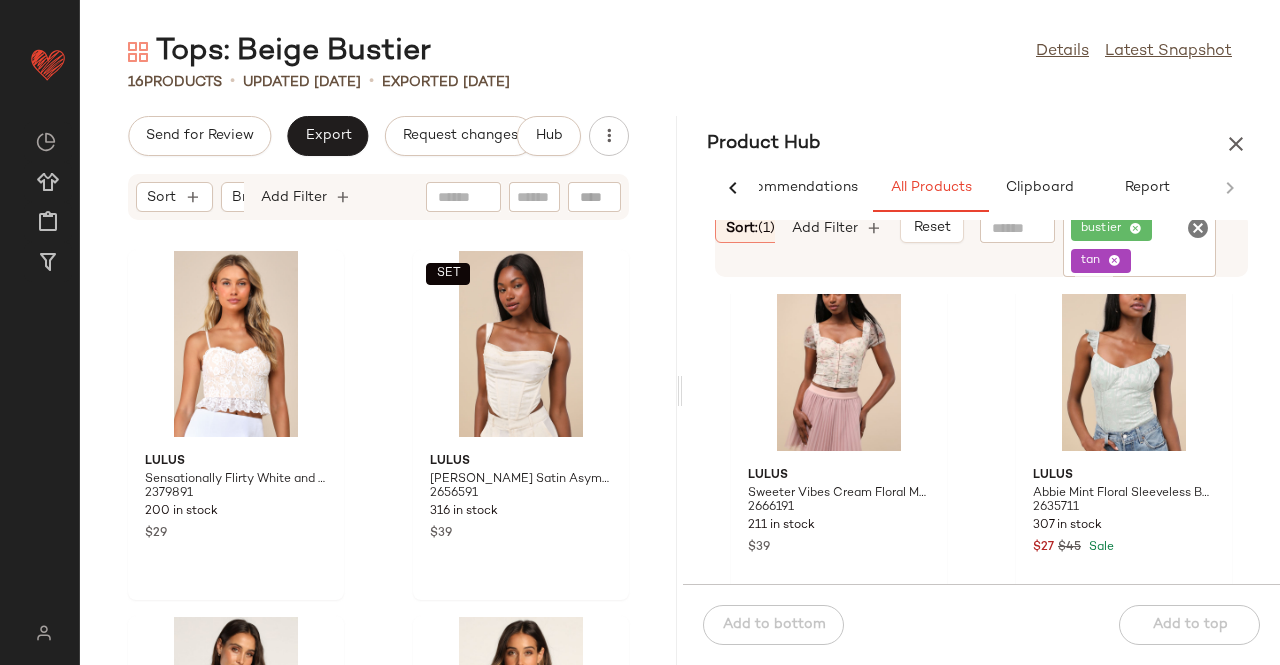 click on "Tops: Beige Bustier  Details   Latest Snapshot  16   Products   •   updated Jul 8th  •  Exported Jul 8th  Send for Review   Export   Request changes   Hub  Sort  Brand  Category  Add Filter  Lulus Sensationally Flirty White and Beige Lace Bustier Cami Top 2379891 200 in stock $29  SET  Lulus Karee Ivory Satin Asymmetrical Bustier Top 2656591 316 in stock $39 Lulus Double Digits Beige Linen Halter Crop Top 1034202 437 in stock $39 Lulus Essence of Elegance Beige Embroidered Bustier Bodysuit 1783536 396 in stock $39 Zemeta Frap Beige Rosette Ruffled Chiffon Strapless Top 2405131 78 in stock $29 $98 Sale Lulus Sanne Light Beige Flutter Sleeve Tank Top 2654851 361 in stock $45  SET  Lulus Danai Ivory and Beige Striped Short Sleeve Crop Top 2635871 260 in stock $45 Lulus Maebyn Beige Halter Crop Top 2603971 180 in stock $23 $39 Sale Product Hub  AI Recommendations   All Products   Clipboard   Report  Sort:   (1) Brand  Category:   top In Curation?:   No Availability:   in_stock Add Filter   Reset  Filter" at bounding box center (680, 348) 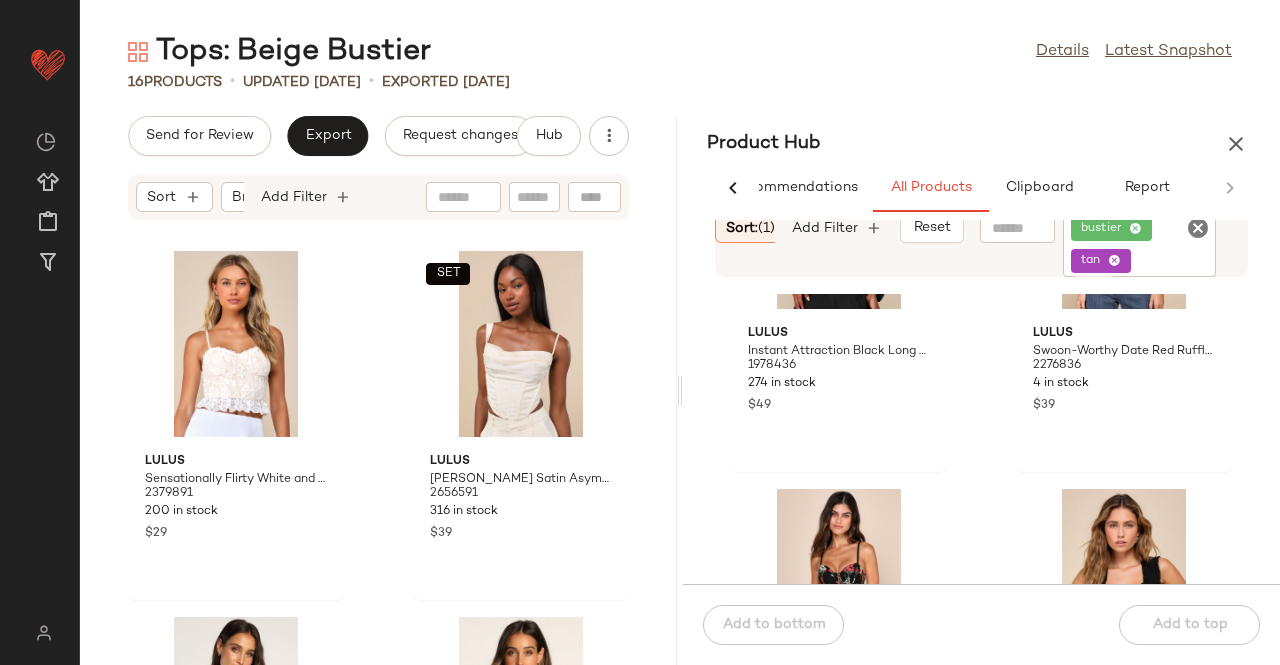 scroll, scrollTop: 12523, scrollLeft: 0, axis: vertical 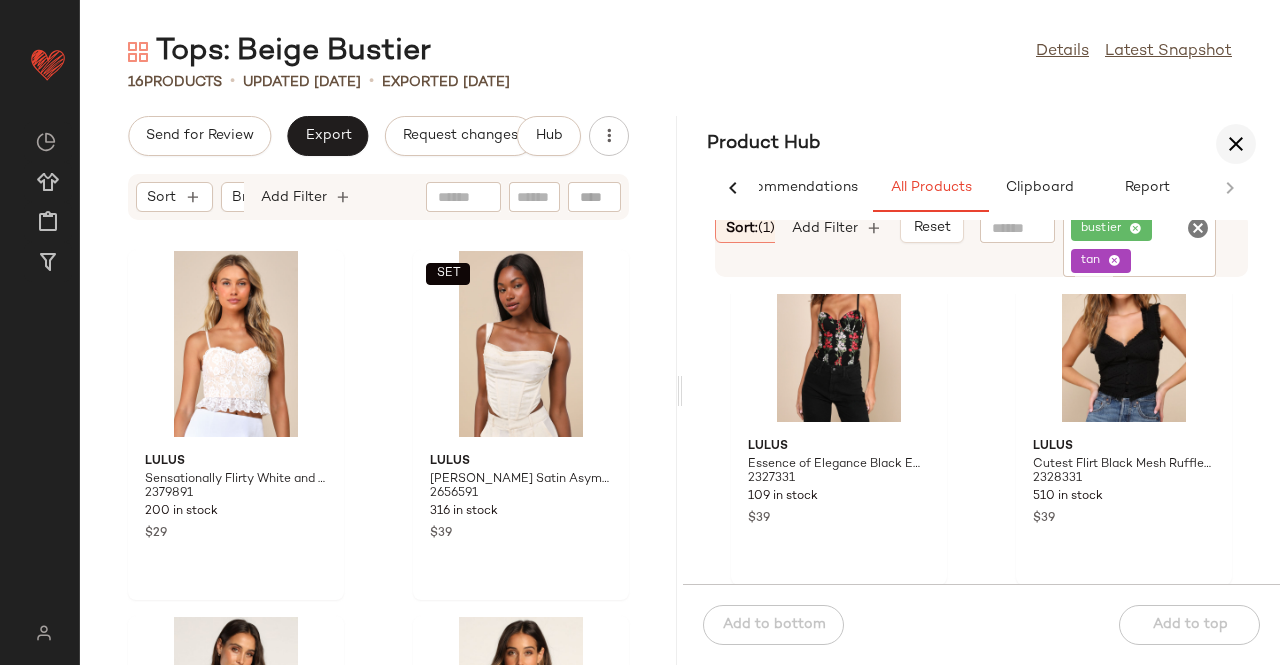click at bounding box center (1236, 144) 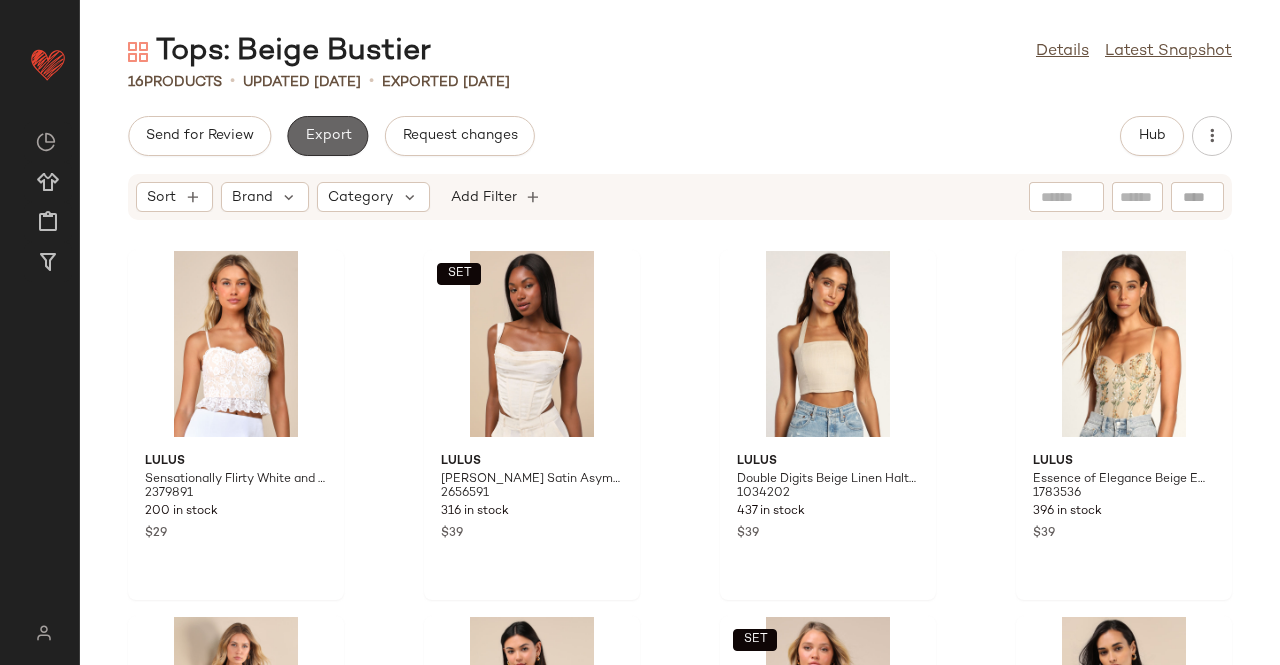 click on "Export" at bounding box center [327, 136] 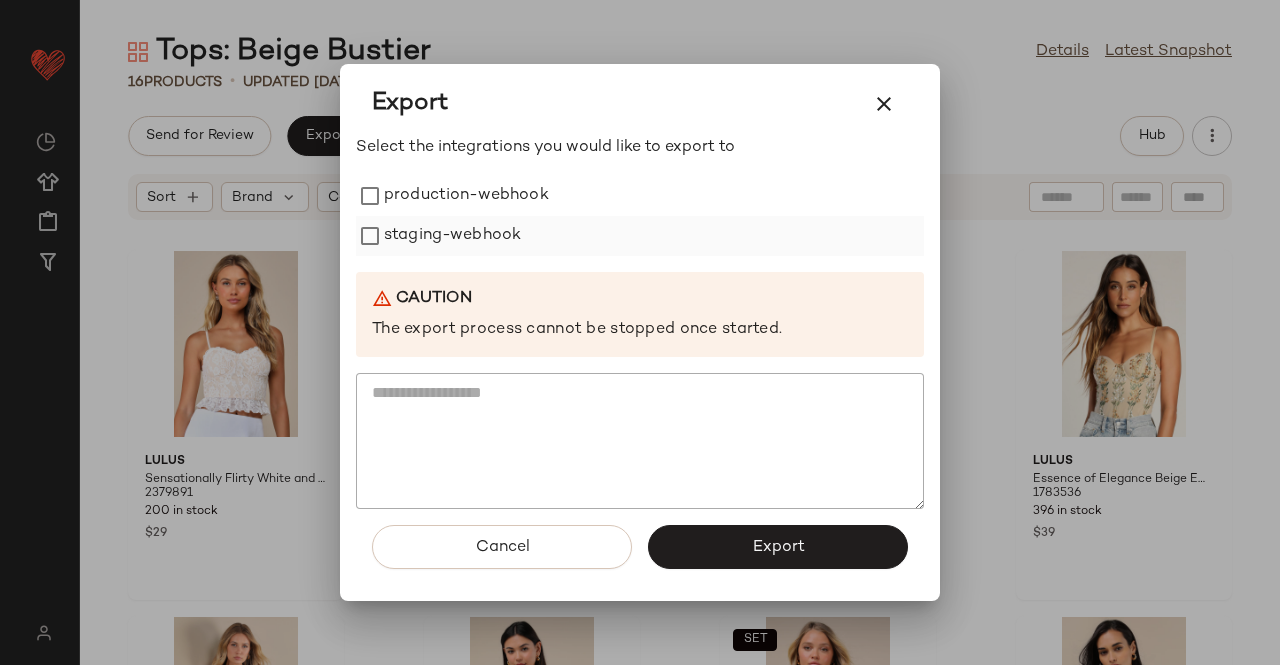 click on "staging-webhook" at bounding box center (452, 236) 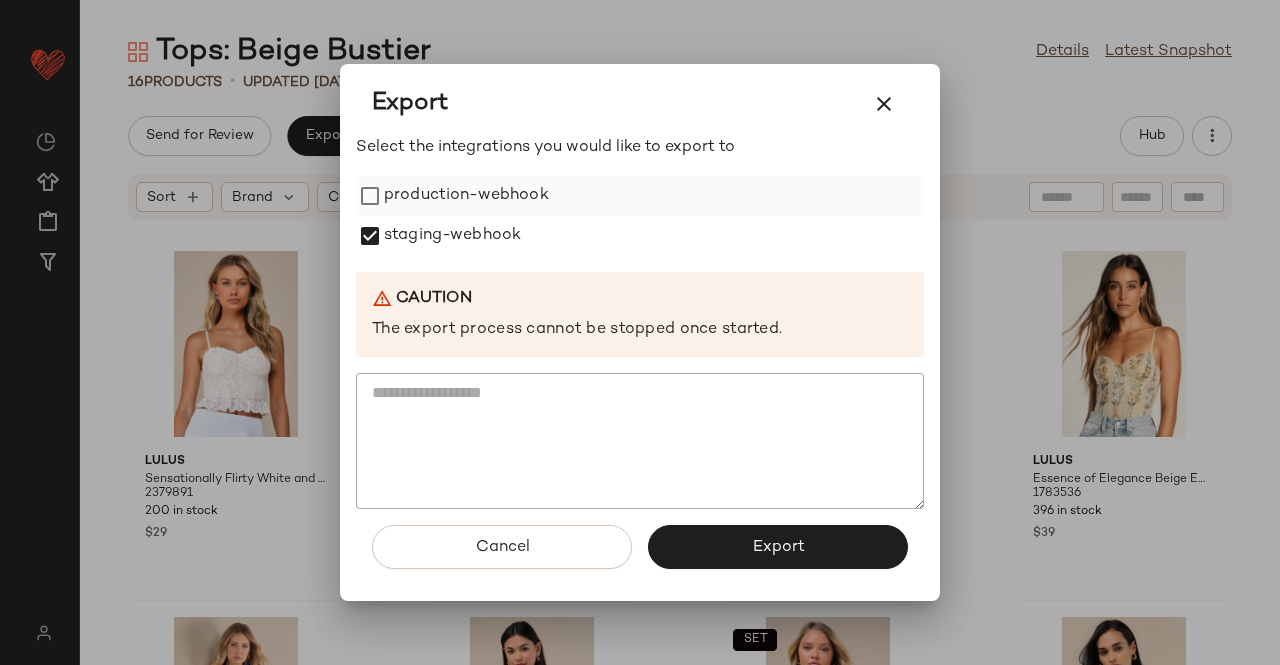 click on "production-webhook" at bounding box center (466, 196) 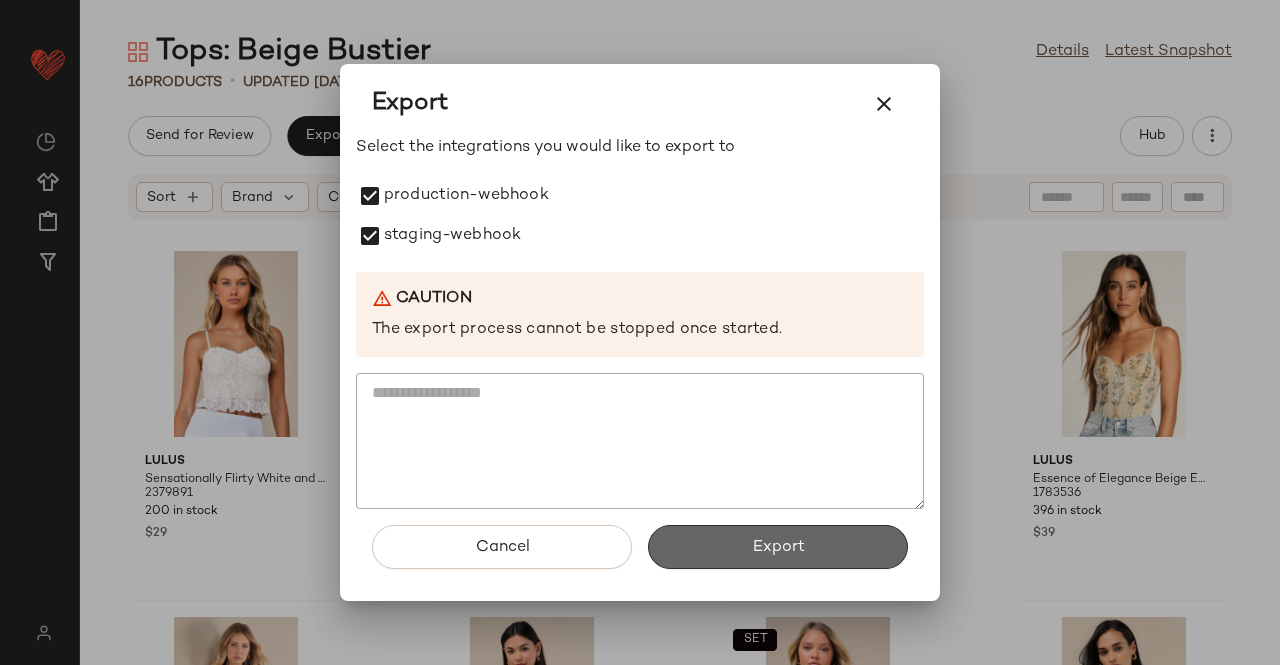 click on "Export" 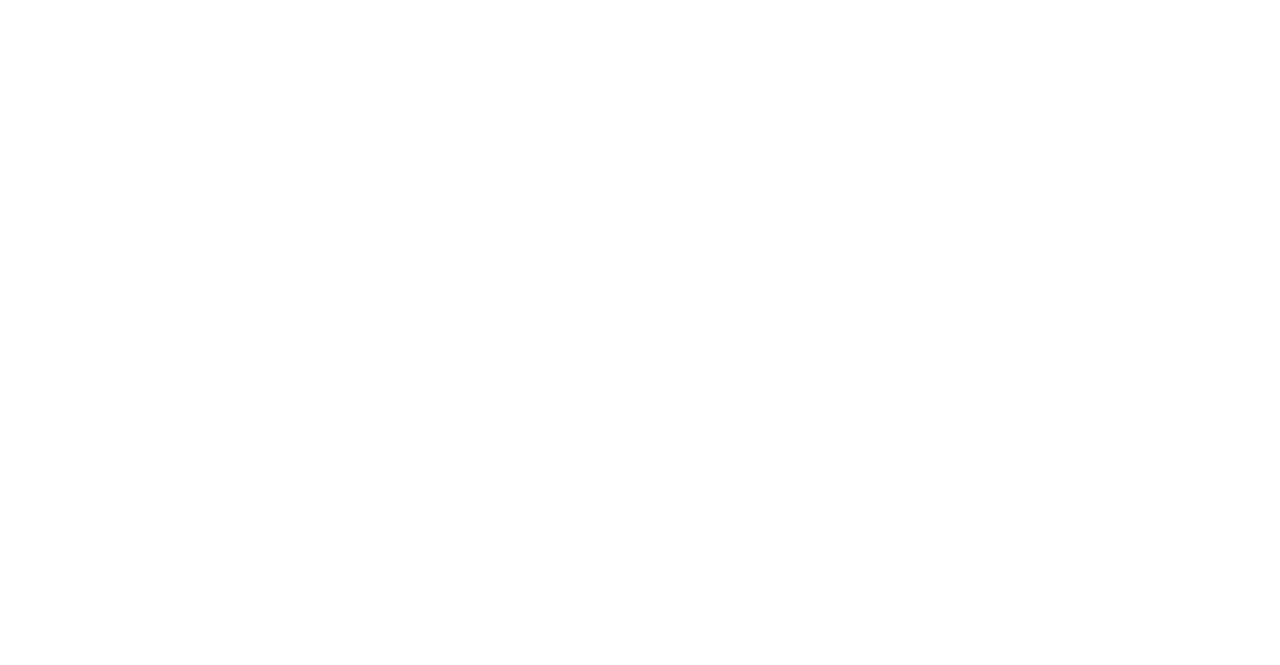 scroll, scrollTop: 0, scrollLeft: 0, axis: both 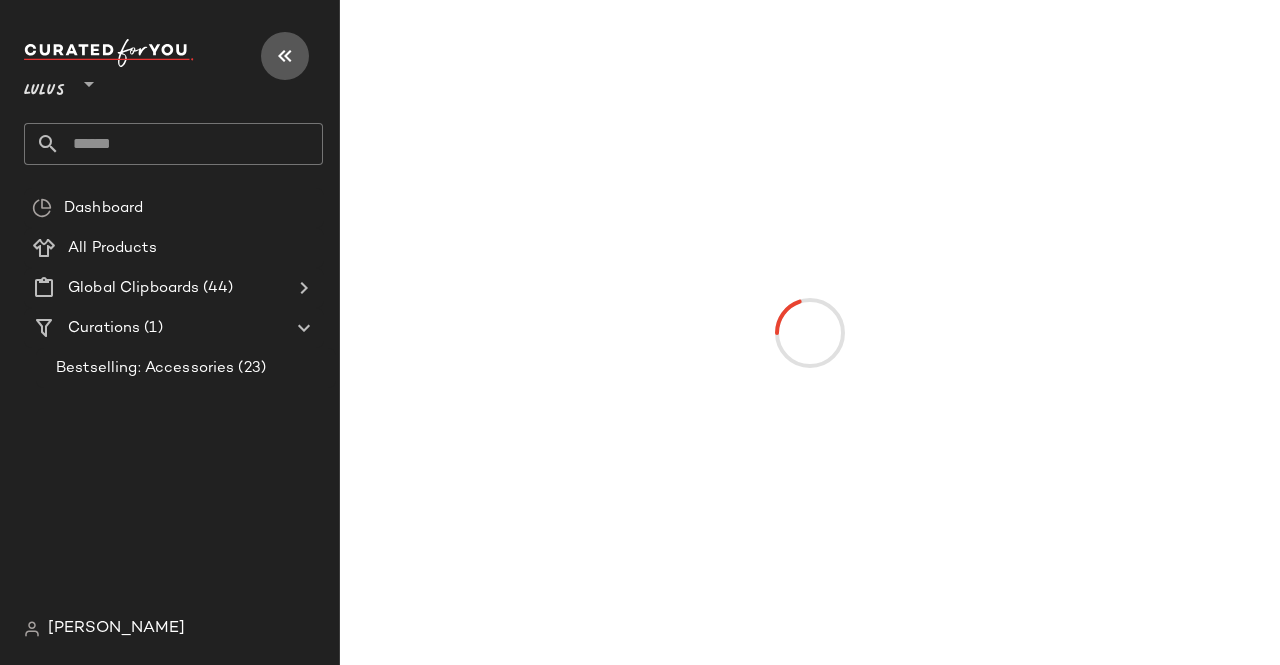 drag, startPoint x: 284, startPoint y: 63, endPoint x: 287, endPoint y: 77, distance: 14.3178215 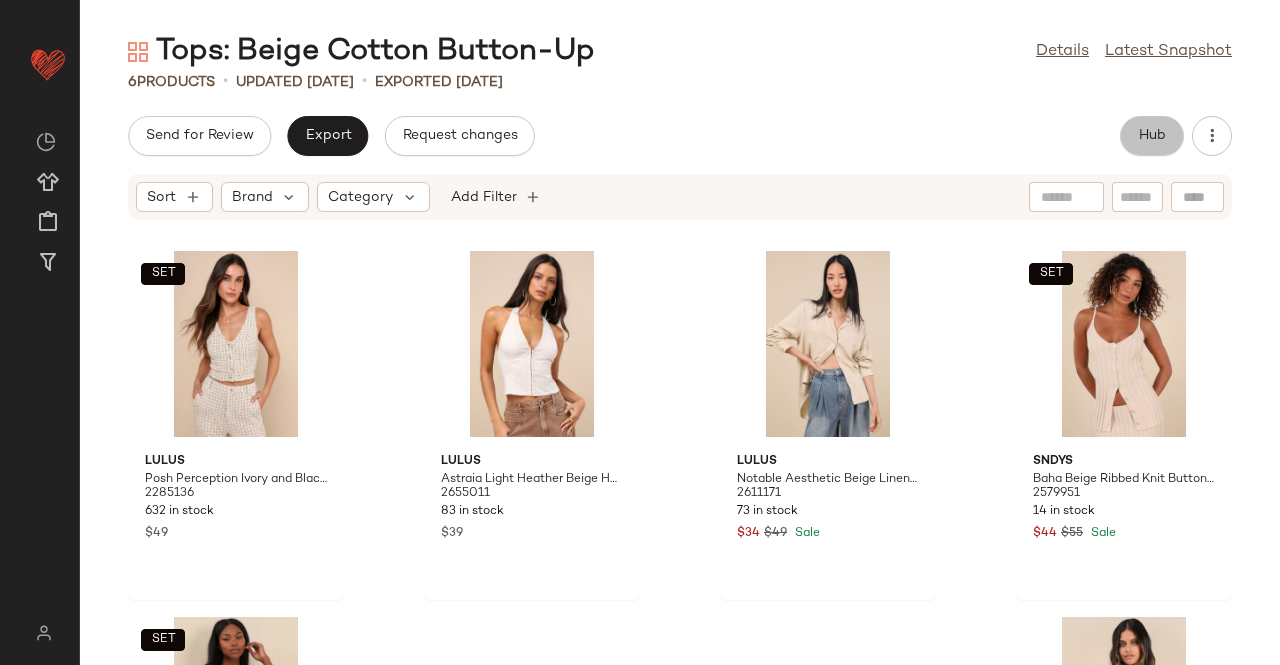 click on "Hub" at bounding box center [1152, 136] 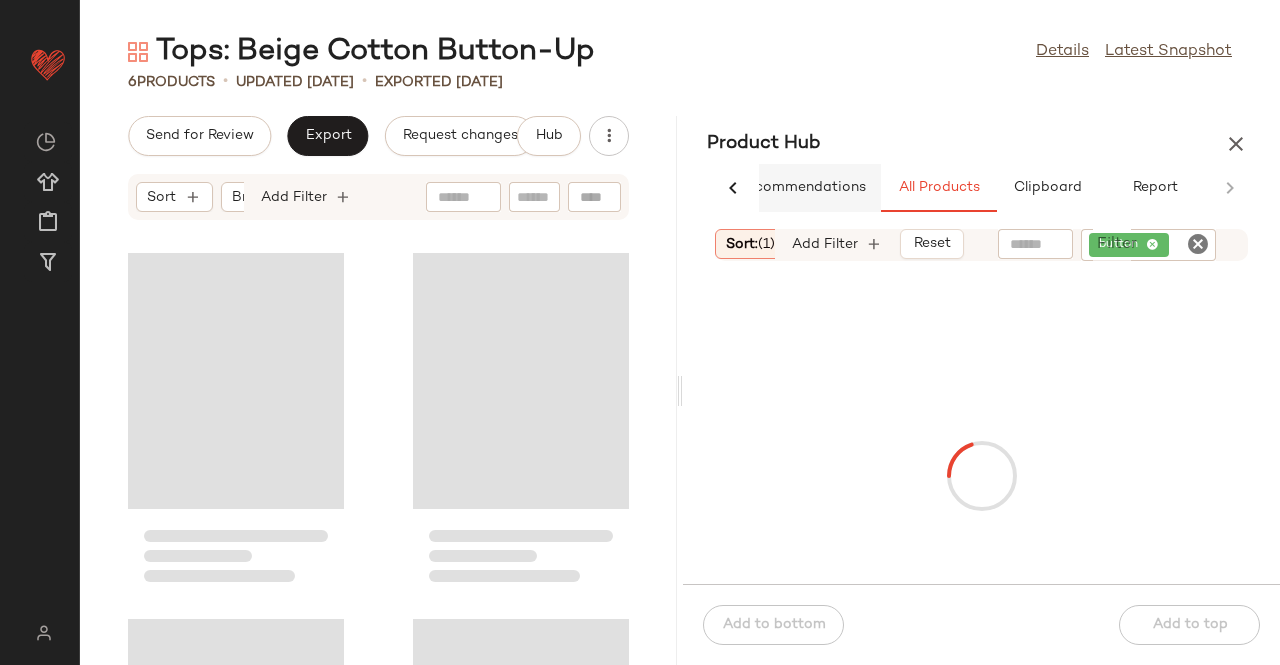 scroll, scrollTop: 0, scrollLeft: 62, axis: horizontal 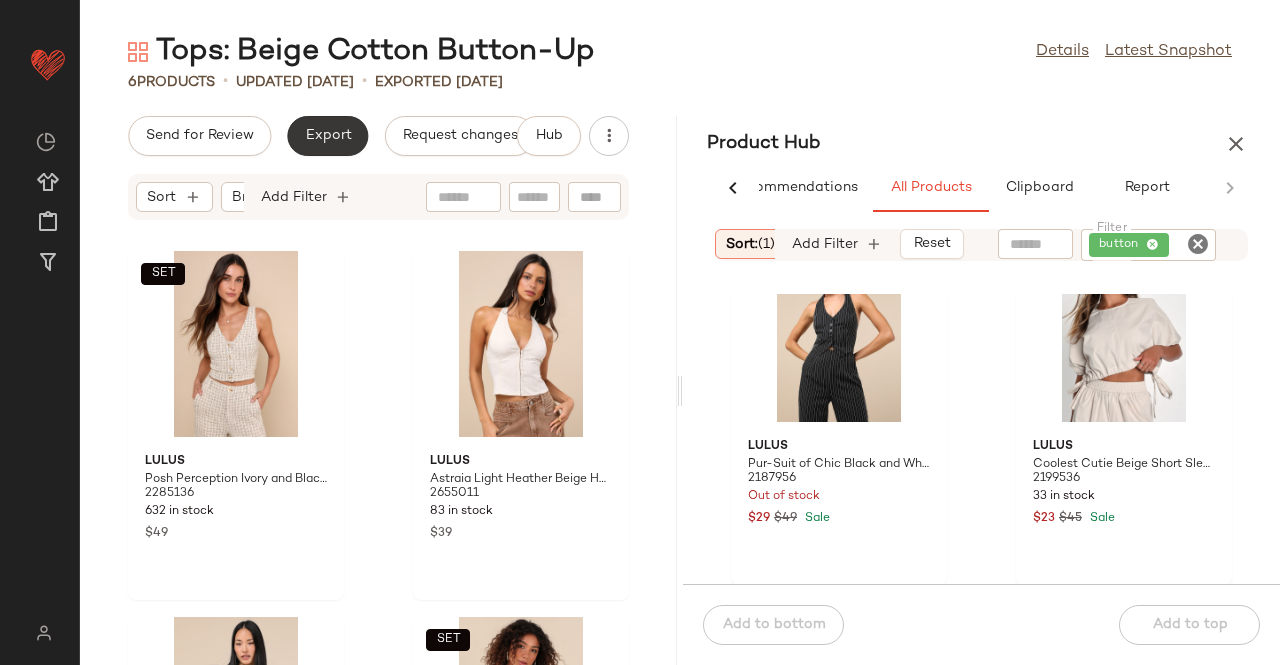 click on "Export" at bounding box center (327, 136) 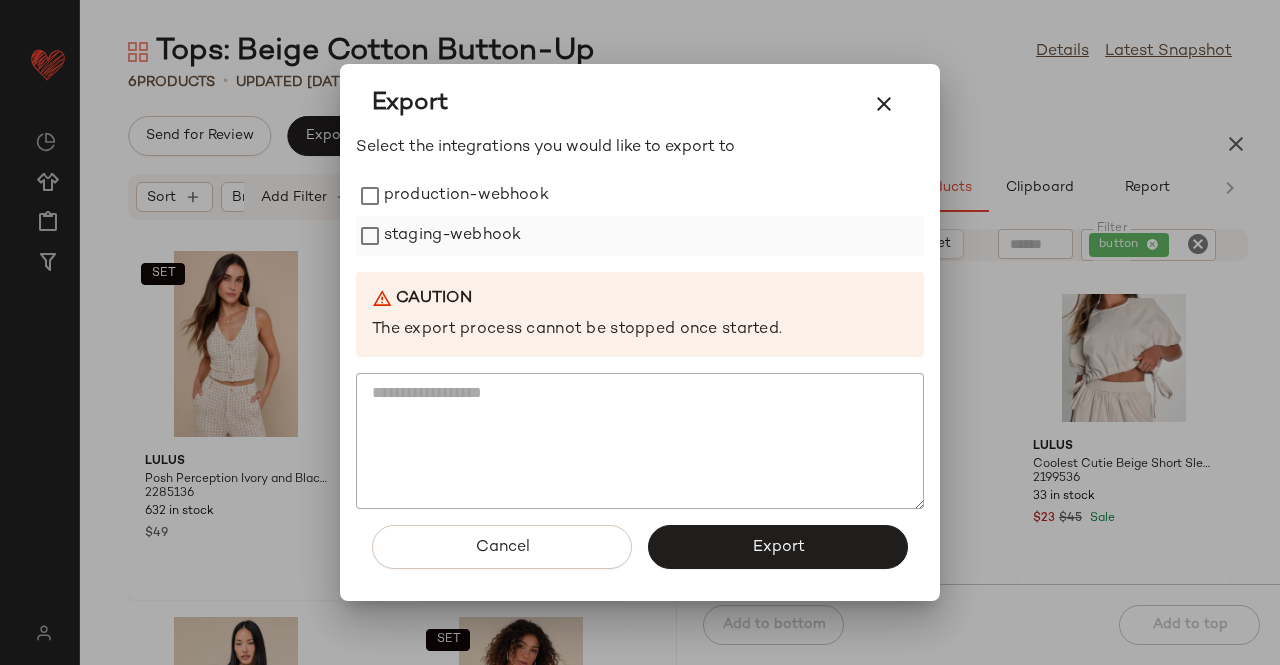 click on "staging-webhook" at bounding box center [452, 236] 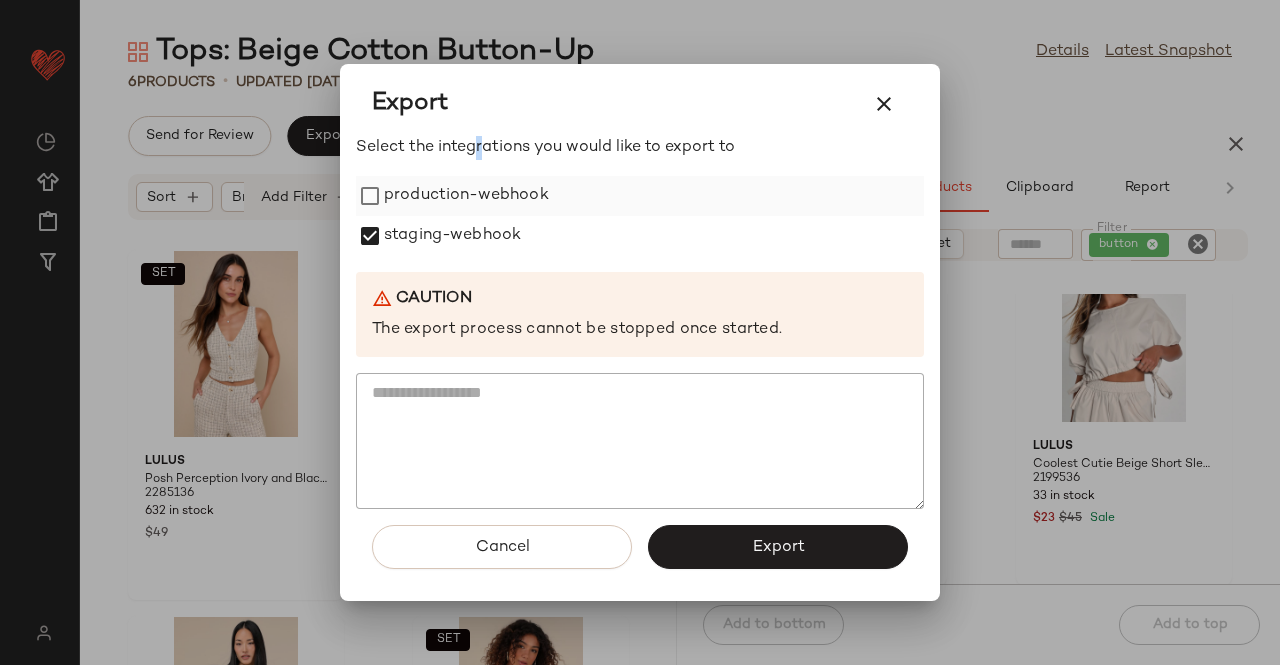 click on "Select the integrations you would like to export to production-webhook staging-webhook Caution The export process cannot be stopped once started." at bounding box center [640, 323] 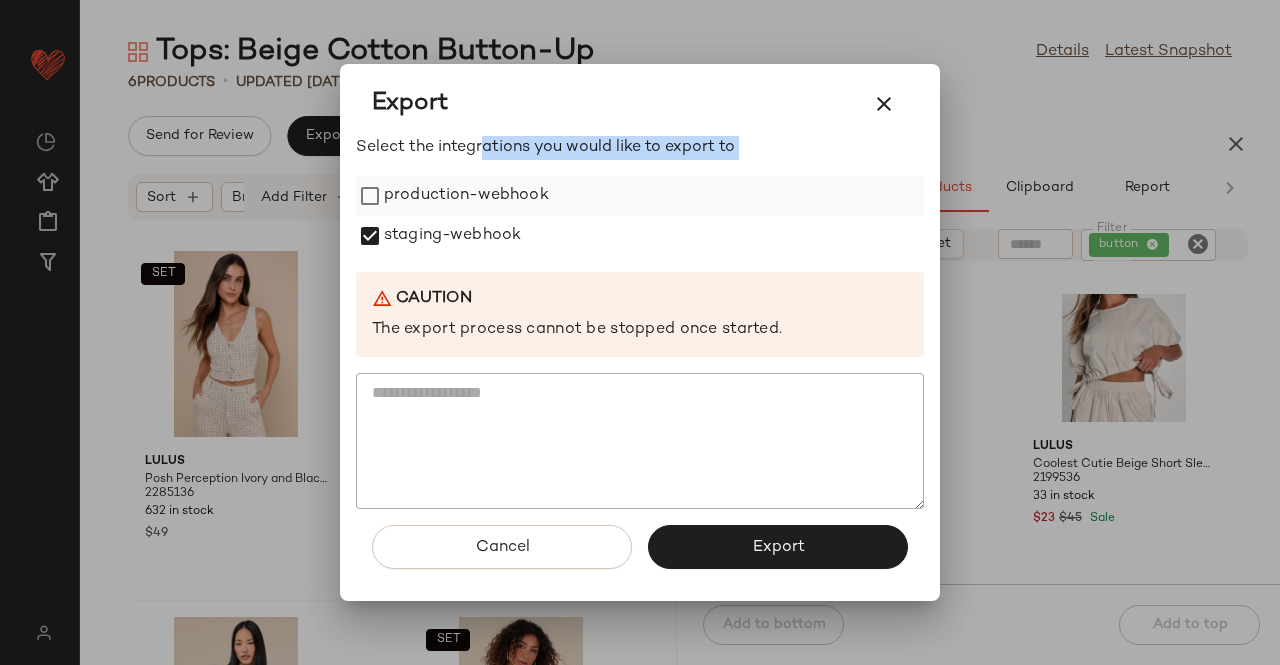 click on "production-webhook" at bounding box center (466, 196) 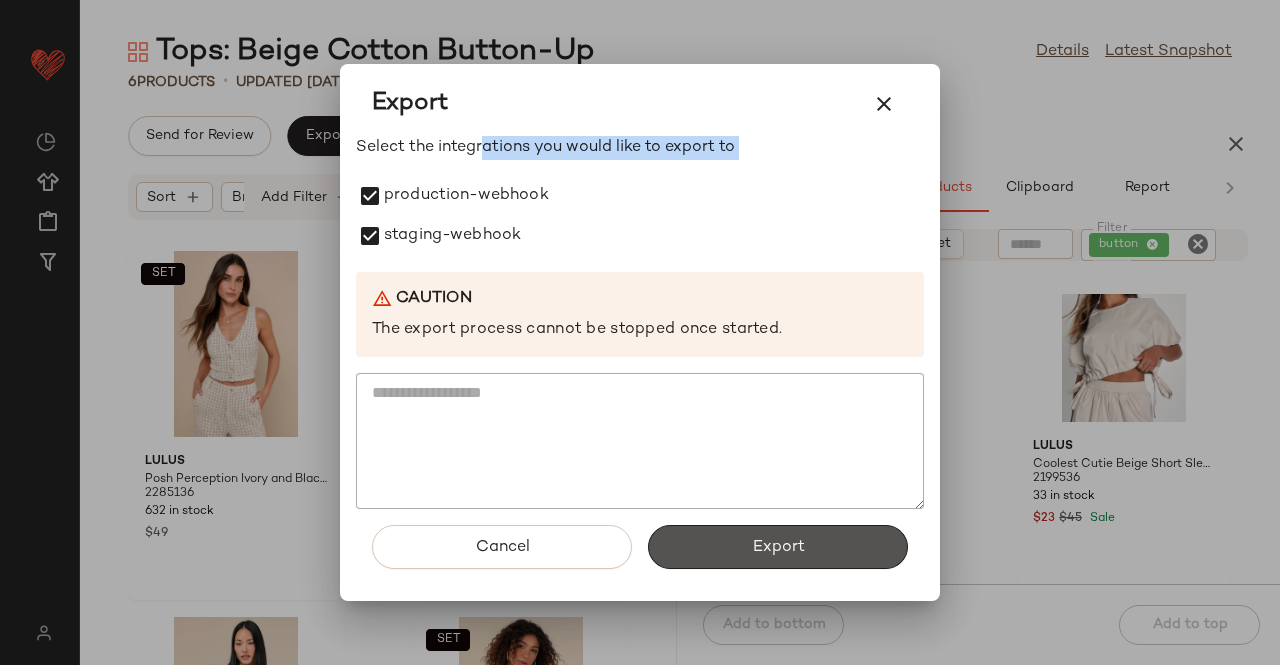 click on "Export" at bounding box center (778, 547) 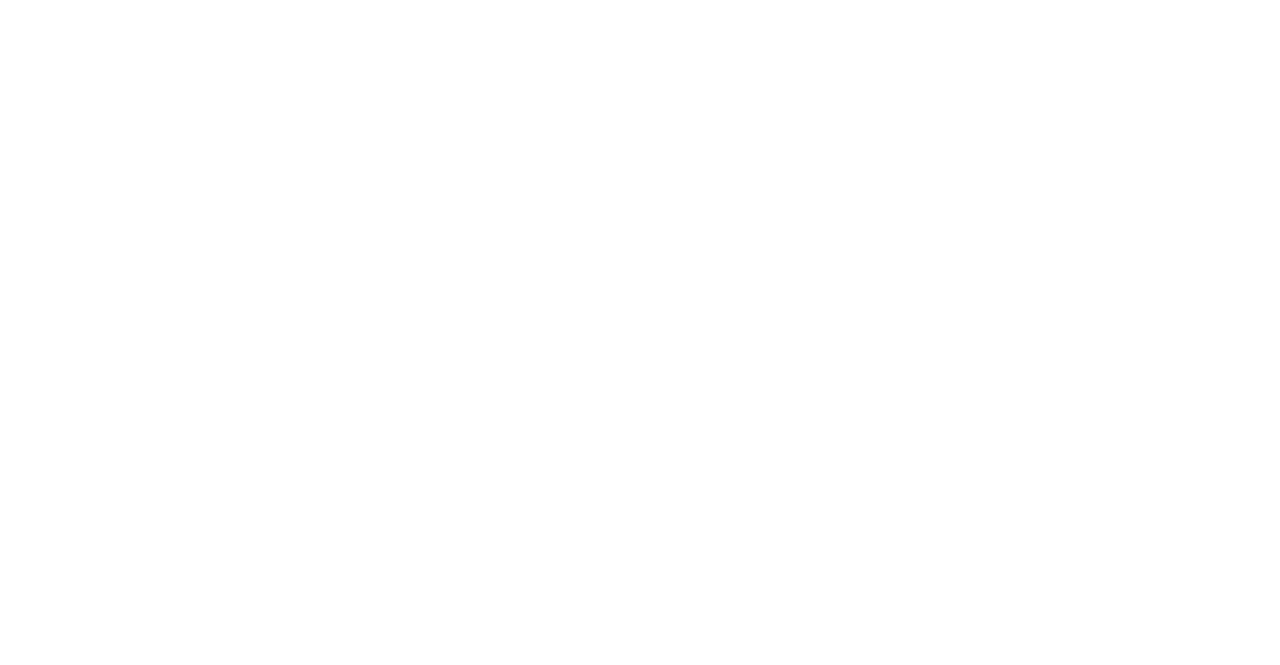 scroll, scrollTop: 0, scrollLeft: 0, axis: both 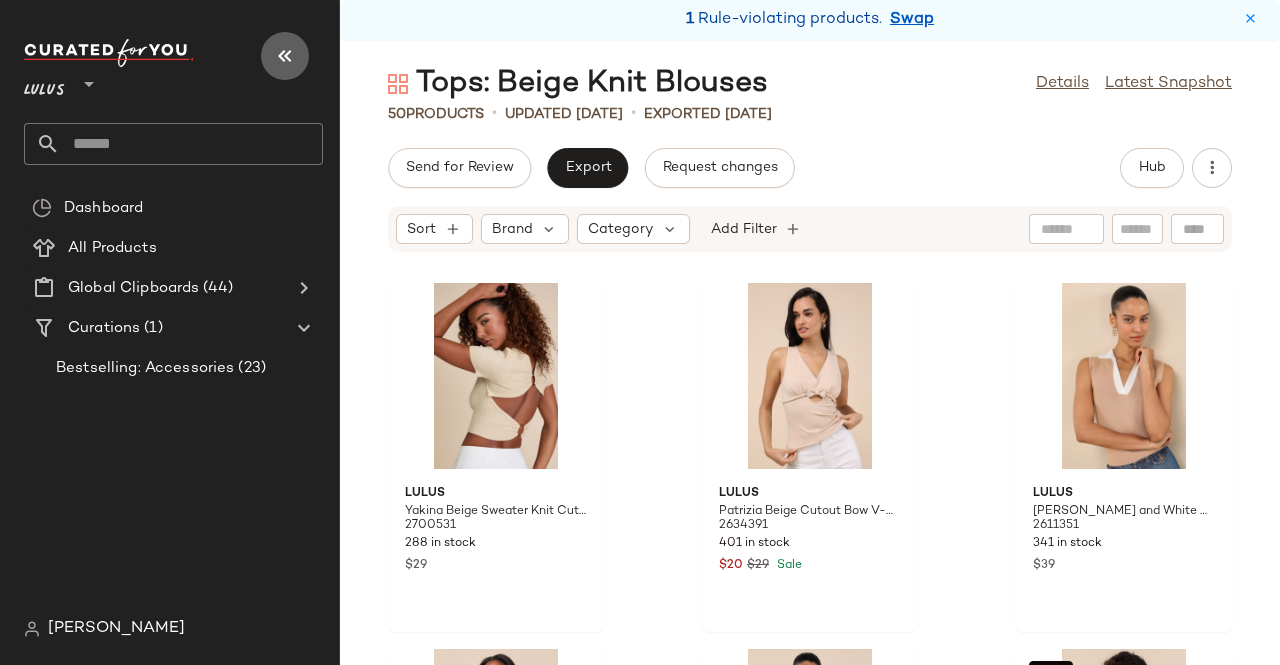 click at bounding box center [285, 56] 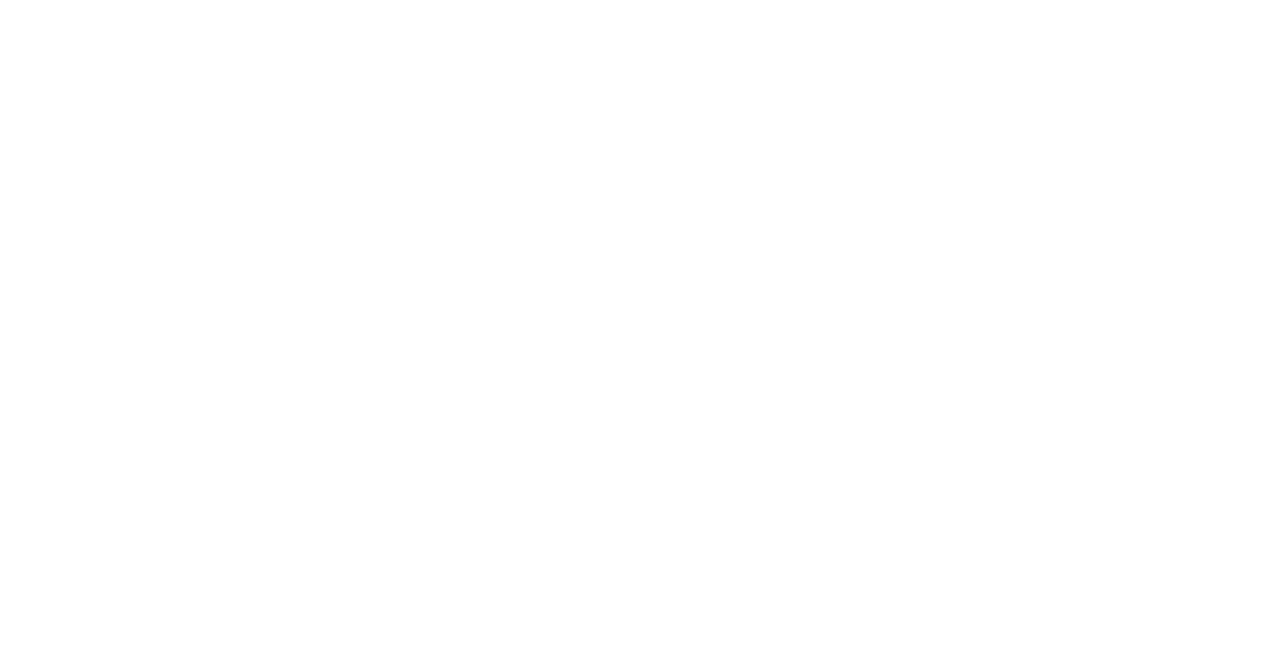 scroll, scrollTop: 0, scrollLeft: 0, axis: both 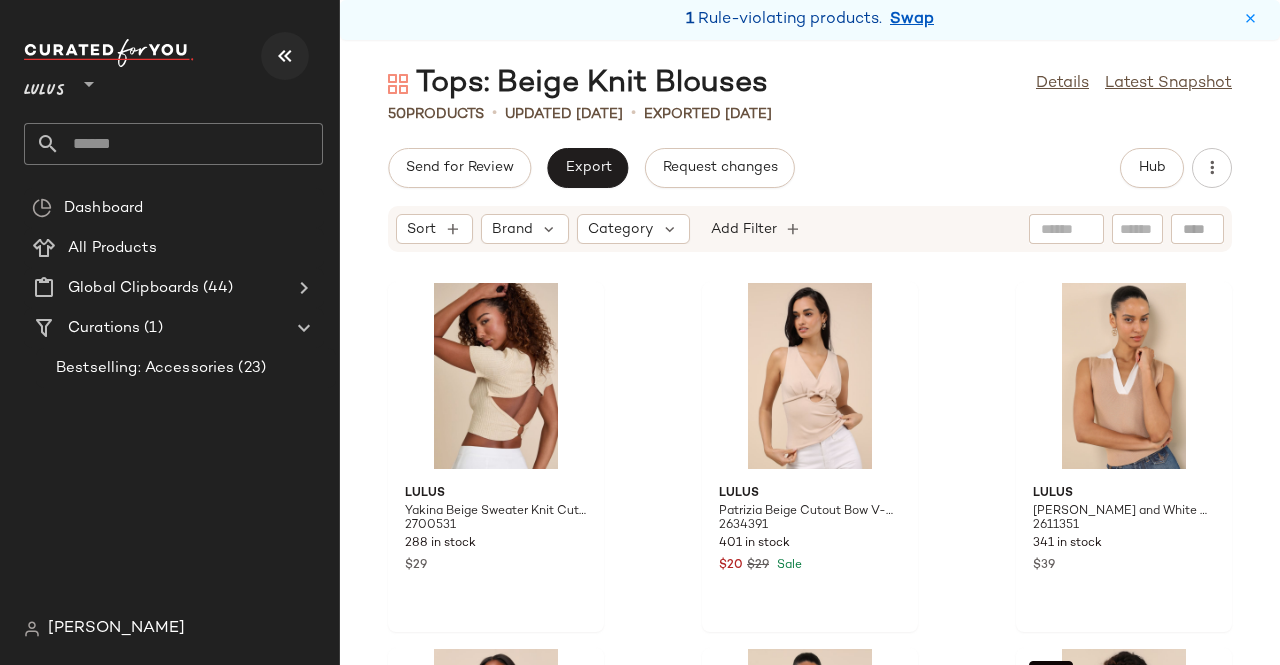 click at bounding box center [285, 56] 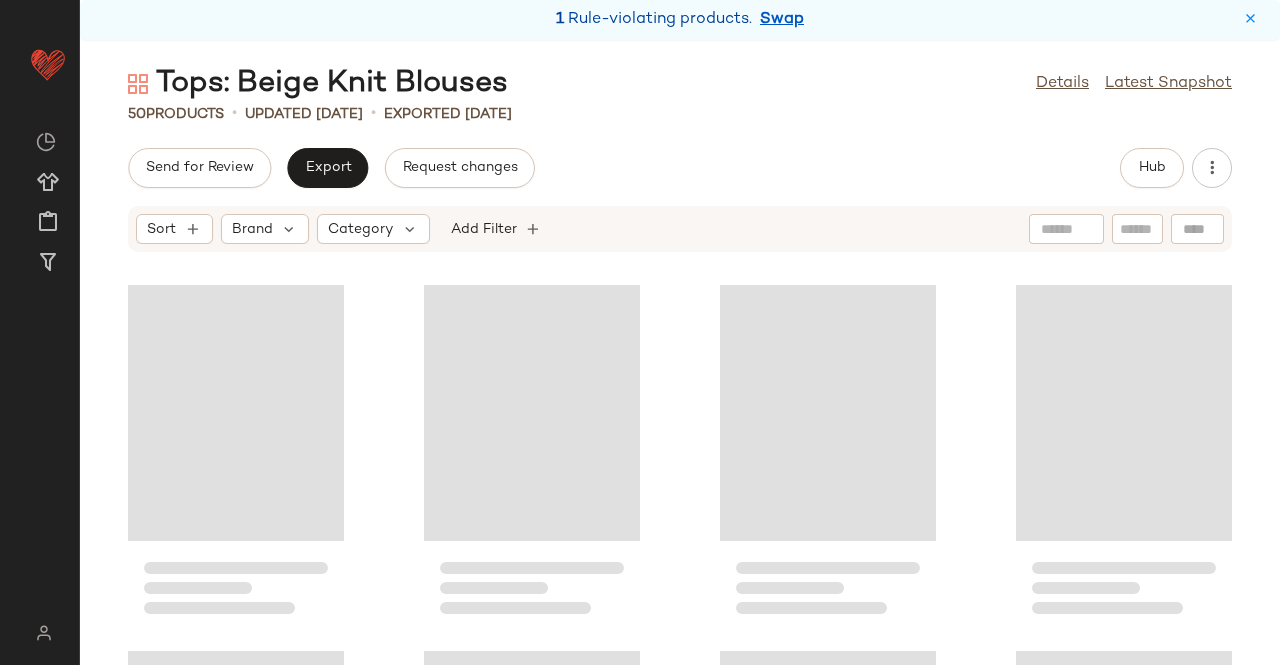click on "1 Rule-violating products. Swap" at bounding box center (680, 20) 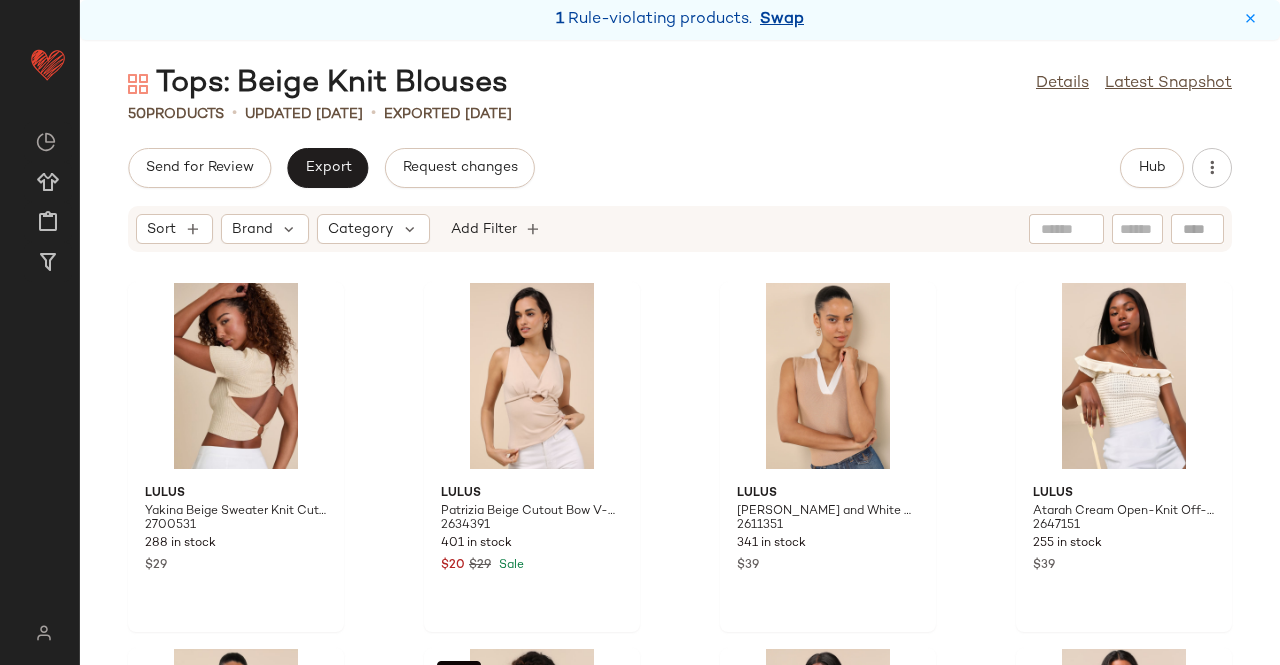 click on "Swap" at bounding box center [782, 20] 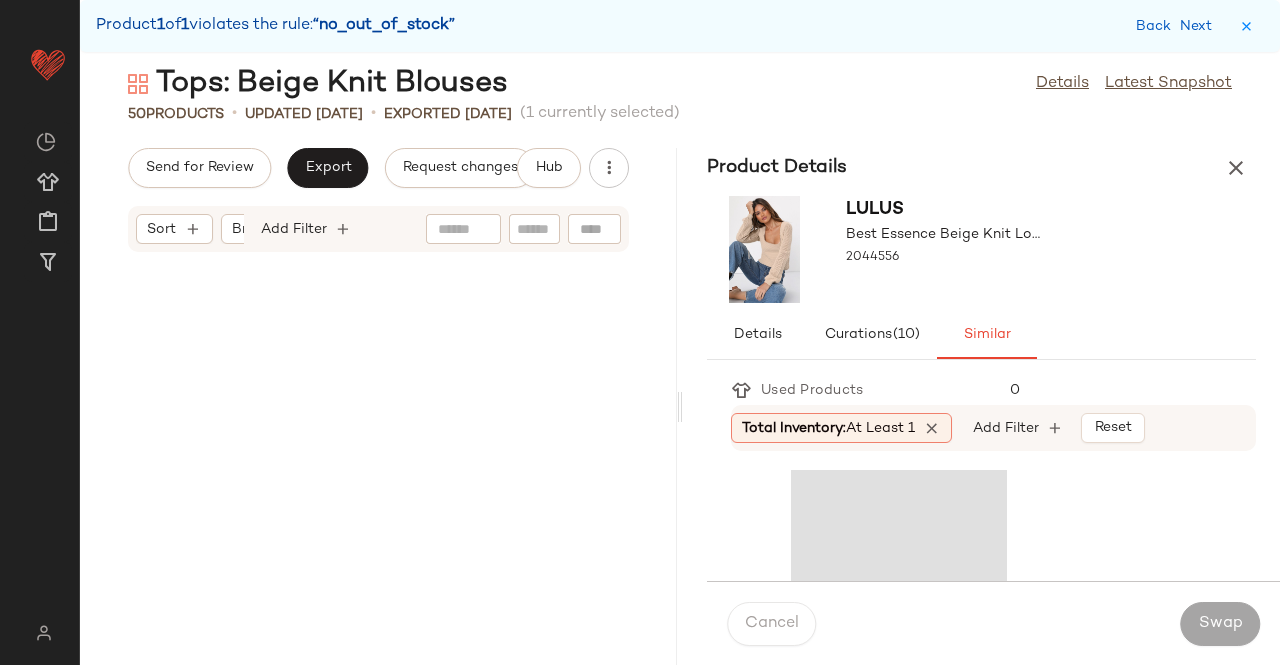 scroll, scrollTop: 3294, scrollLeft: 0, axis: vertical 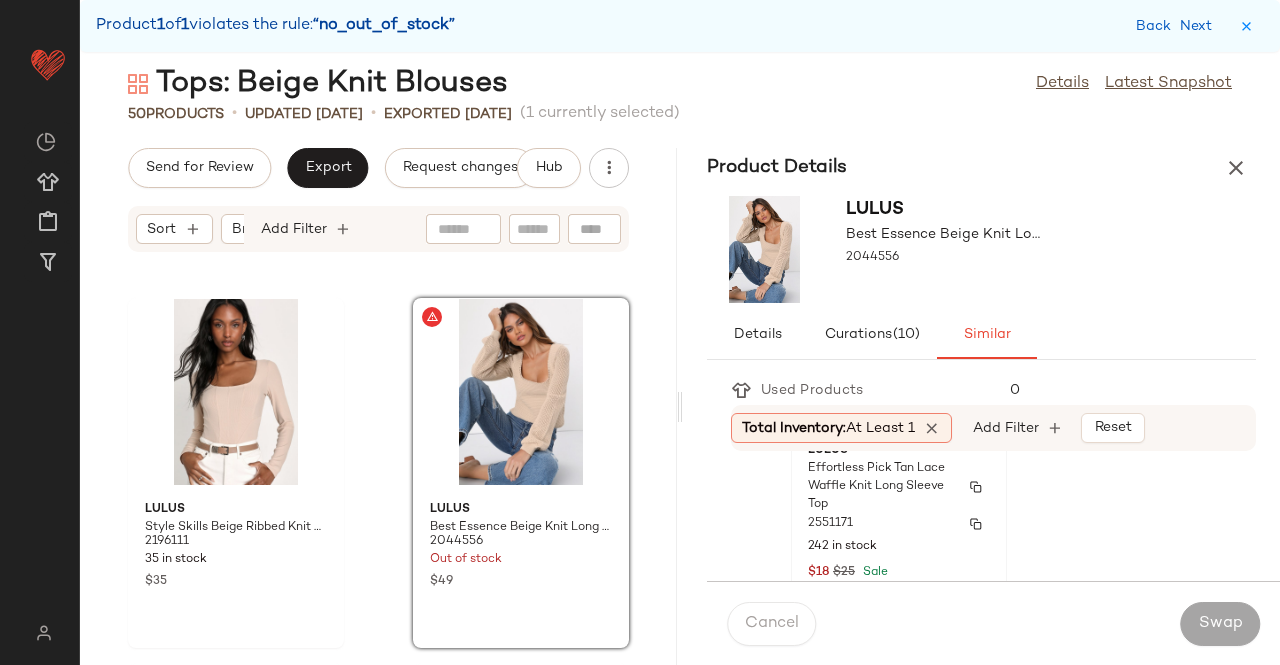 click on "2551171" at bounding box center [899, 524] 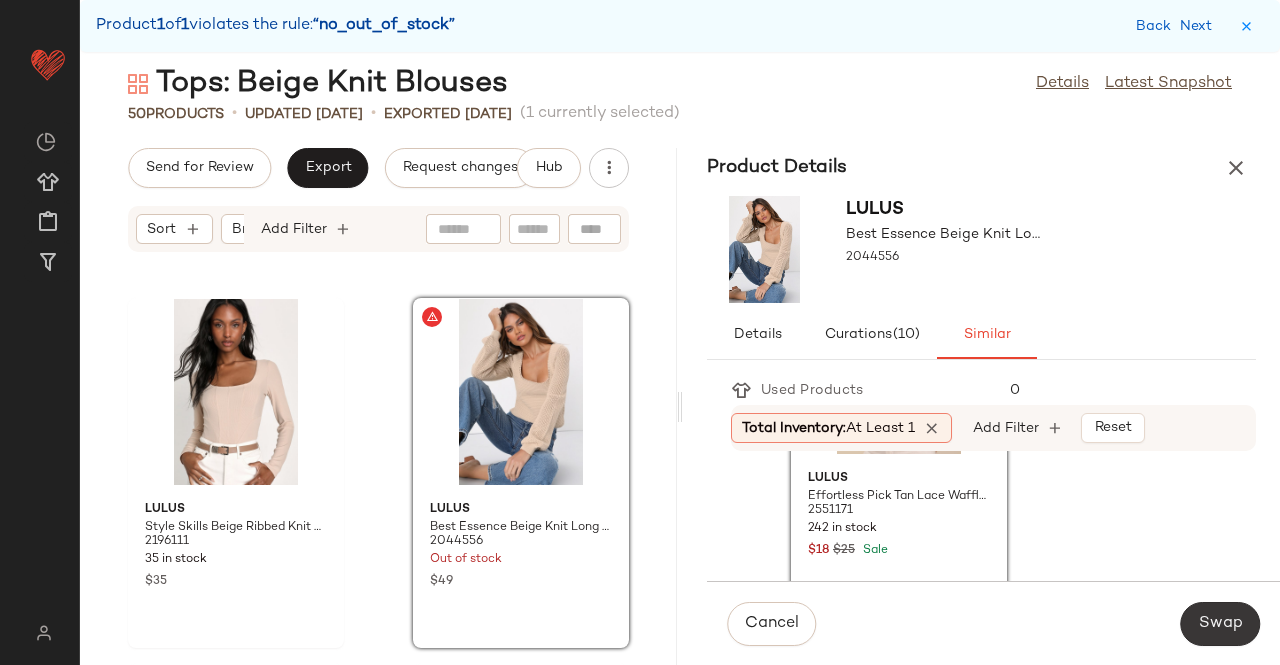 click on "Swap" 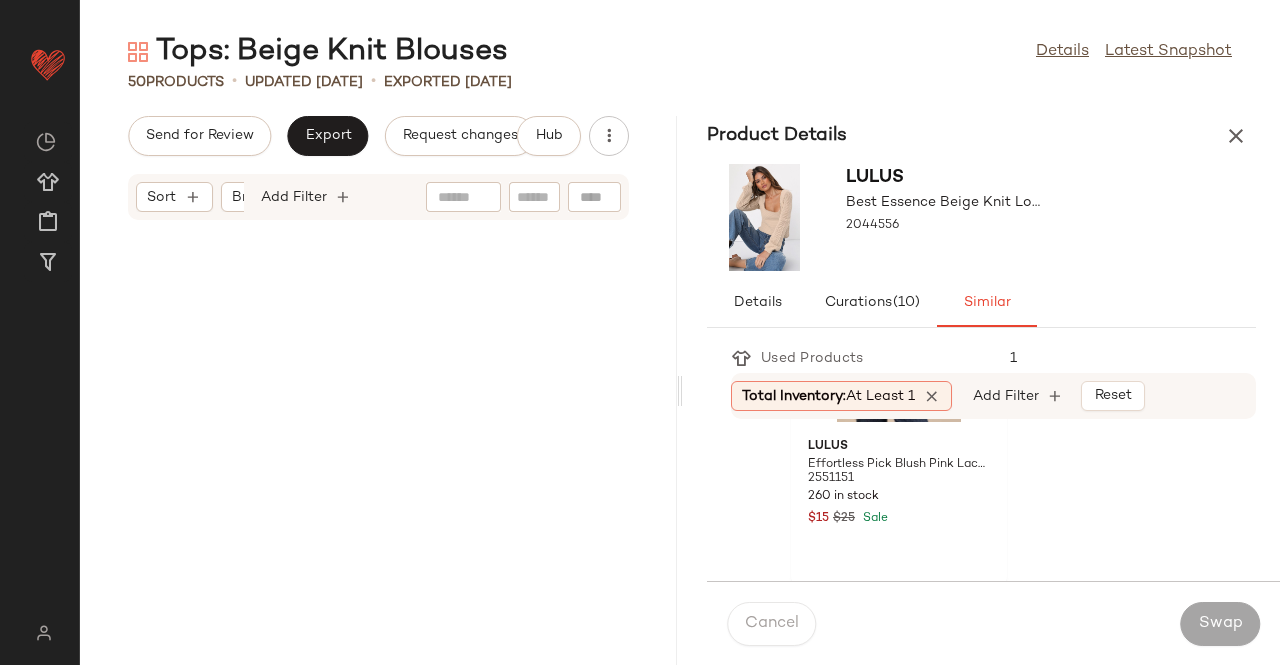scroll, scrollTop: 0, scrollLeft: 0, axis: both 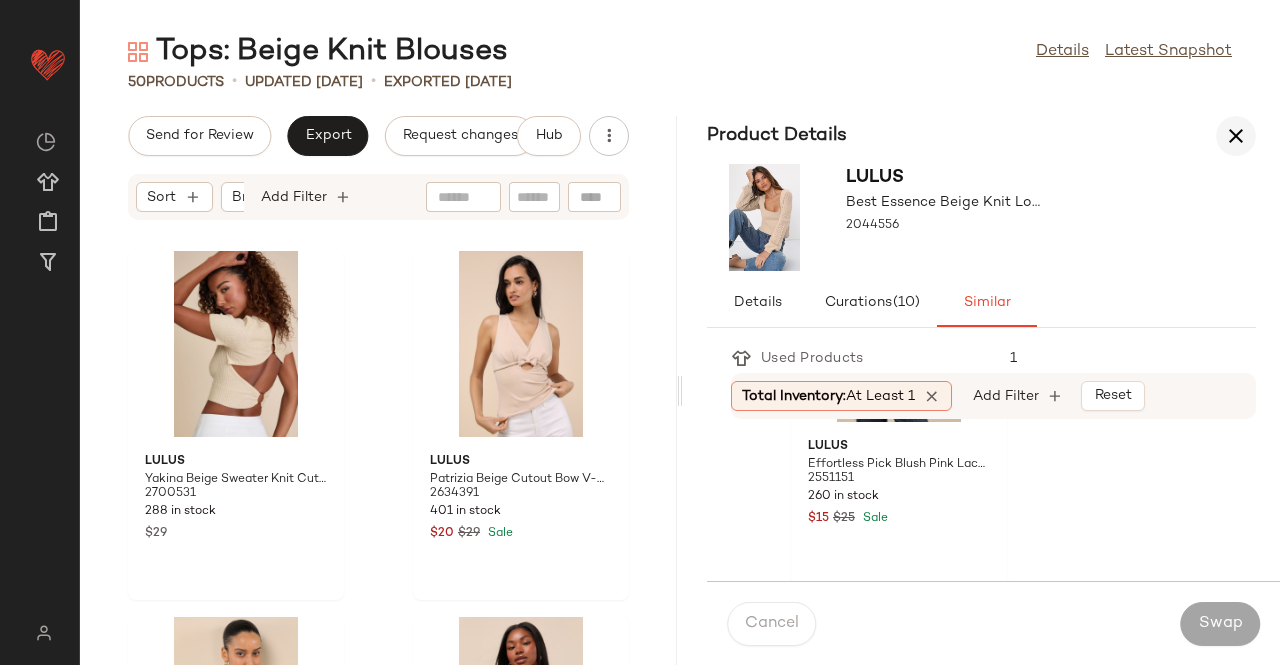 click on "Product Details" at bounding box center [981, 136] 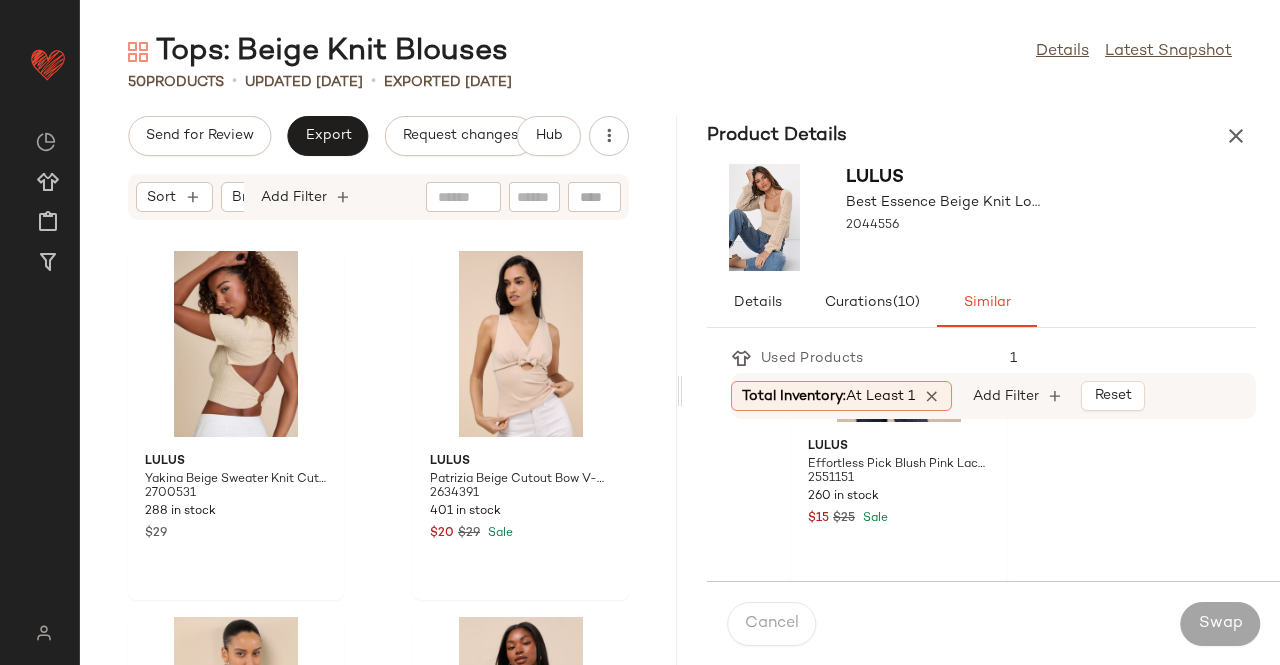 click at bounding box center [1236, 136] 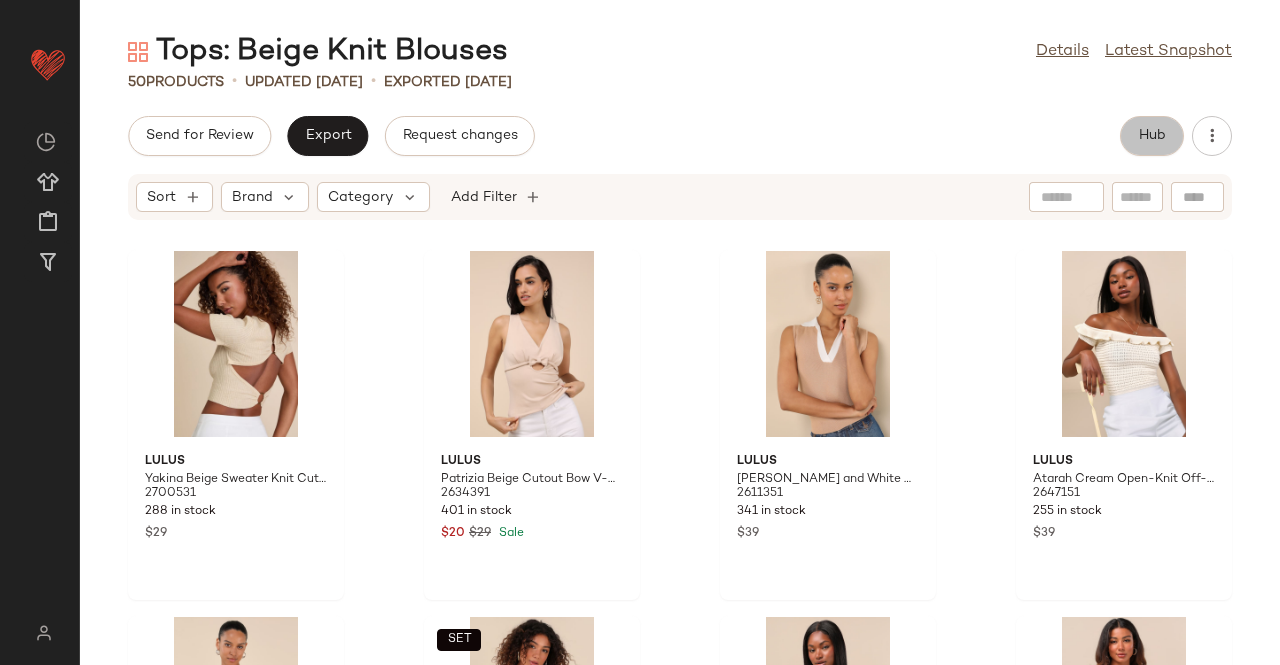 click on "Hub" 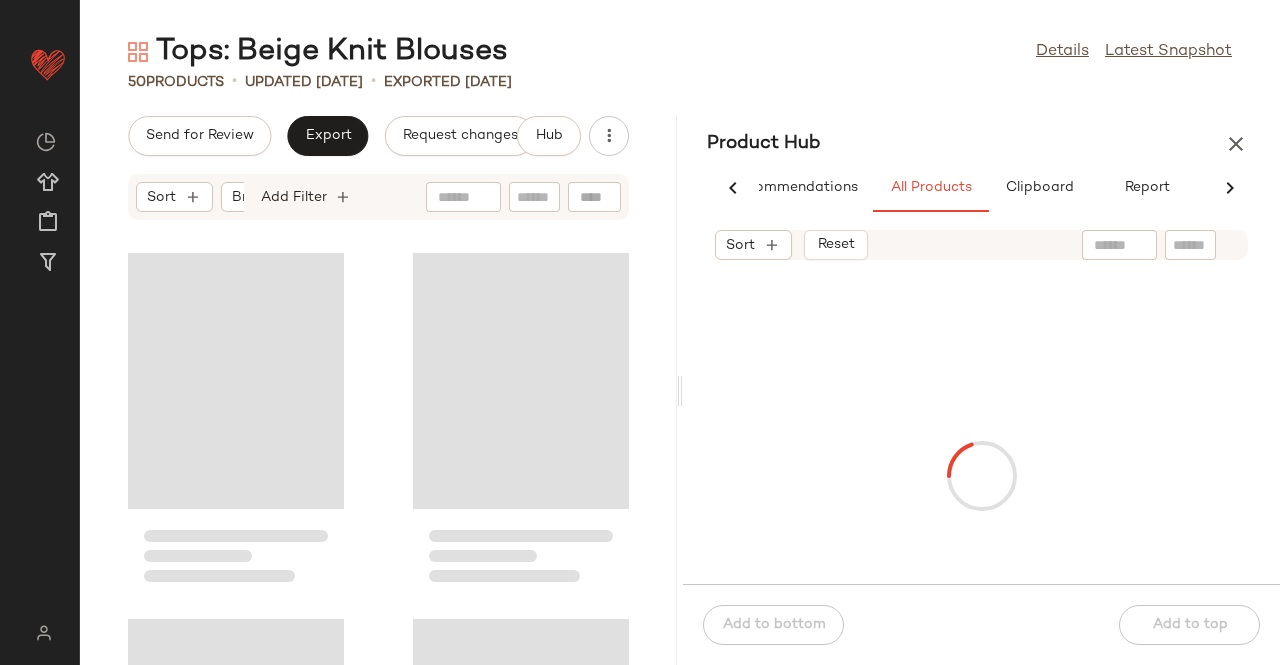 scroll, scrollTop: 0, scrollLeft: 62, axis: horizontal 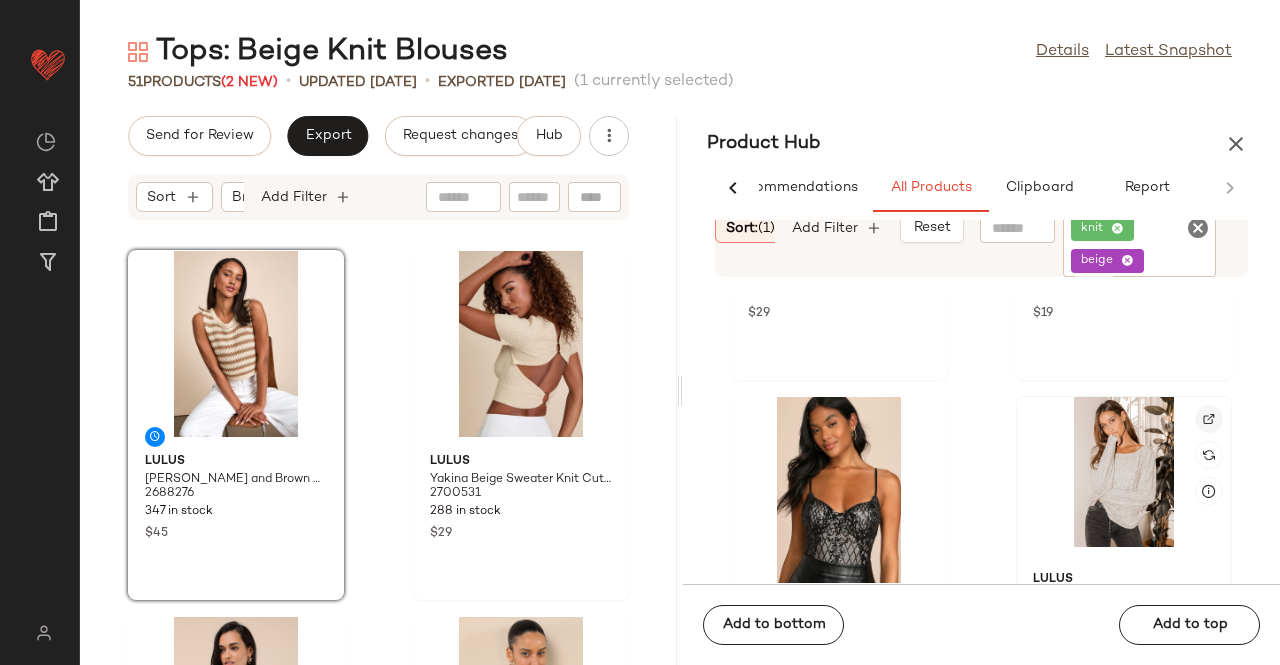 click 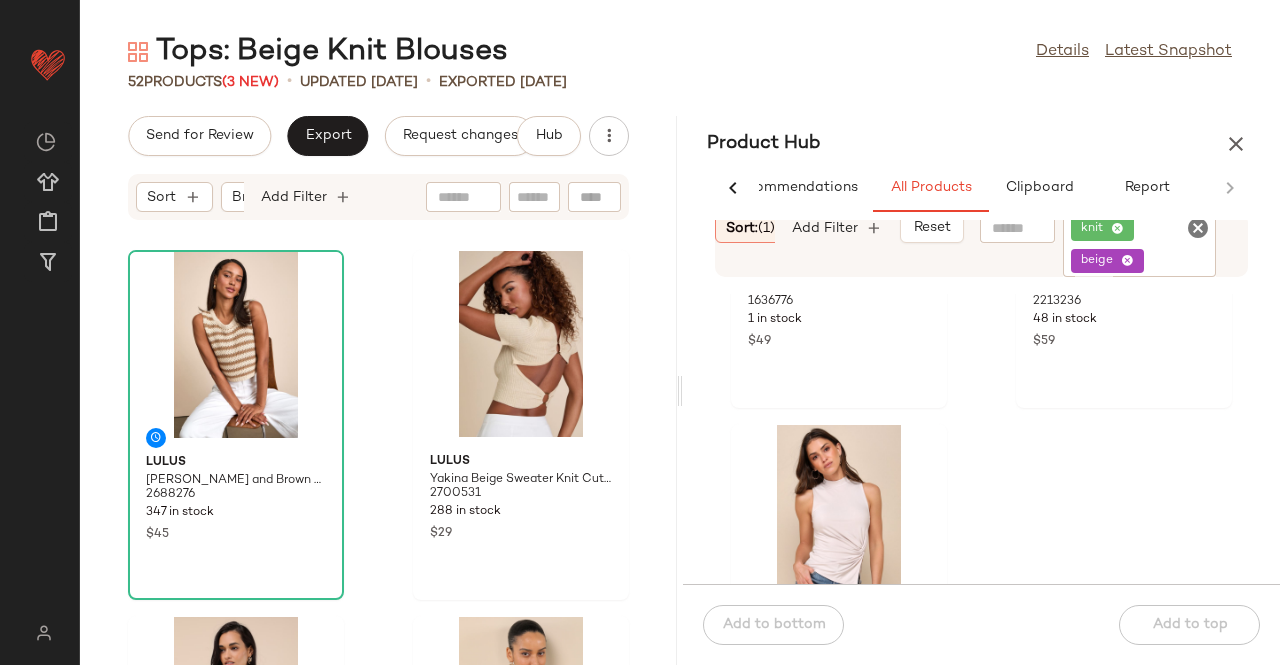 scroll, scrollTop: 1416, scrollLeft: 0, axis: vertical 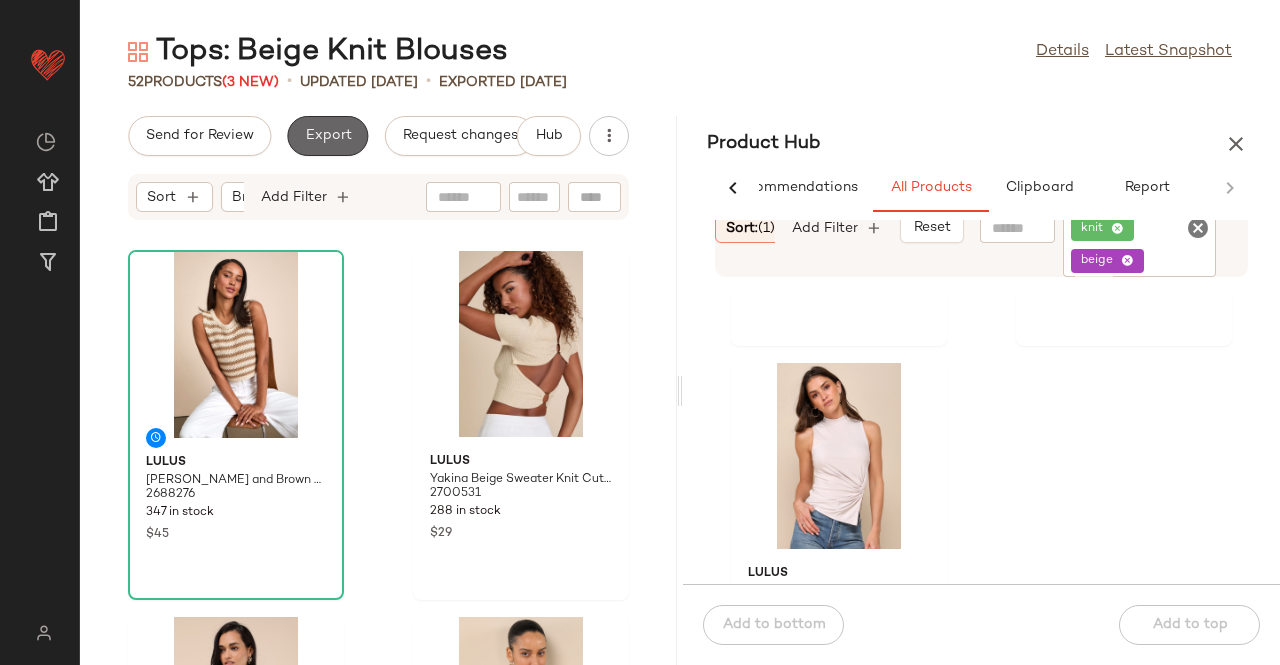 click on "Export" at bounding box center (327, 136) 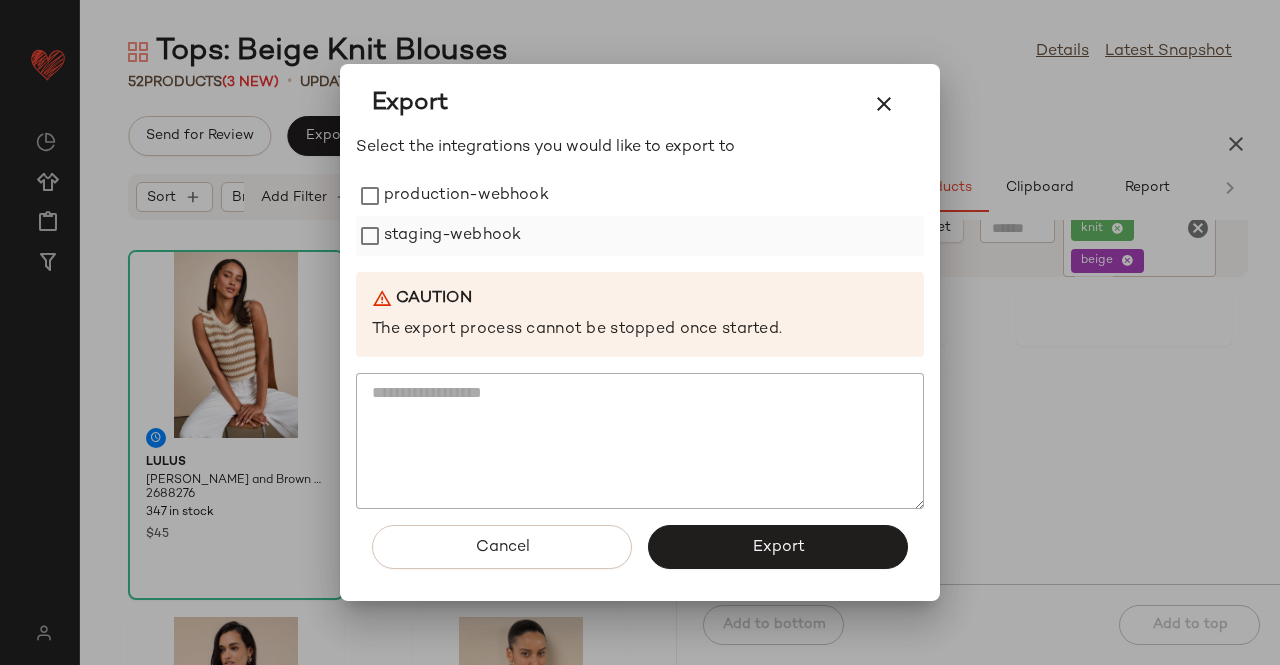 drag, startPoint x: 432, startPoint y: 206, endPoint x: 443, endPoint y: 241, distance: 36.687874 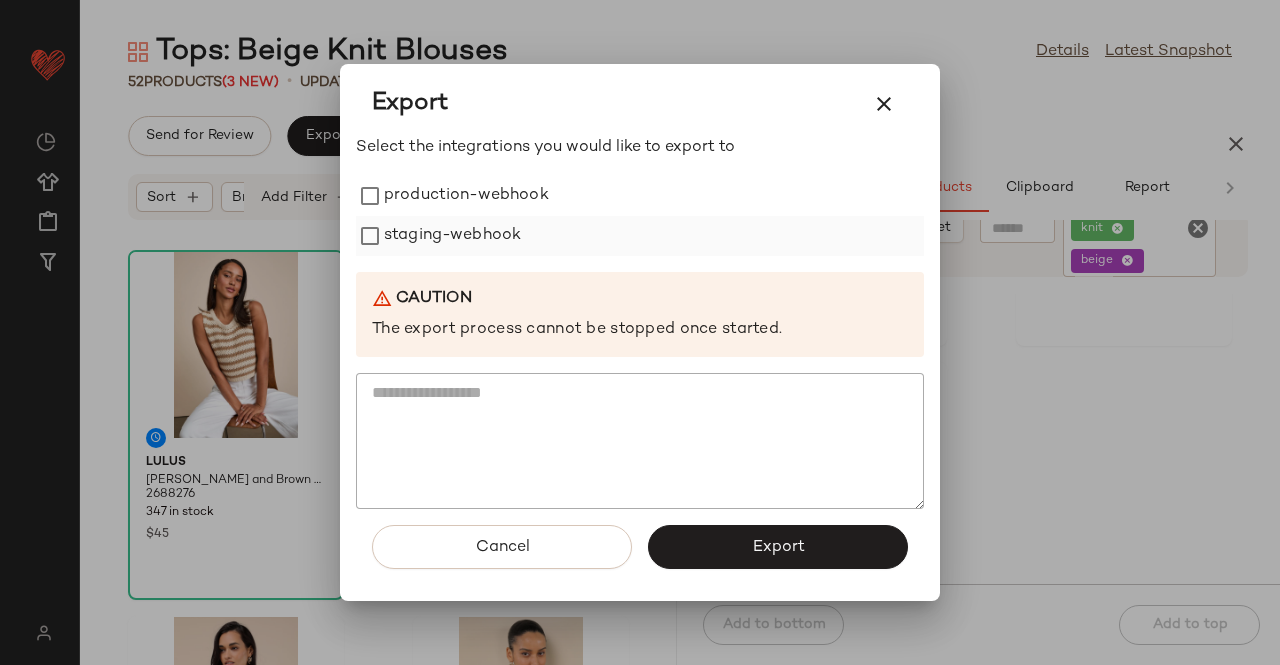 click on "production-webhook" at bounding box center [466, 196] 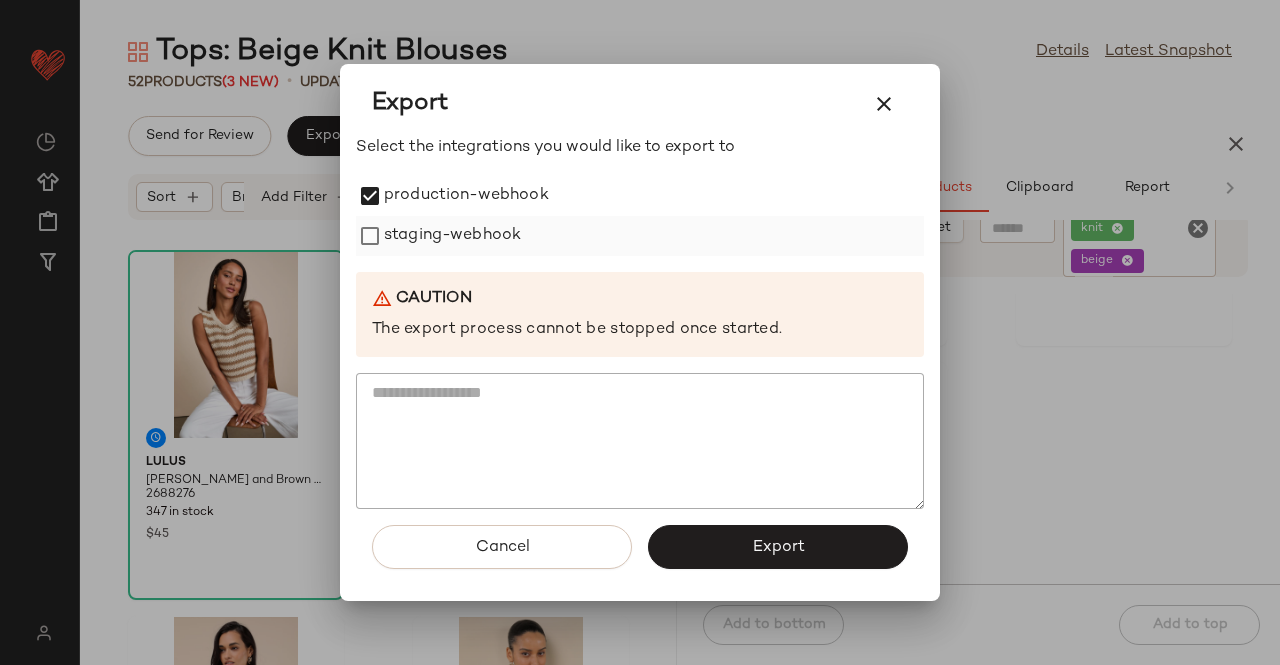 drag, startPoint x: 443, startPoint y: 241, endPoint x: 479, endPoint y: 246, distance: 36.345562 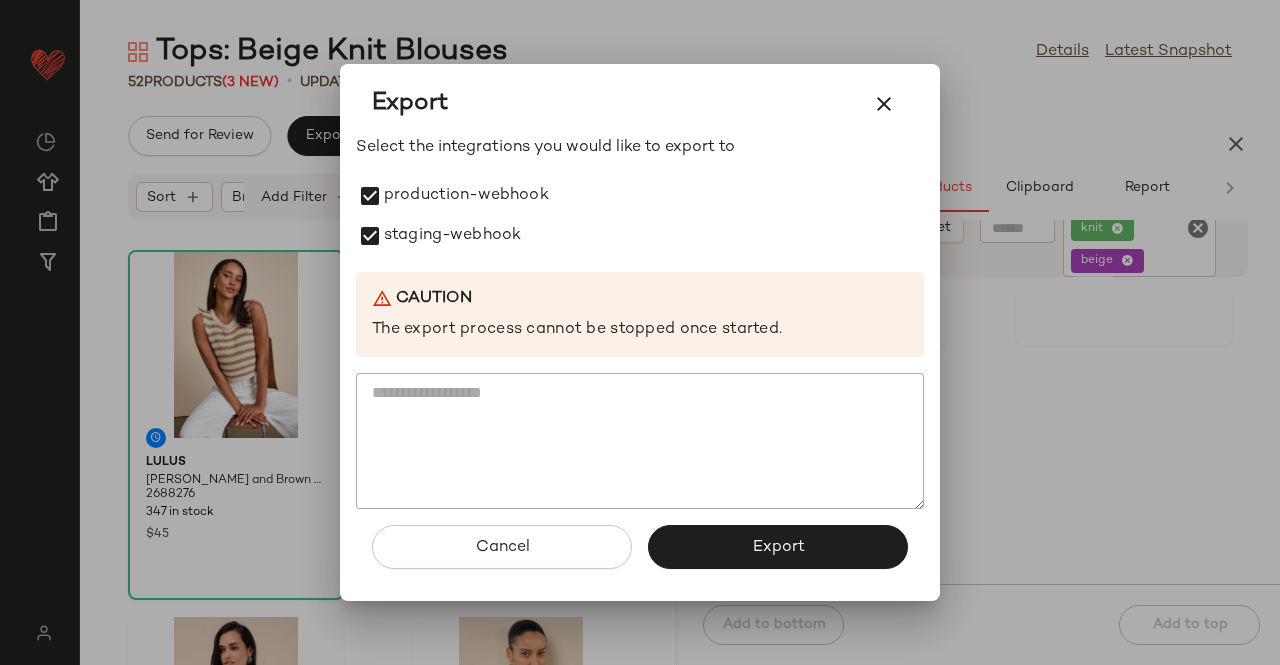 click on "Export" at bounding box center (778, 547) 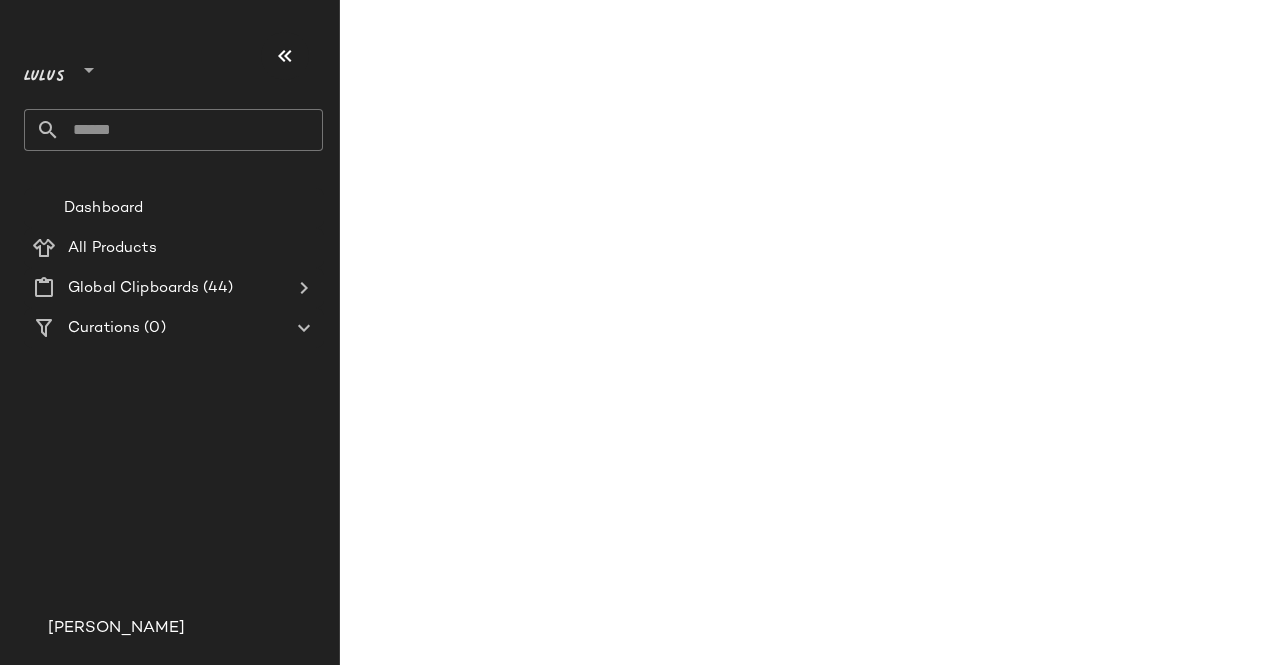 scroll, scrollTop: 0, scrollLeft: 0, axis: both 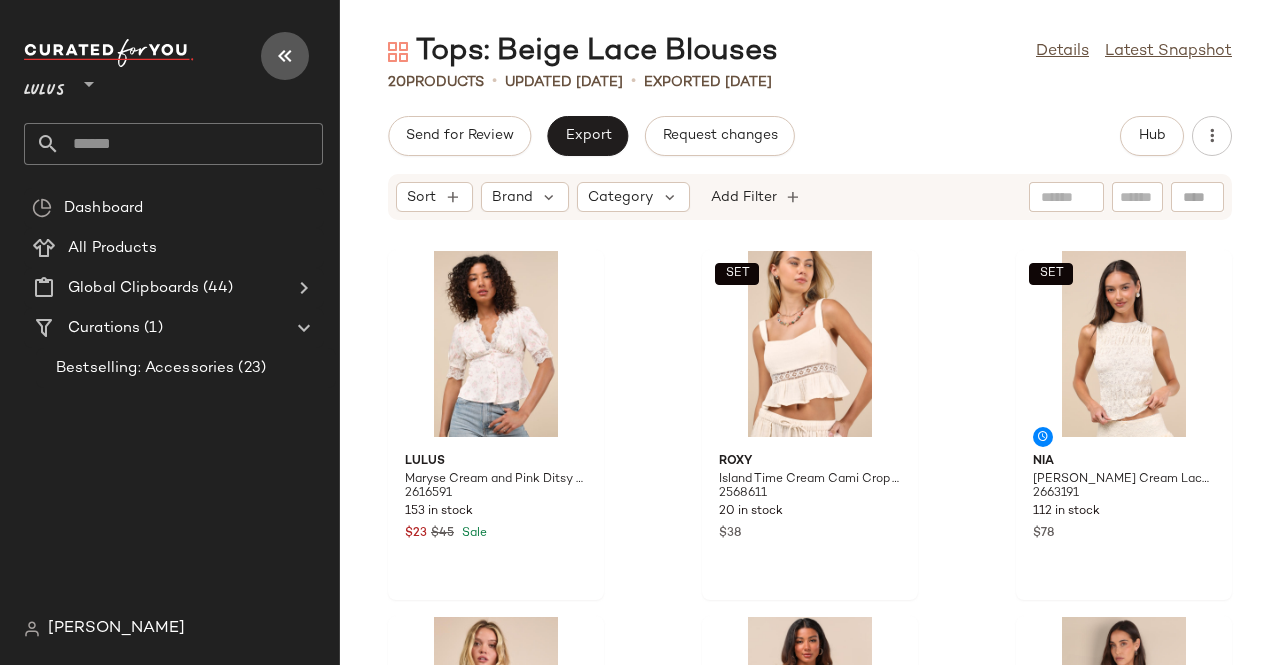 click at bounding box center (285, 56) 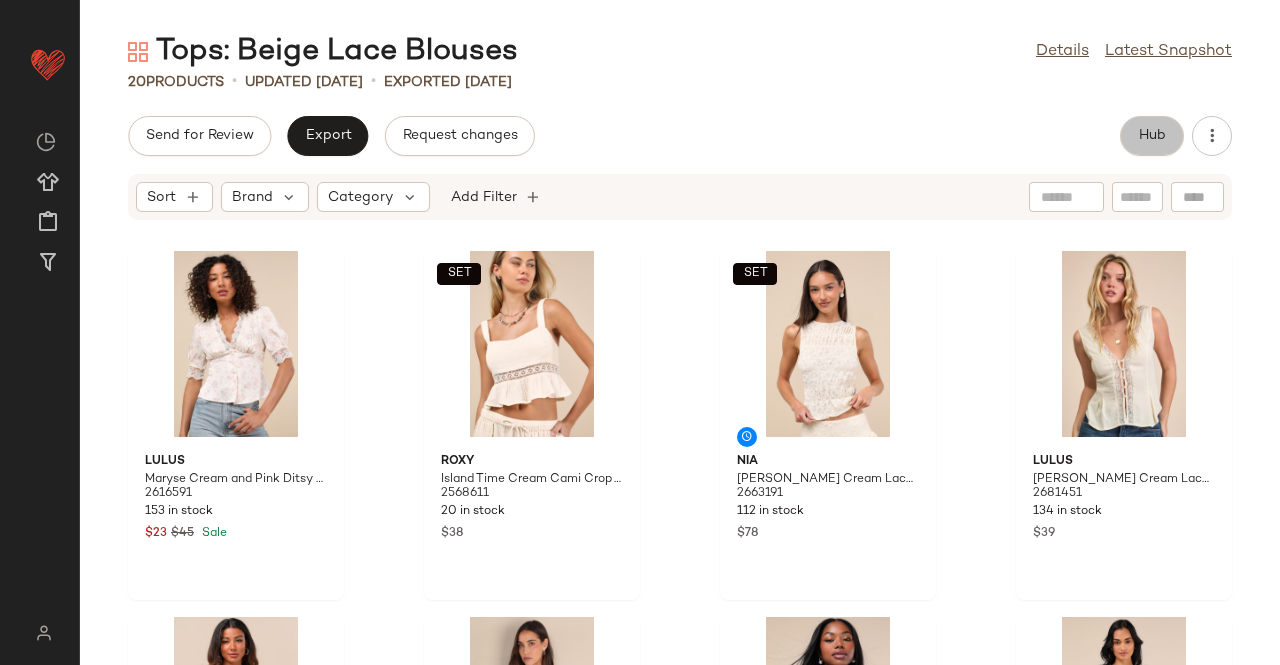 click on "Hub" at bounding box center (1152, 136) 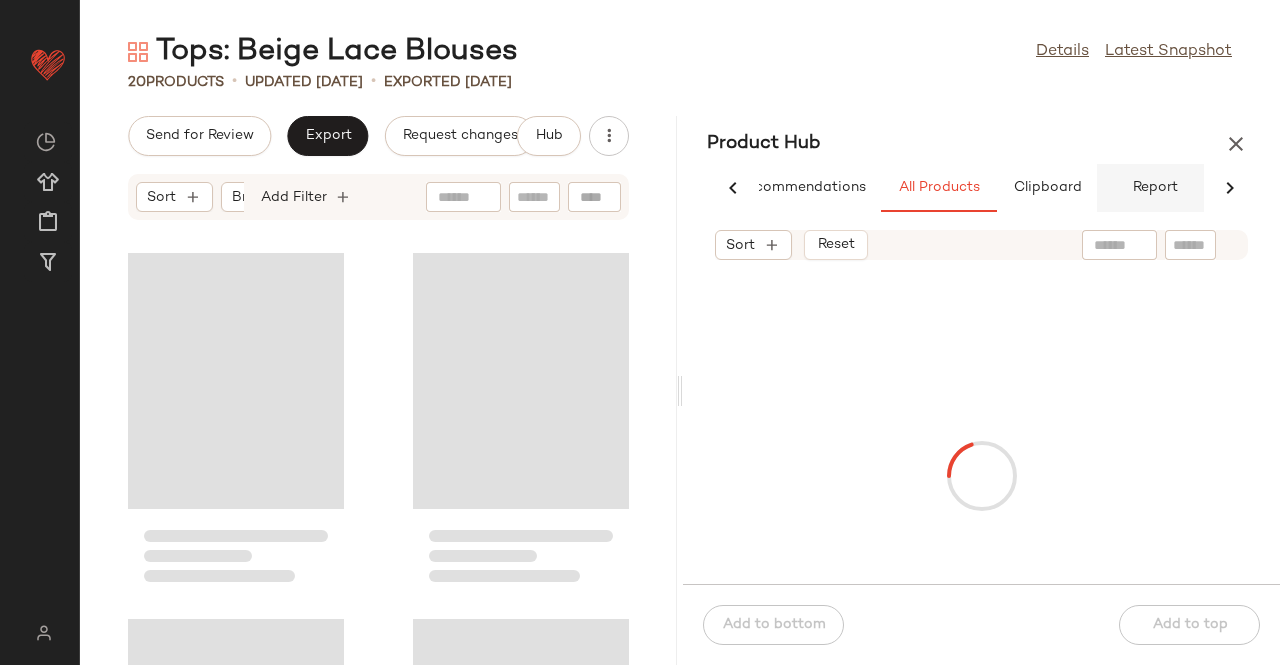 scroll, scrollTop: 0, scrollLeft: 62, axis: horizontal 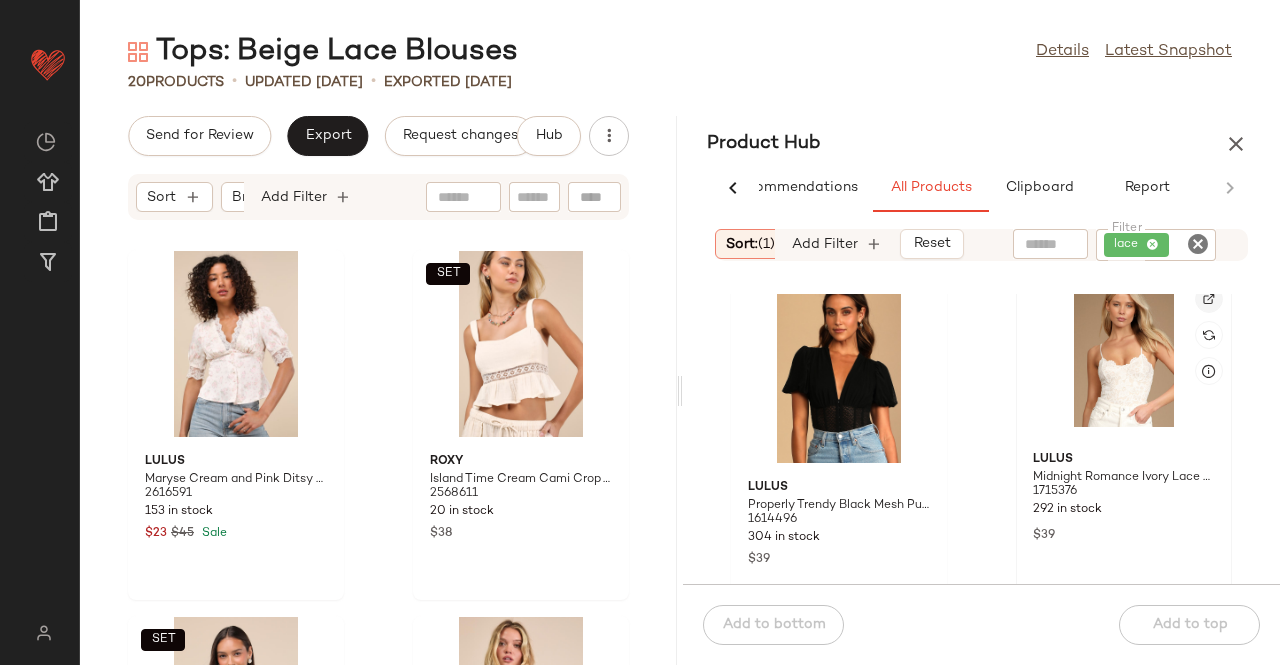 click 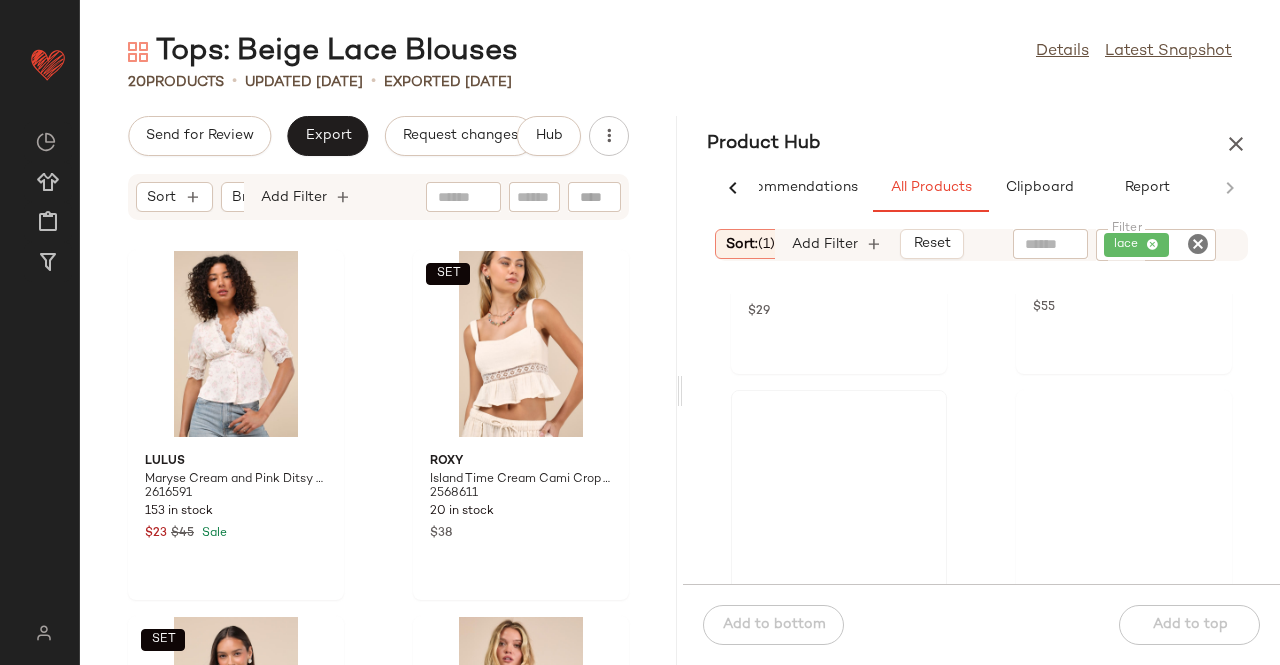 scroll, scrollTop: 31416, scrollLeft: 0, axis: vertical 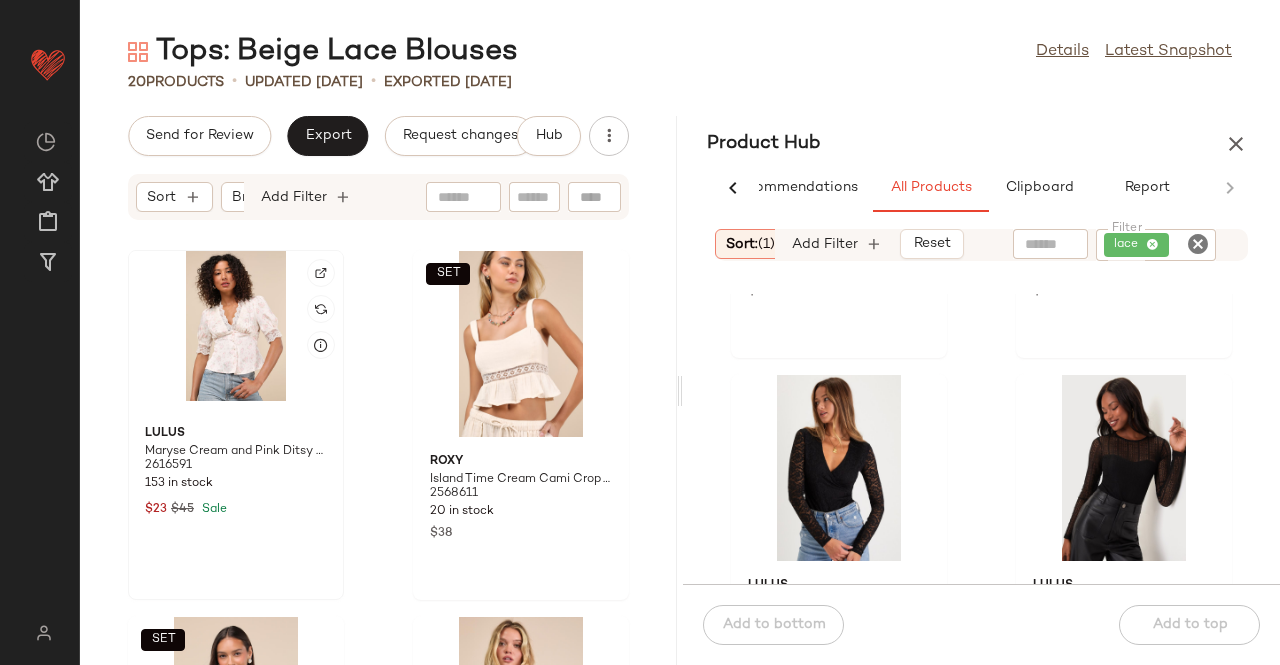 click 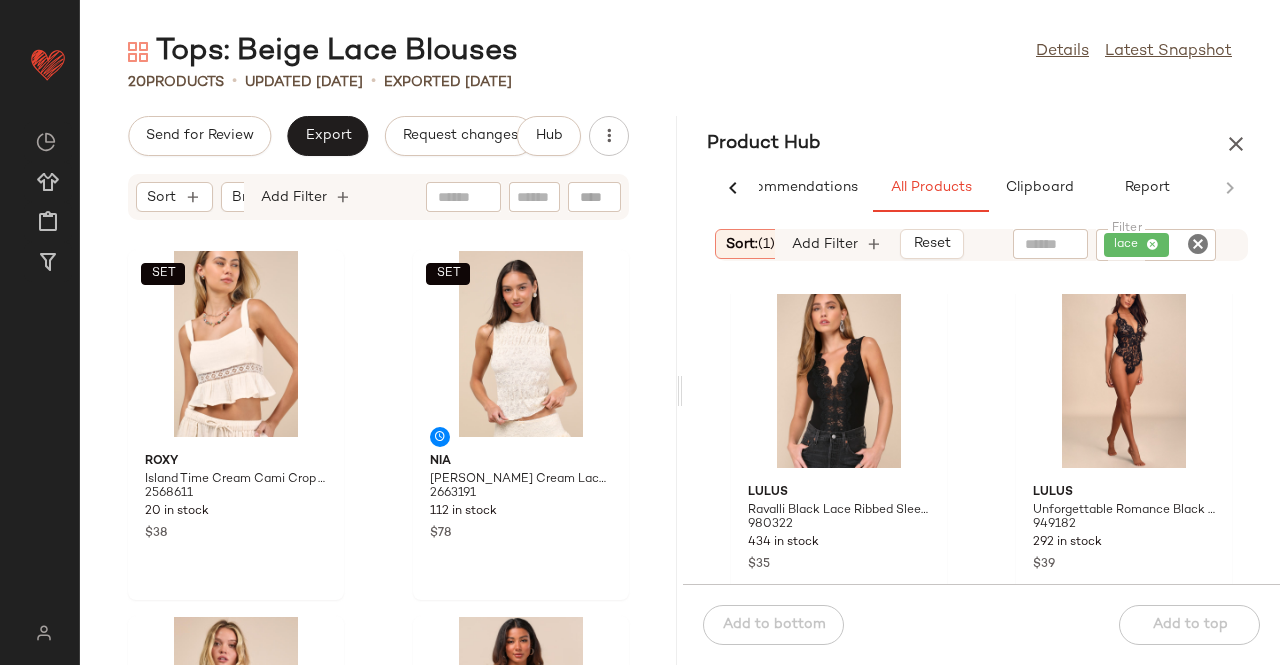 scroll, scrollTop: 33019, scrollLeft: 0, axis: vertical 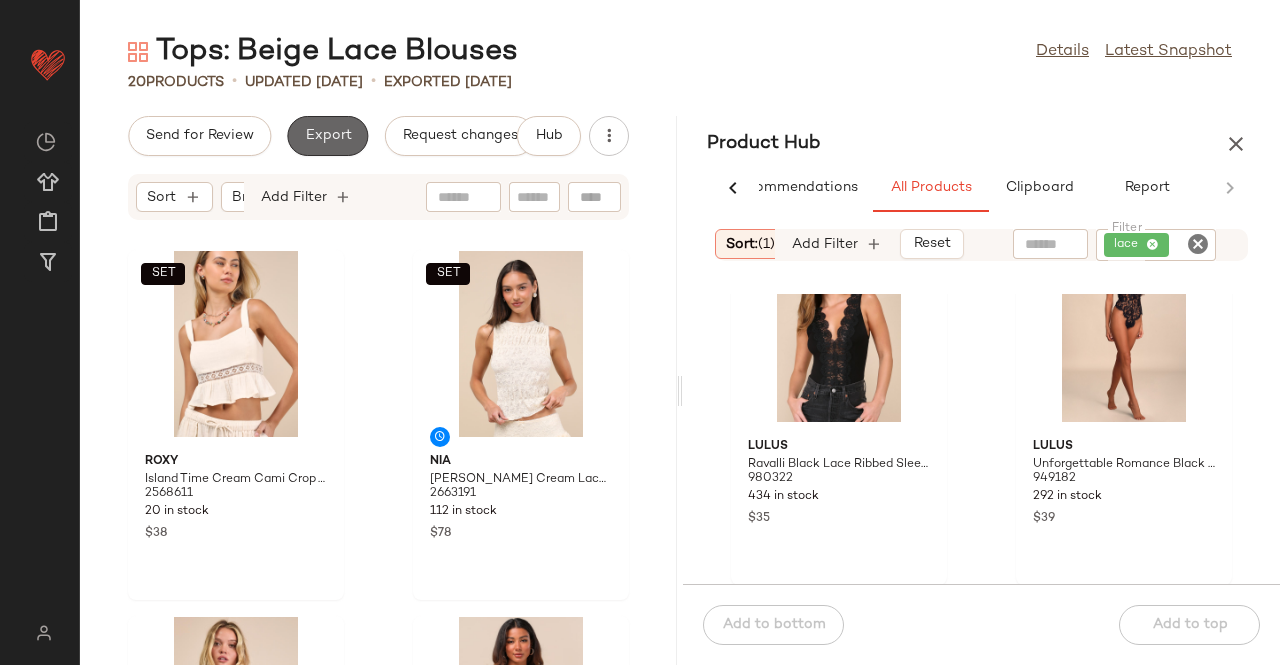 click on "Export" 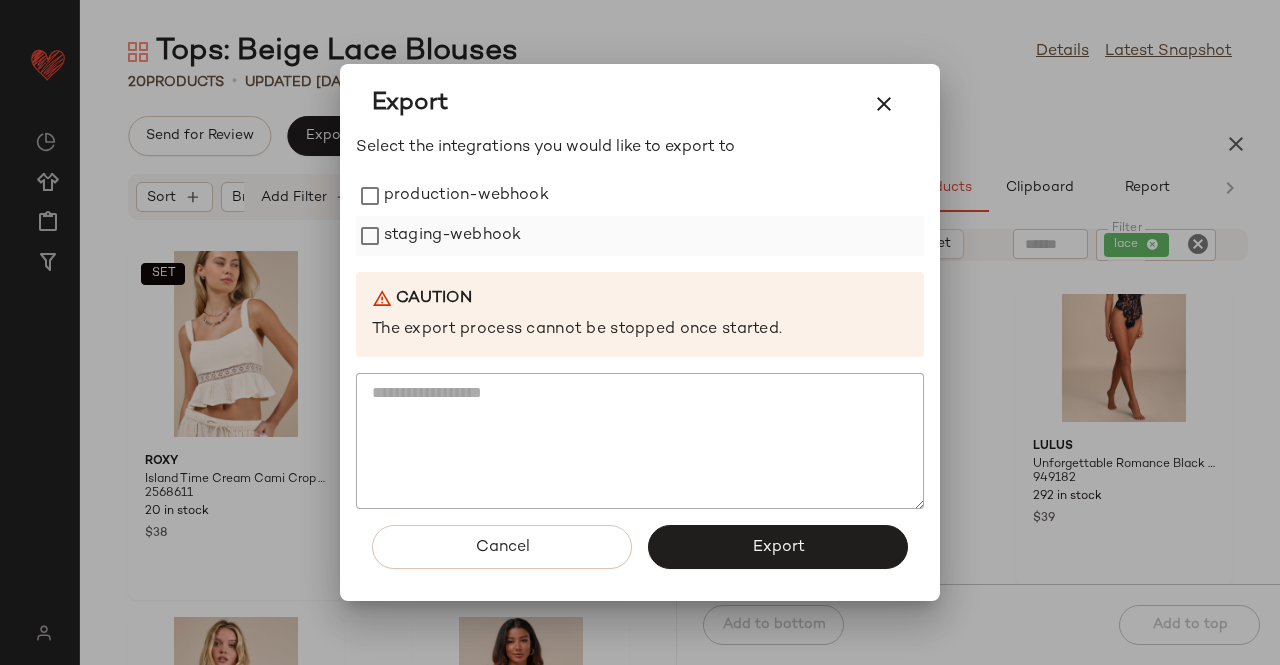 click on "staging-webhook" at bounding box center (452, 236) 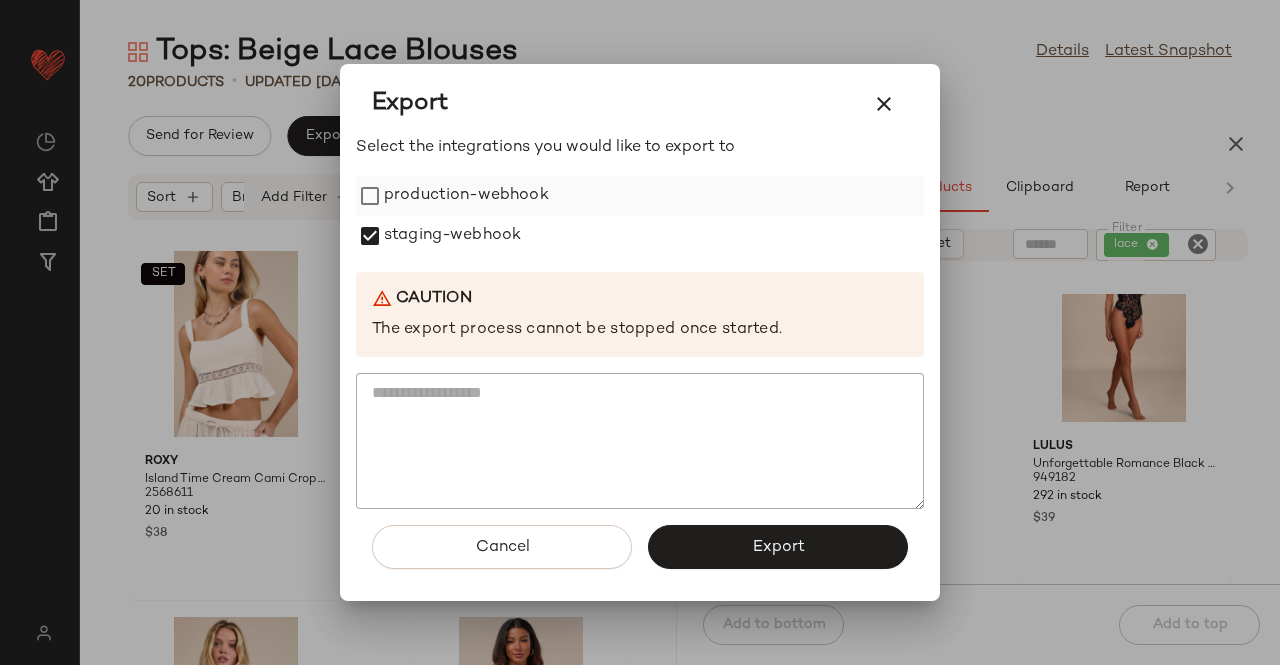 click on "production-webhook" at bounding box center [466, 196] 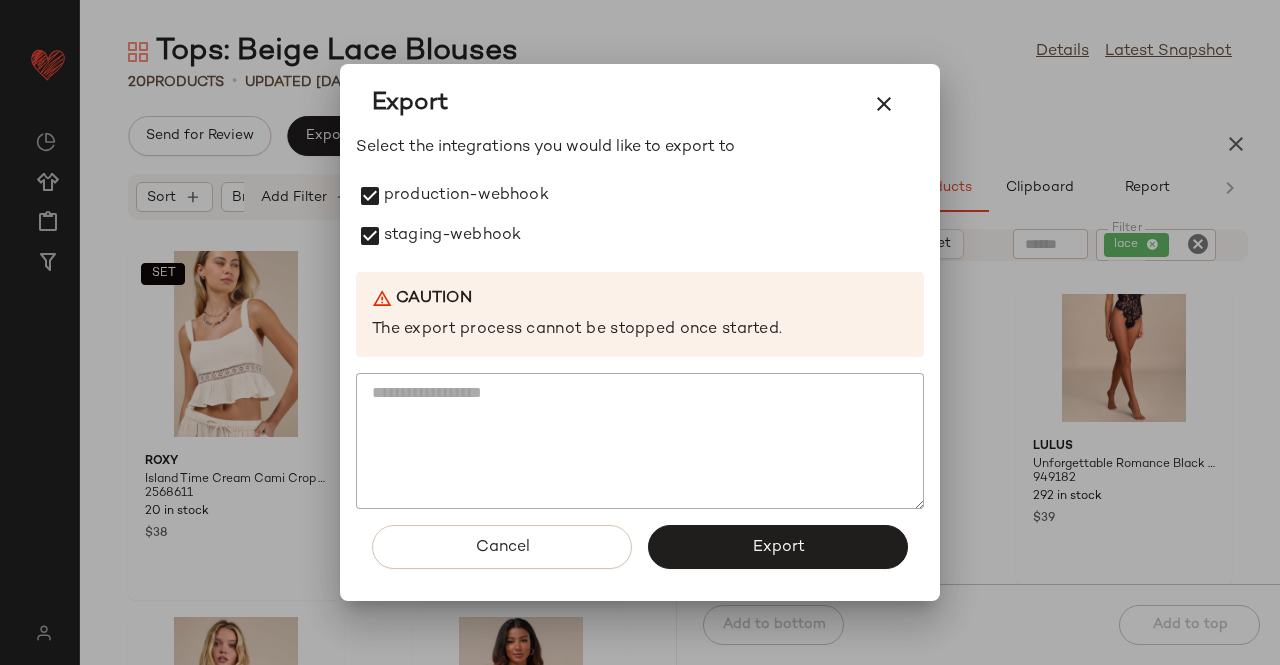 click on "Export" at bounding box center [778, 547] 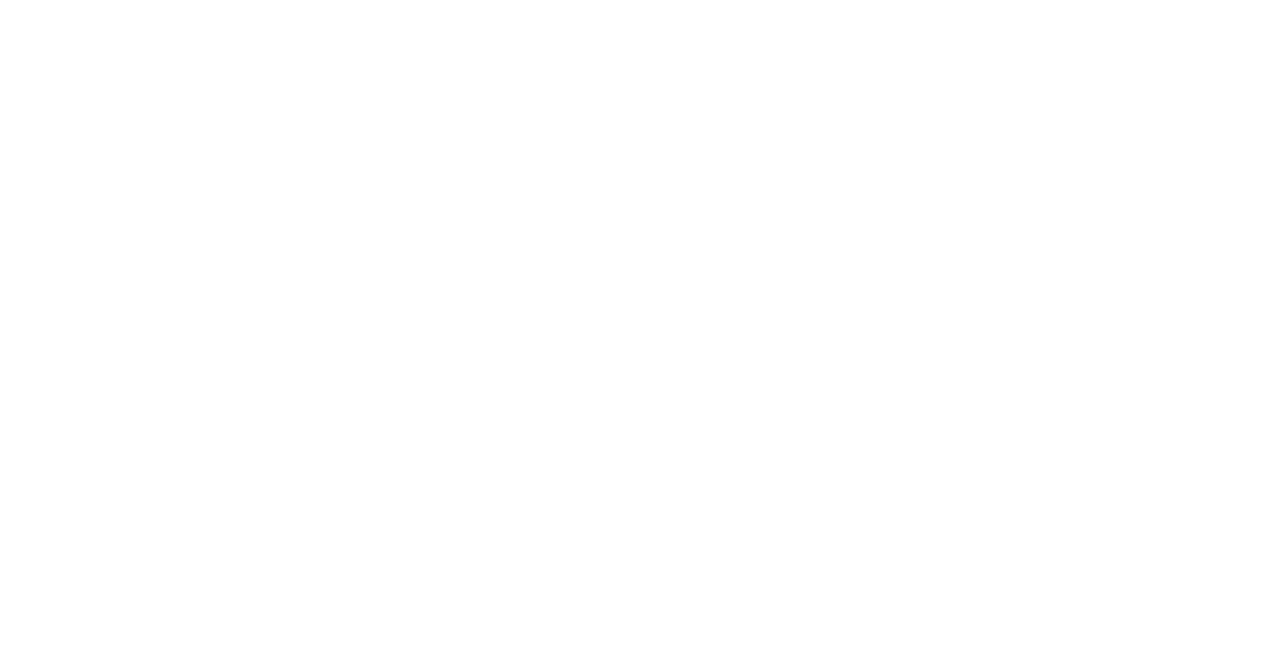 scroll, scrollTop: 0, scrollLeft: 0, axis: both 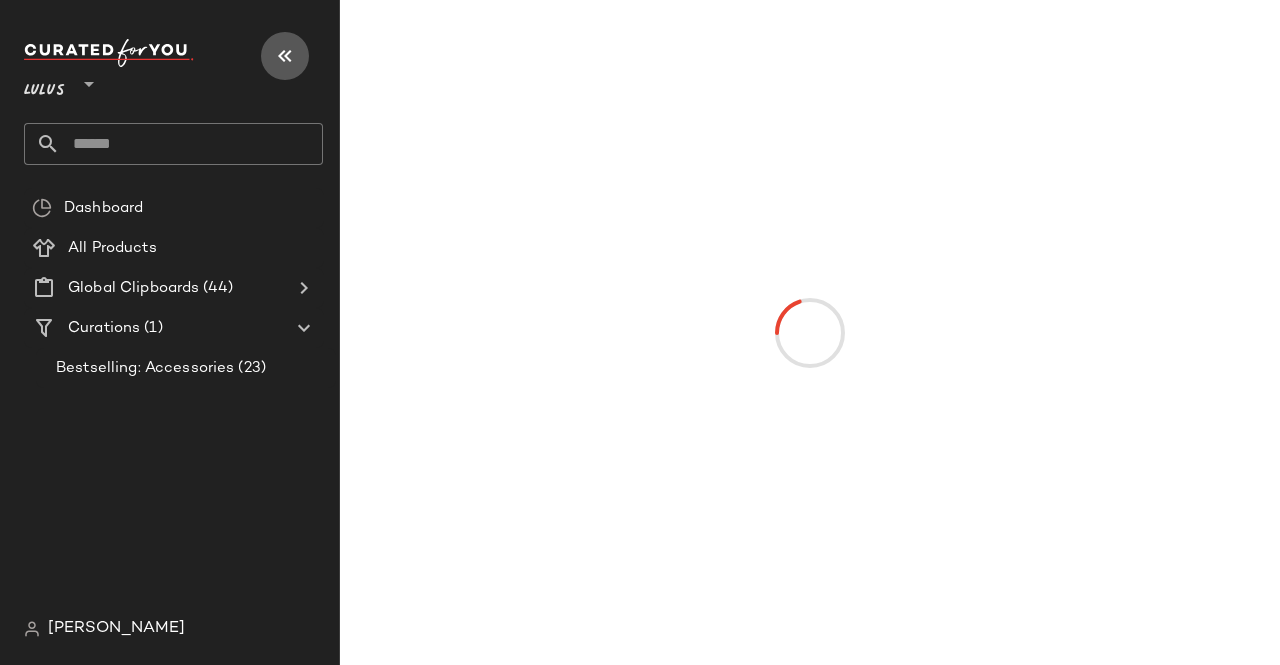 click at bounding box center [285, 56] 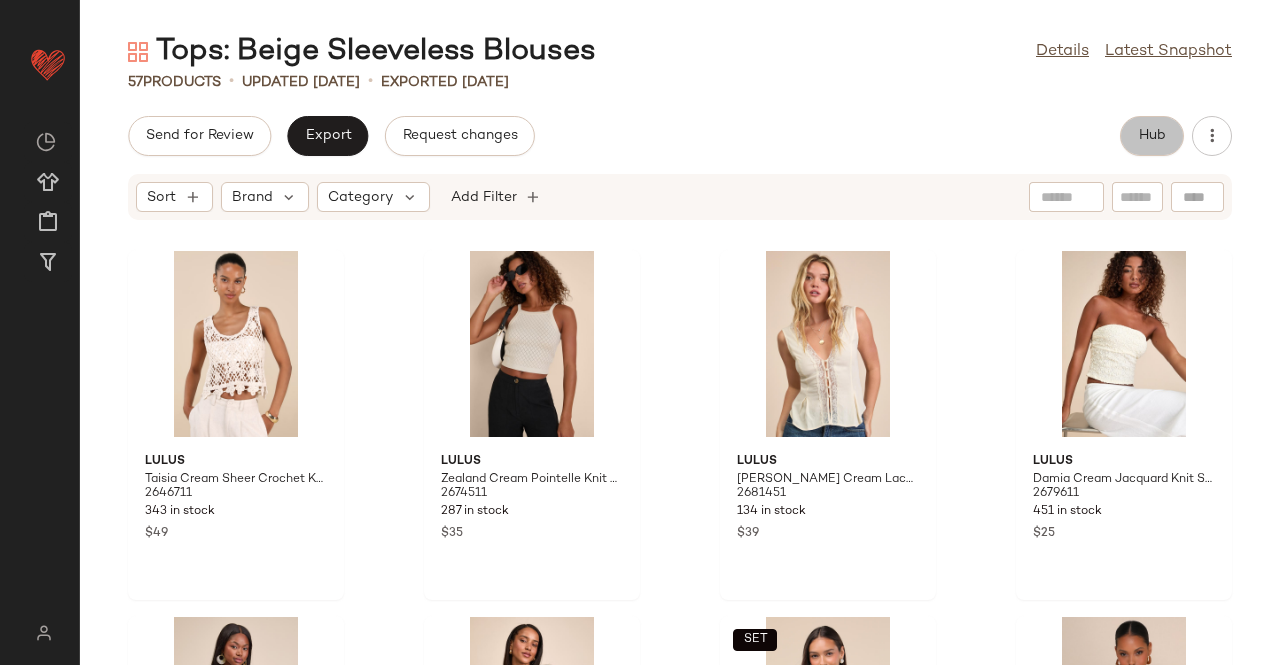 click on "Hub" at bounding box center [1152, 136] 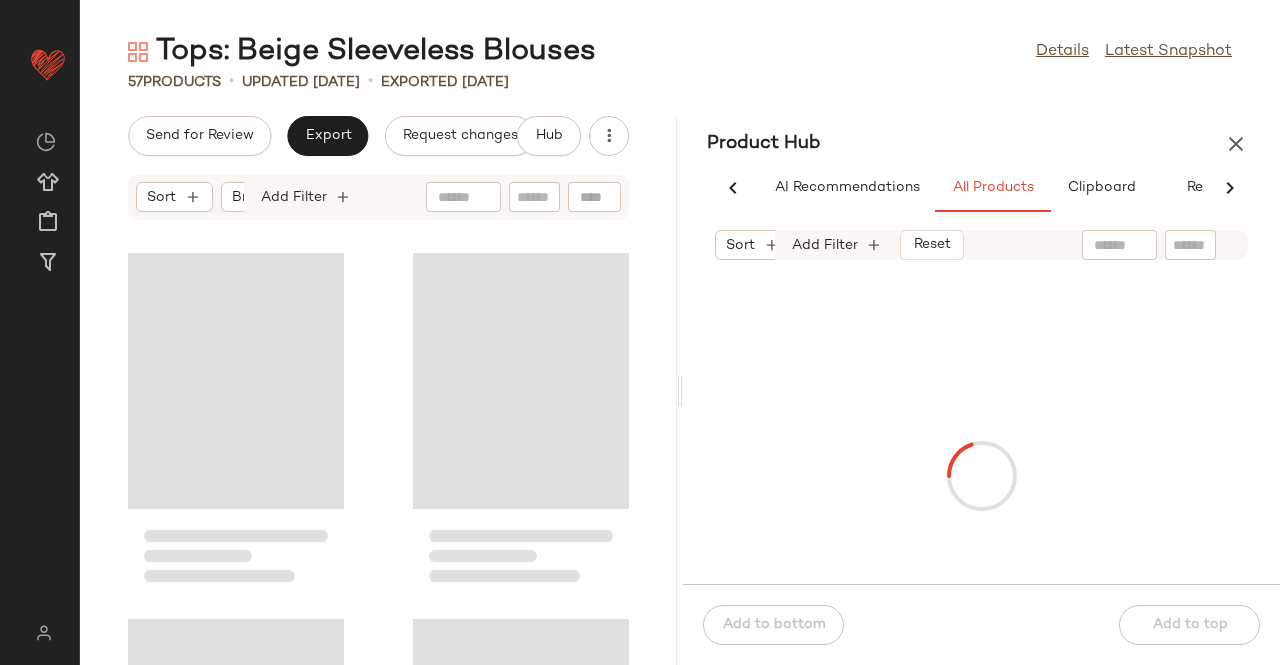 scroll, scrollTop: 0, scrollLeft: 62, axis: horizontal 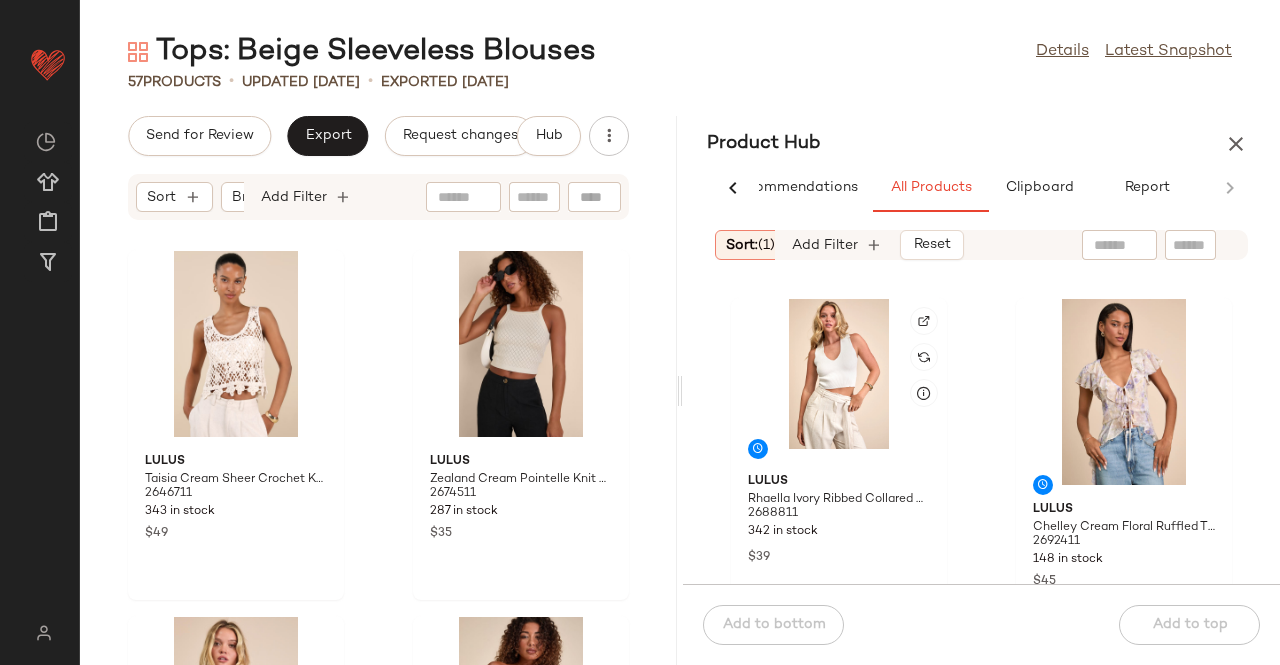 click on "Lulus Rhaella Ivory Ribbed Collared Crop Sweater Tank Top 2688811 342 in stock $39 Lulus Chelley Cream Floral Ruffled Tie-Front Short Sleeve Top 2692411 148 in stock $45  SET  Lulus Dayton Medium Wash Denim Vest Top 2656331 366 in stock $49 Lulus [PERSON_NAME] Ribbed Button-Front Short Sleeve Top 2676831 402 in stock $29 Lulus Annalena Red Ribbed Button-Front Short Sleeve Top 2676851 360 in stock $29 Lulus [PERSON_NAME] Ribbed Button-Front Short Sleeve Top 2676891 306 in stock $29" 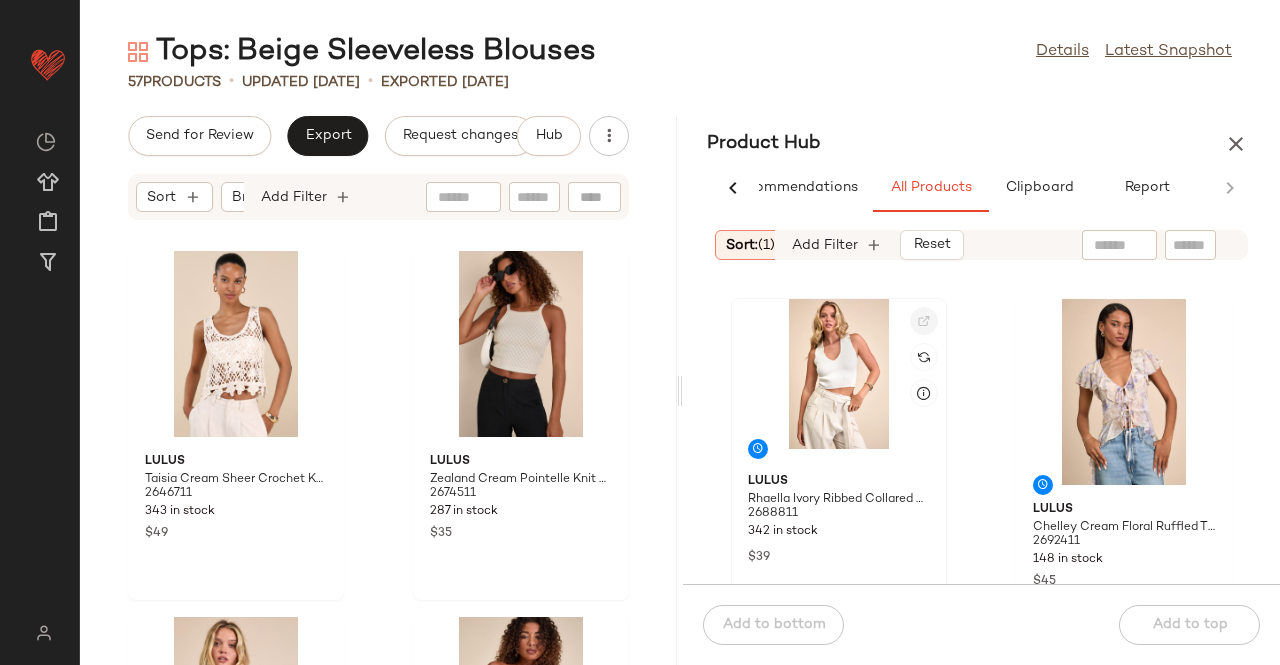 click at bounding box center [924, 321] 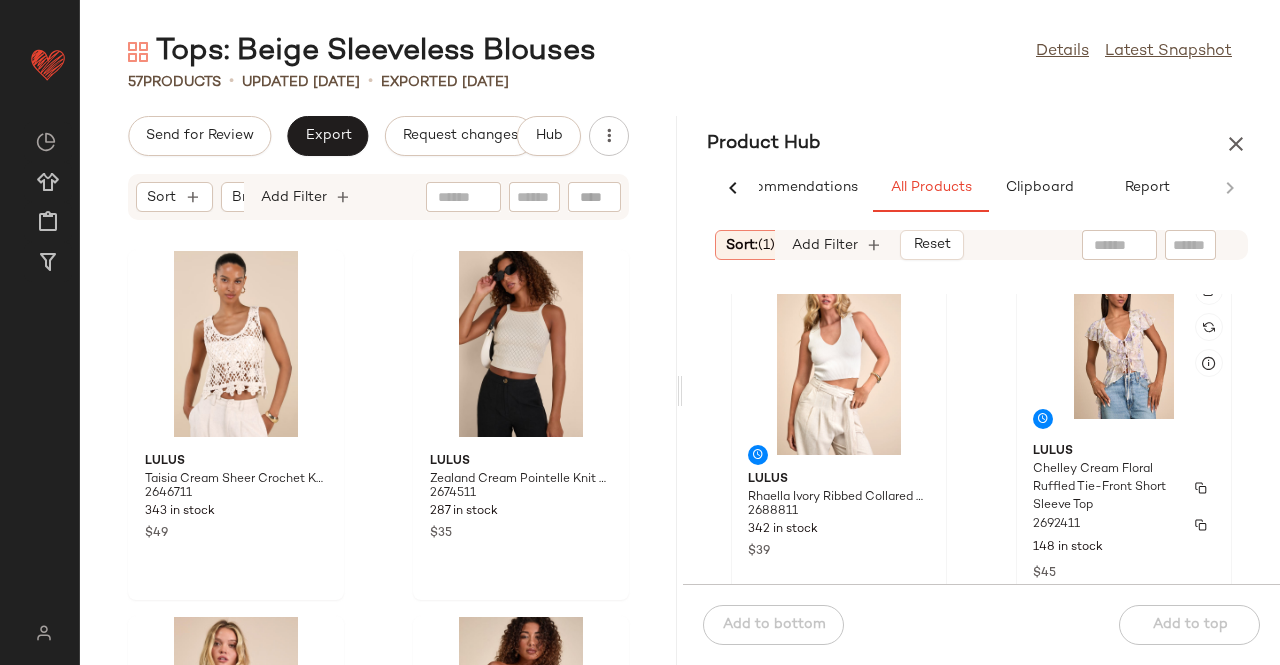 scroll, scrollTop: 0, scrollLeft: 0, axis: both 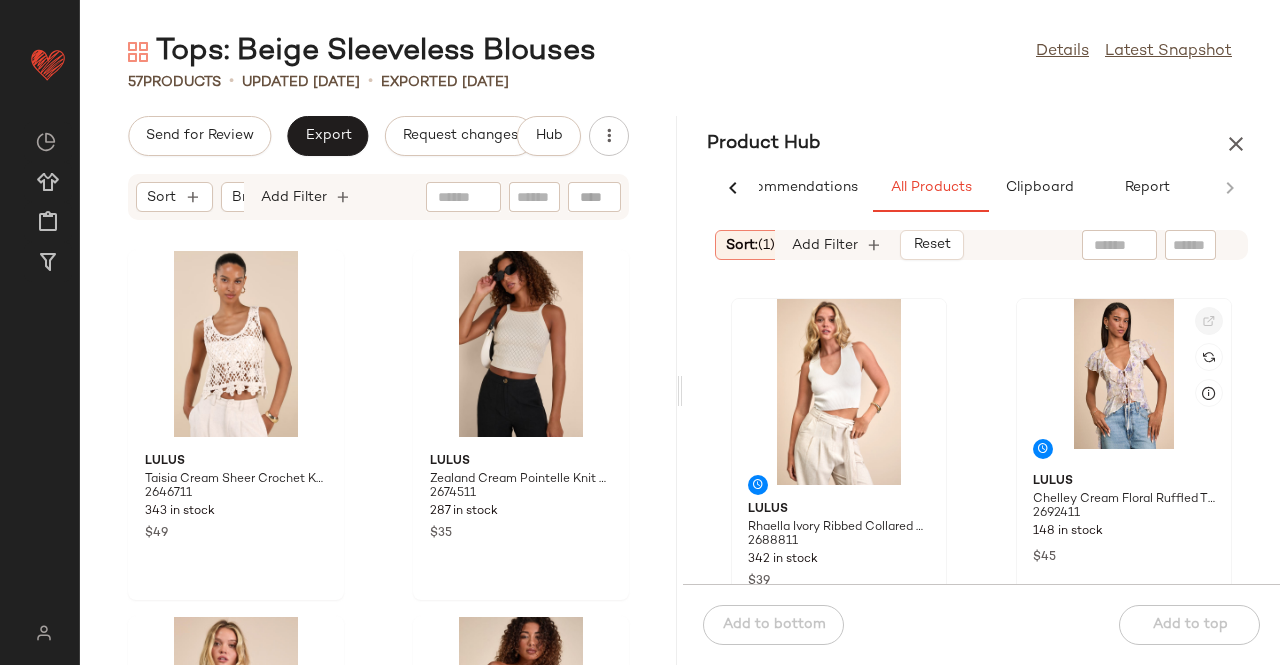 click at bounding box center [1209, 321] 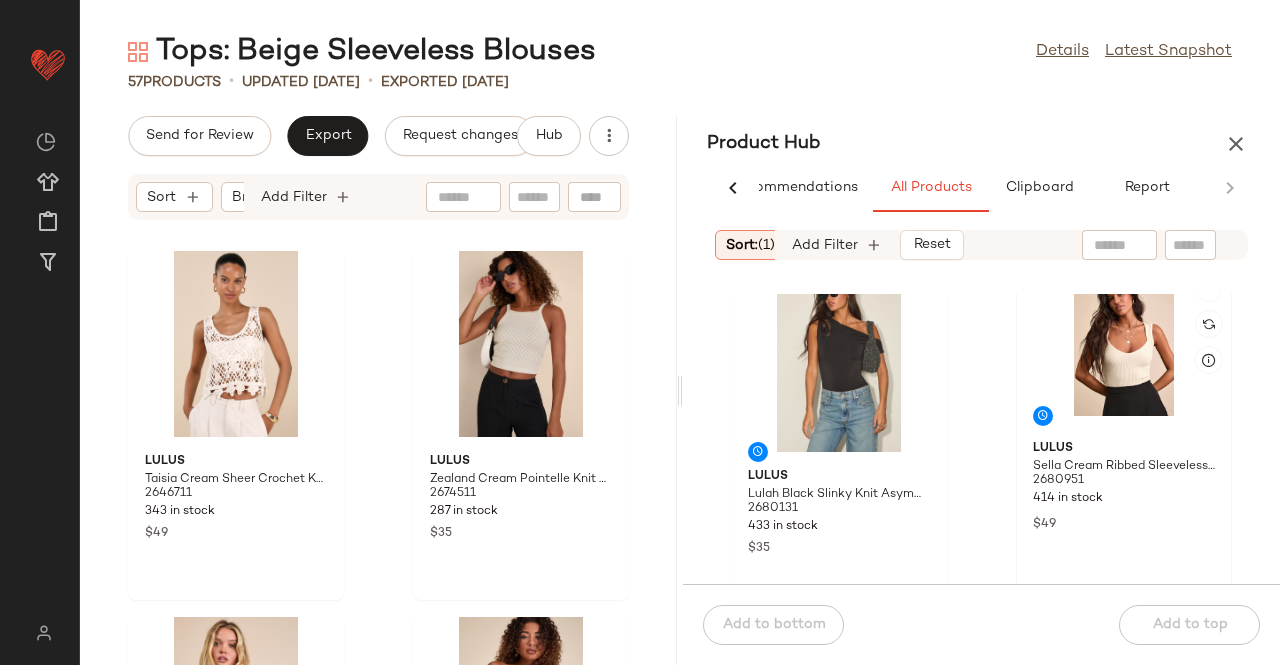 scroll, scrollTop: 1116, scrollLeft: 0, axis: vertical 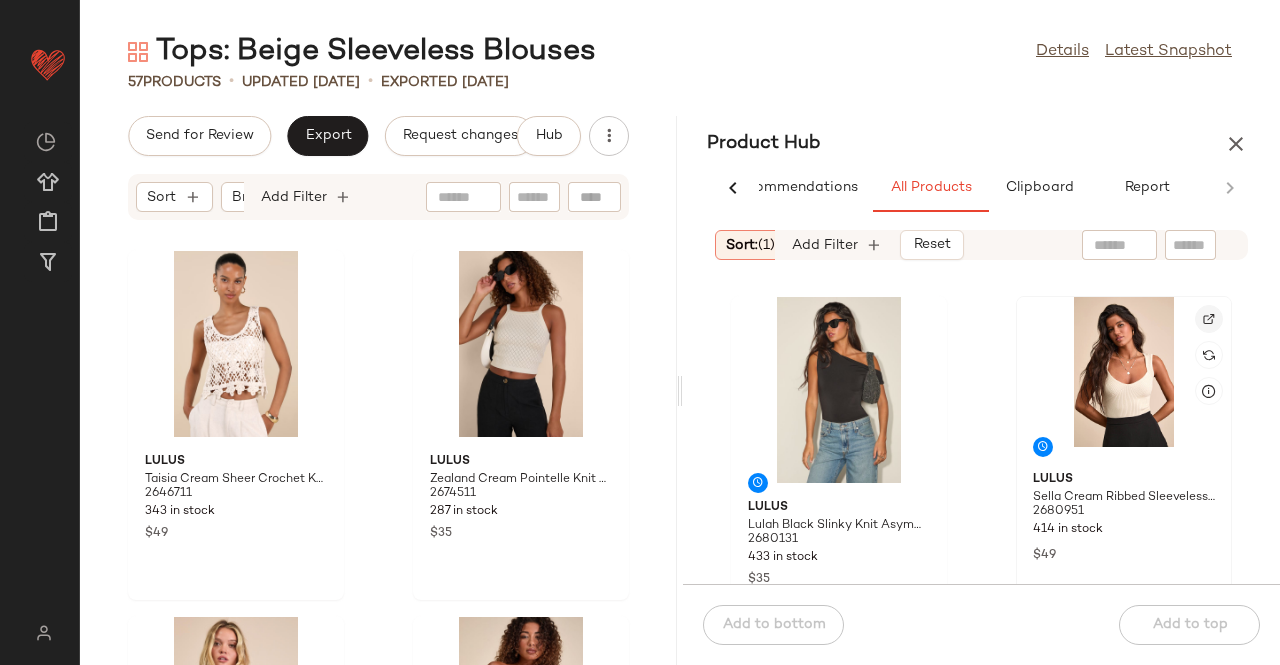 click 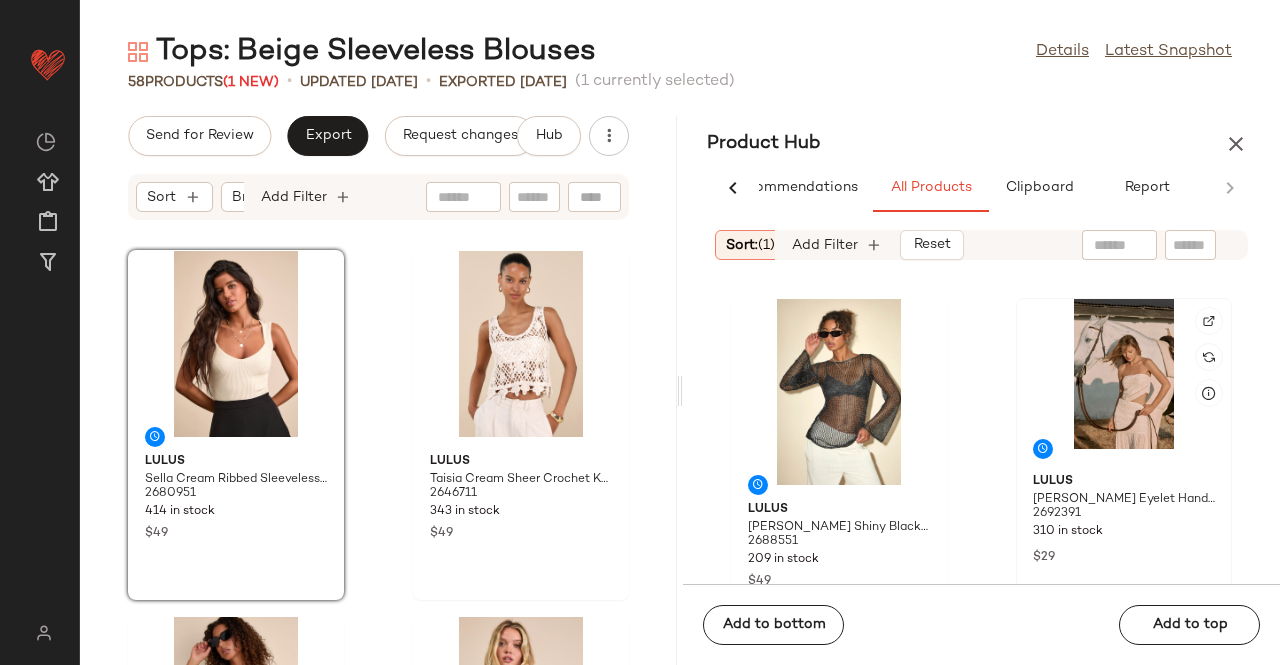 scroll, scrollTop: 1816, scrollLeft: 0, axis: vertical 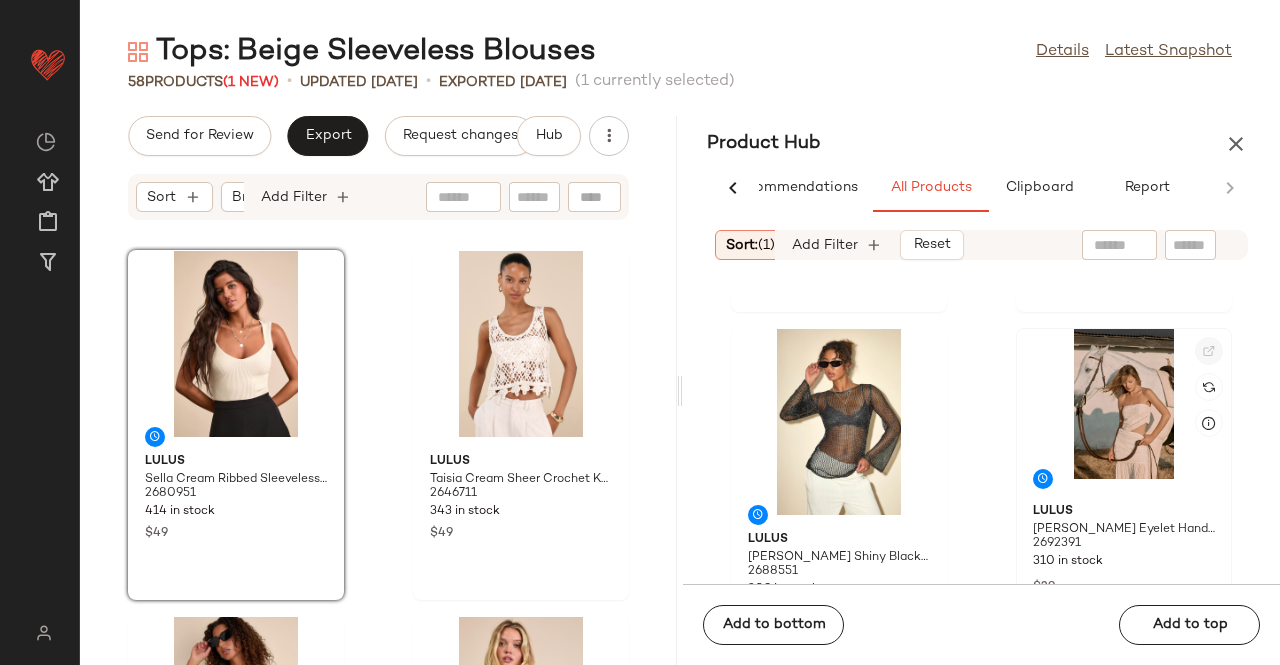 click 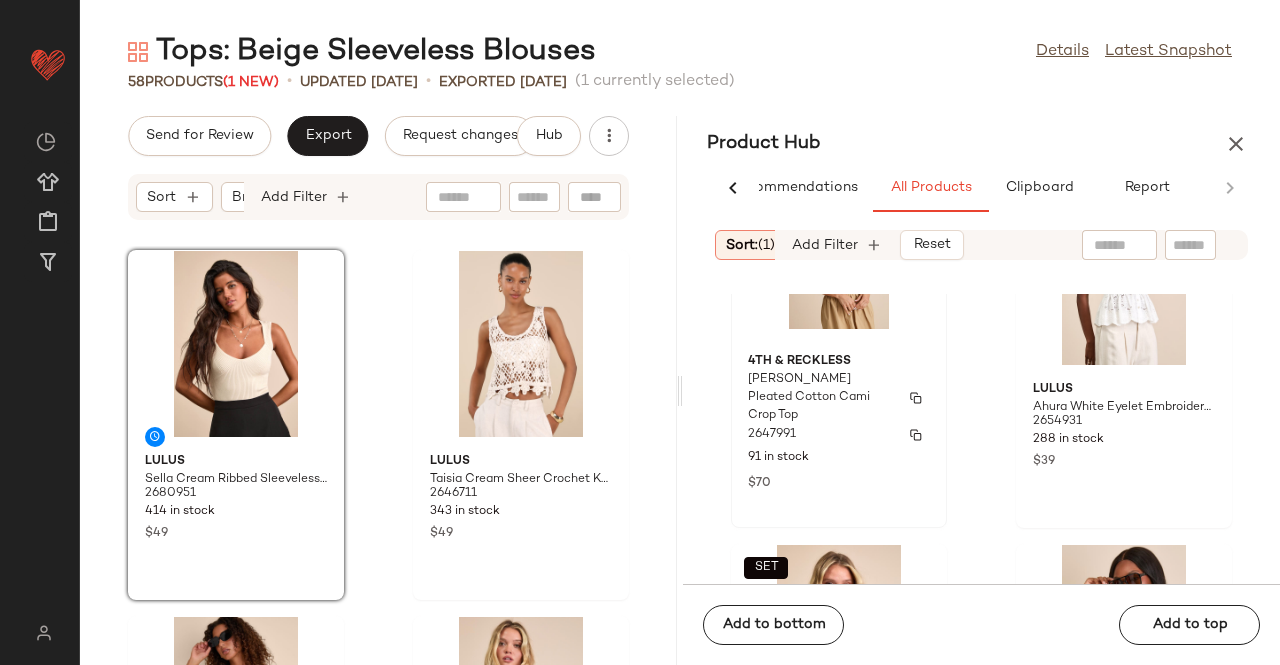 scroll, scrollTop: 7988, scrollLeft: 0, axis: vertical 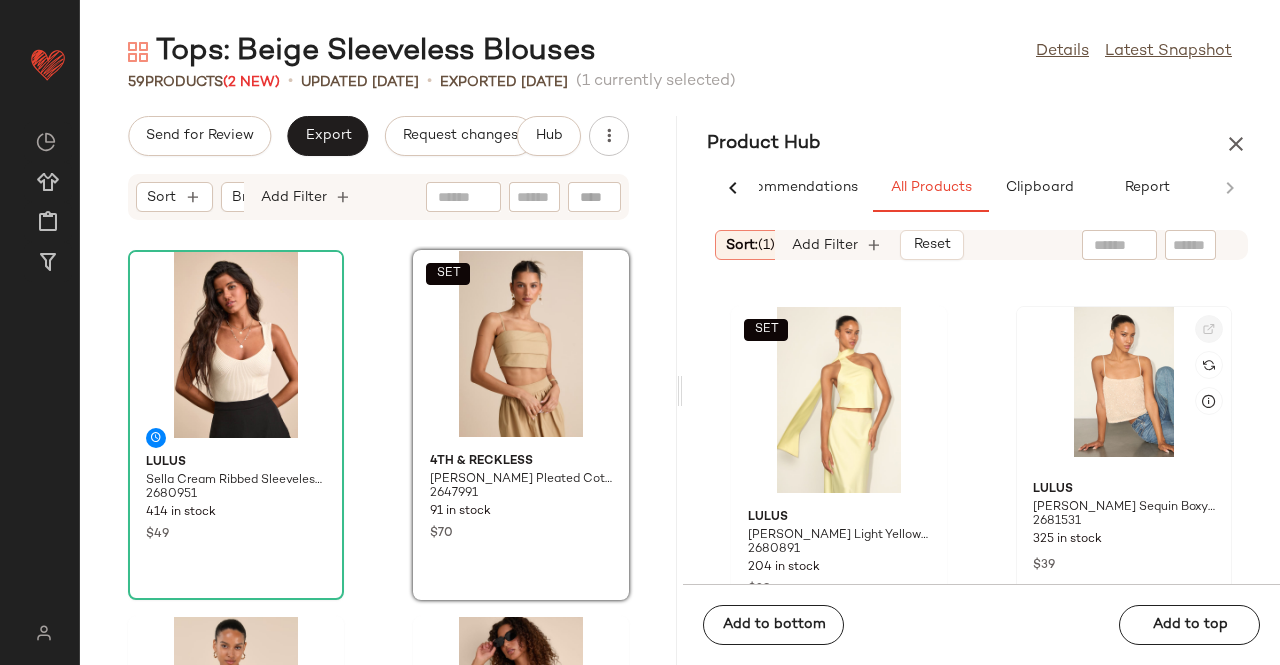 click at bounding box center (1209, 329) 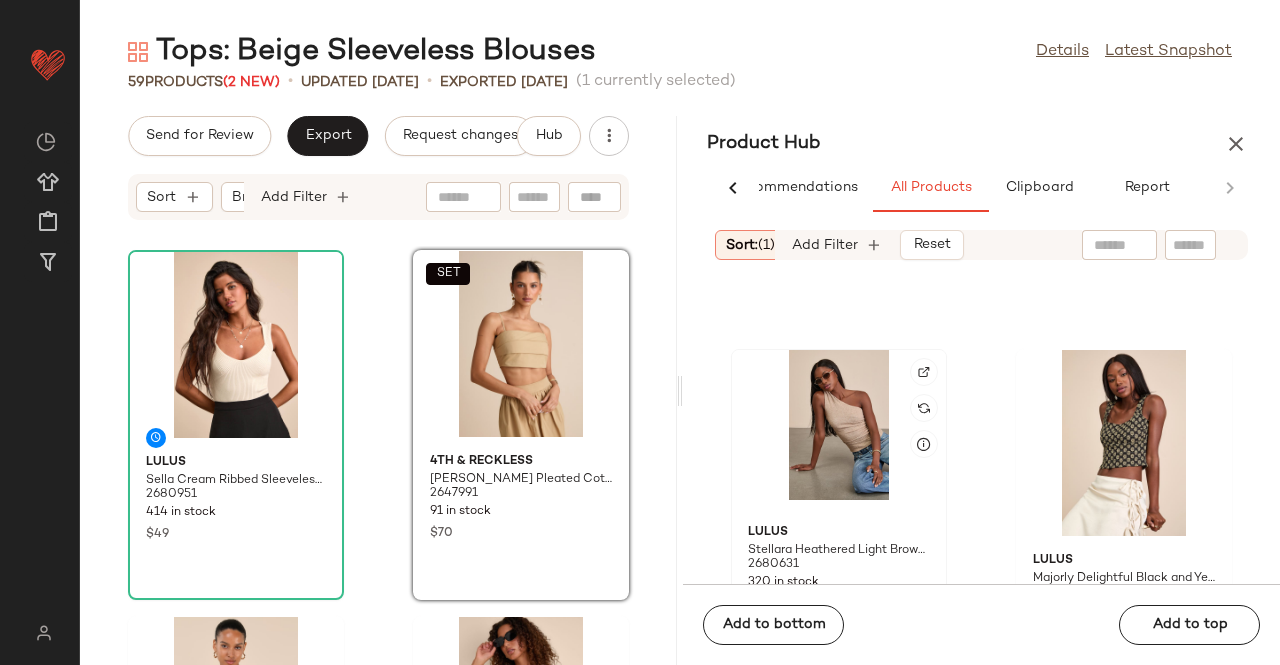 scroll, scrollTop: 12390, scrollLeft: 0, axis: vertical 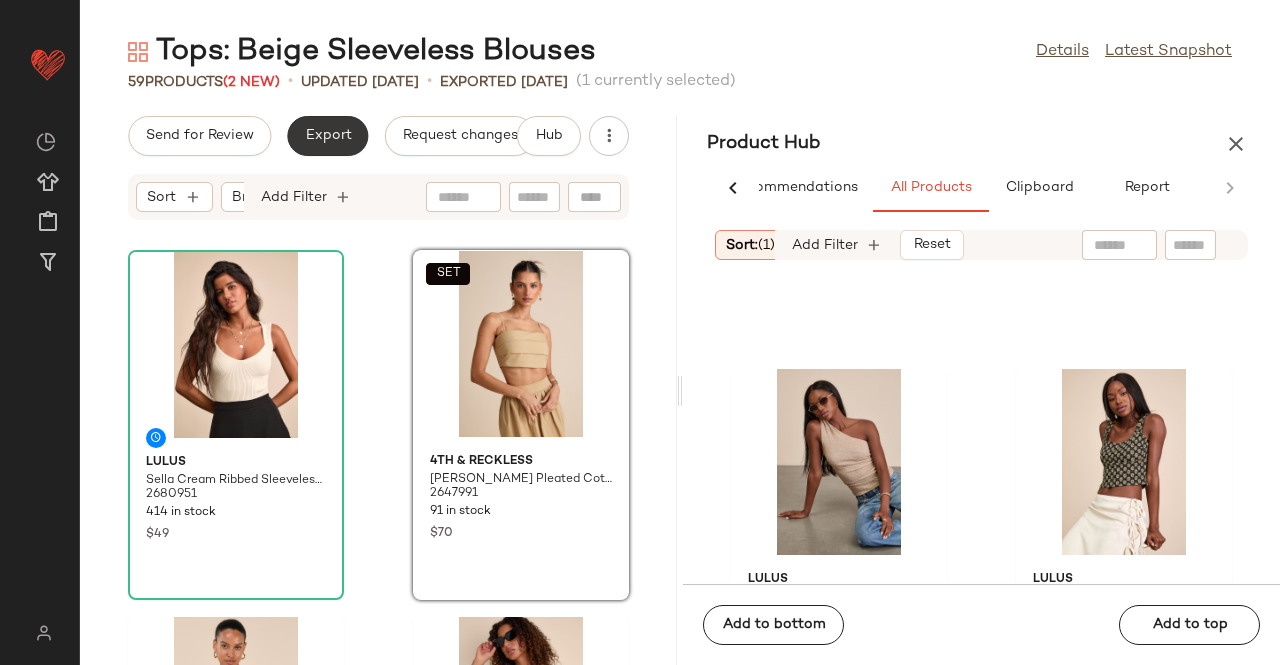 drag, startPoint x: 309, startPoint y: 115, endPoint x: 358, endPoint y: 145, distance: 57.45433 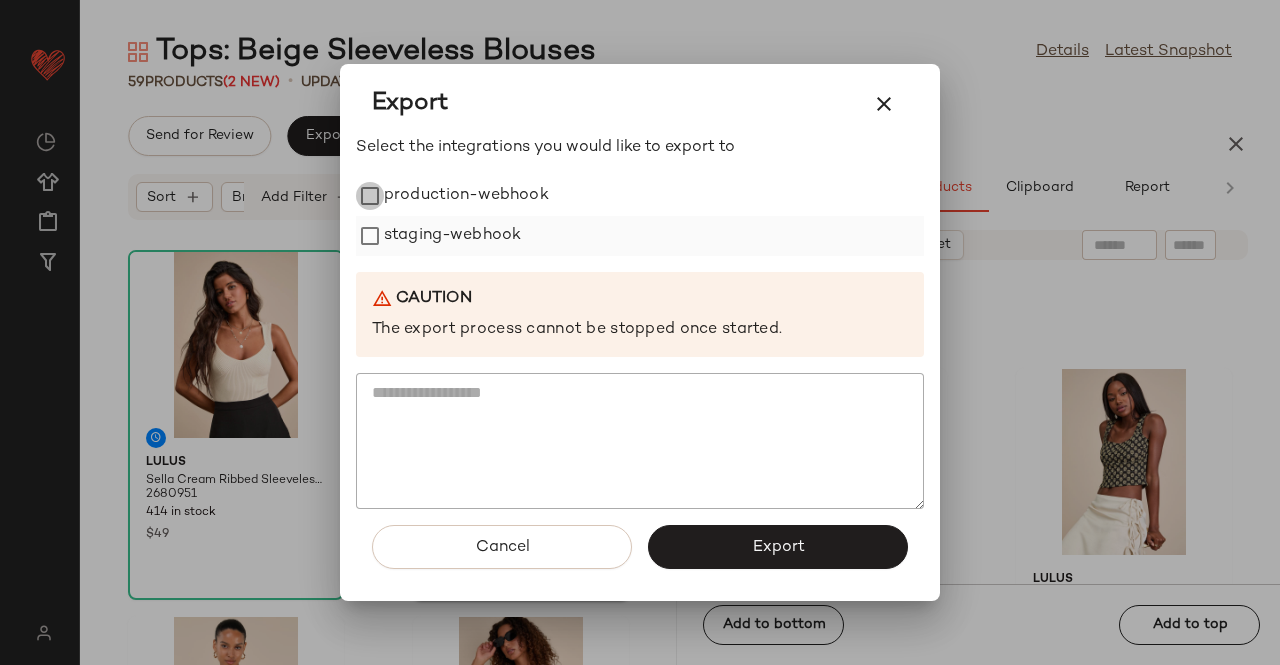 click on "production-webhook" 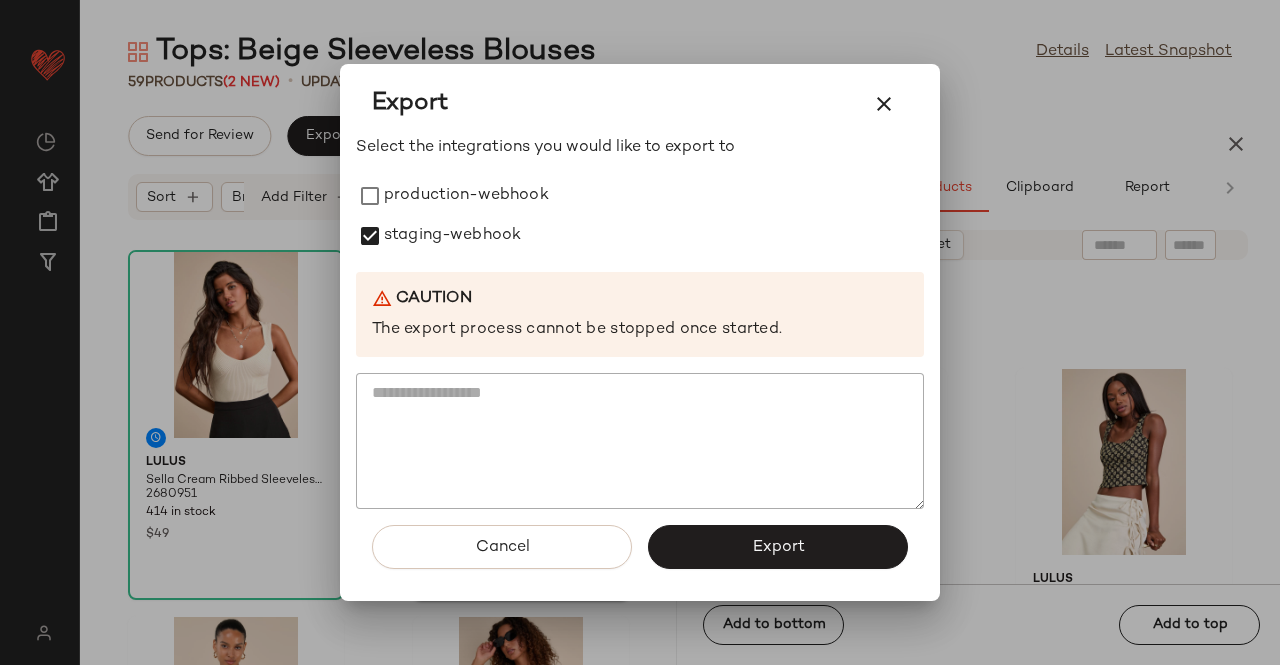 drag, startPoint x: 442, startPoint y: 206, endPoint x: 554, endPoint y: 277, distance: 132.60844 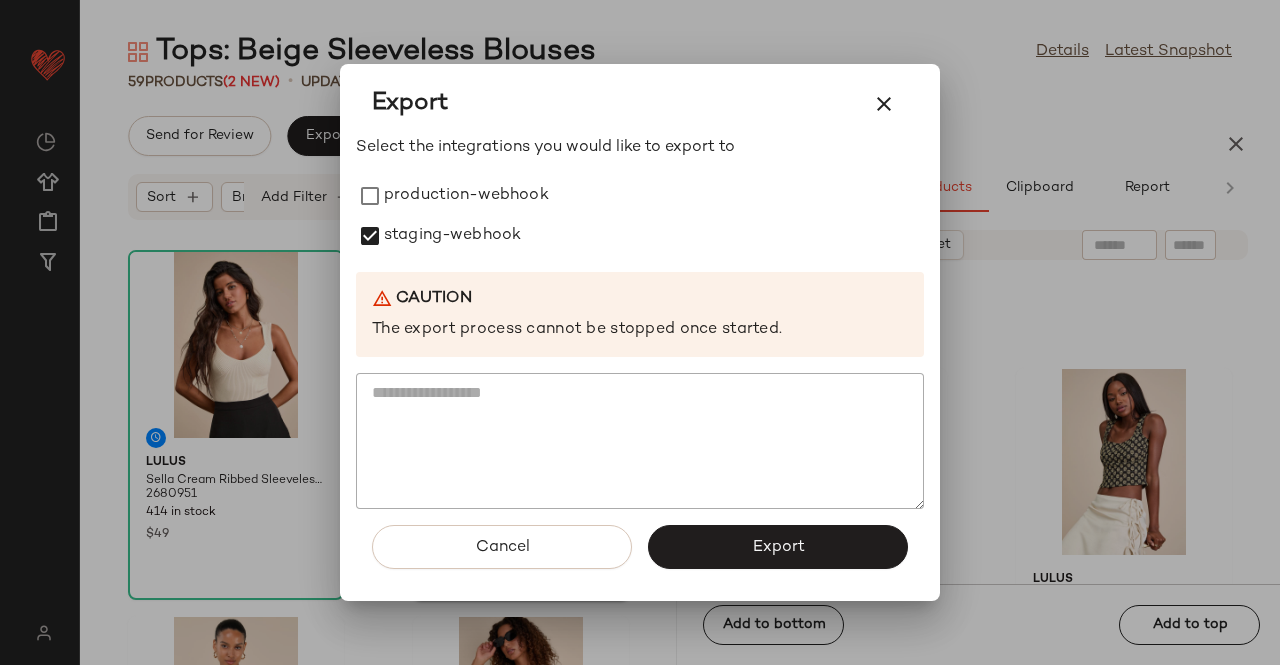 click on "production-webhook" at bounding box center (466, 196) 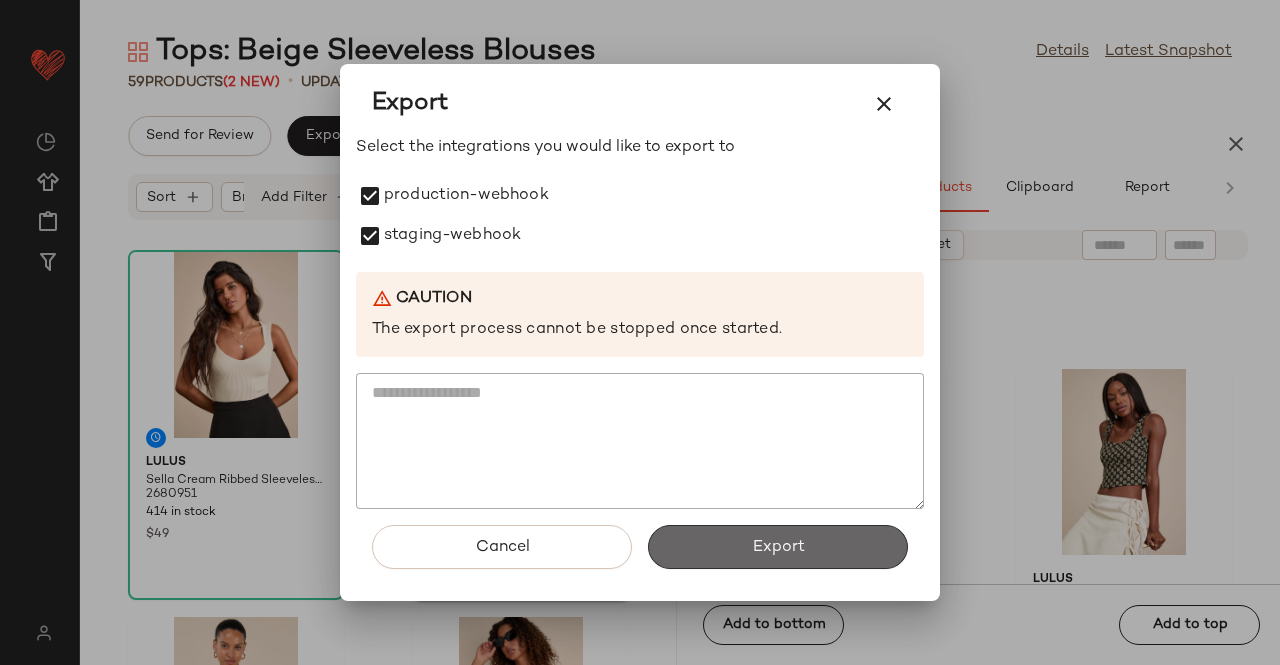 click on "Export" 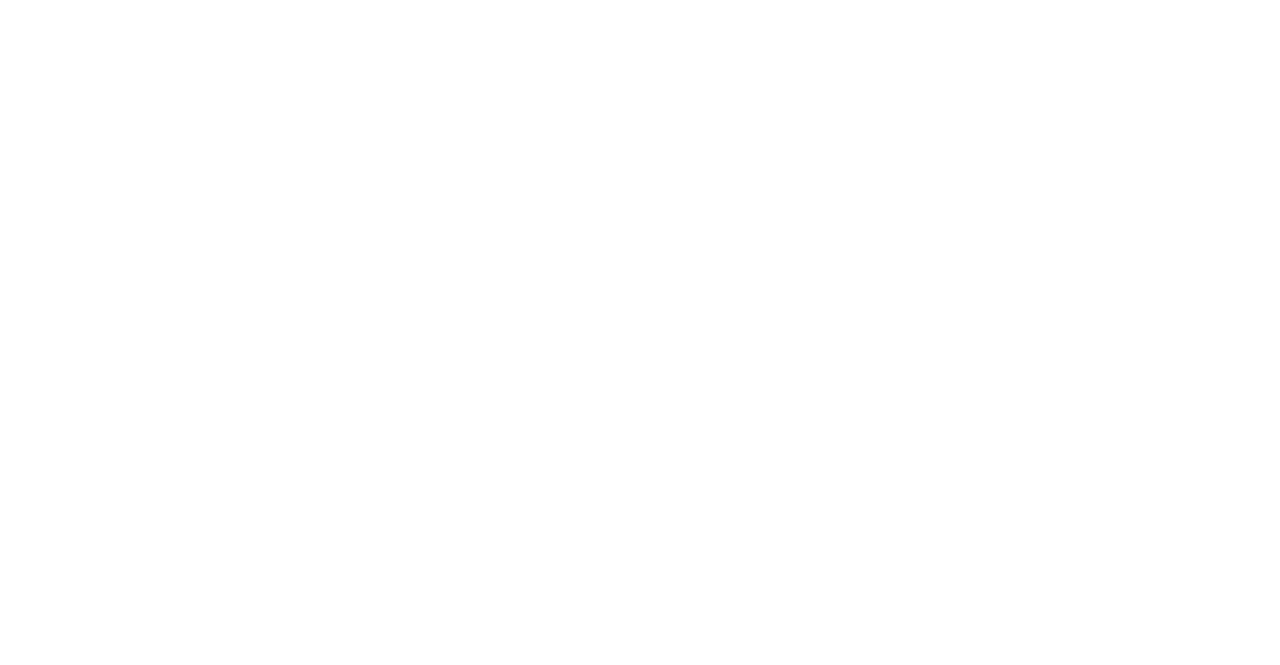 scroll, scrollTop: 0, scrollLeft: 0, axis: both 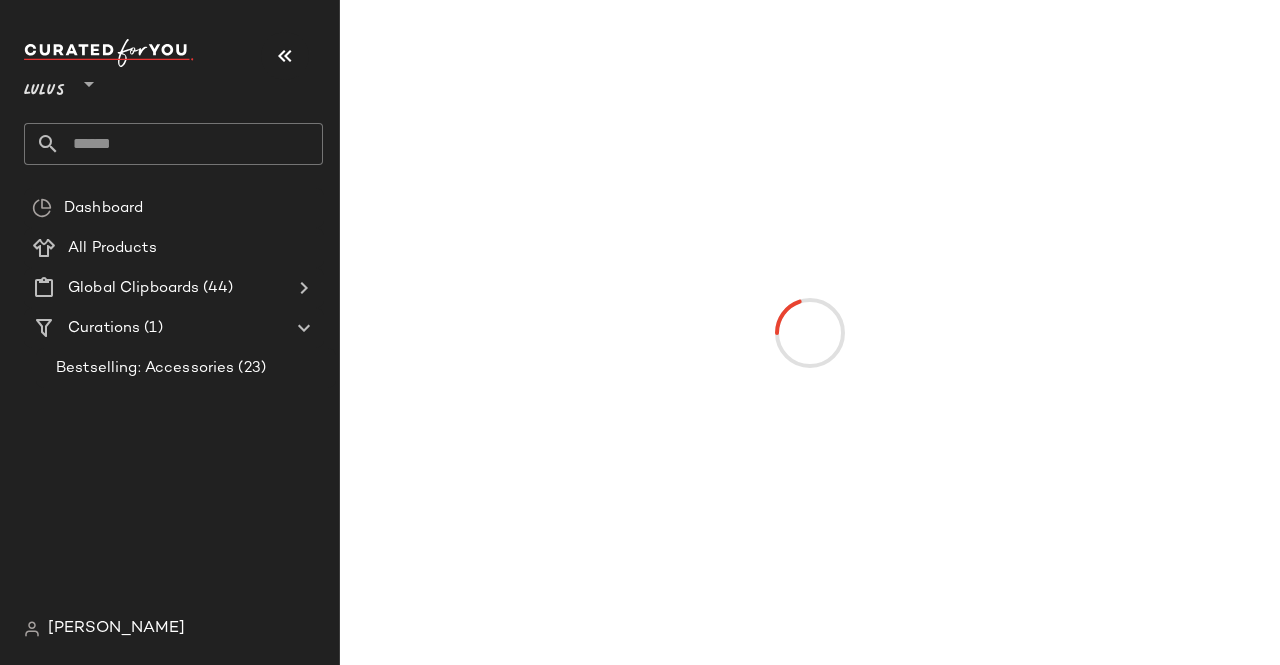click at bounding box center (285, 56) 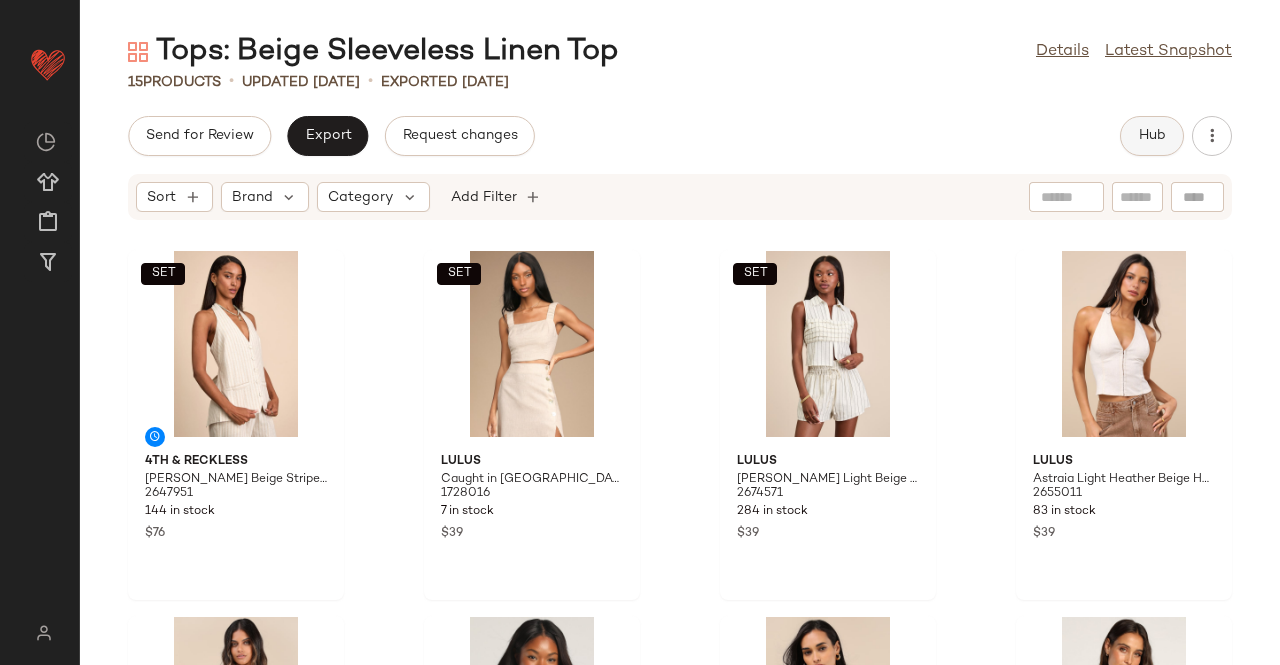 click on "Hub" 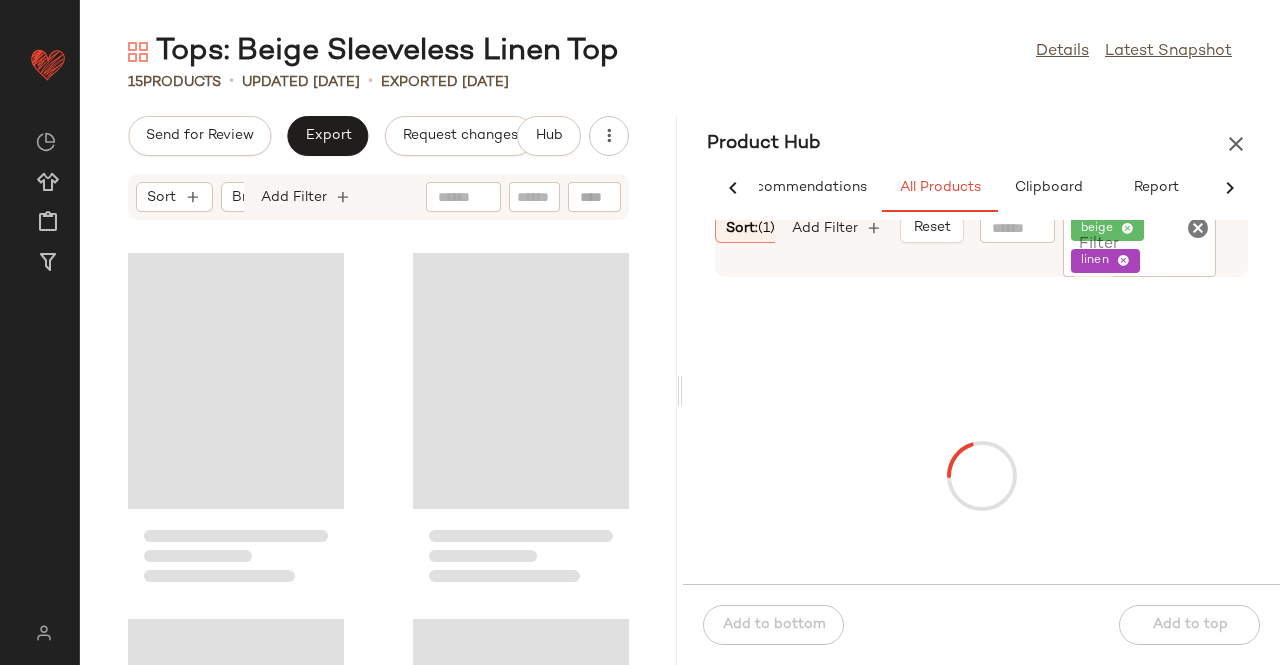 scroll, scrollTop: 0, scrollLeft: 54, axis: horizontal 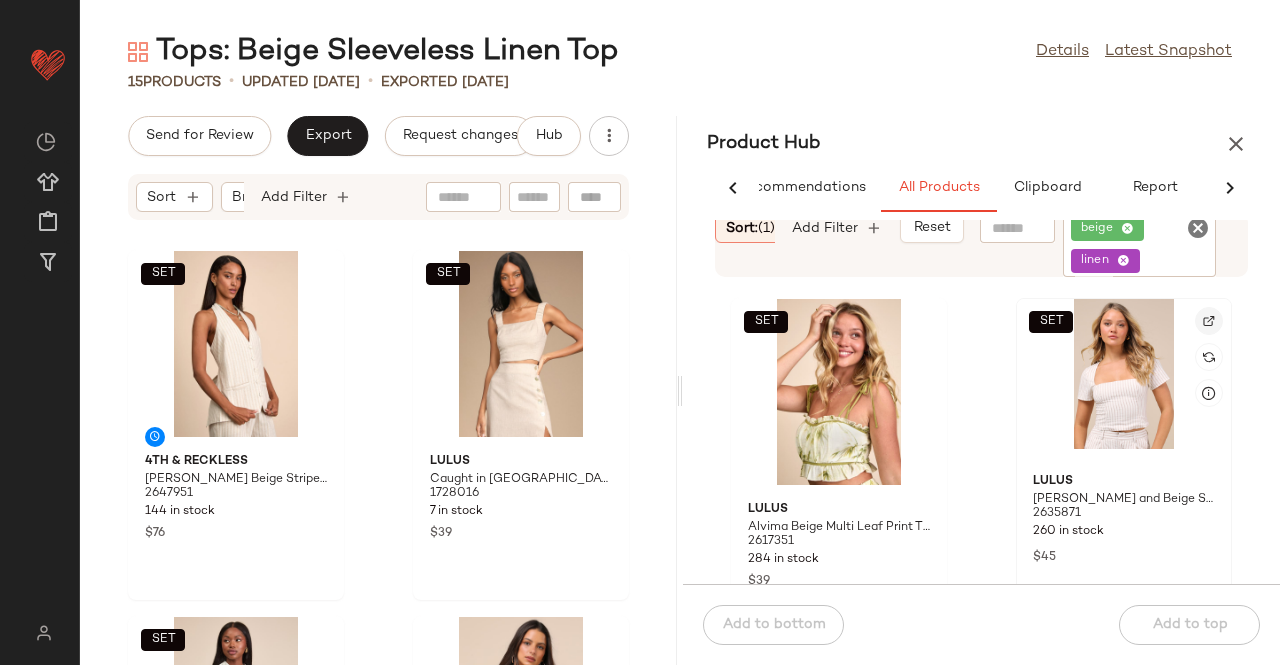 click at bounding box center [1209, 321] 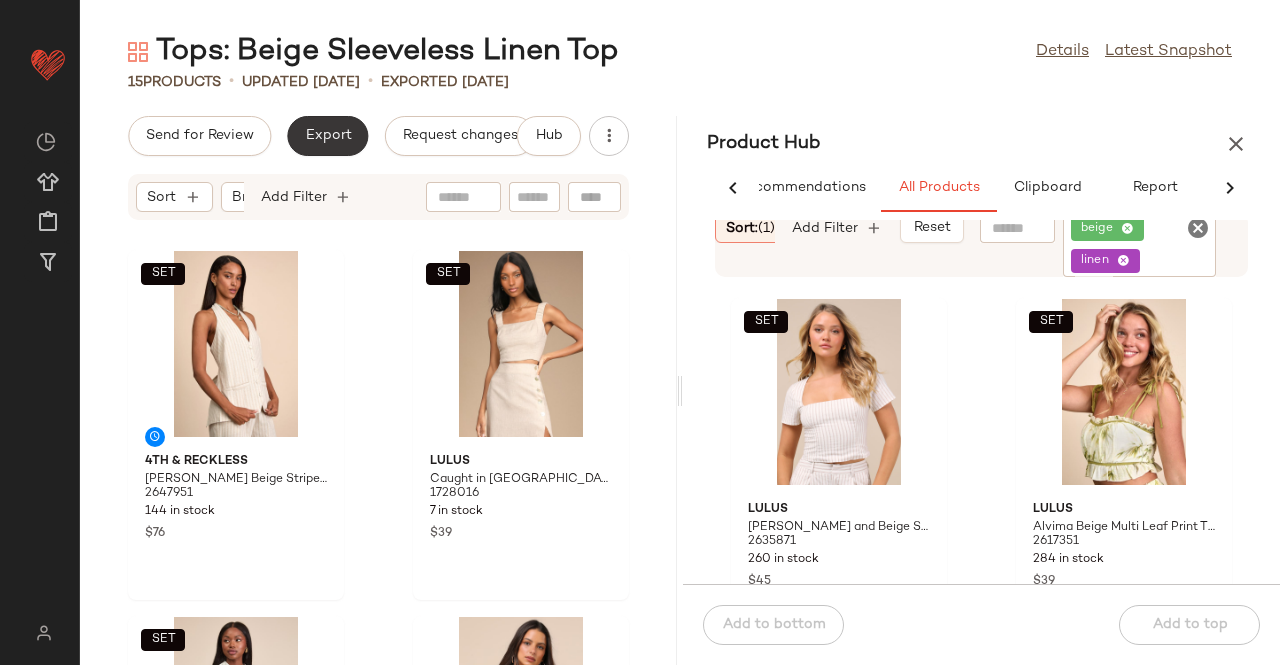 click on "Export" at bounding box center [327, 136] 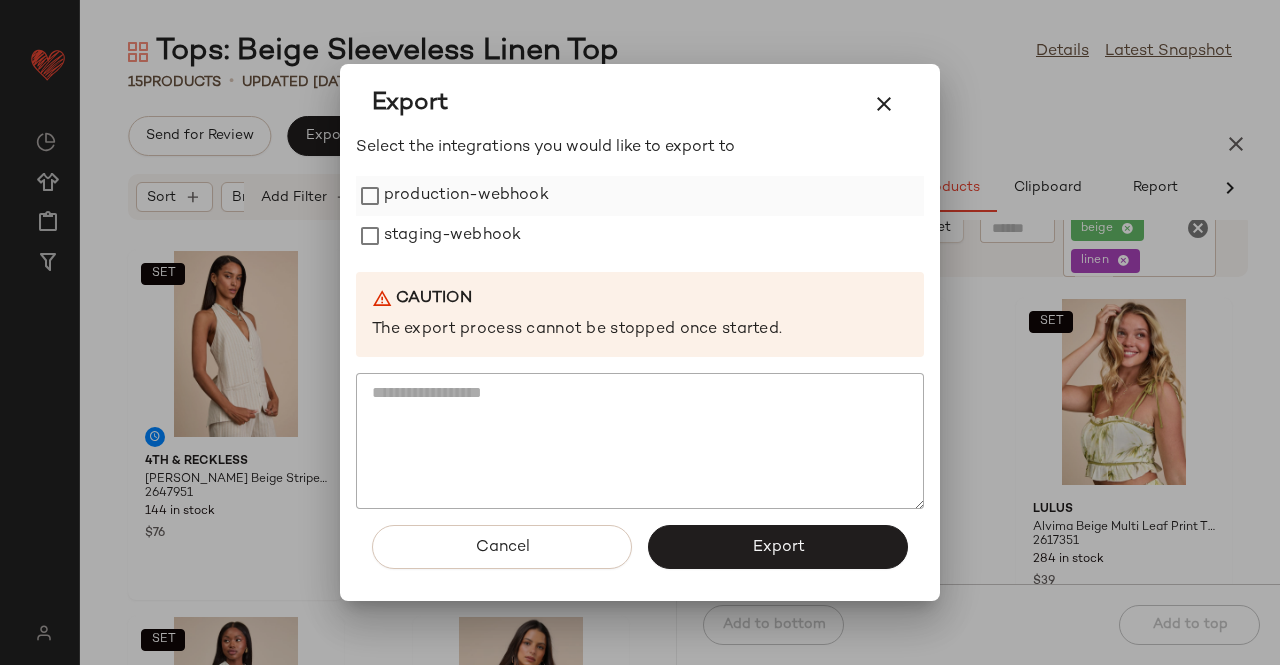 click on "production-webhook" at bounding box center (466, 196) 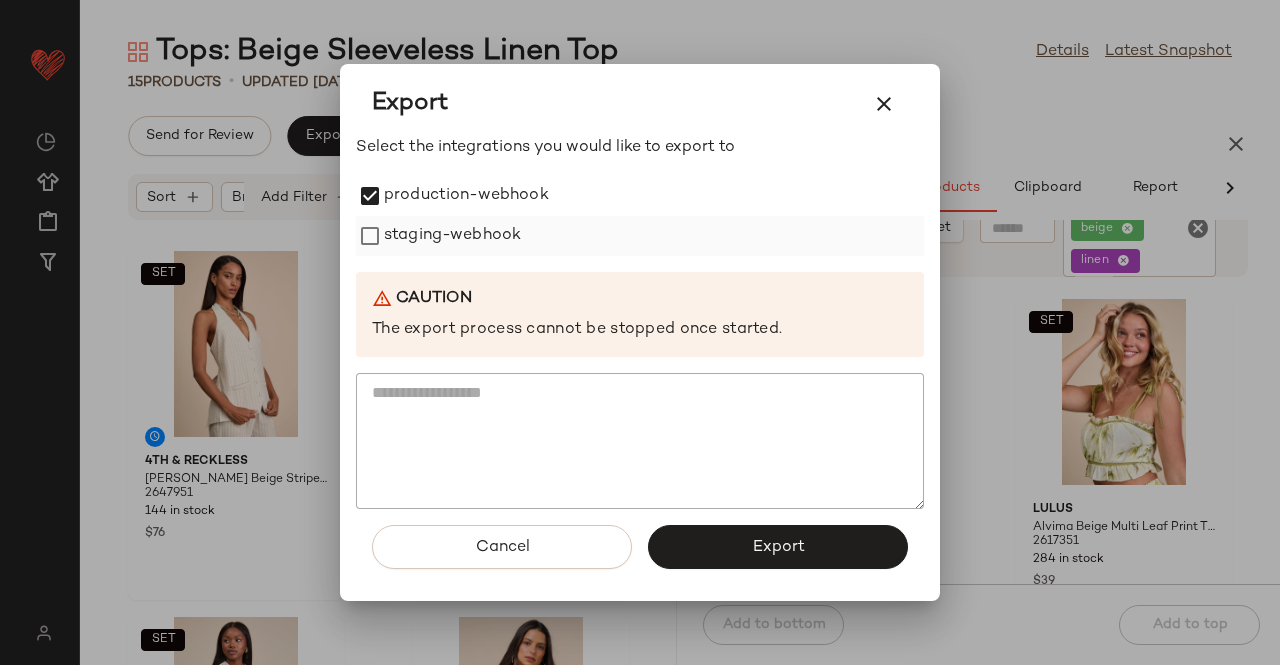 click on "staging-webhook" at bounding box center [452, 236] 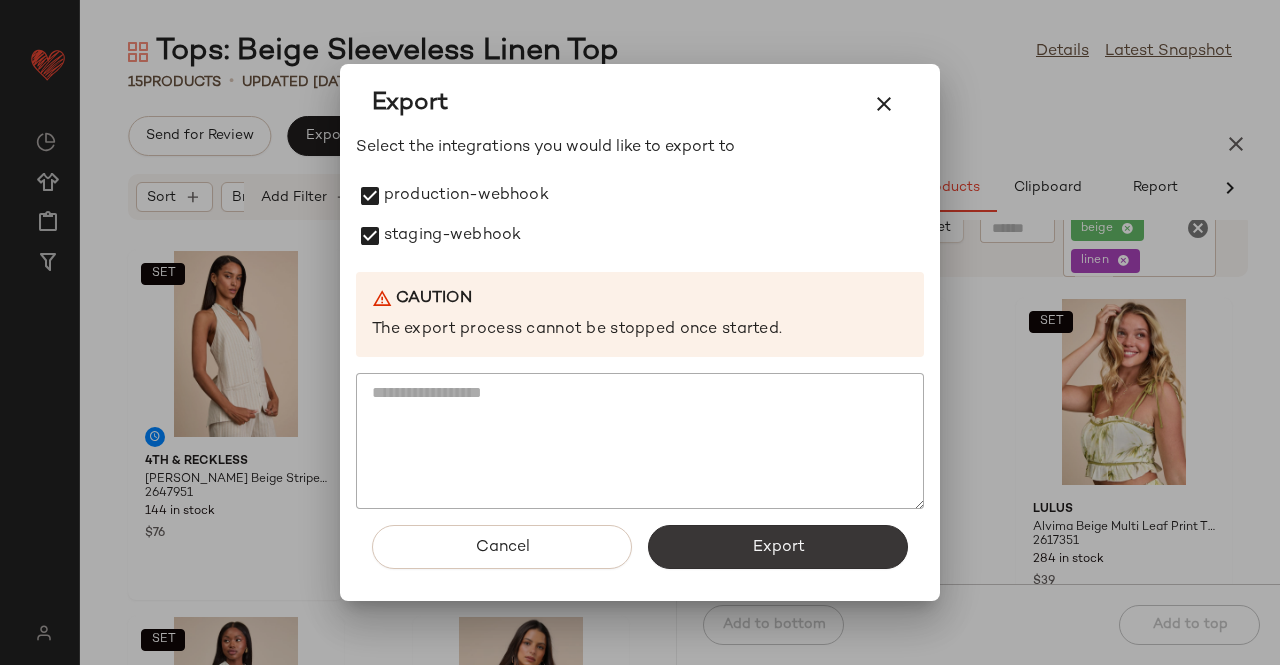 drag, startPoint x: 772, startPoint y: 571, endPoint x: 808, endPoint y: 541, distance: 46.8615 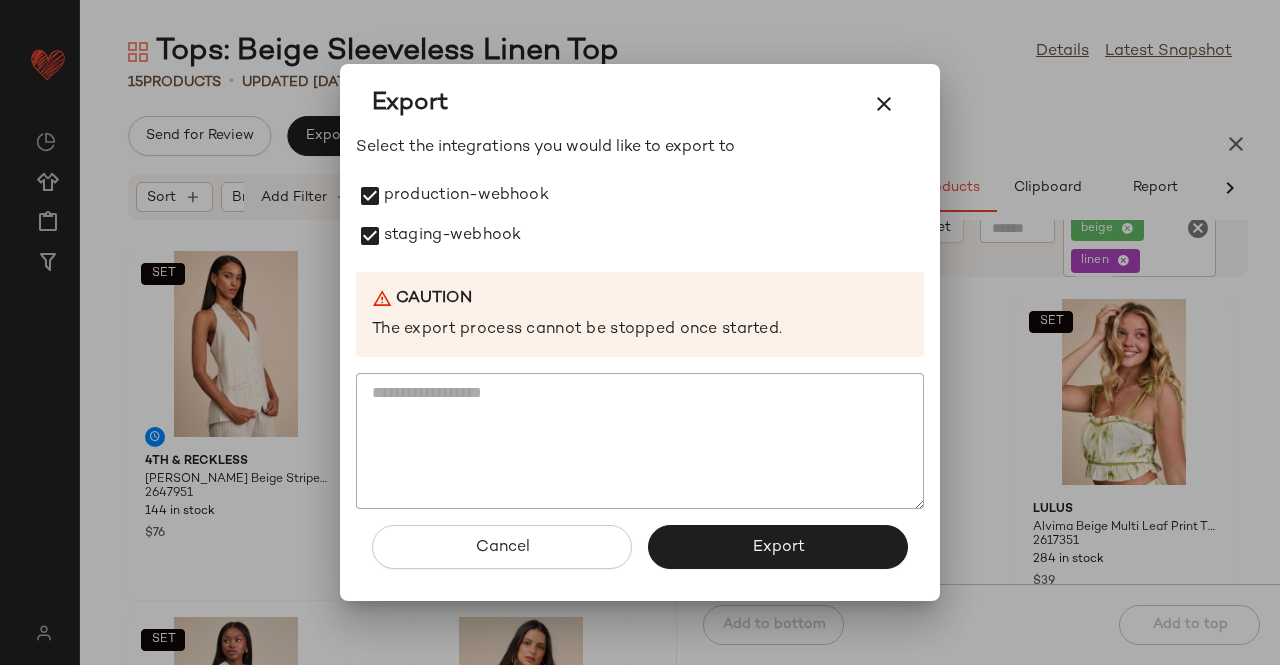 click on "Cancel   Export" at bounding box center (640, 555) 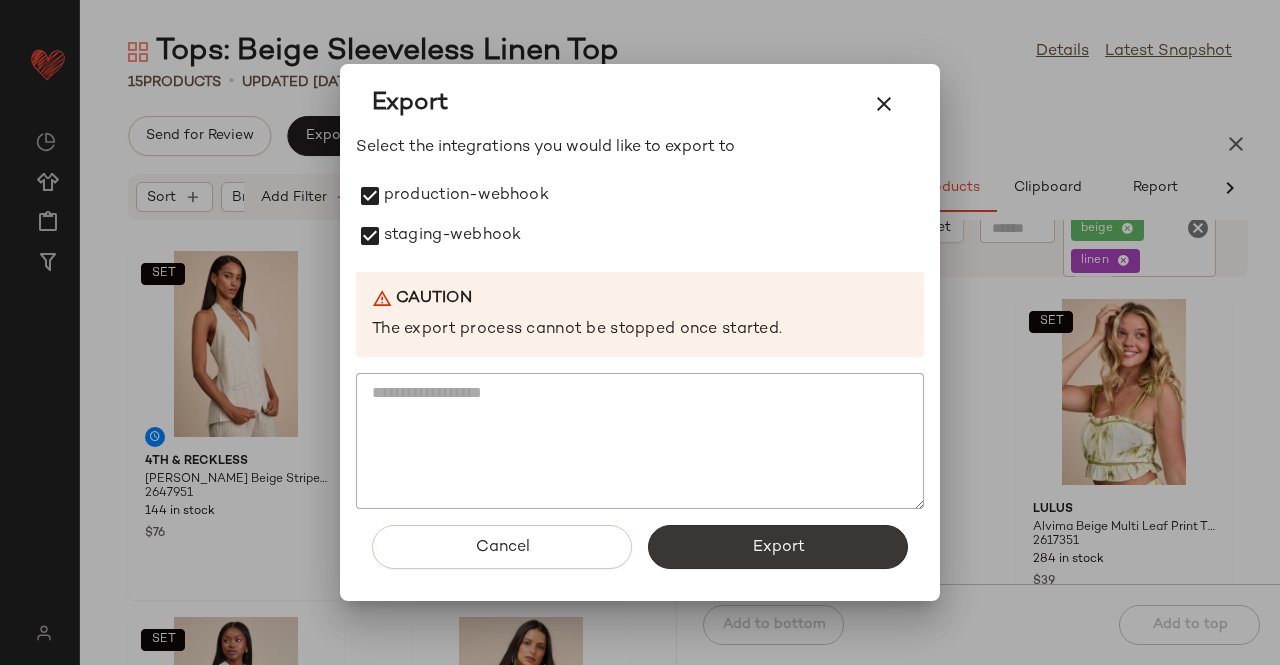 click on "Export" at bounding box center (778, 547) 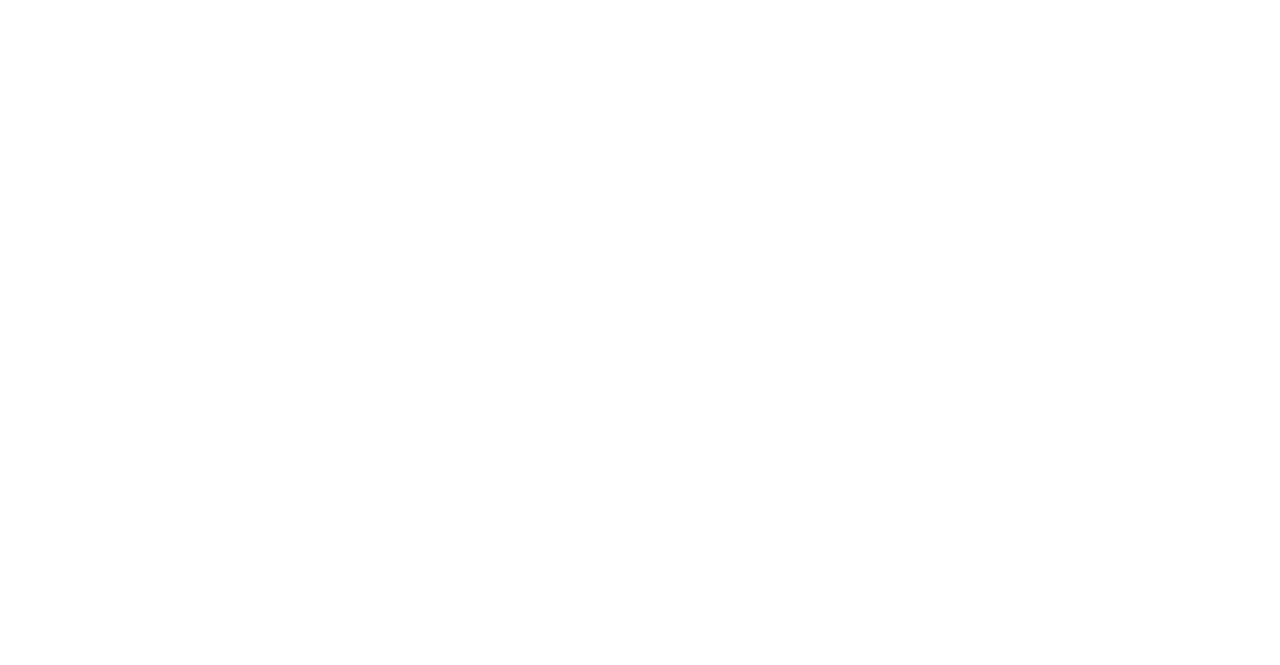 scroll, scrollTop: 0, scrollLeft: 0, axis: both 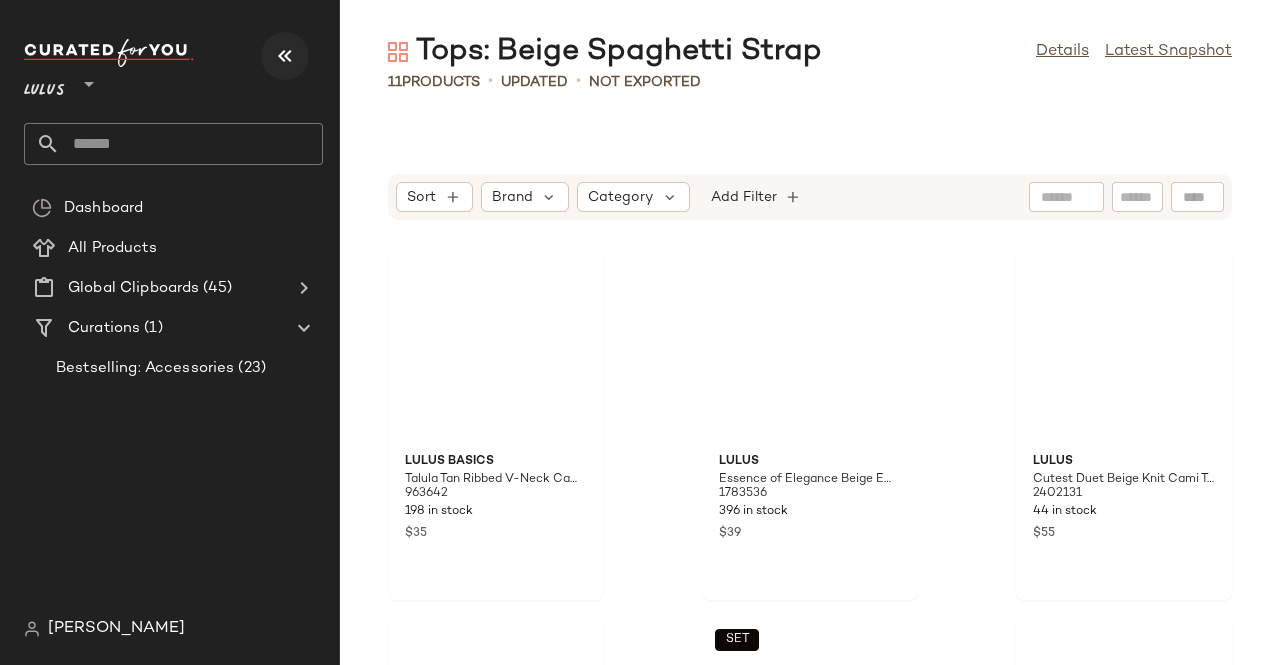 click at bounding box center [285, 56] 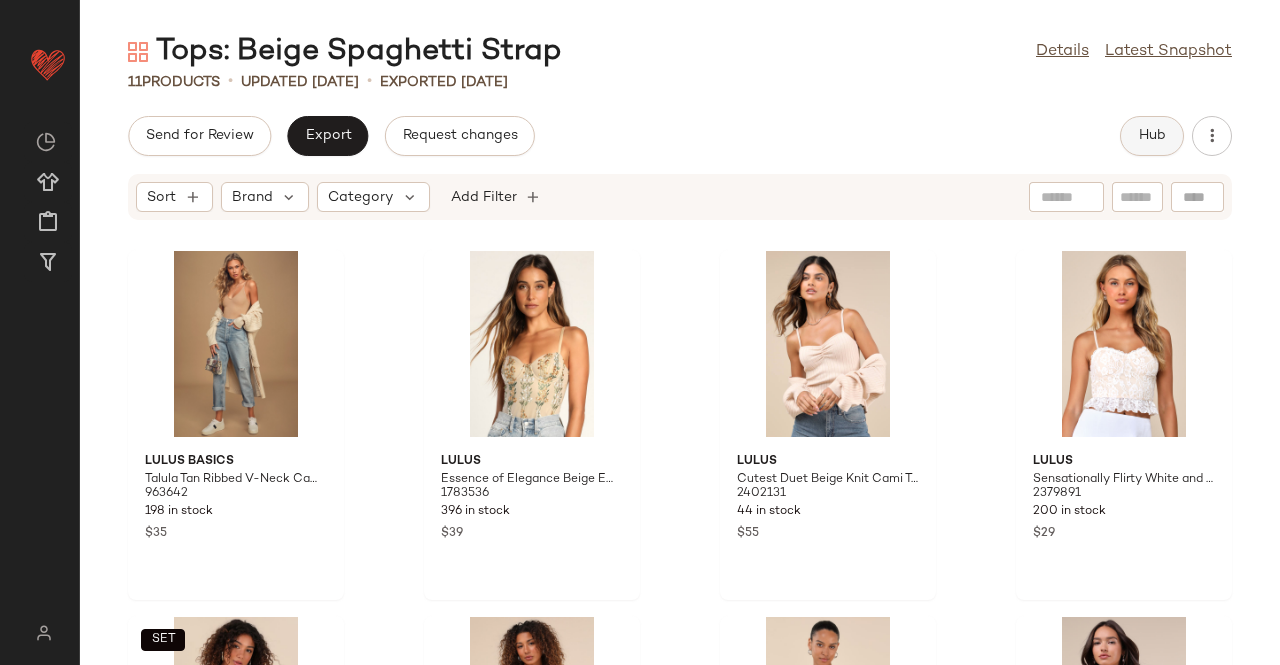 click on "Hub" 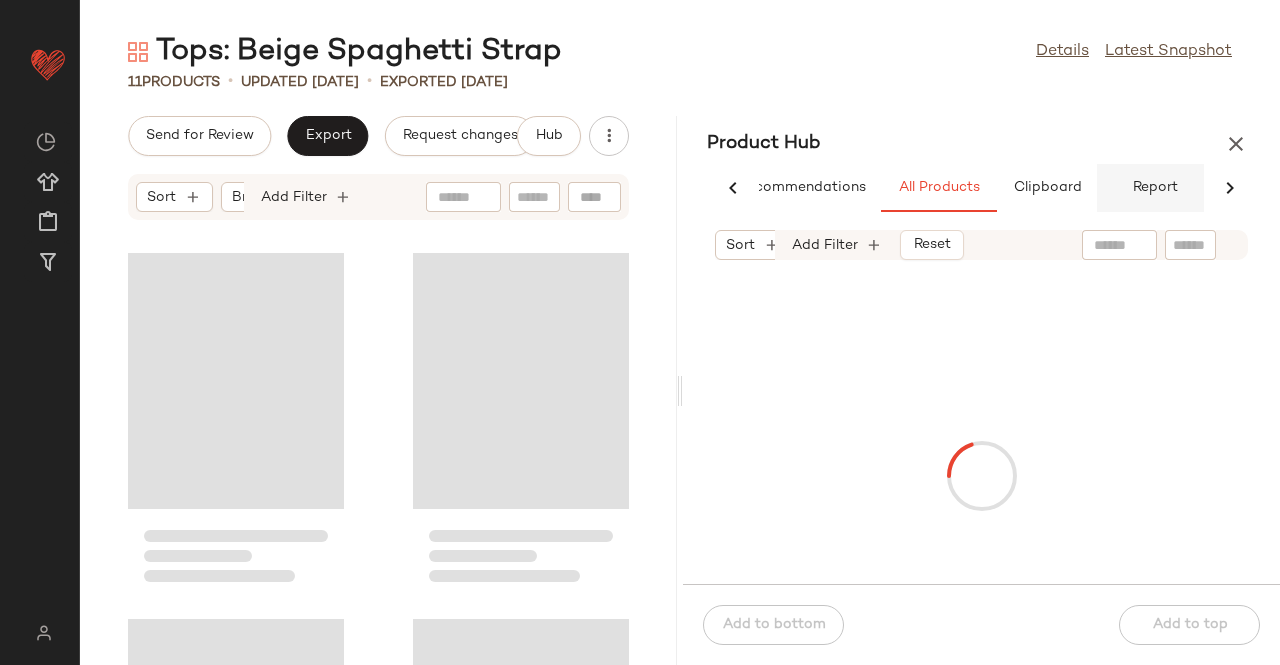 scroll, scrollTop: 0, scrollLeft: 54, axis: horizontal 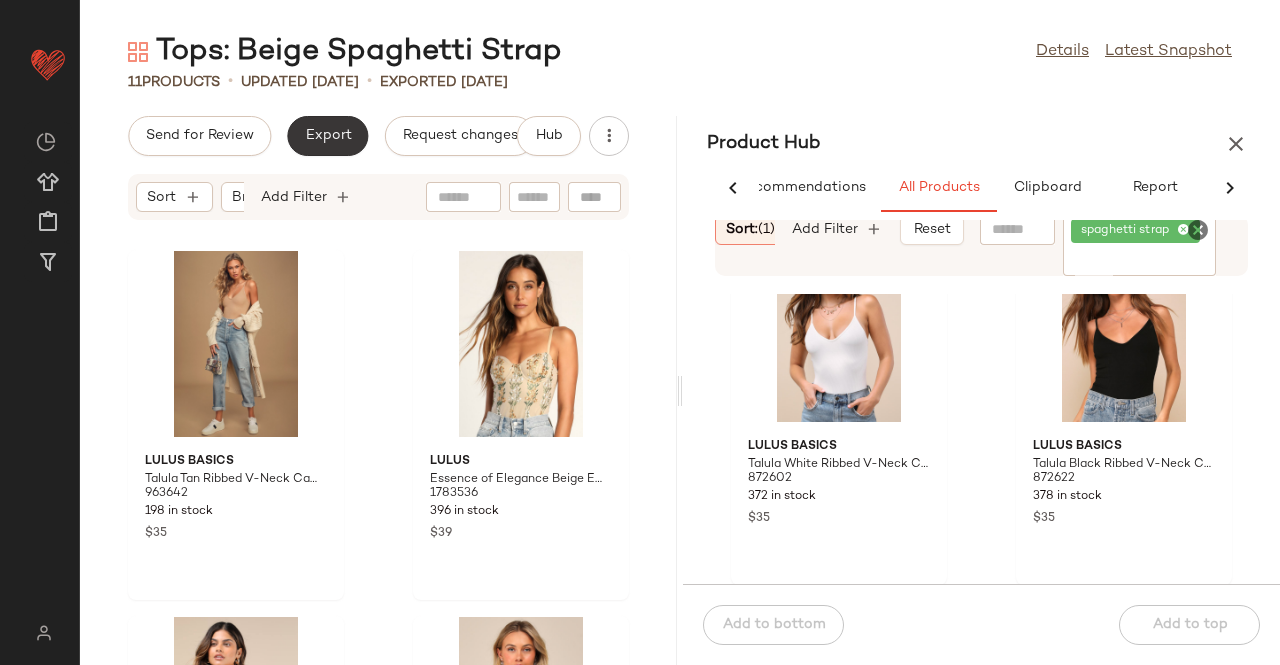 click on "Export" at bounding box center [327, 136] 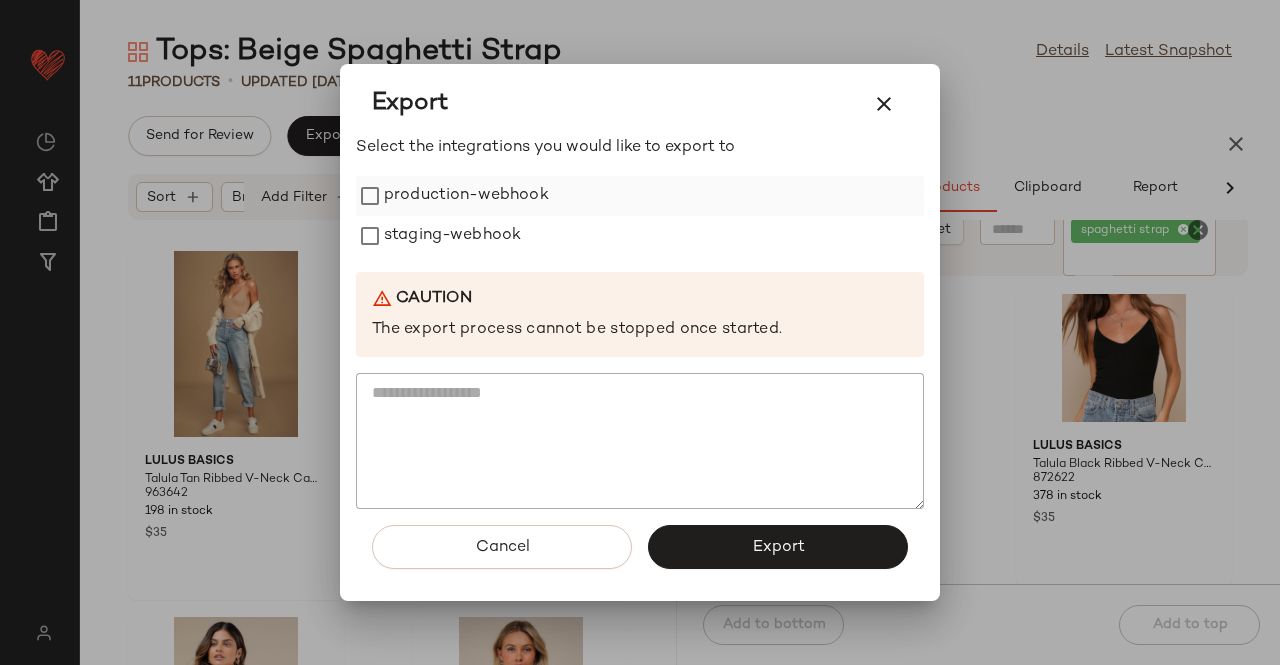 drag, startPoint x: 394, startPoint y: 175, endPoint x: 392, endPoint y: 189, distance: 14.142136 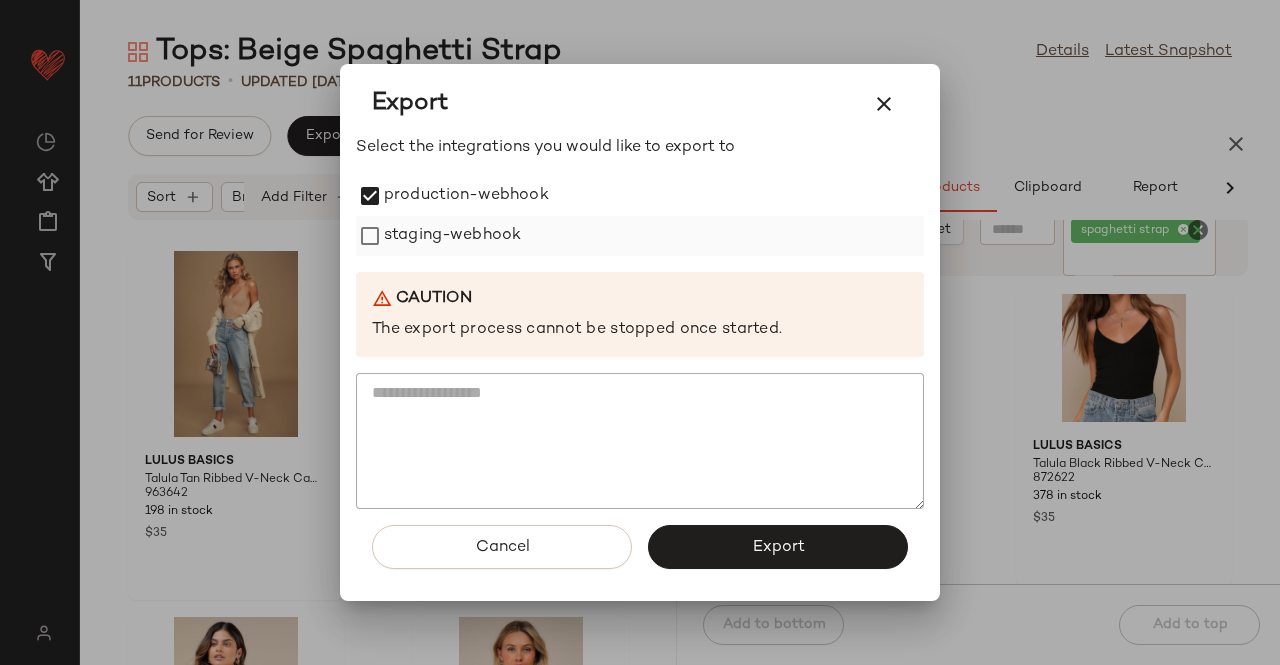 drag, startPoint x: 399, startPoint y: 195, endPoint x: 418, endPoint y: 245, distance: 53.488316 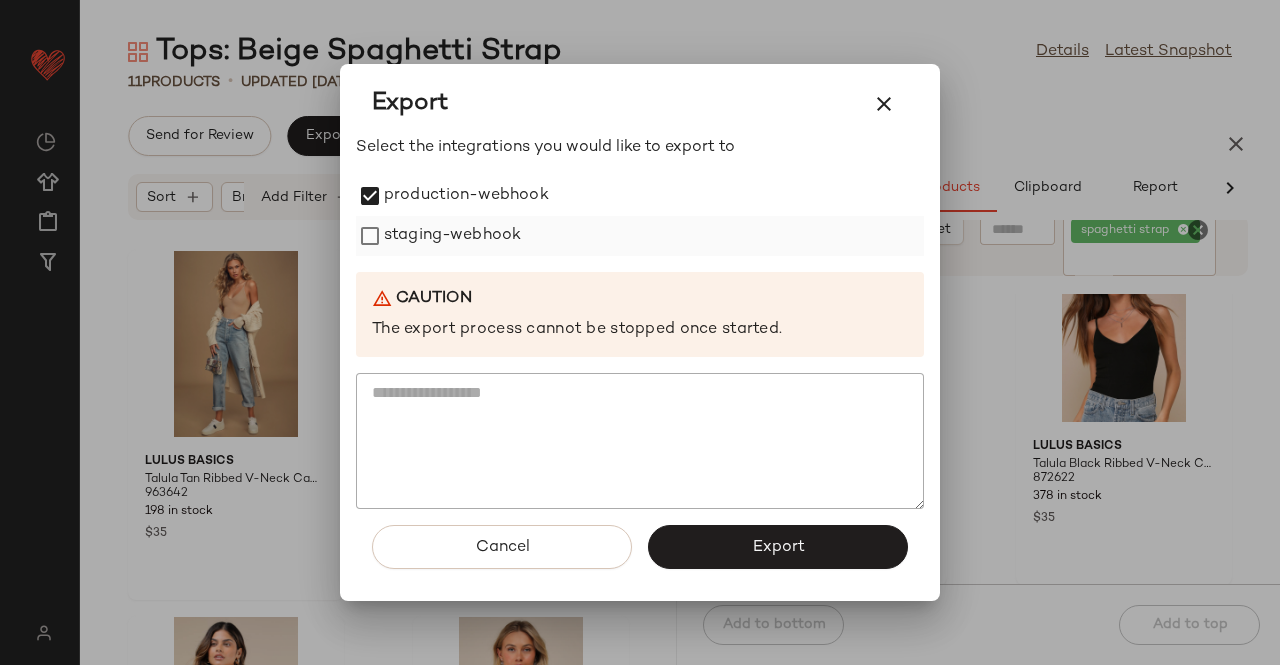 click on "production-webhook staging-webhook" at bounding box center (640, 216) 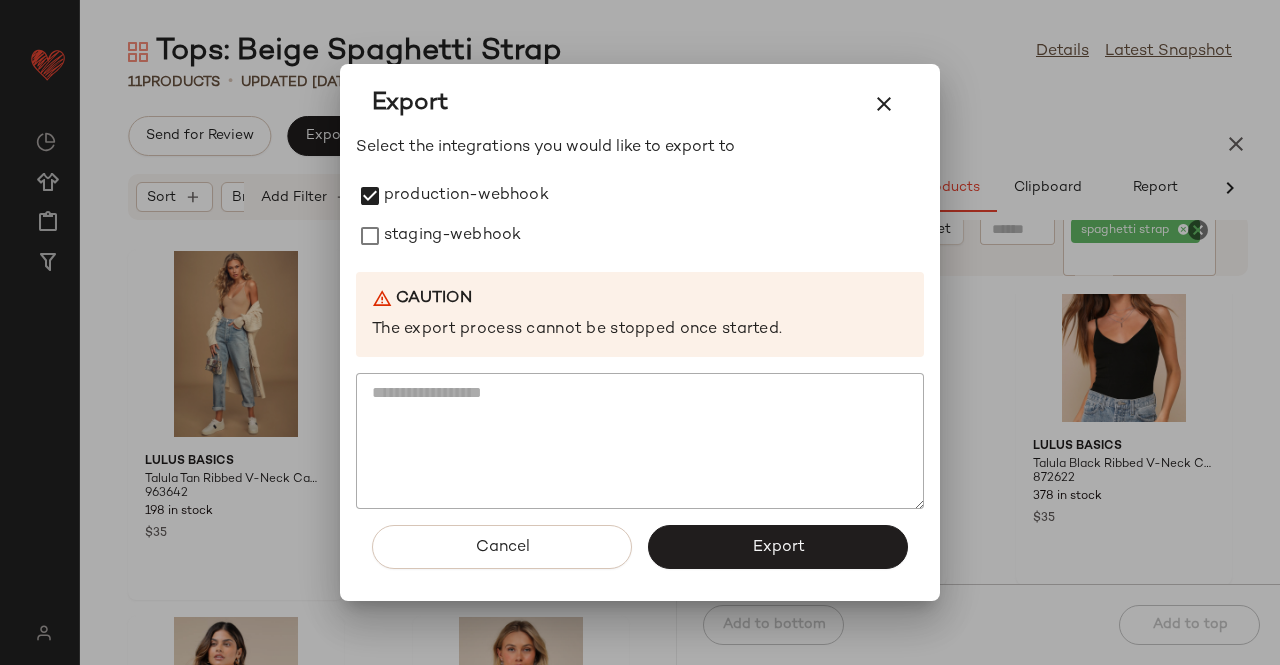 drag, startPoint x: 425, startPoint y: 239, endPoint x: 482, endPoint y: 267, distance: 63.505905 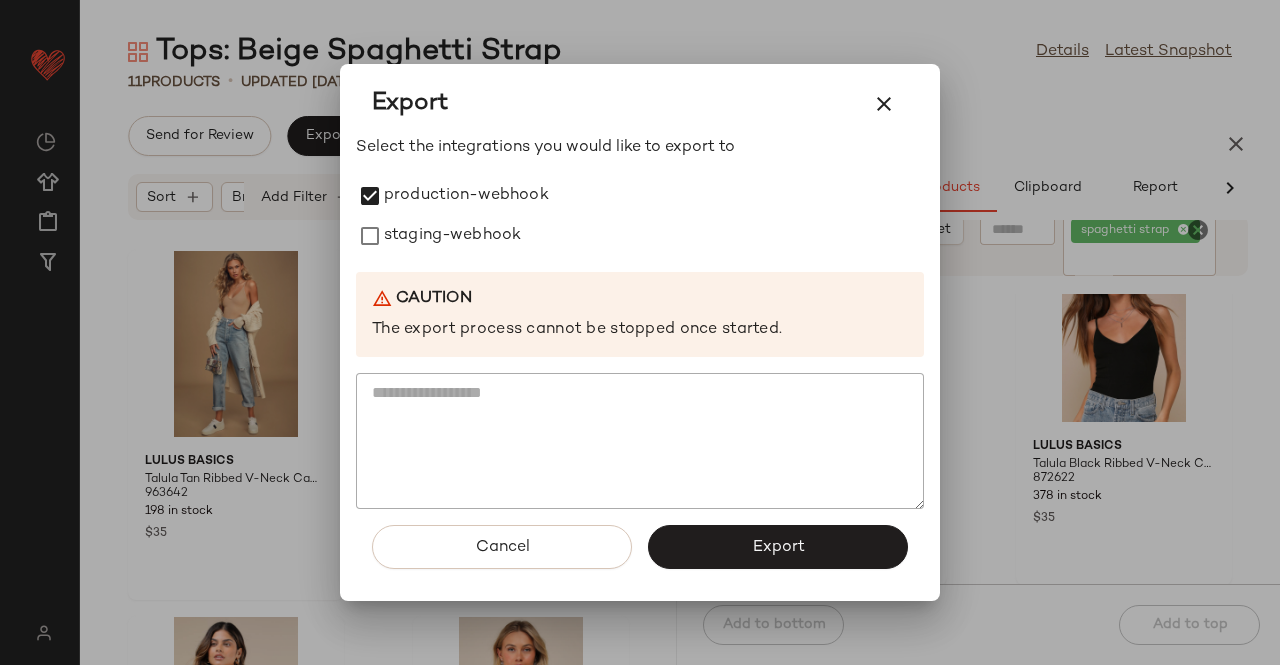 click on "staging-webhook" at bounding box center (452, 236) 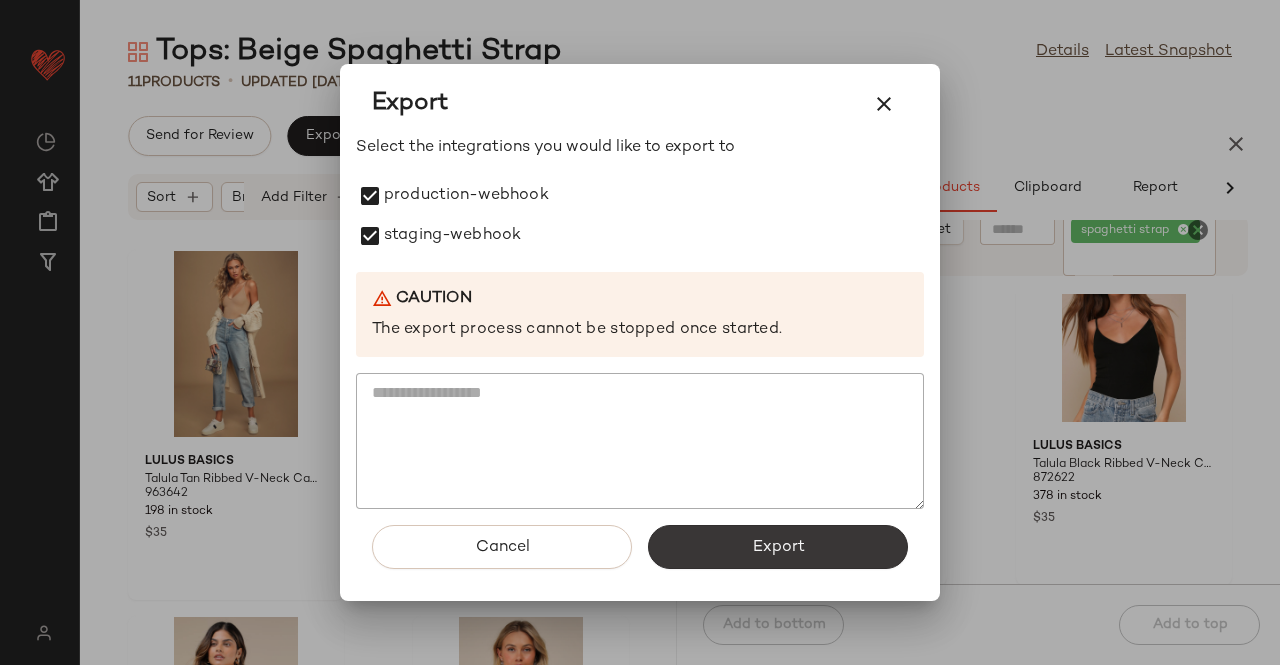 click on "Export" at bounding box center (778, 547) 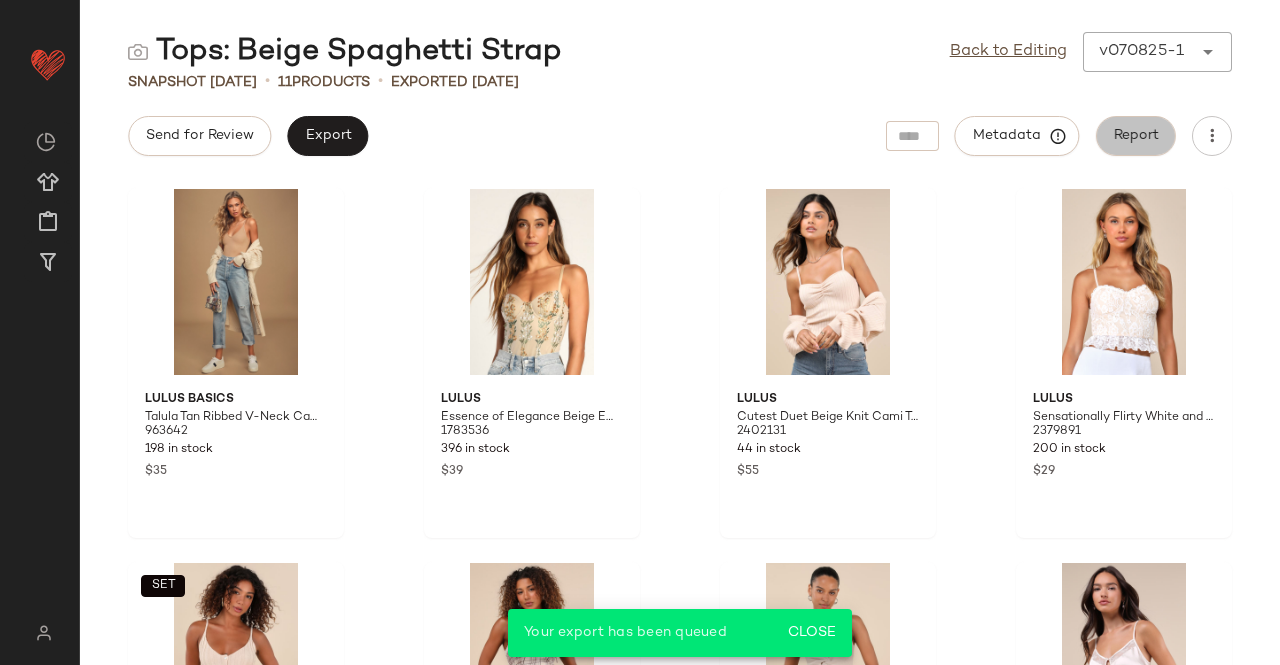 click on "Report" 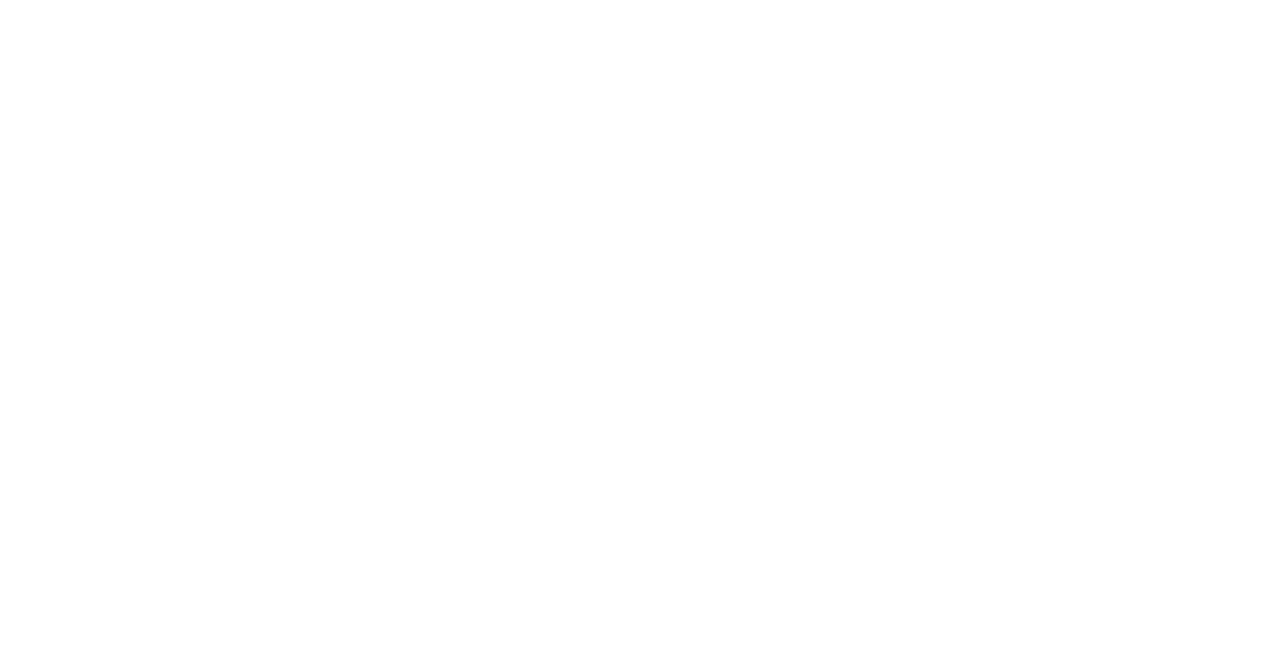 scroll, scrollTop: 0, scrollLeft: 0, axis: both 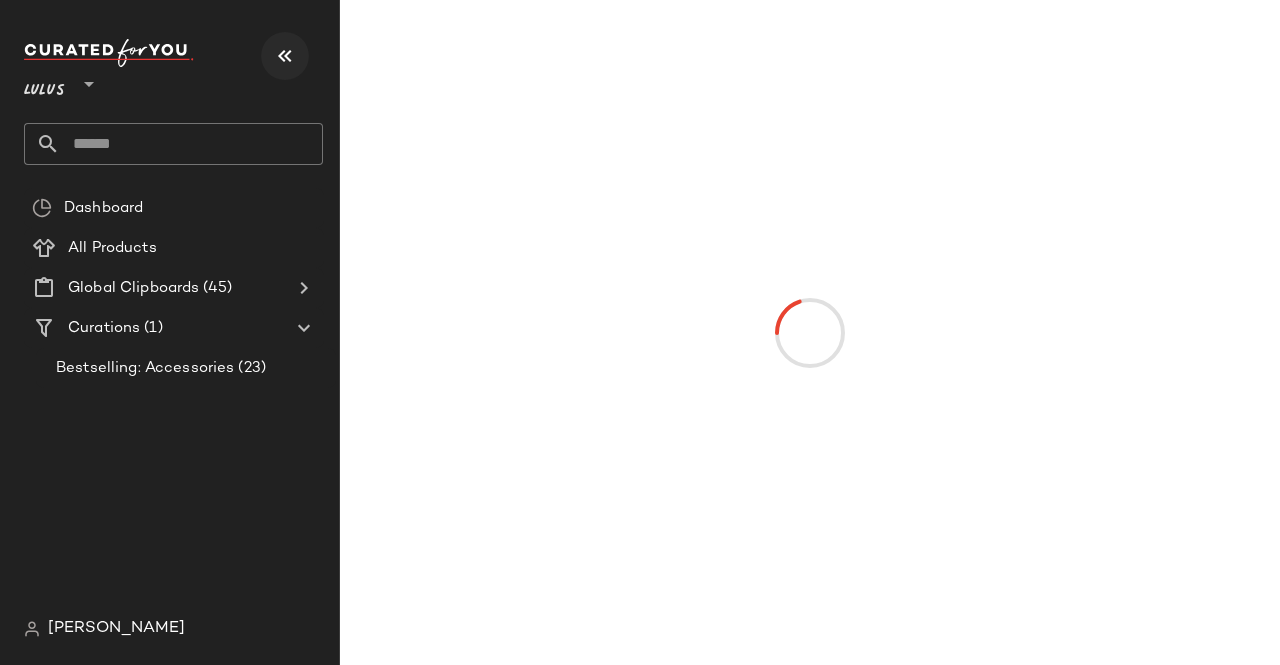 click at bounding box center [285, 56] 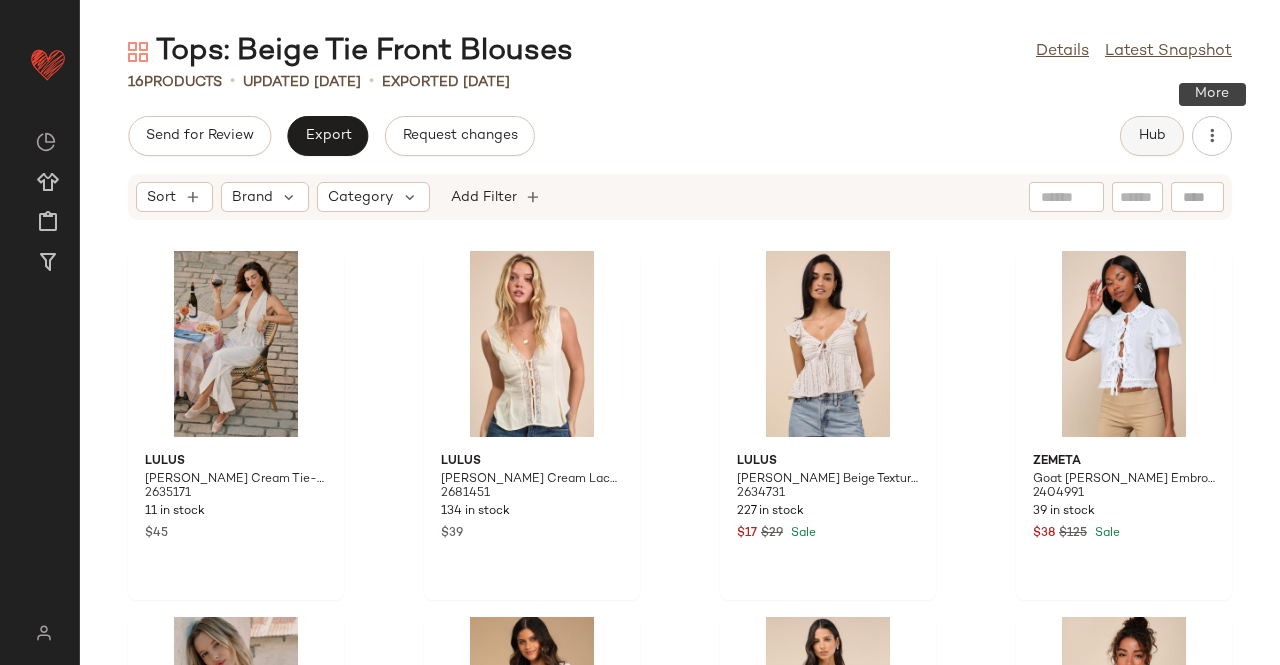 click on "Hub" 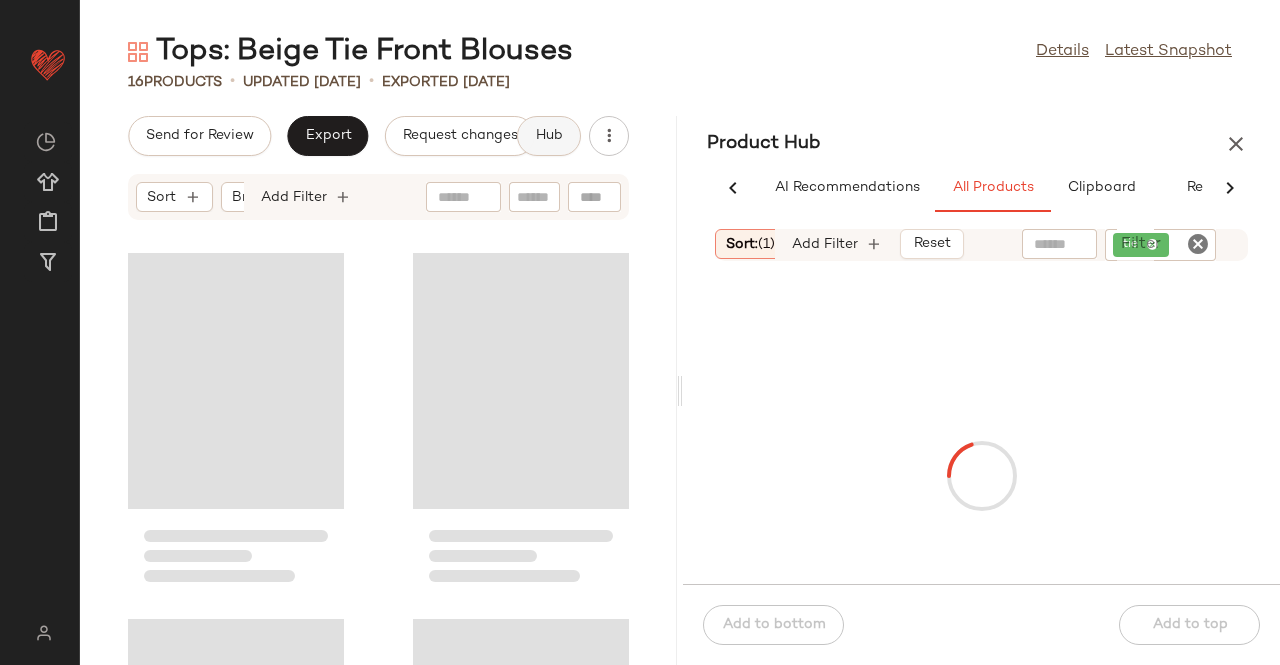 scroll, scrollTop: 0, scrollLeft: 54, axis: horizontal 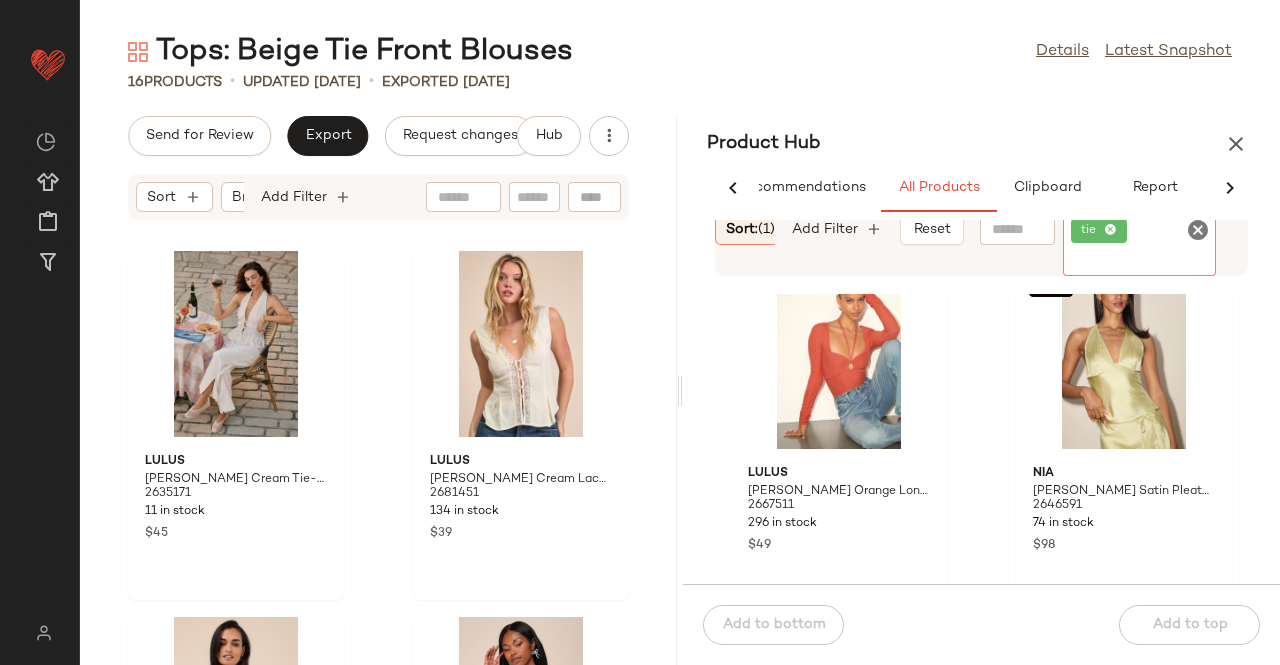 click on "tie" 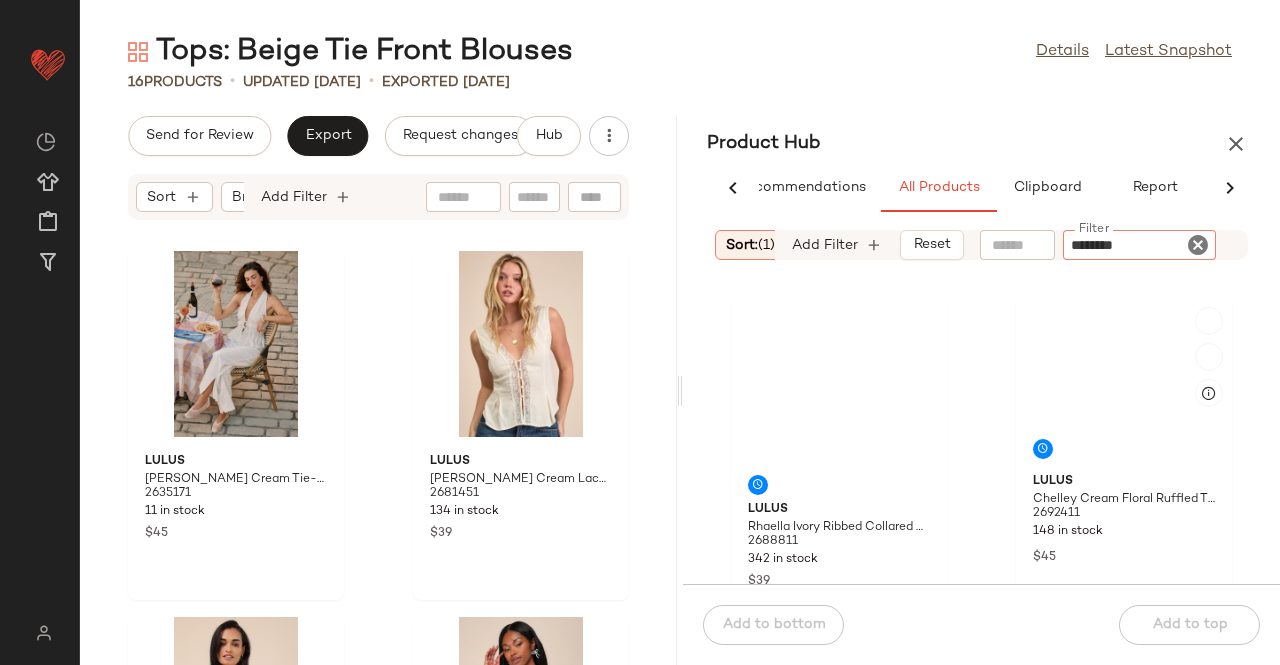 type on "*********" 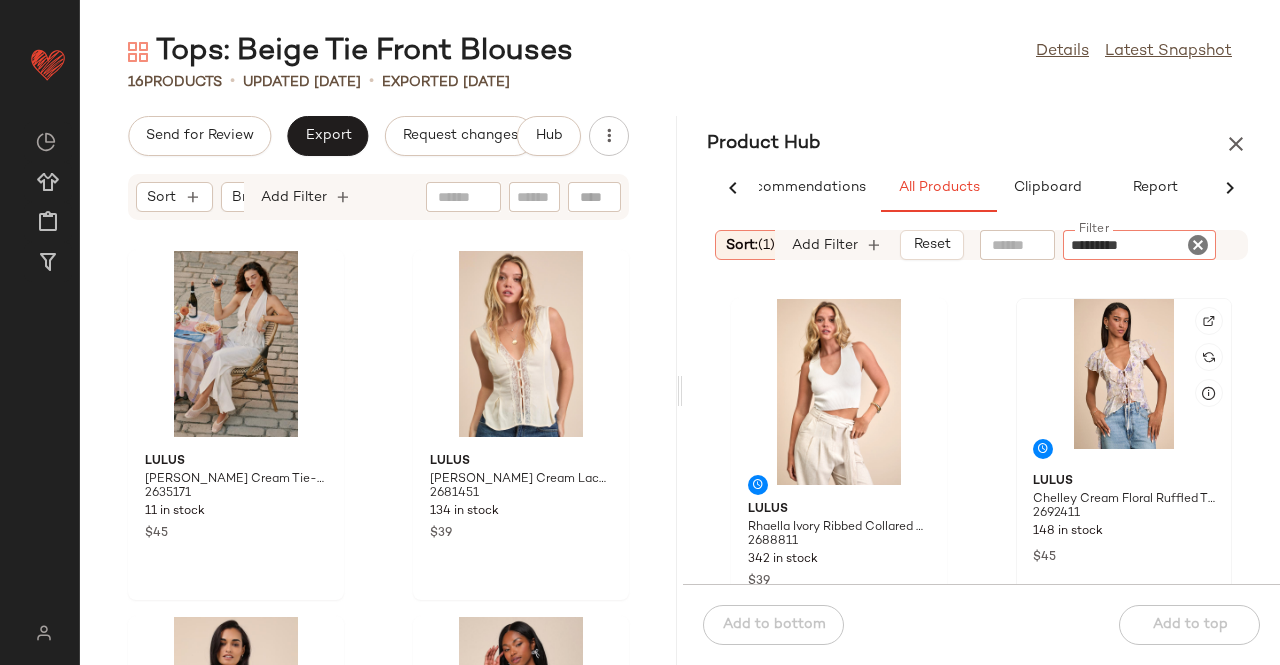 type 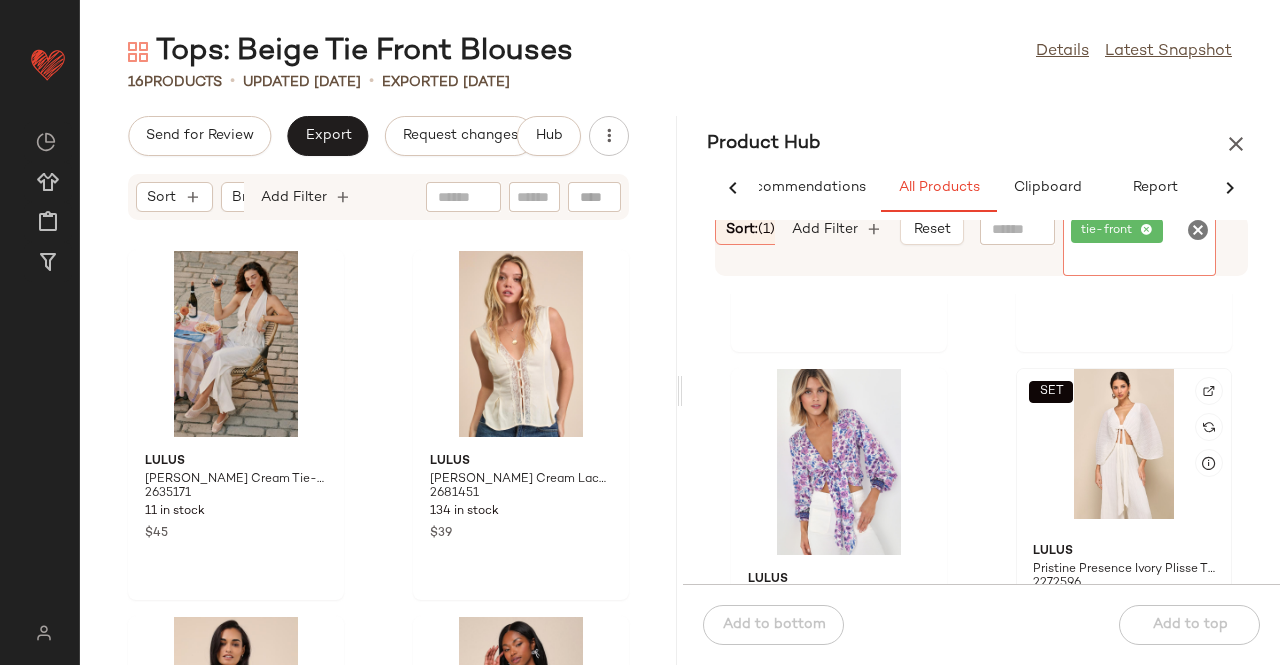 scroll, scrollTop: 13155, scrollLeft: 0, axis: vertical 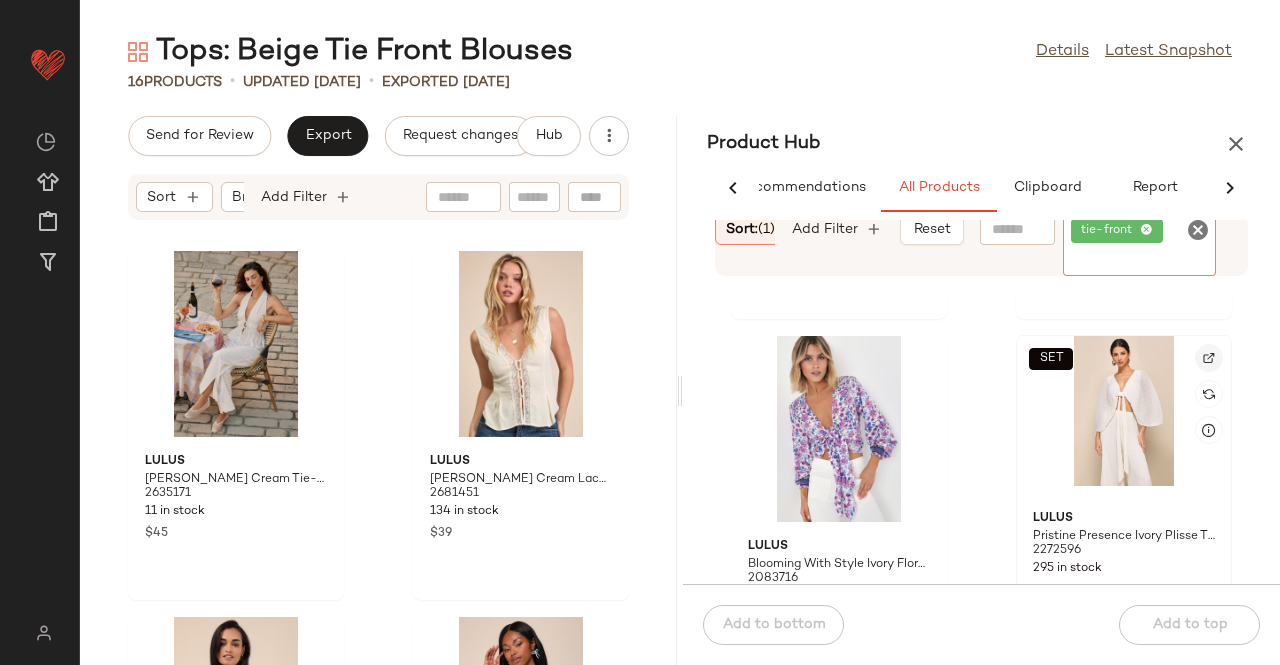 click 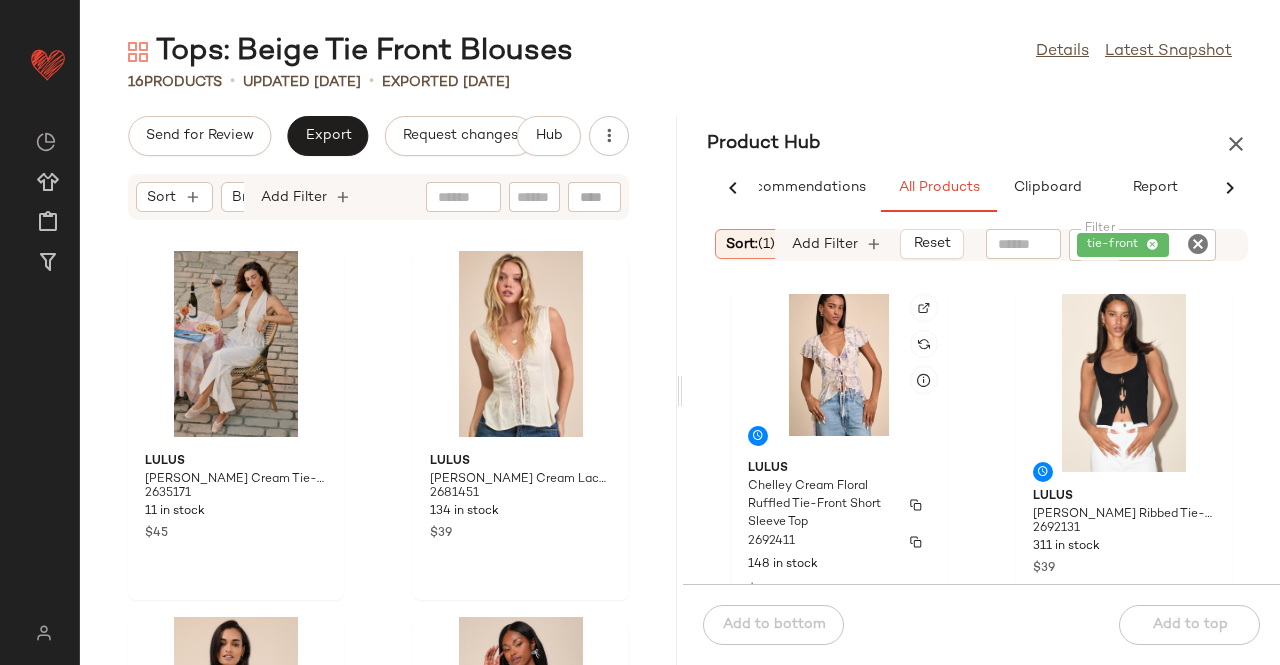 scroll, scrollTop: 0, scrollLeft: 0, axis: both 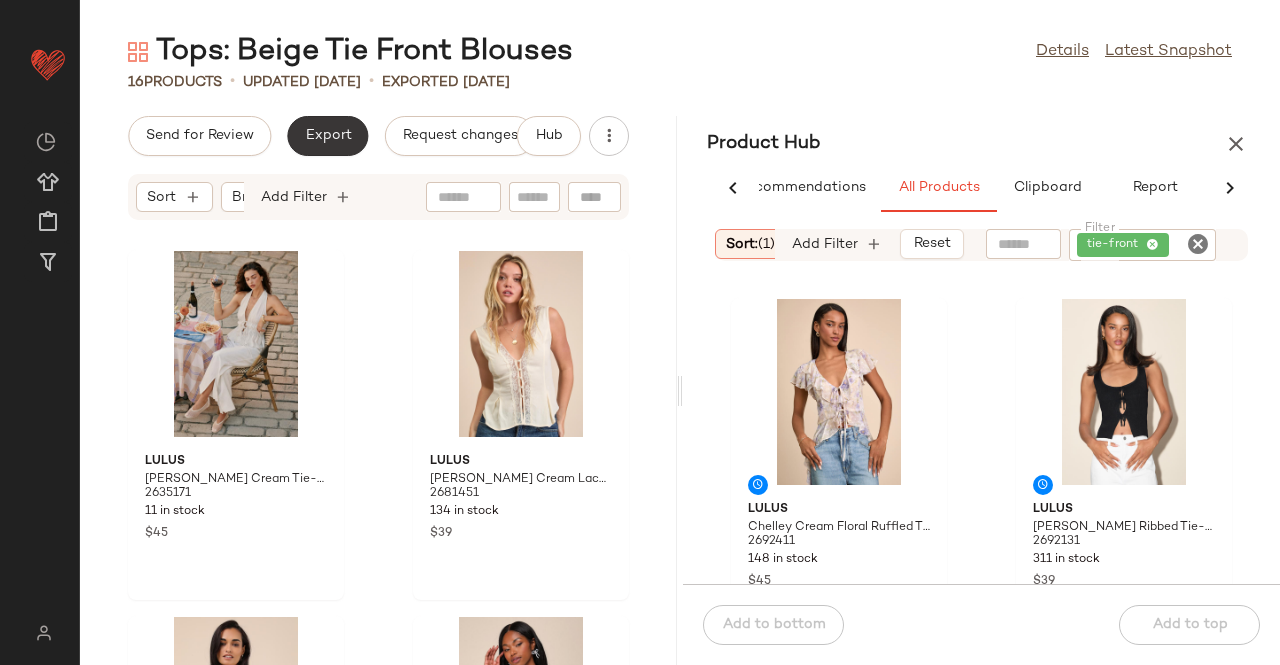 click on "Export" at bounding box center [327, 136] 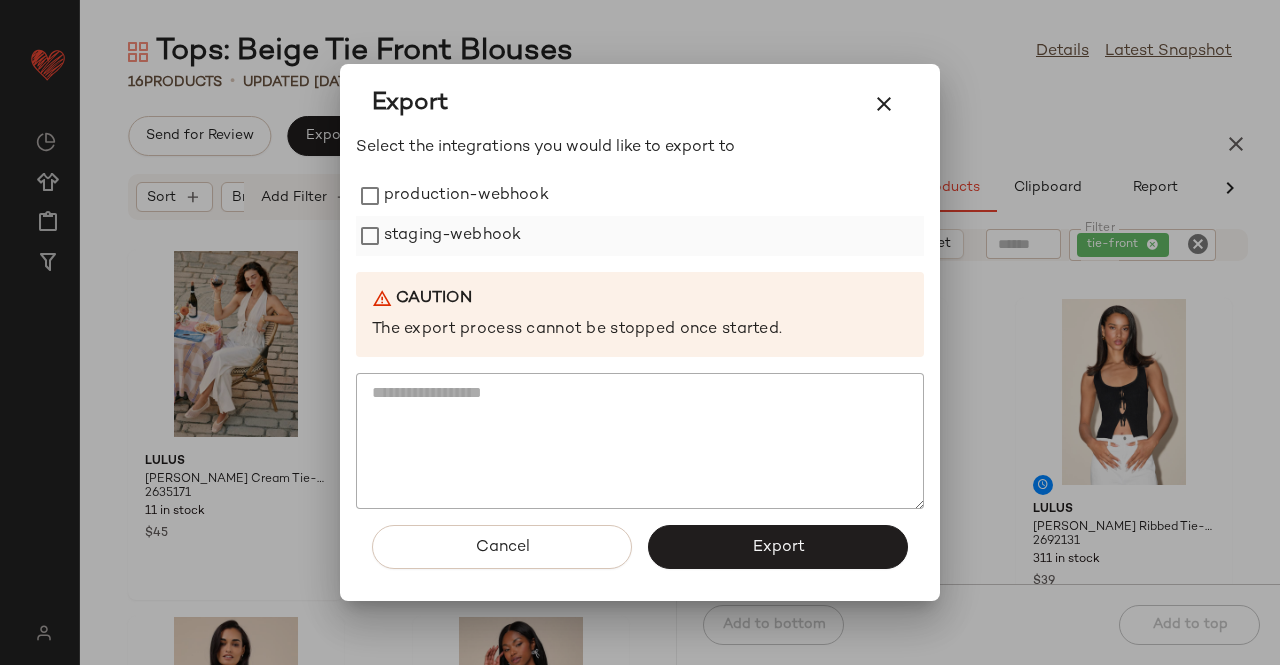 drag, startPoint x: 448, startPoint y: 197, endPoint x: 445, endPoint y: 220, distance: 23.194826 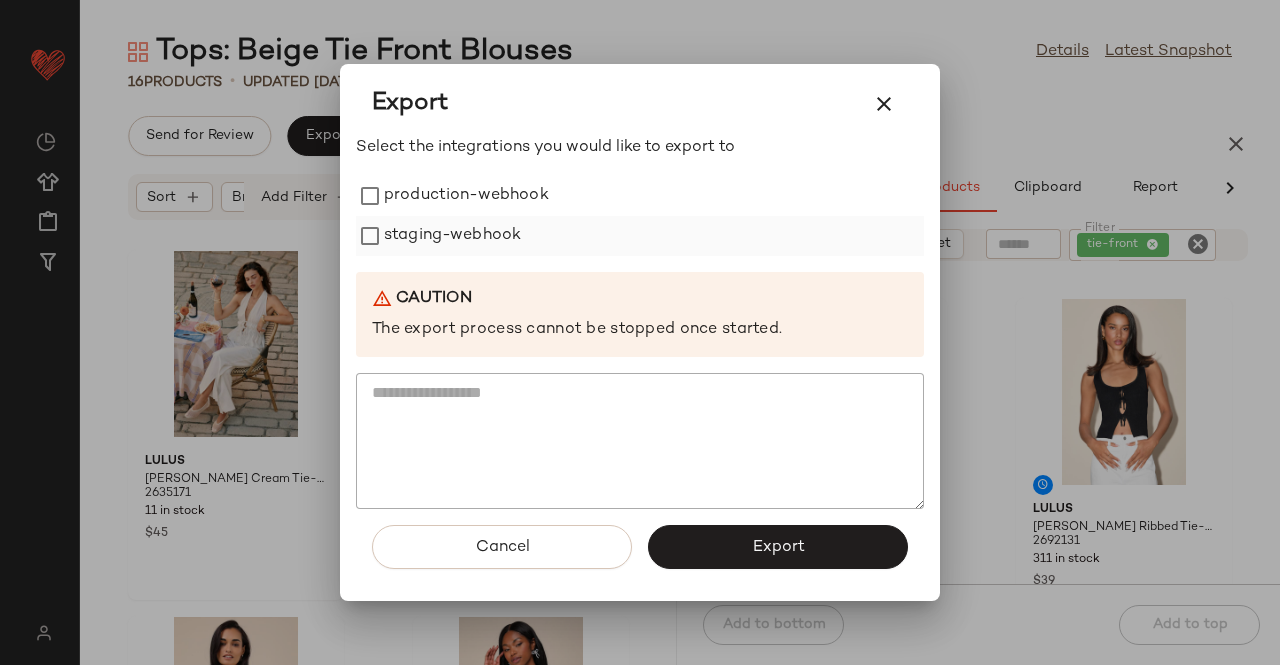 click on "production-webhook" at bounding box center [466, 196] 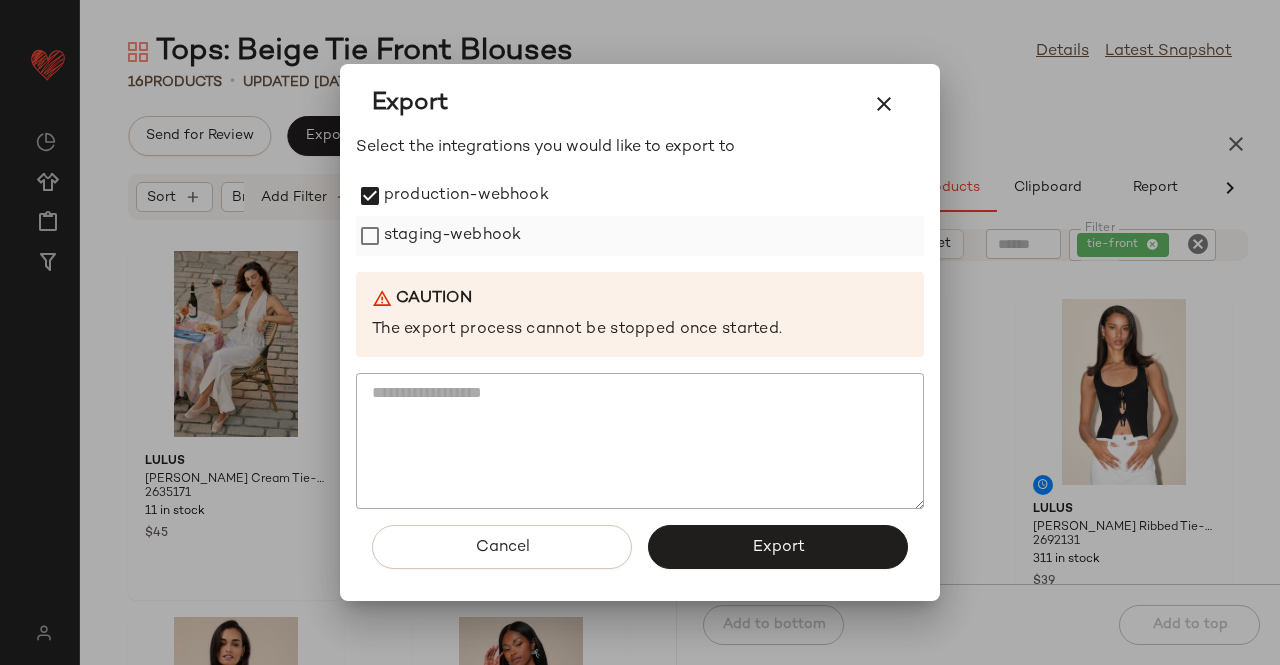 click on "staging-webhook" at bounding box center [452, 236] 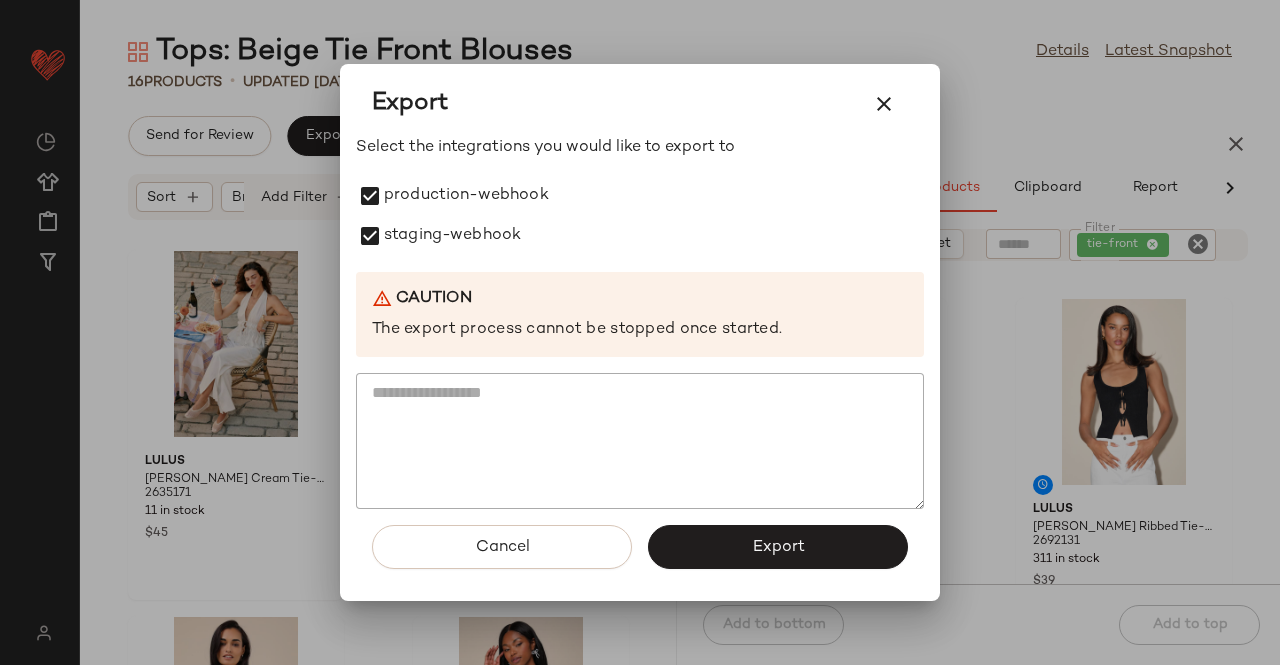 drag, startPoint x: 739, startPoint y: 551, endPoint x: 731, endPoint y: 534, distance: 18.788294 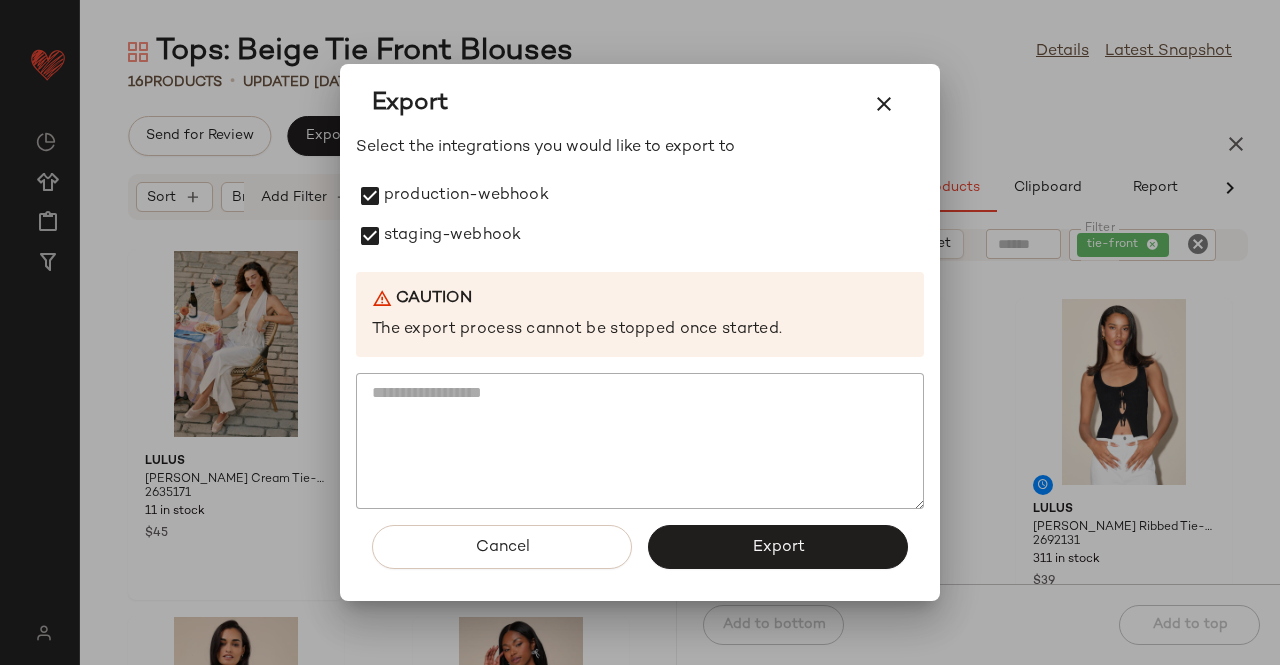 click on "Export" at bounding box center [778, 547] 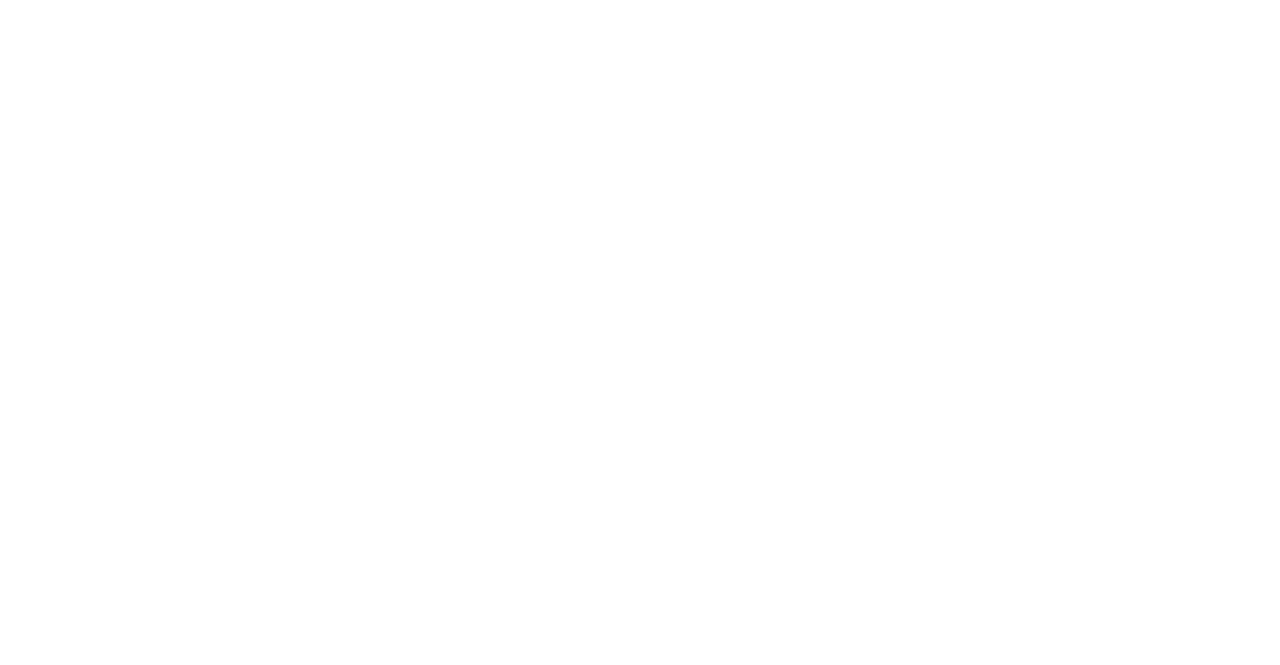 scroll, scrollTop: 0, scrollLeft: 0, axis: both 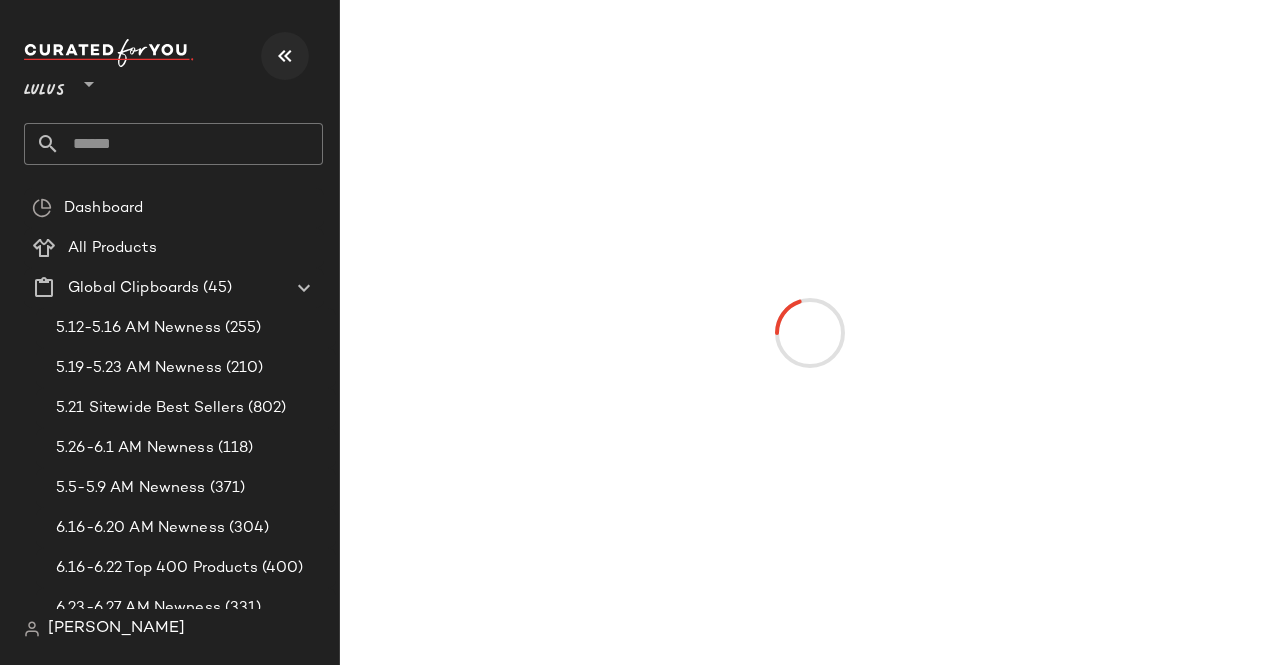 click at bounding box center [285, 56] 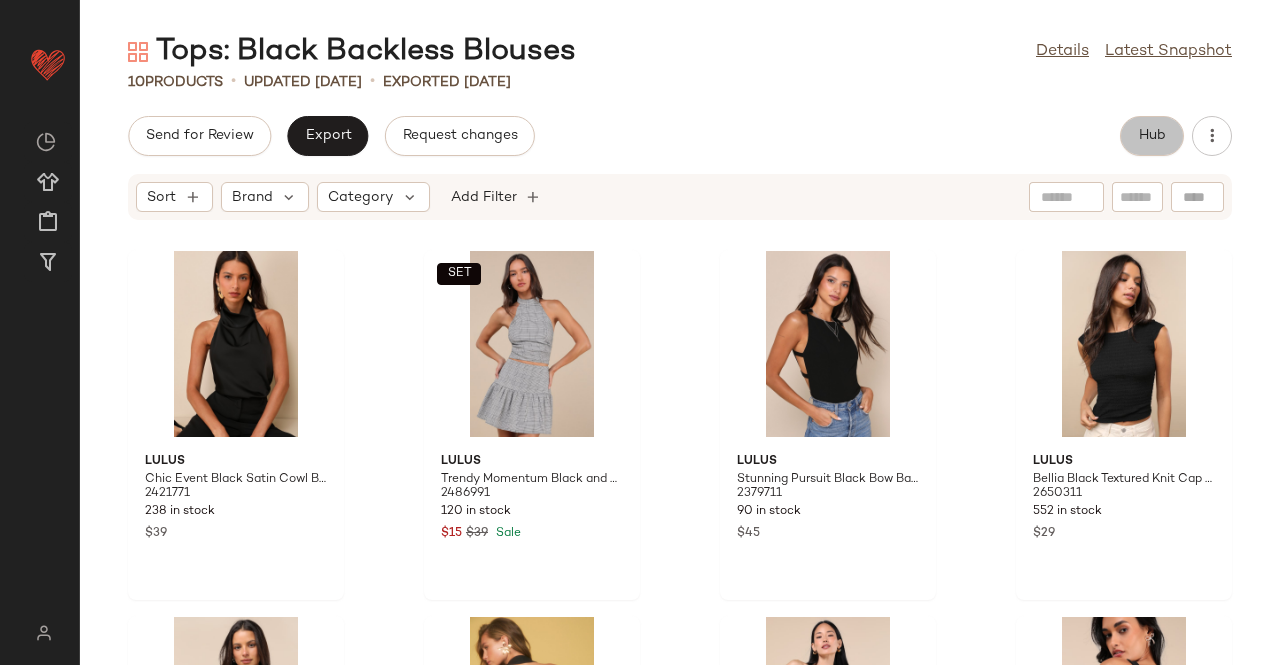 click on "Hub" at bounding box center [1152, 136] 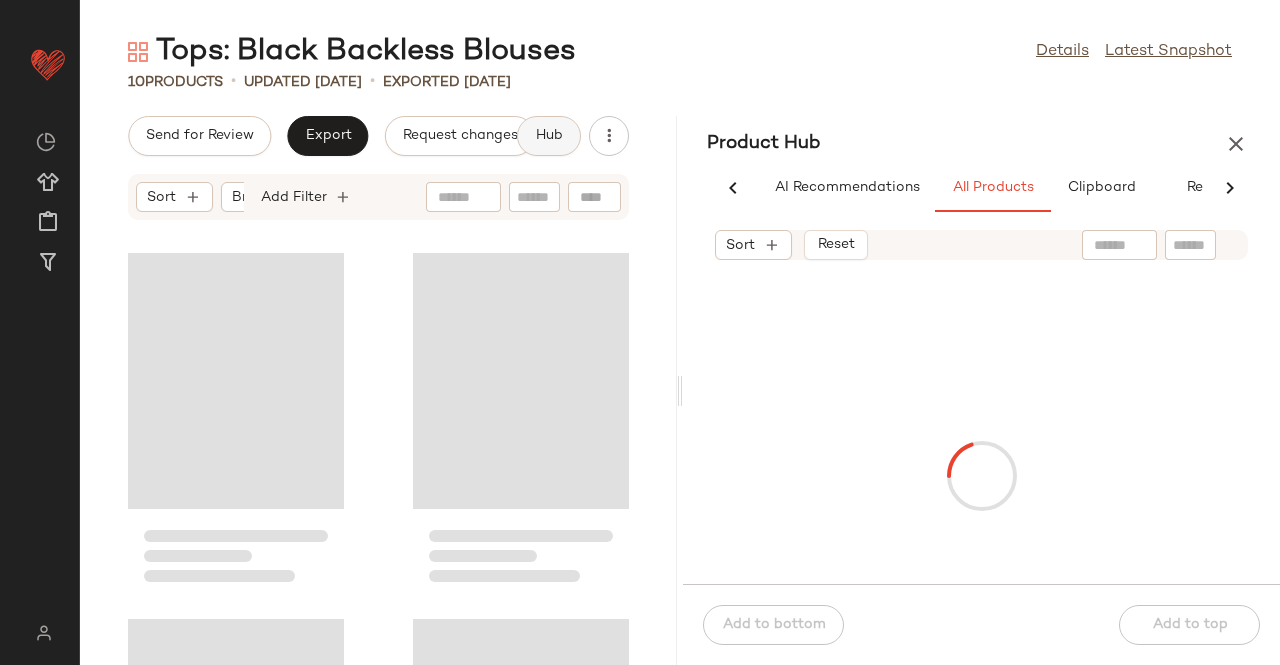 scroll, scrollTop: 0, scrollLeft: 62, axis: horizontal 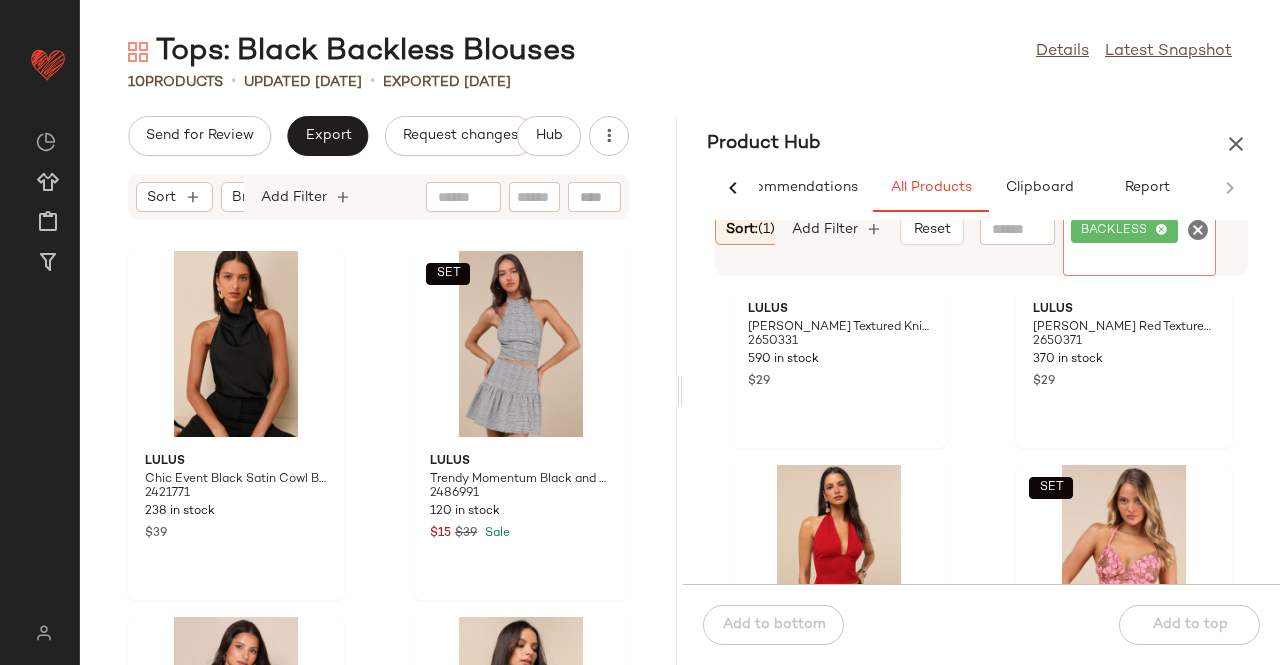 click 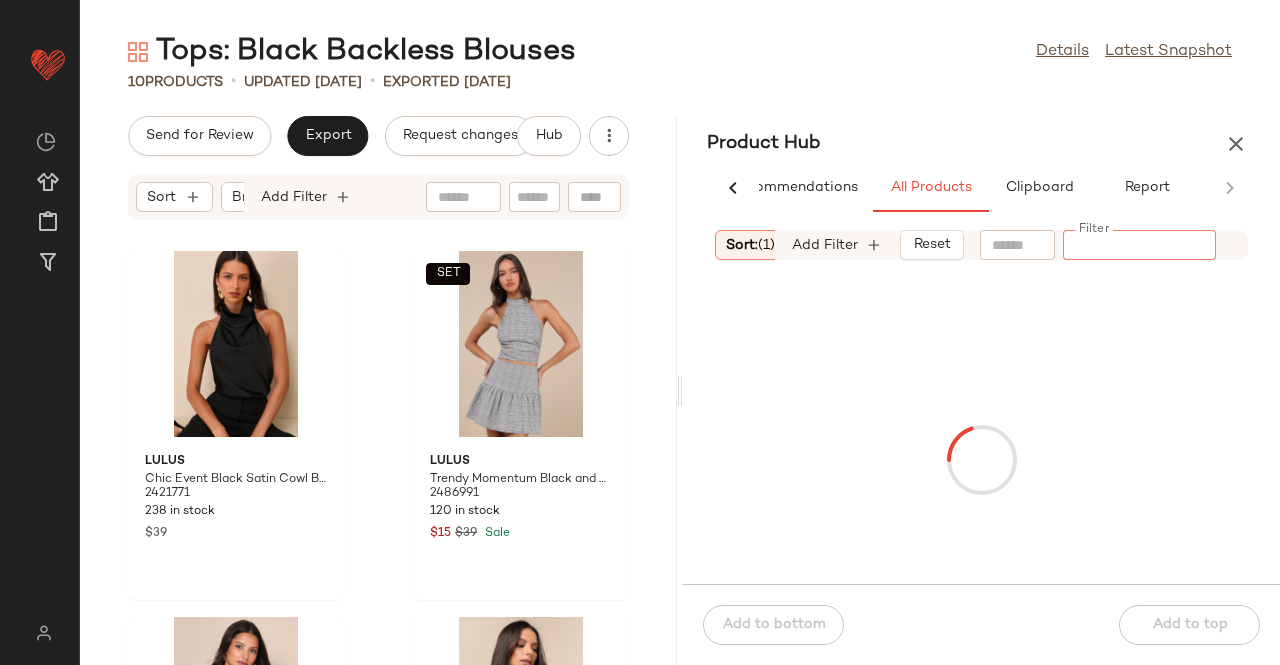 click on "Sort:   (1)" at bounding box center (750, 245) 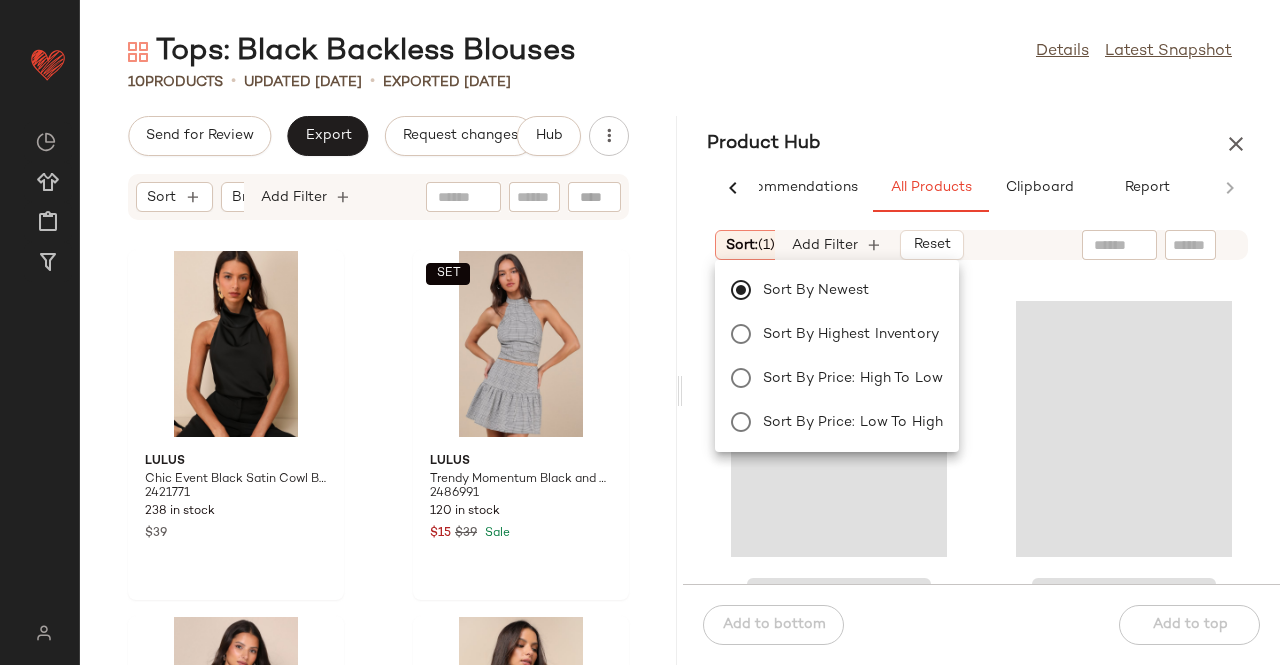 click on "Tops: Black Backless Blouses  Details   Latest Snapshot  10   Products   •   updated Jul 8th  •  Exported Jul 8th  Send for Review   Export   Request changes   Hub  Sort  Brand  Category  Add Filter  Lulus Chic Event Black Satin Cowl Backless Halter Top 2421771 238 in stock $39  SET  Lulus Trendy Momentum Black and White Plaid Backless Halter Top 2486991 120 in stock $15 $39 Sale Lulus Stunning Pursuit Black Bow Backless Sleeveless Bodysuit 2379711 90 in stock $45 Lulus Bellia Black Textured Knit Cap Sleeve Backless Top 2650311 552 in stock $29 Lulus Basia Black Tie-Back Bow Halter Top 2655091 182 in stock $39 Lulus Giosetta Black Button-Front Halter Top 2636291 125 in stock $39 Lulus Ikuye Black Ruched Halter Top 2595811 258 in stock $15 $29 Sale Lulus Fatima Black Backless Bow Top 2623051 144 in stock $25 $35 Sale Product Hub  AI Recommendations   All Products   Clipboard   Report  Sort:   (1) Brand  Category:   top In Curation?:   No Availability:   in_stock Total Inventory:   At least 1  Reset" at bounding box center (680, 348) 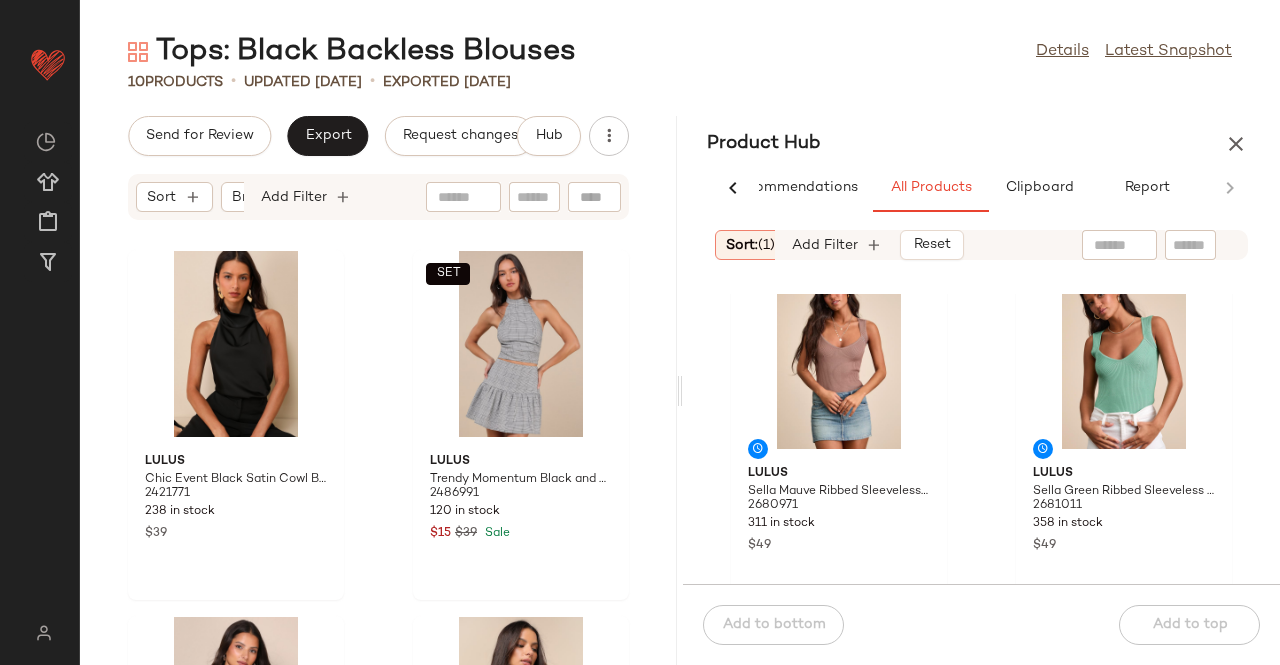 scroll, scrollTop: 1816, scrollLeft: 0, axis: vertical 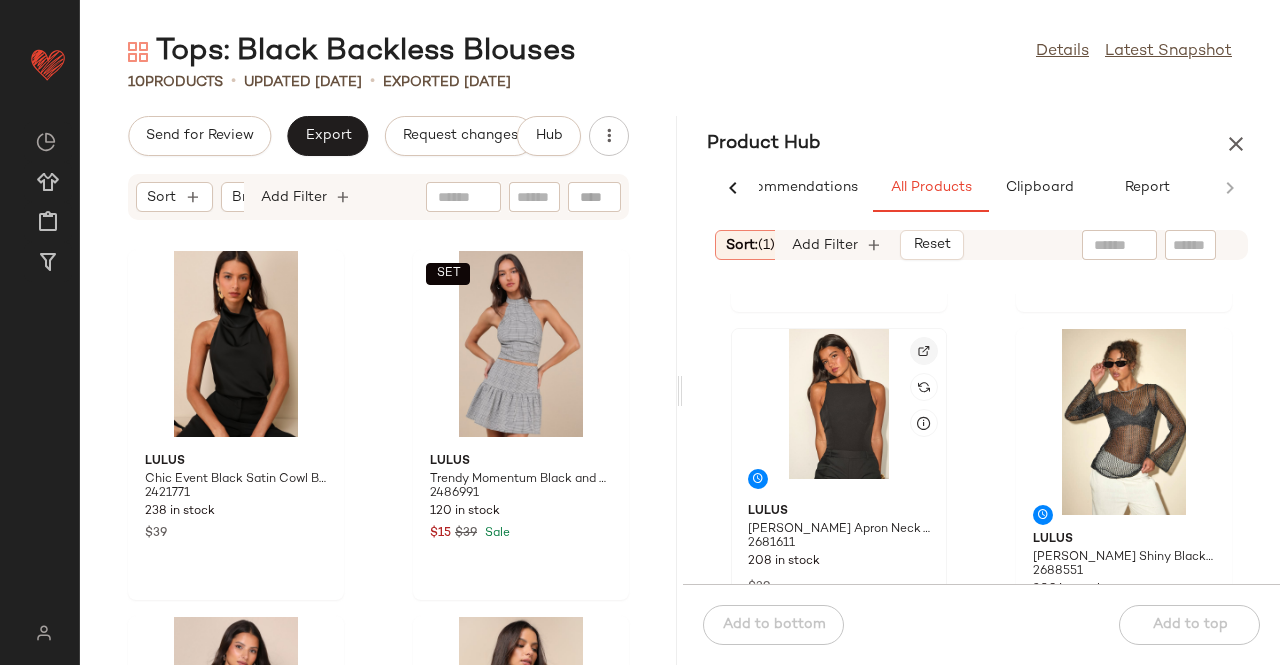 click 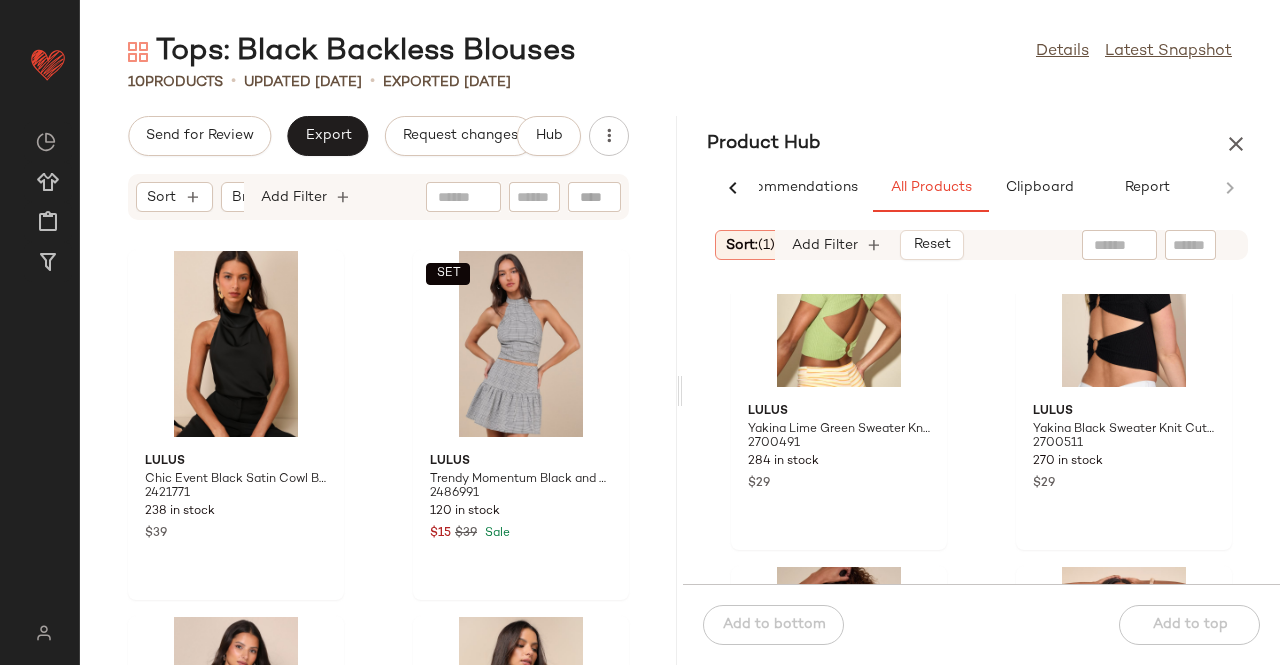 scroll, scrollTop: 14288, scrollLeft: 0, axis: vertical 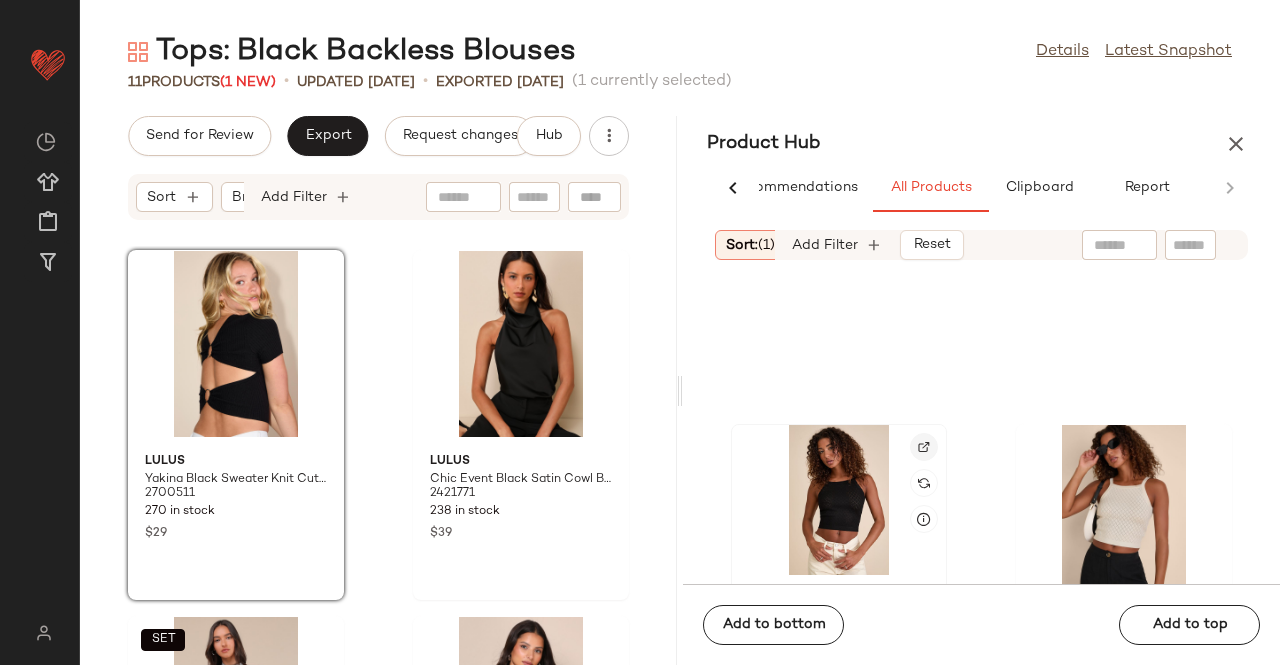 click at bounding box center (924, 447) 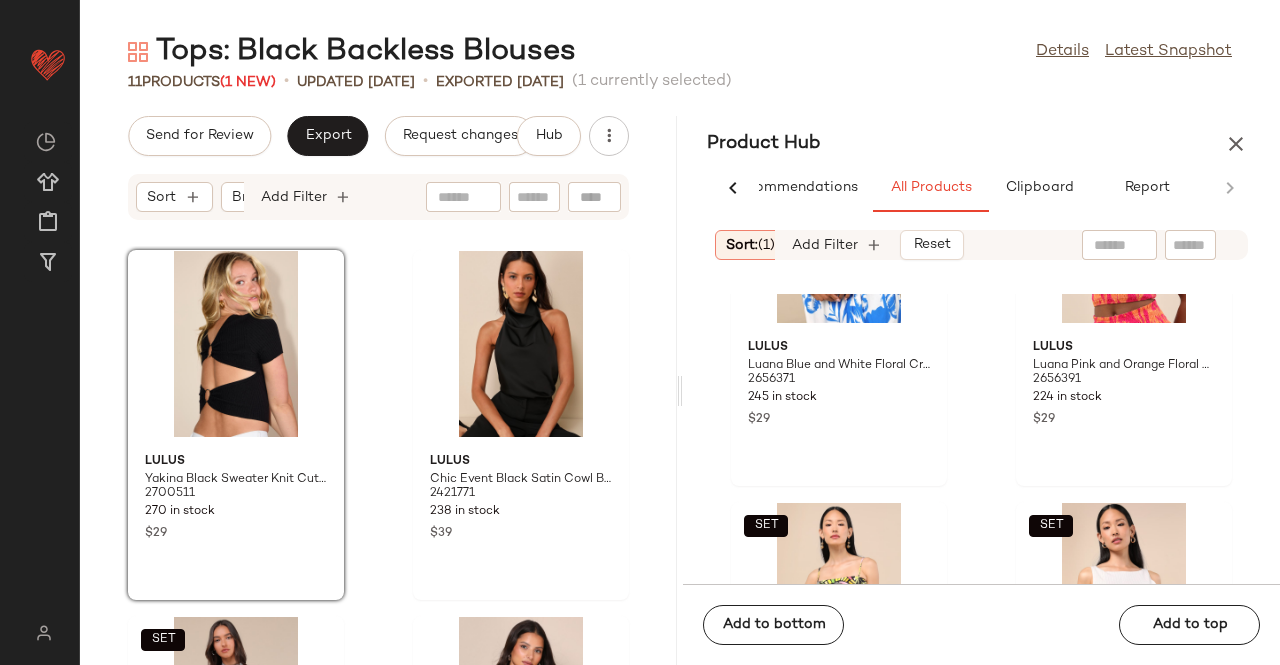 scroll, scrollTop: 34688, scrollLeft: 0, axis: vertical 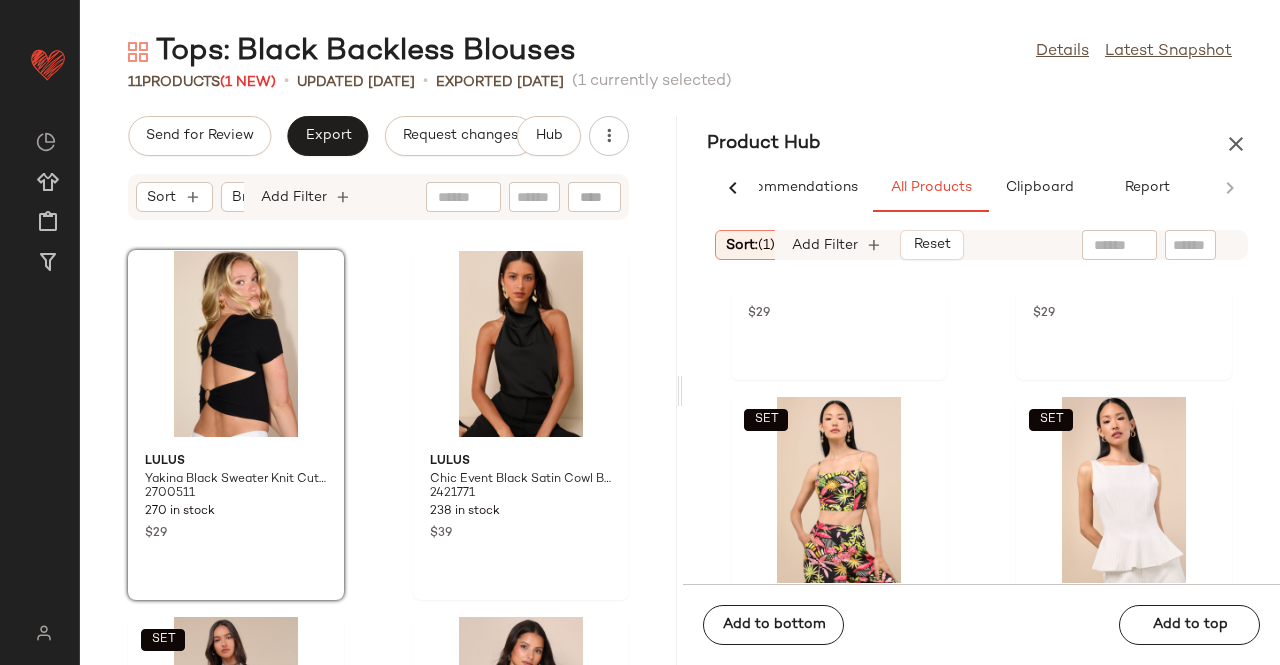 click on "Sort:   (1) Brand  Category:   top In Curation?:   No Availability:   in_stock Total Inventory:   At least 1 Add Filter   Reset" at bounding box center (981, 245) 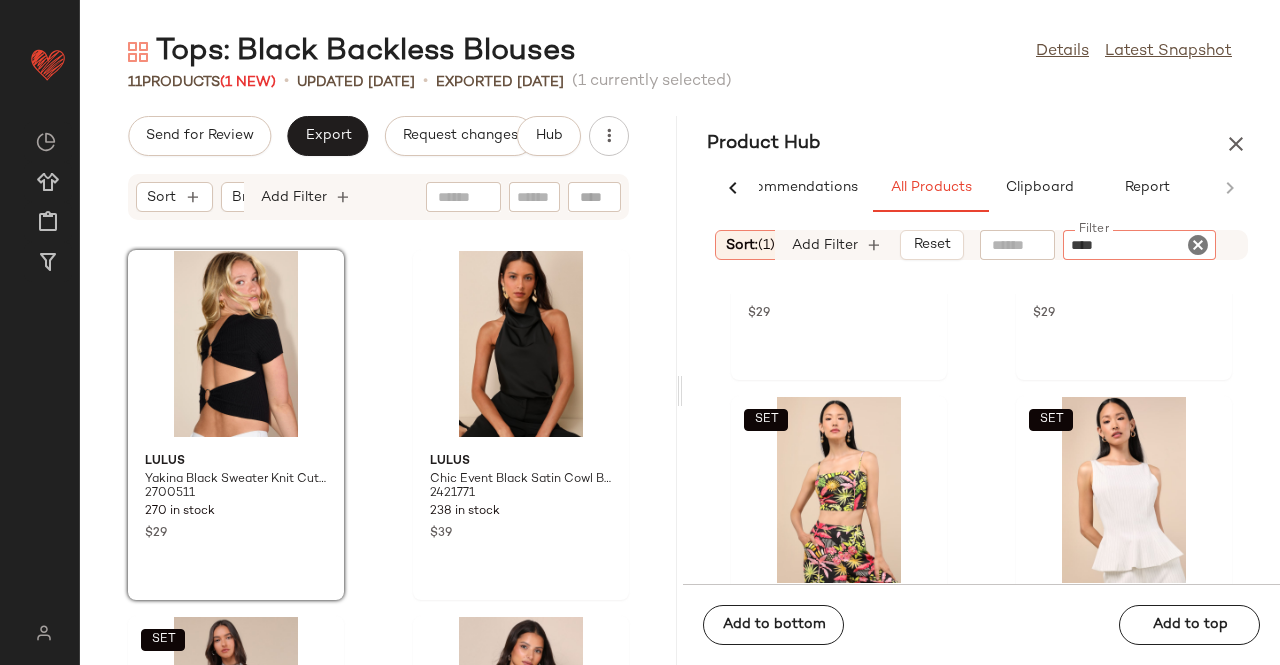 type on "*****" 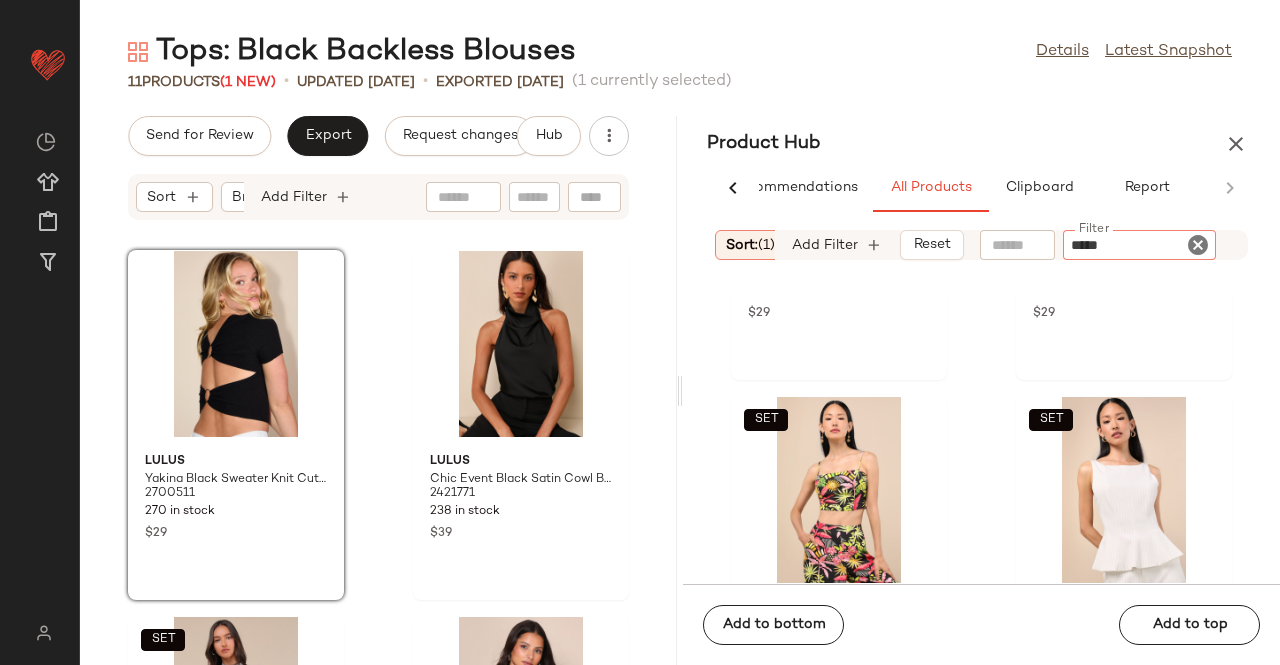 type 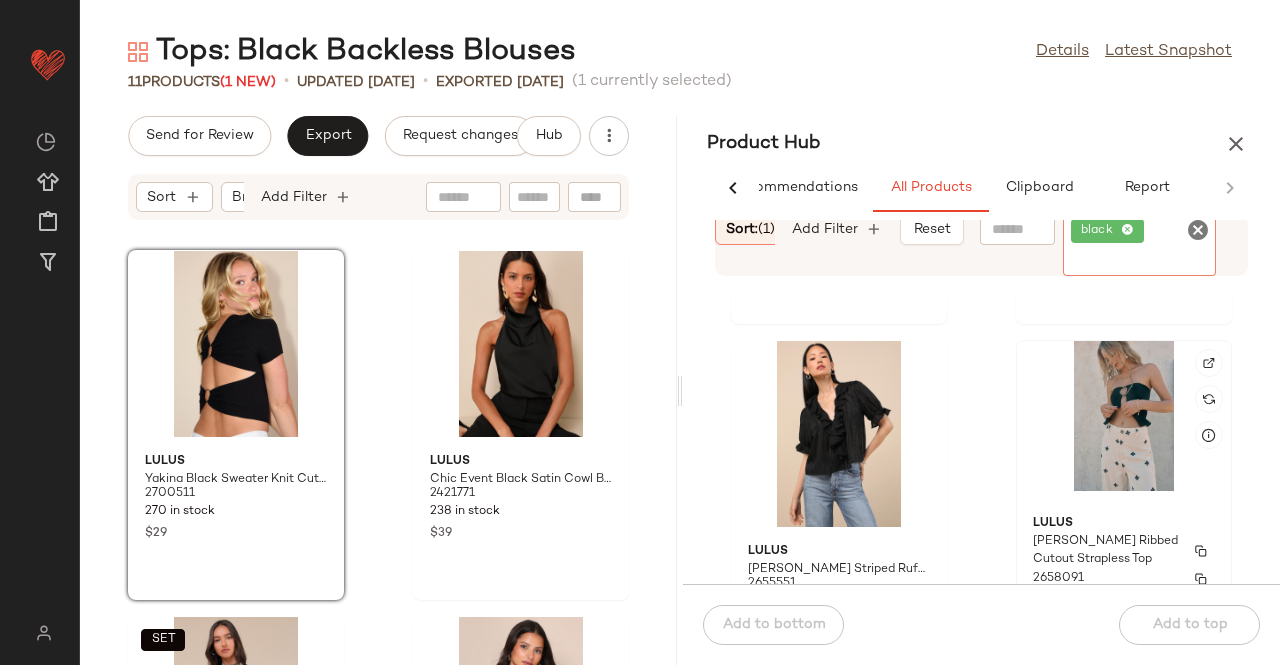 scroll, scrollTop: 3616, scrollLeft: 0, axis: vertical 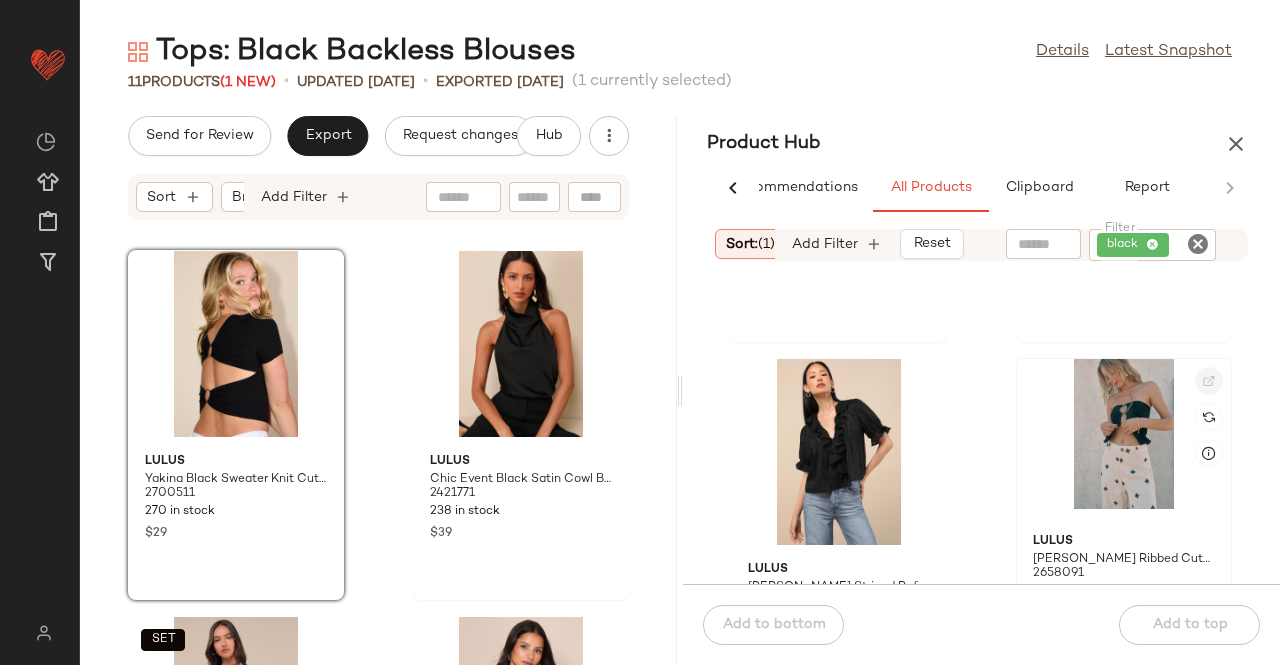 click 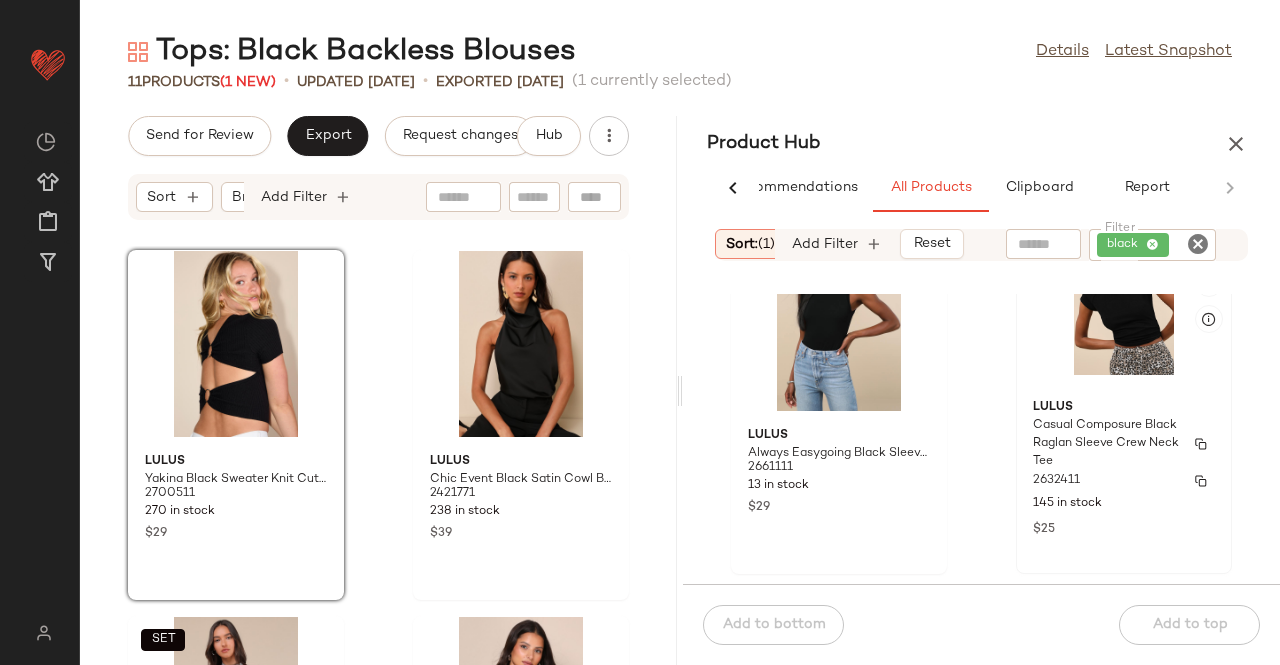 scroll, scrollTop: 4016, scrollLeft: 0, axis: vertical 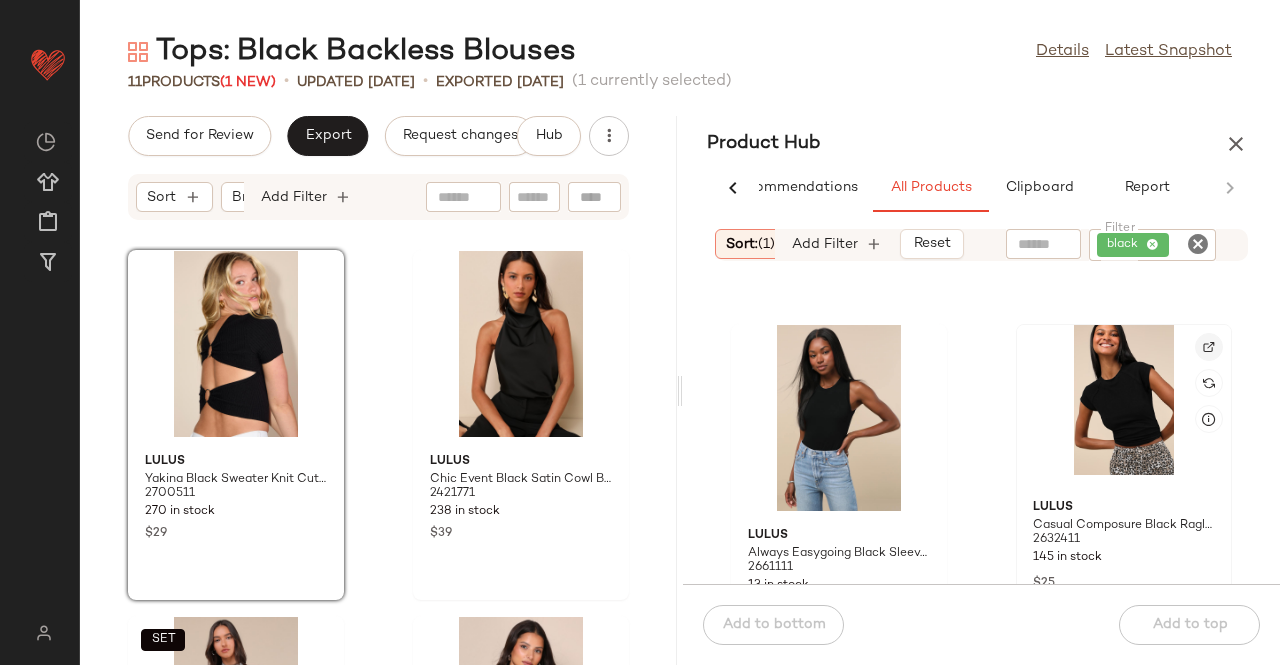 click 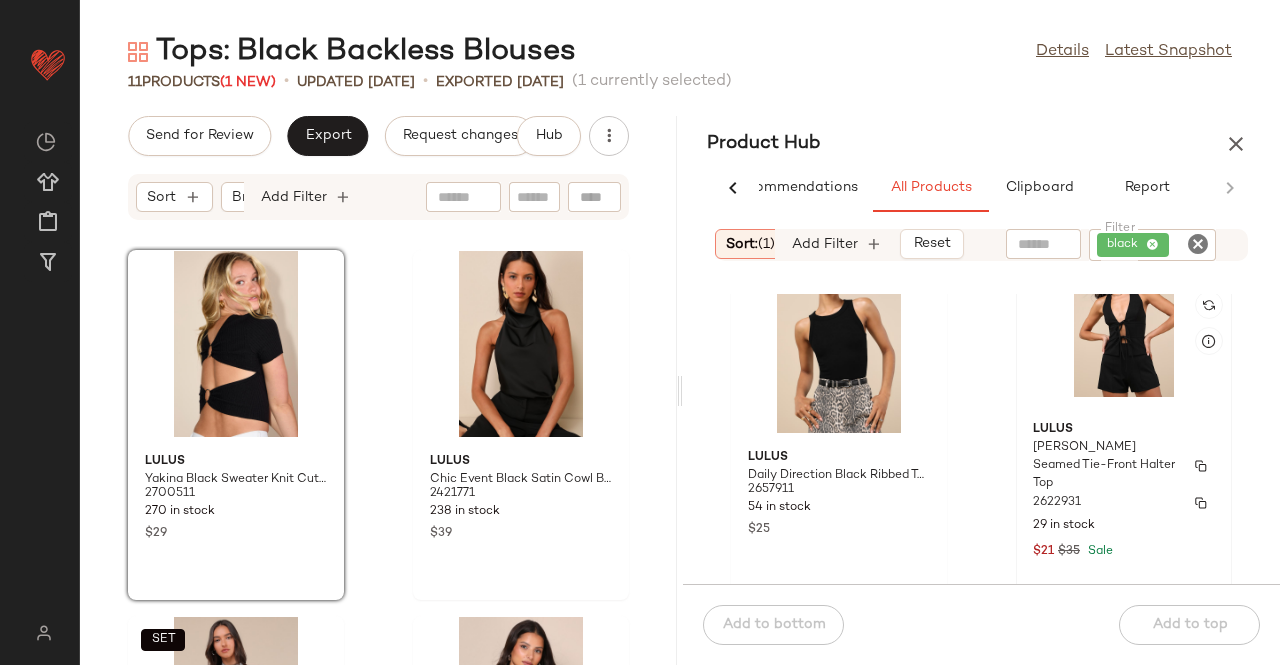 scroll, scrollTop: 10216, scrollLeft: 0, axis: vertical 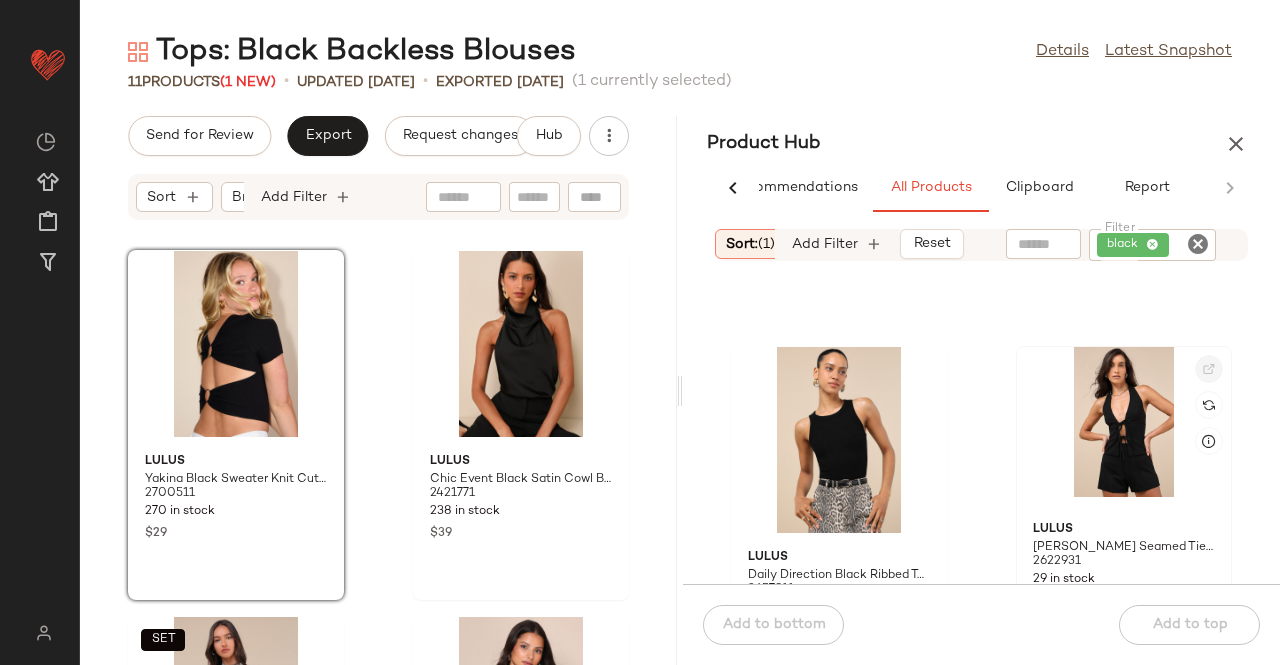 click 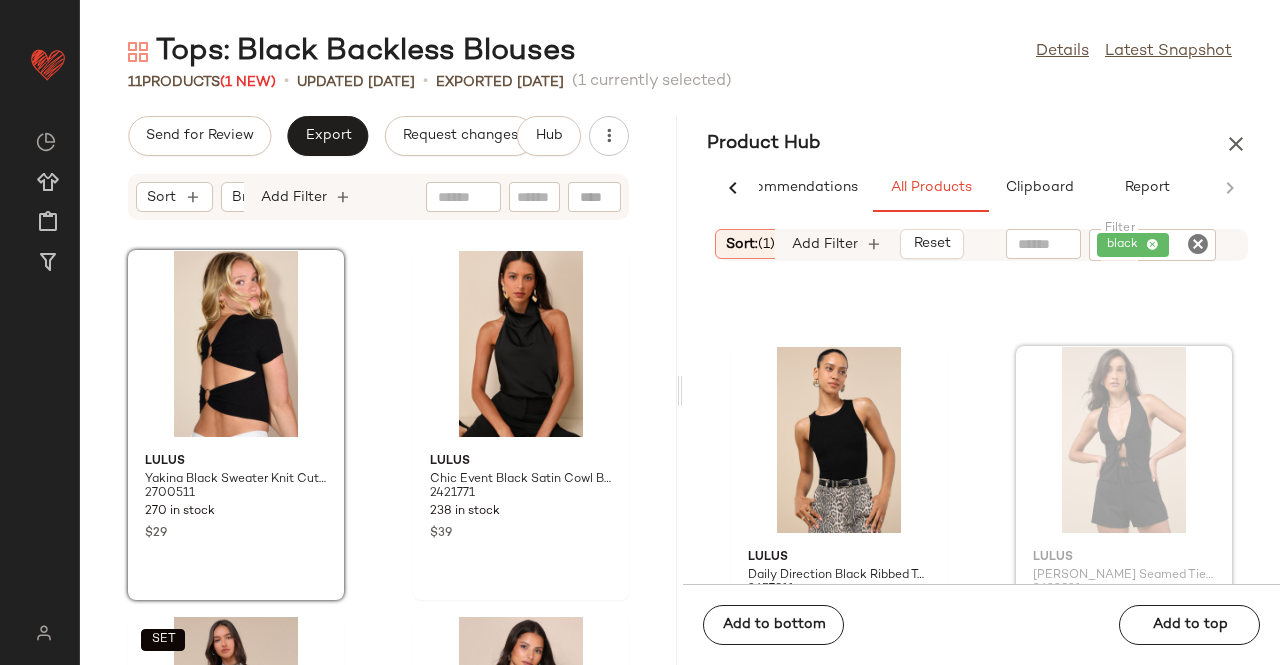 scroll, scrollTop: 10218, scrollLeft: 0, axis: vertical 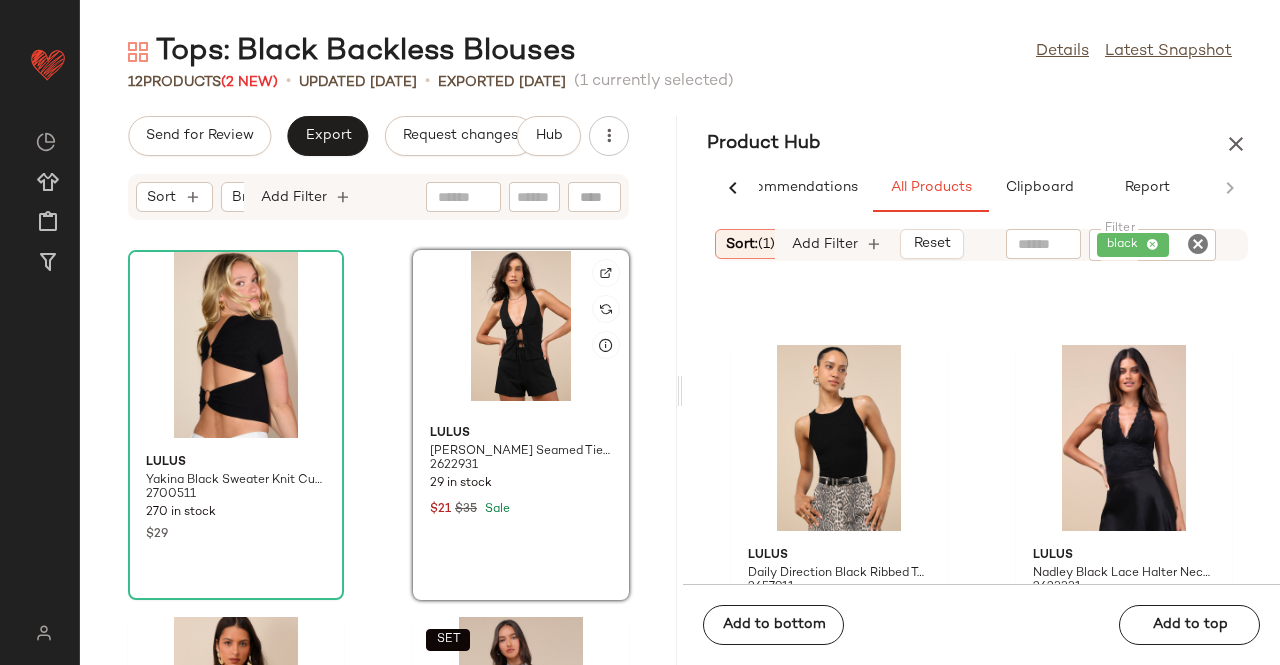 click 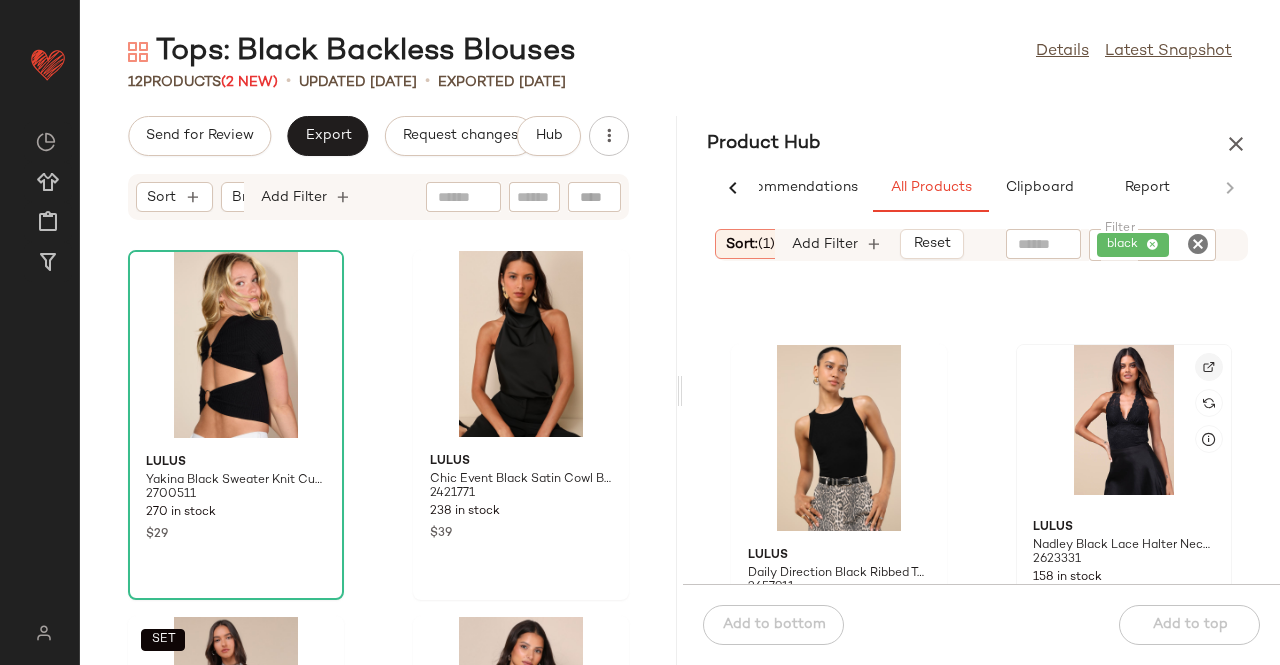 click at bounding box center (1209, 367) 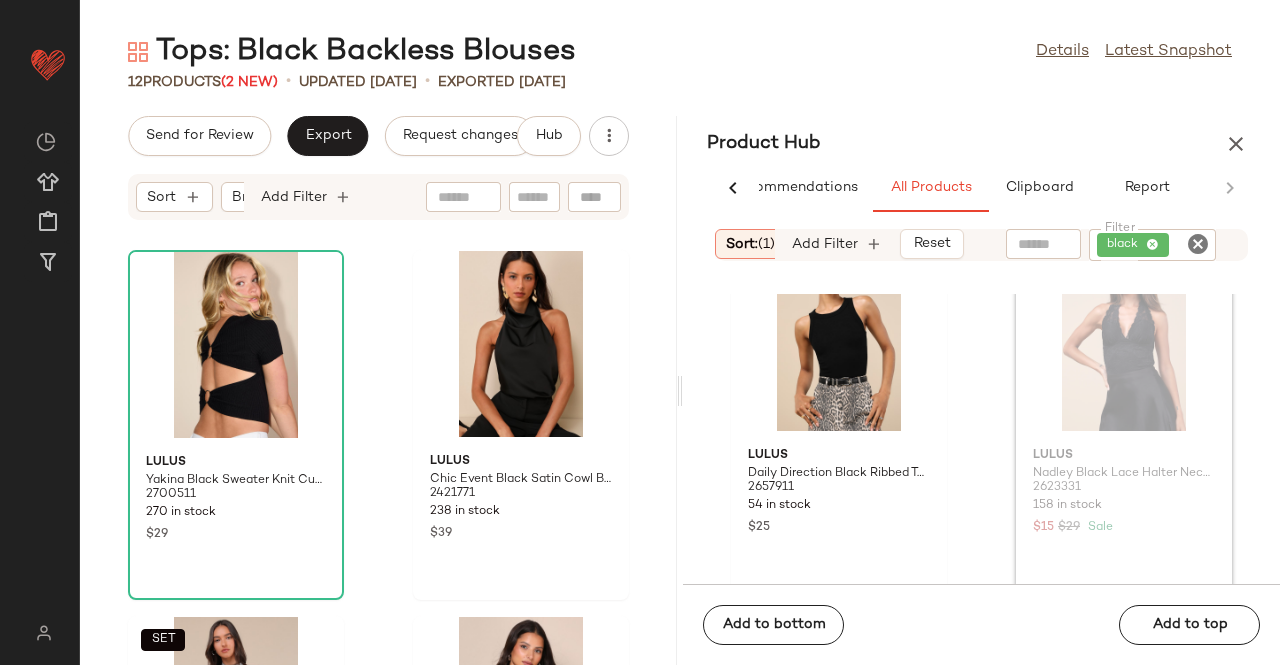 scroll, scrollTop: 10313, scrollLeft: 0, axis: vertical 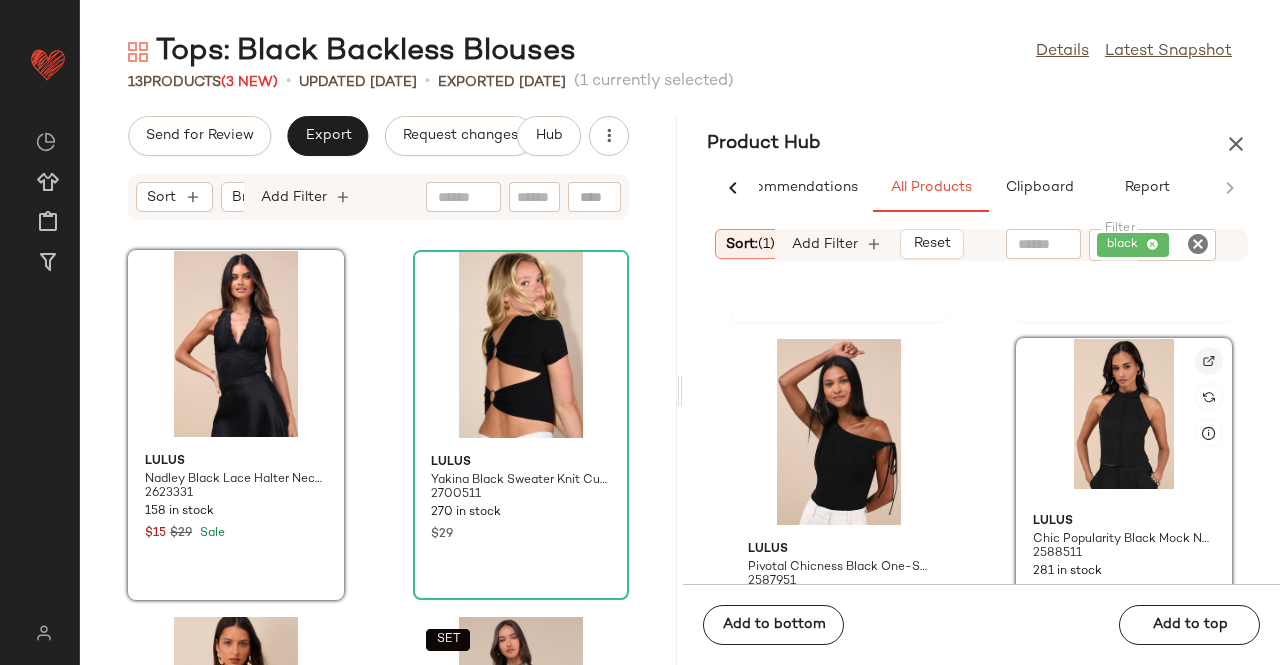 click 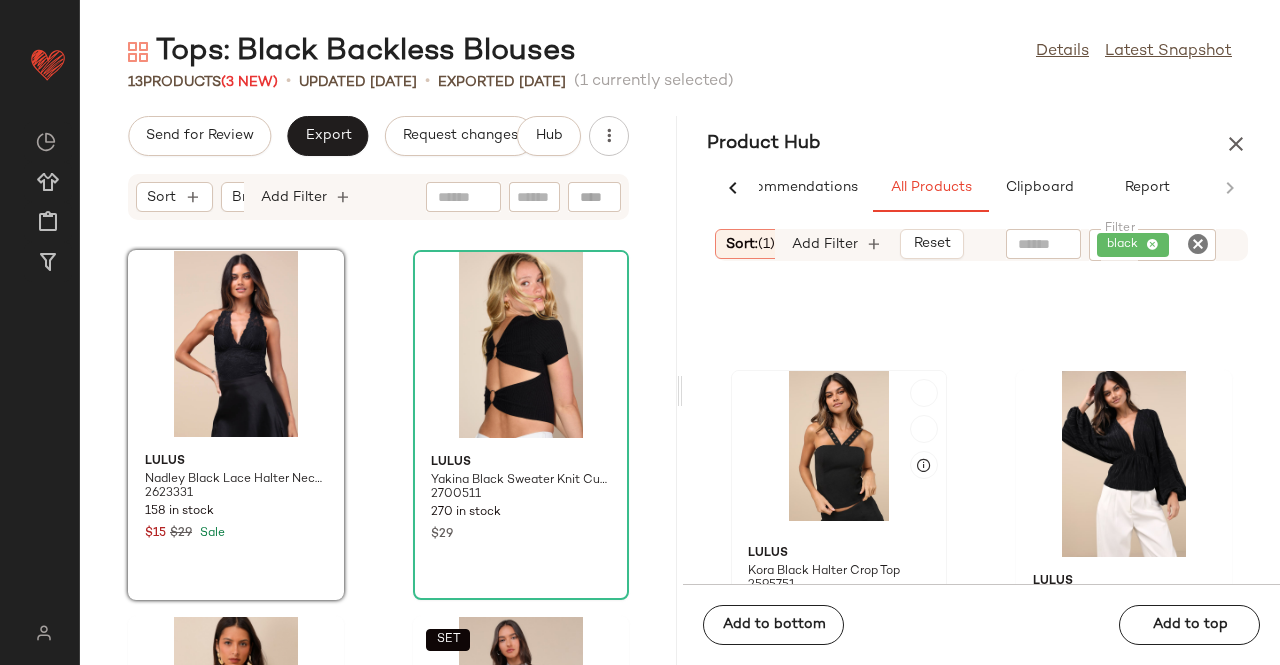 scroll, scrollTop: 16412, scrollLeft: 0, axis: vertical 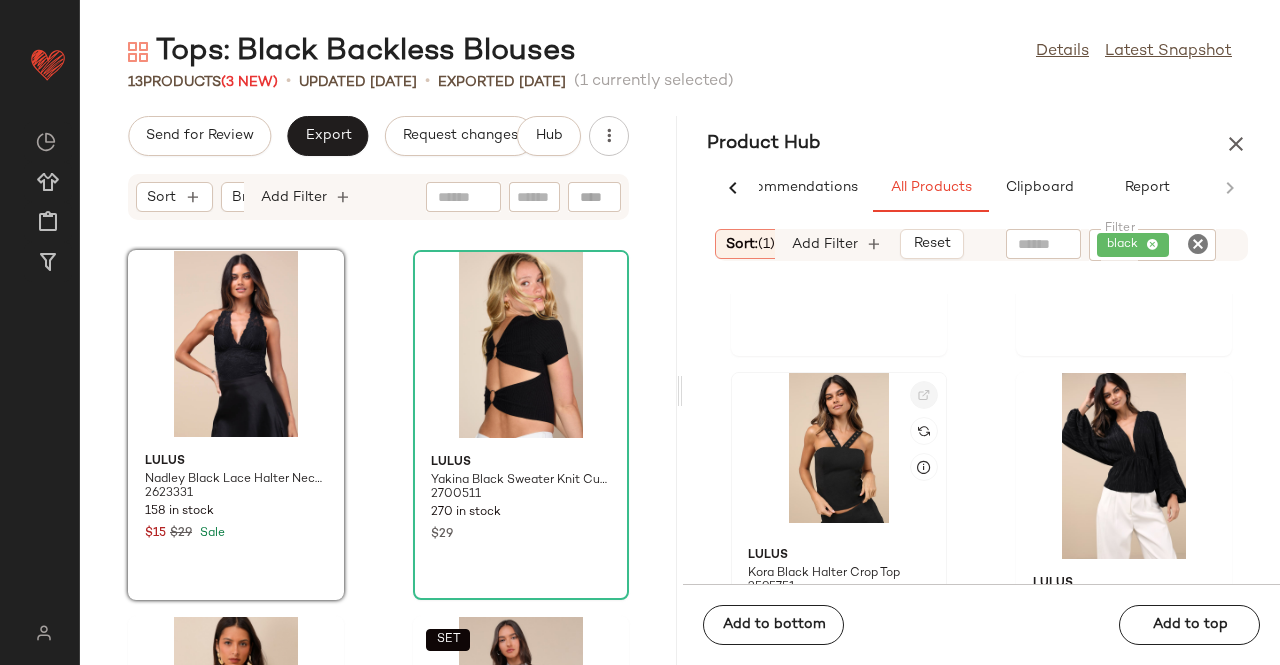 click at bounding box center [924, 395] 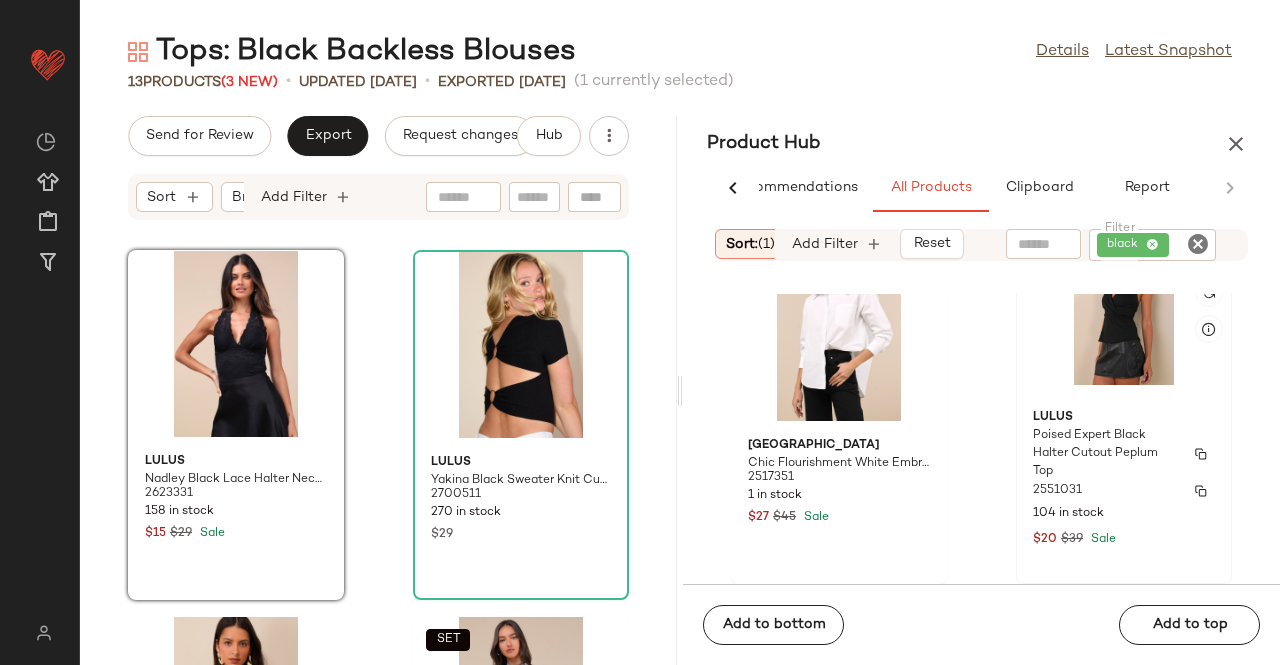 scroll, scrollTop: 19012, scrollLeft: 0, axis: vertical 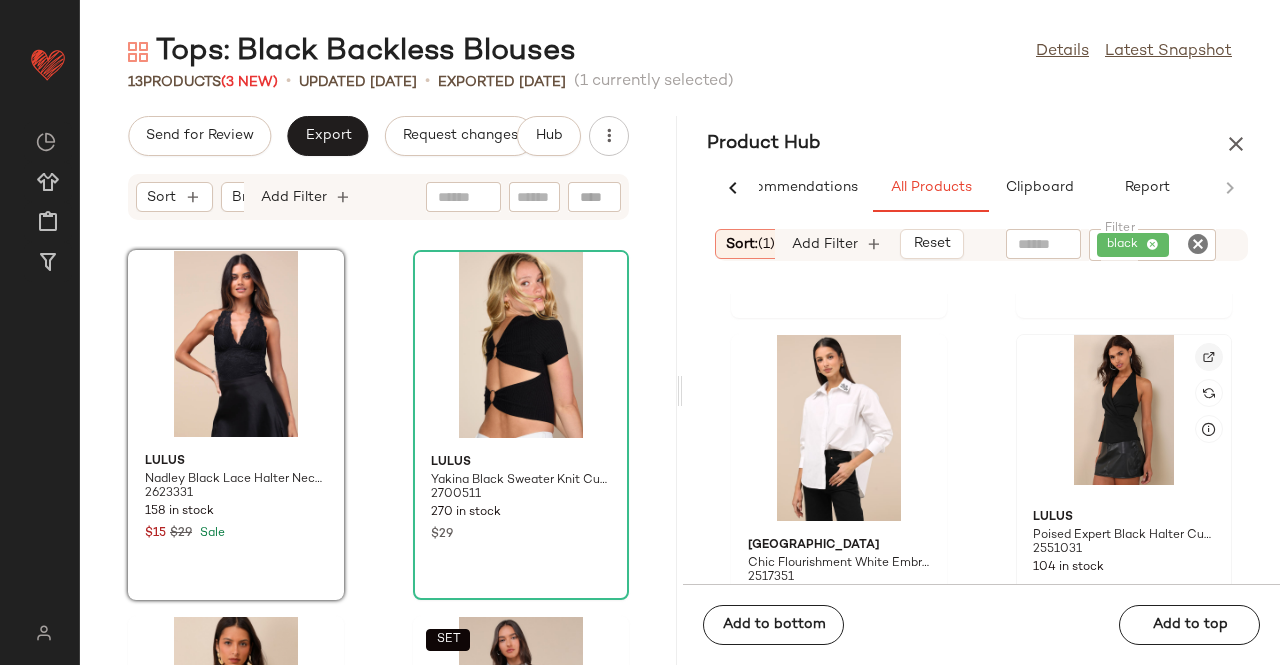 click at bounding box center (1209, 357) 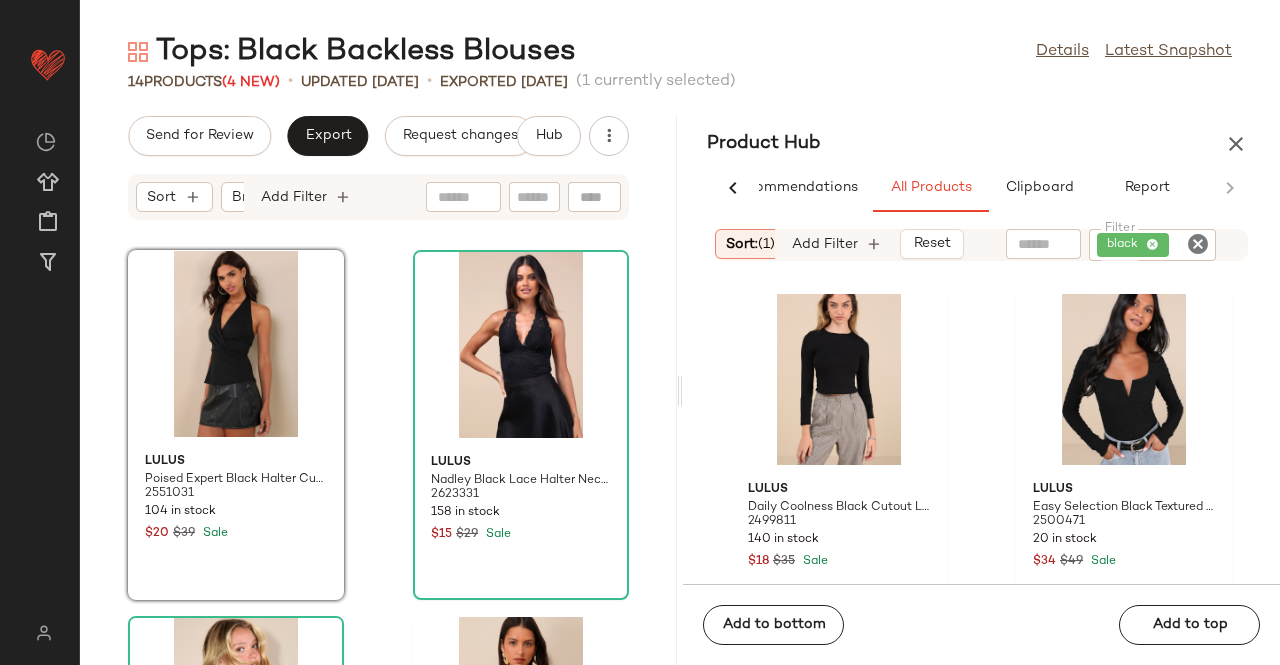 scroll, scrollTop: 27912, scrollLeft: 0, axis: vertical 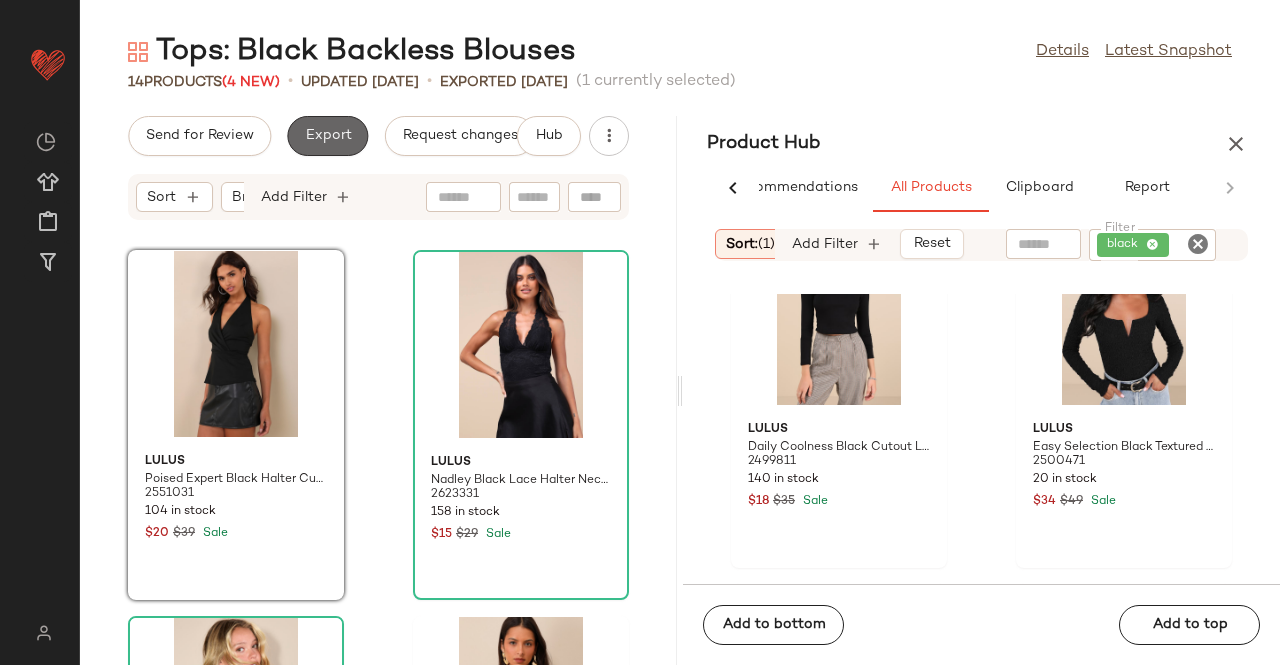 click on "Export" at bounding box center [327, 136] 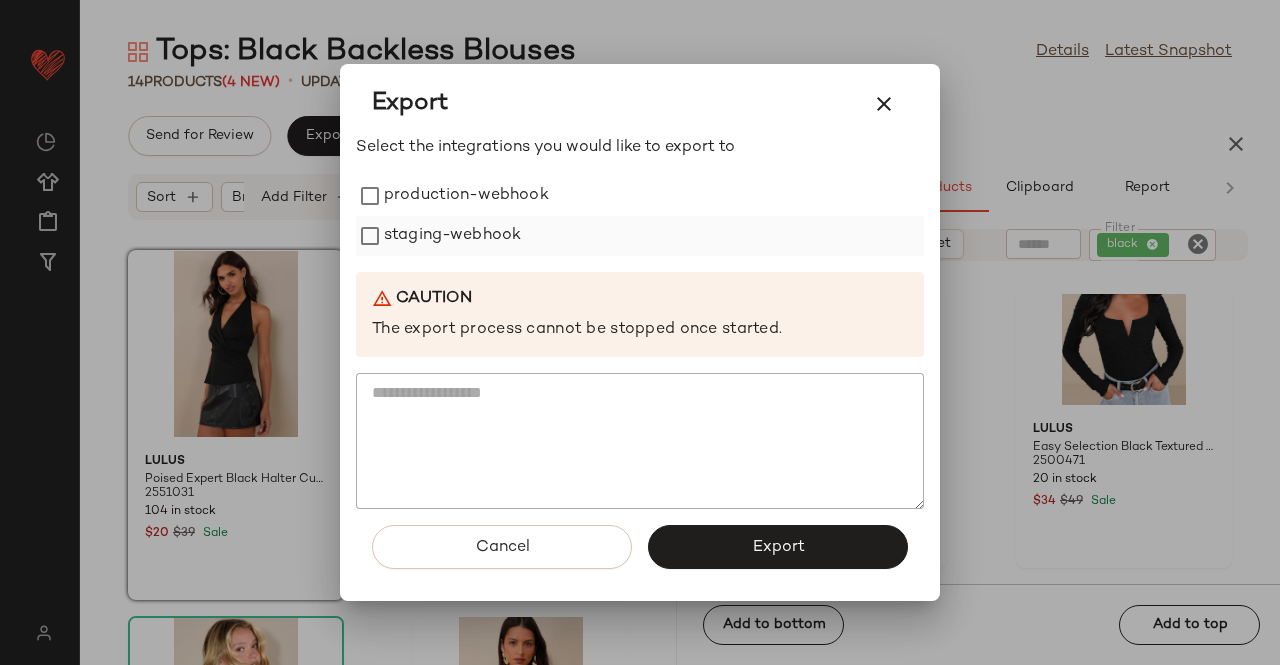 drag, startPoint x: 530, startPoint y: 254, endPoint x: 528, endPoint y: 239, distance: 15.132746 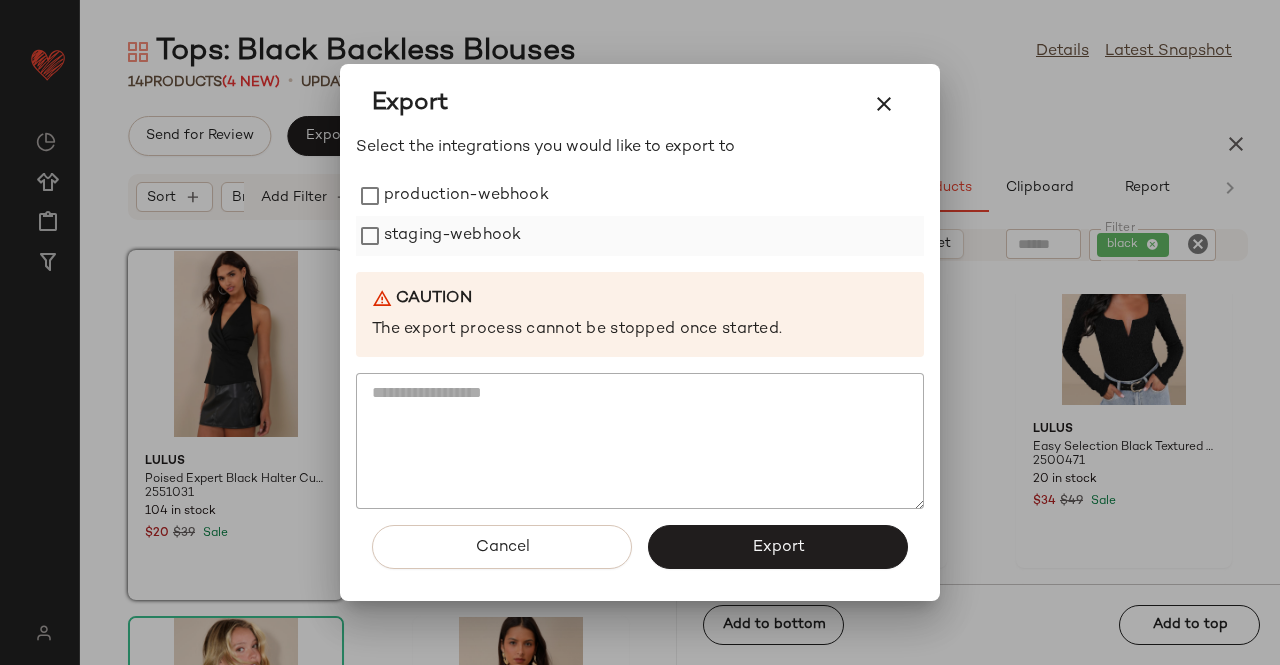 drag, startPoint x: 503, startPoint y: 195, endPoint x: 486, endPoint y: 235, distance: 43.462627 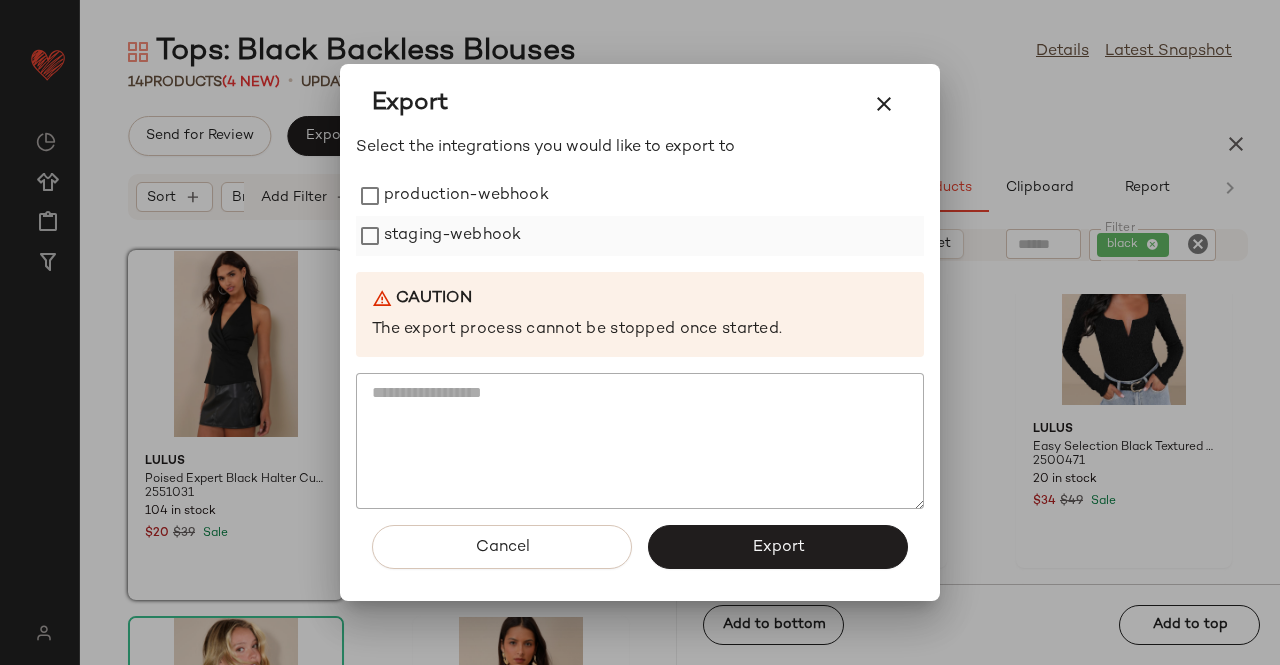 click on "production-webhook" at bounding box center [466, 196] 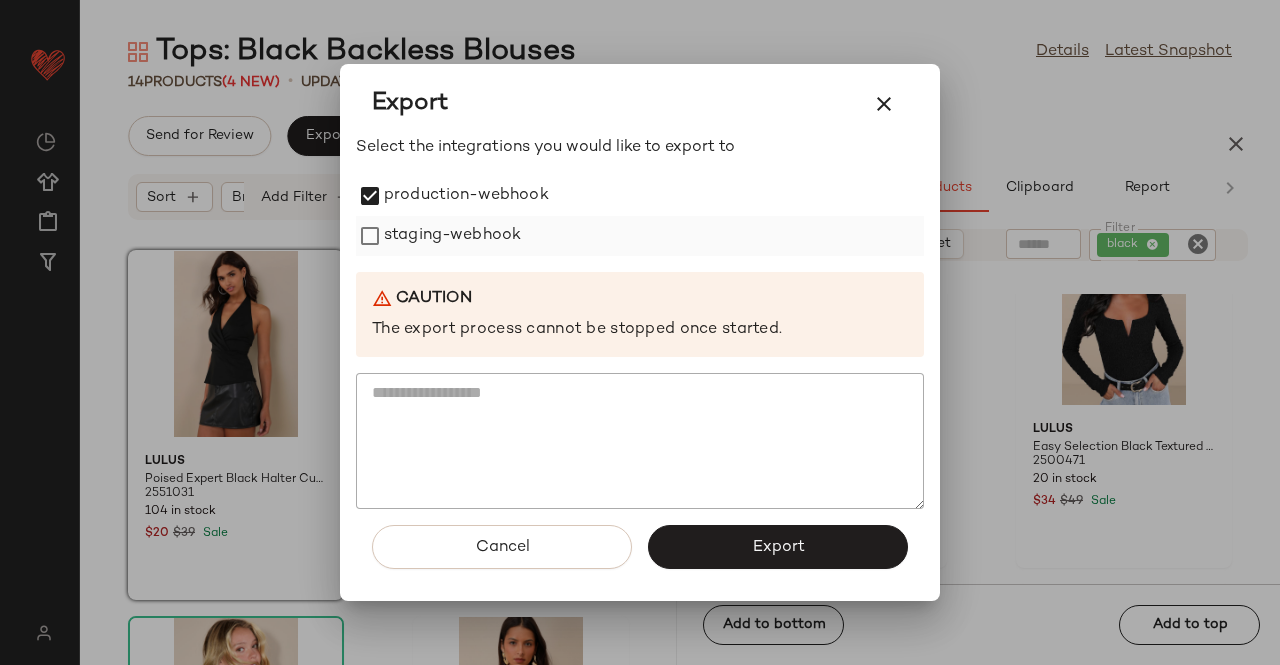 drag, startPoint x: 466, startPoint y: 224, endPoint x: 465, endPoint y: 238, distance: 14.035668 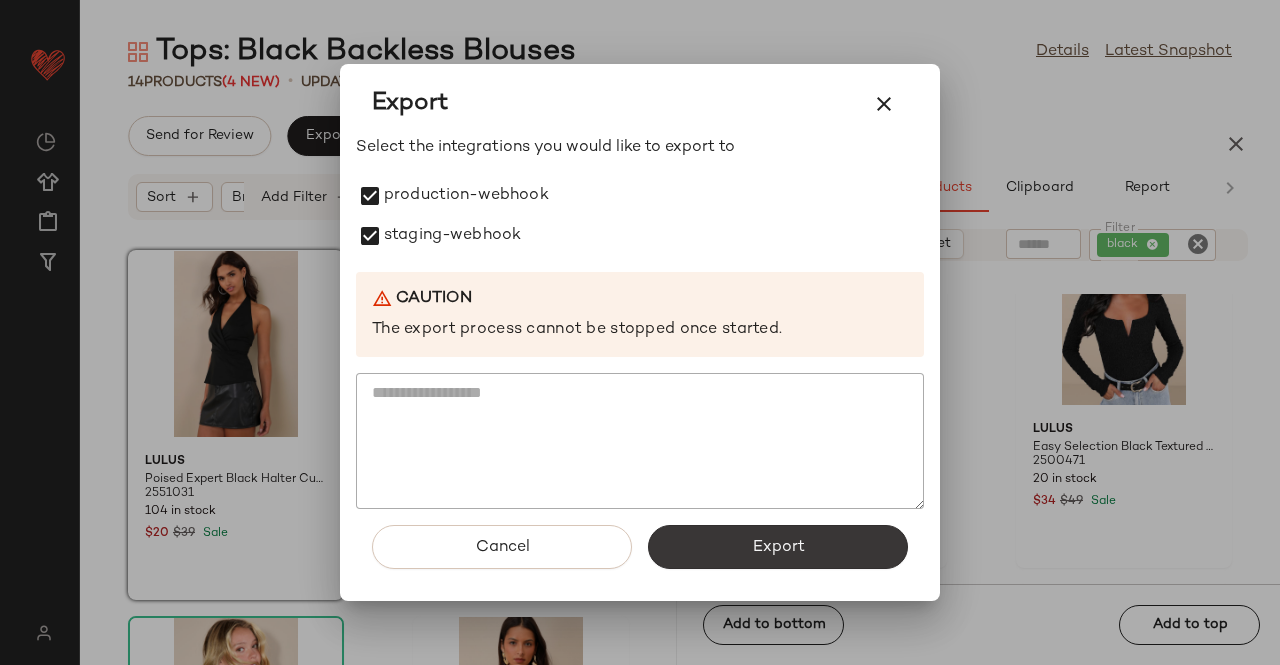 drag, startPoint x: 800, startPoint y: 515, endPoint x: 798, endPoint y: 525, distance: 10.198039 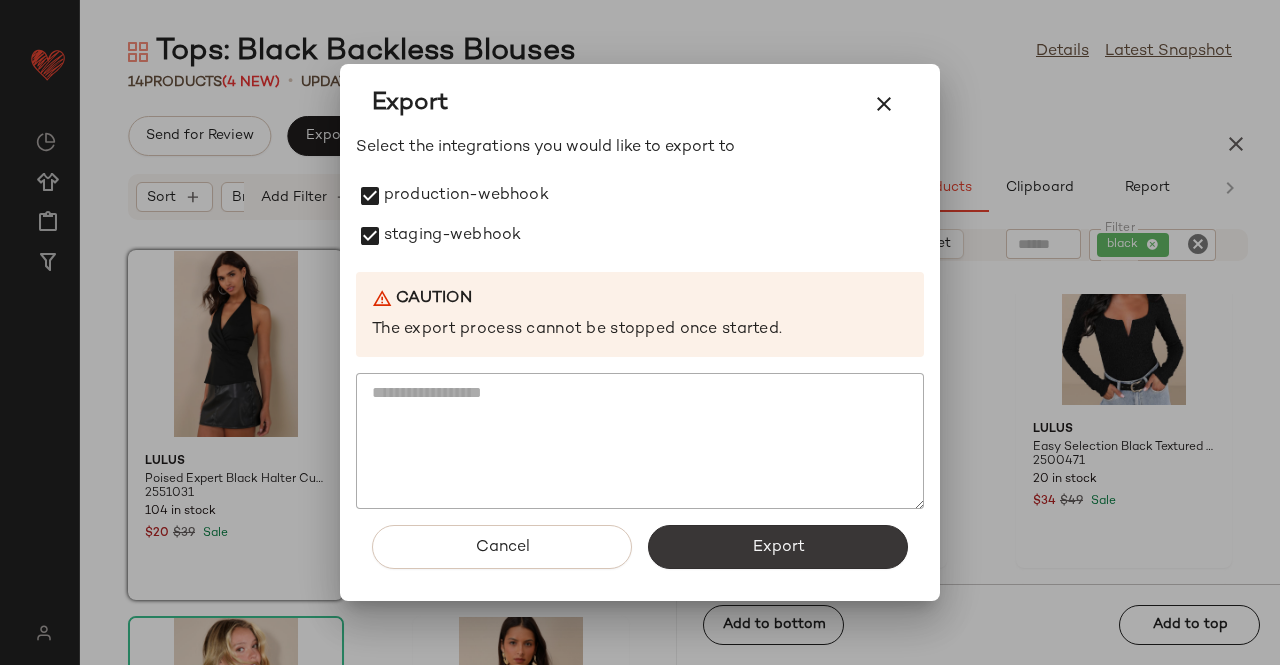 click on "Cancel   Export" at bounding box center (640, 555) 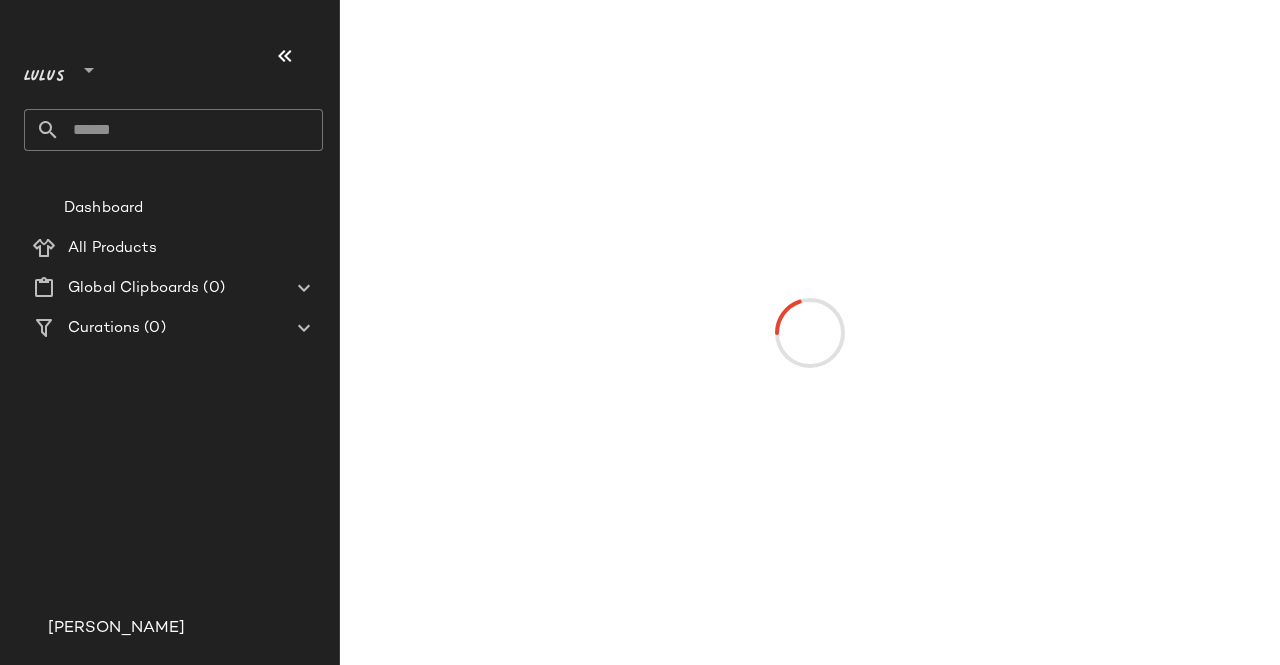 scroll, scrollTop: 0, scrollLeft: 0, axis: both 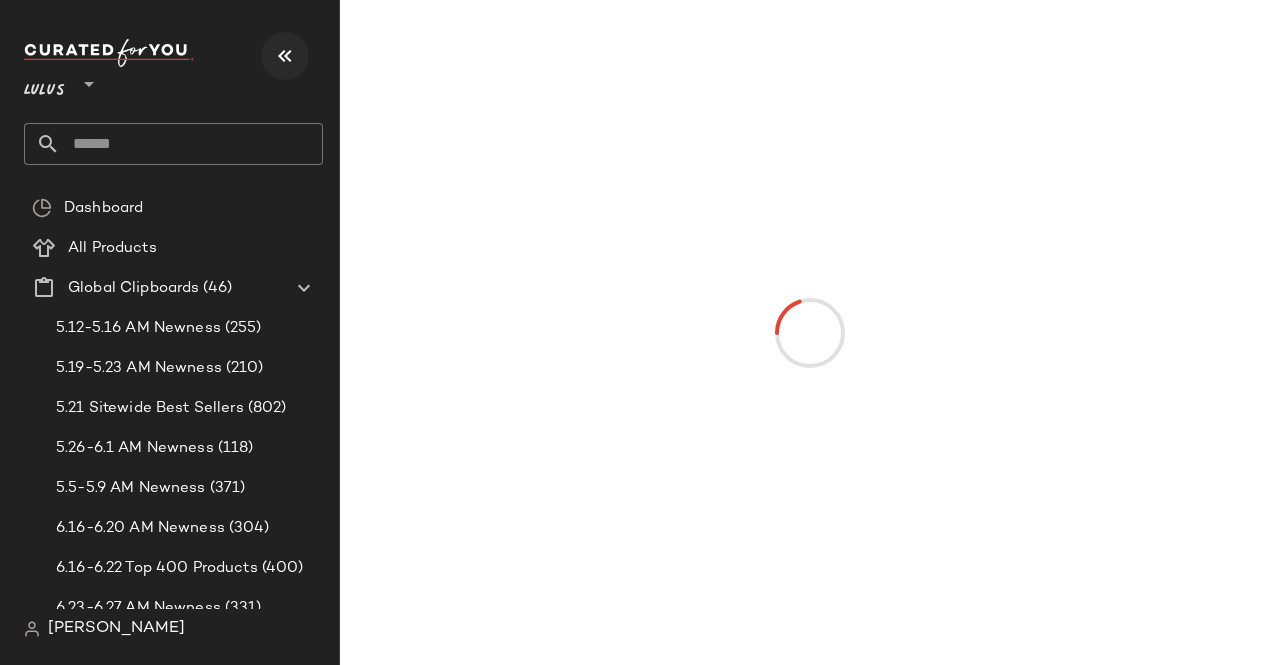 drag, startPoint x: 260, startPoint y: 27, endPoint x: 264, endPoint y: 46, distance: 19.416489 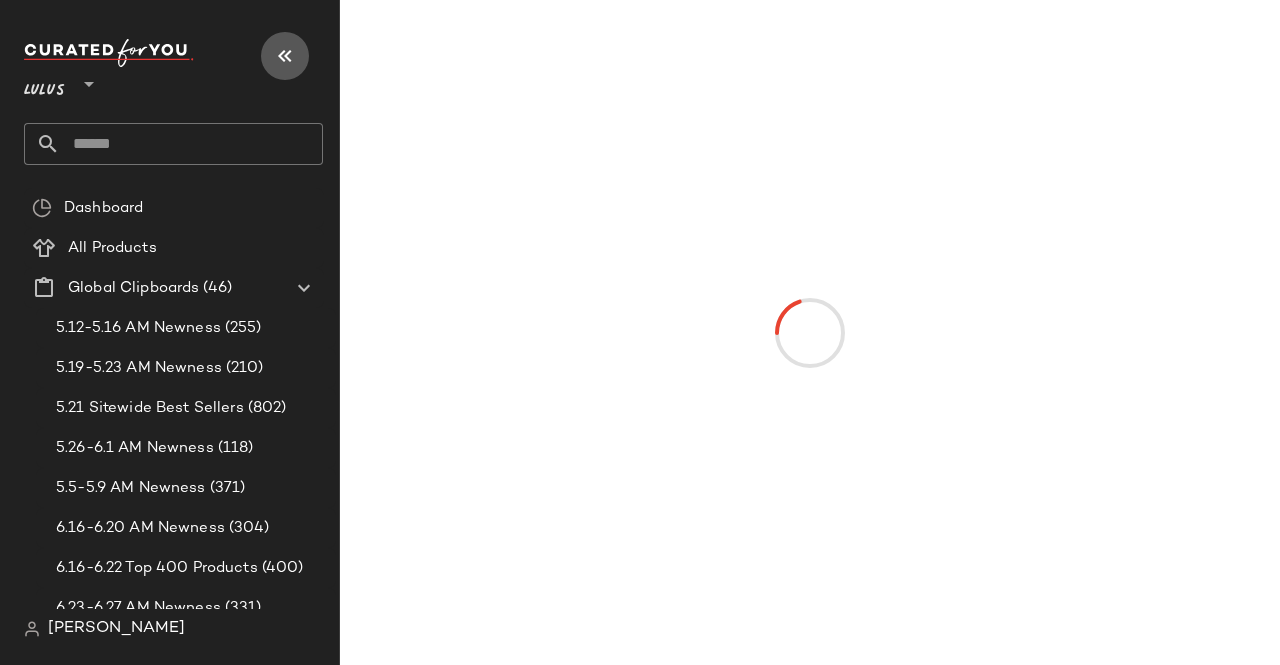 drag, startPoint x: 264, startPoint y: 46, endPoint x: 286, endPoint y: 66, distance: 29.732138 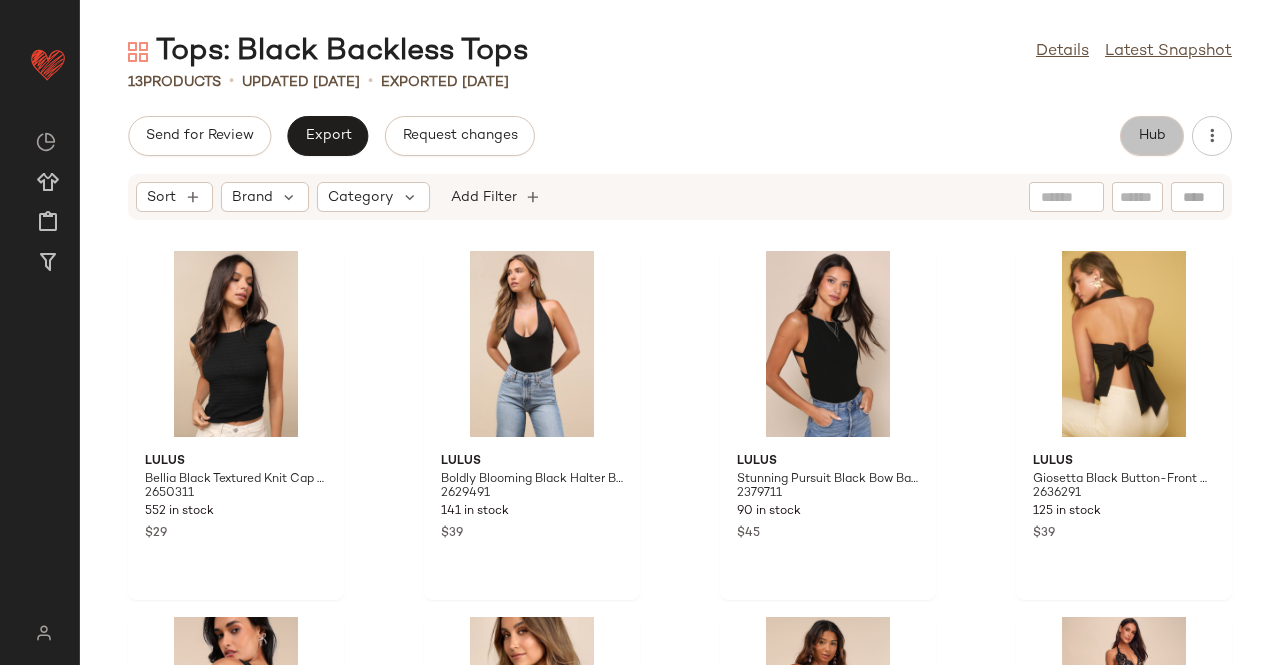 click on "Hub" 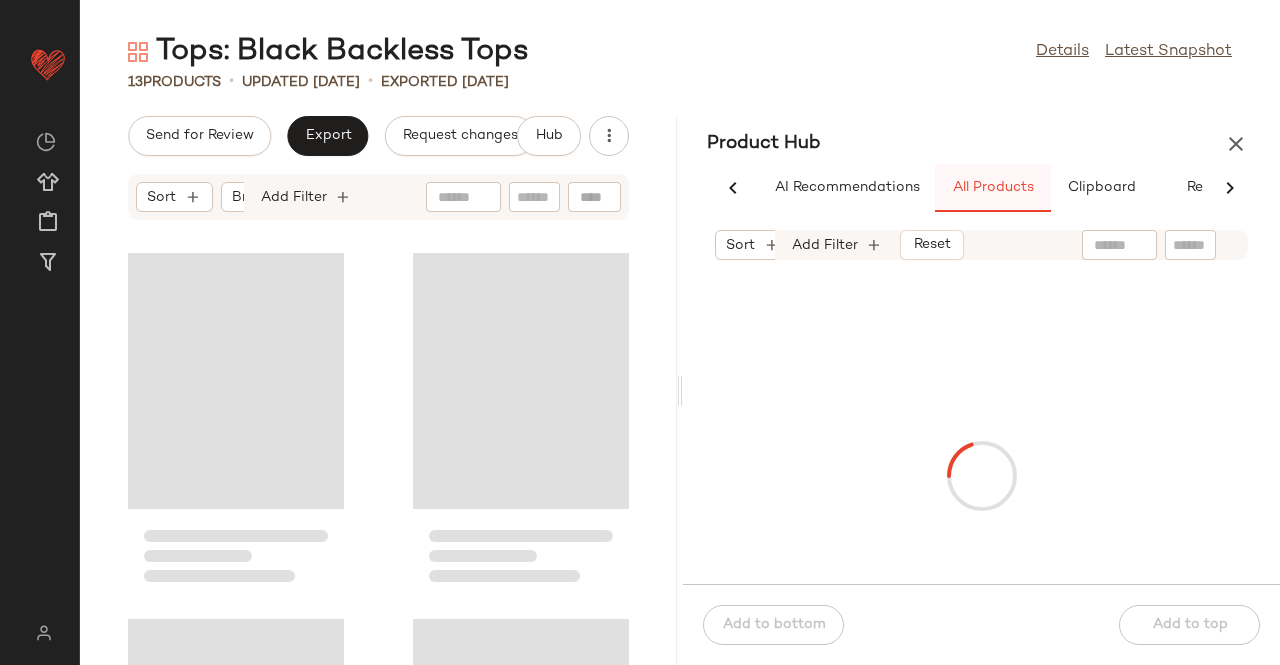 scroll, scrollTop: 0, scrollLeft: 54, axis: horizontal 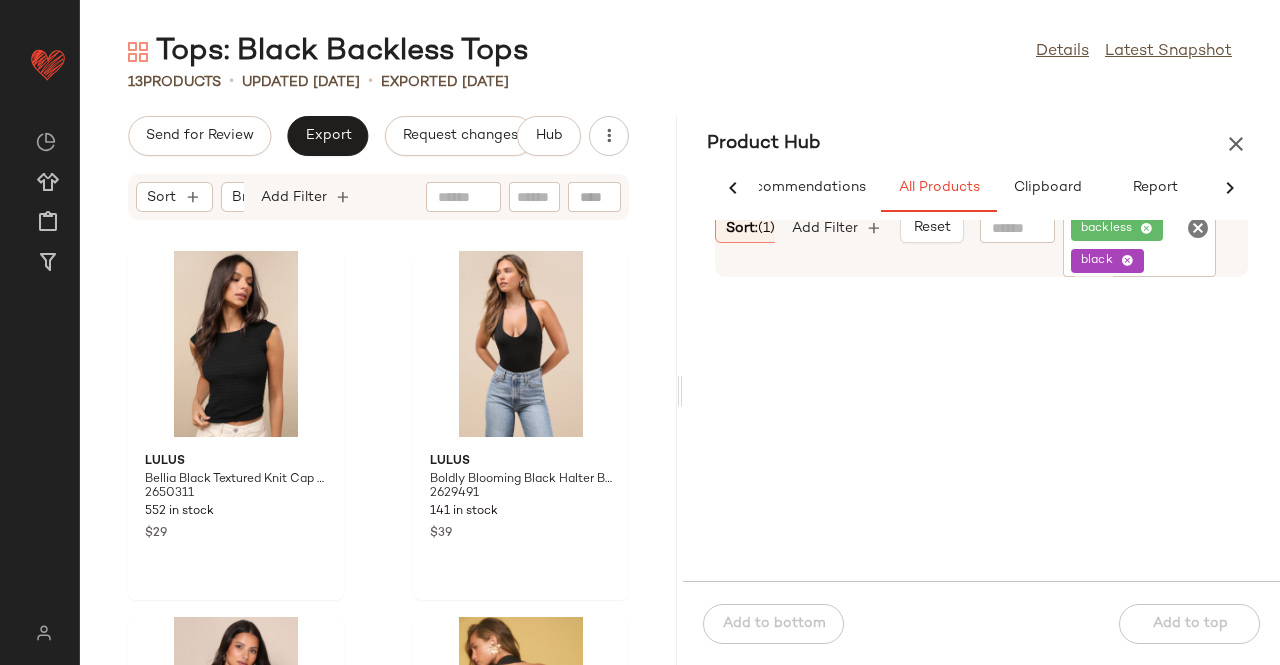 click on "backless black" 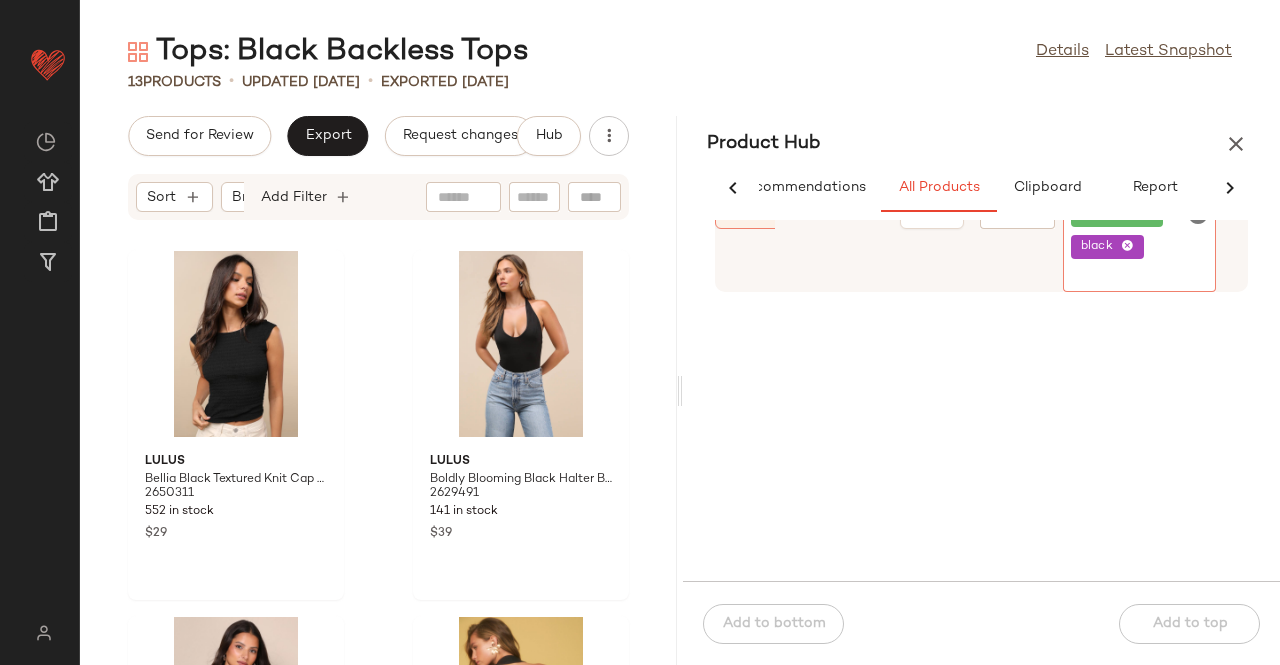 click on "backless black" 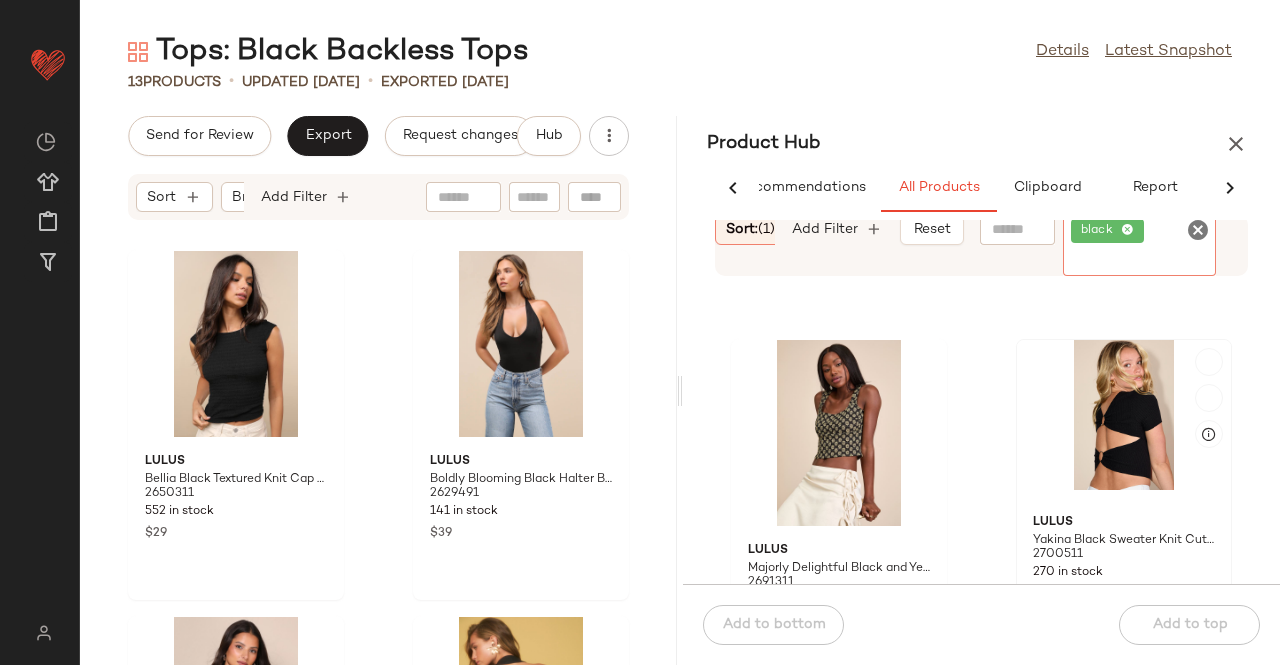 scroll, scrollTop: 2269, scrollLeft: 0, axis: vertical 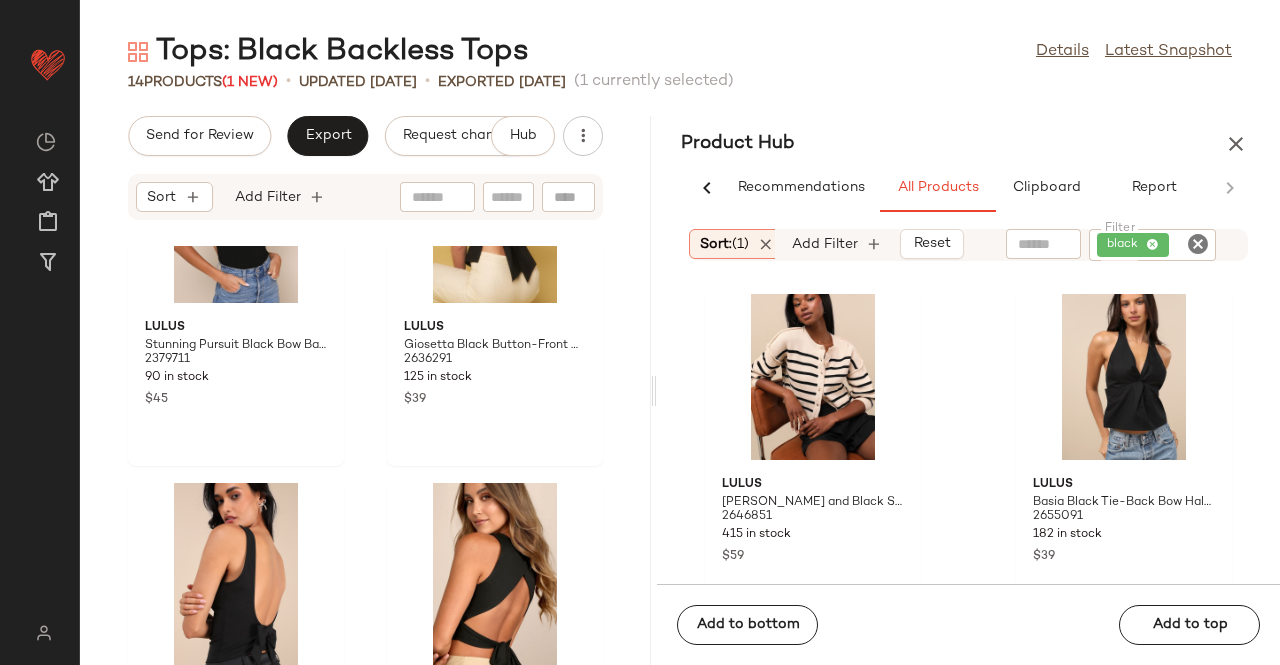 drag, startPoint x: 676, startPoint y: 366, endPoint x: 636, endPoint y: 529, distance: 167.83623 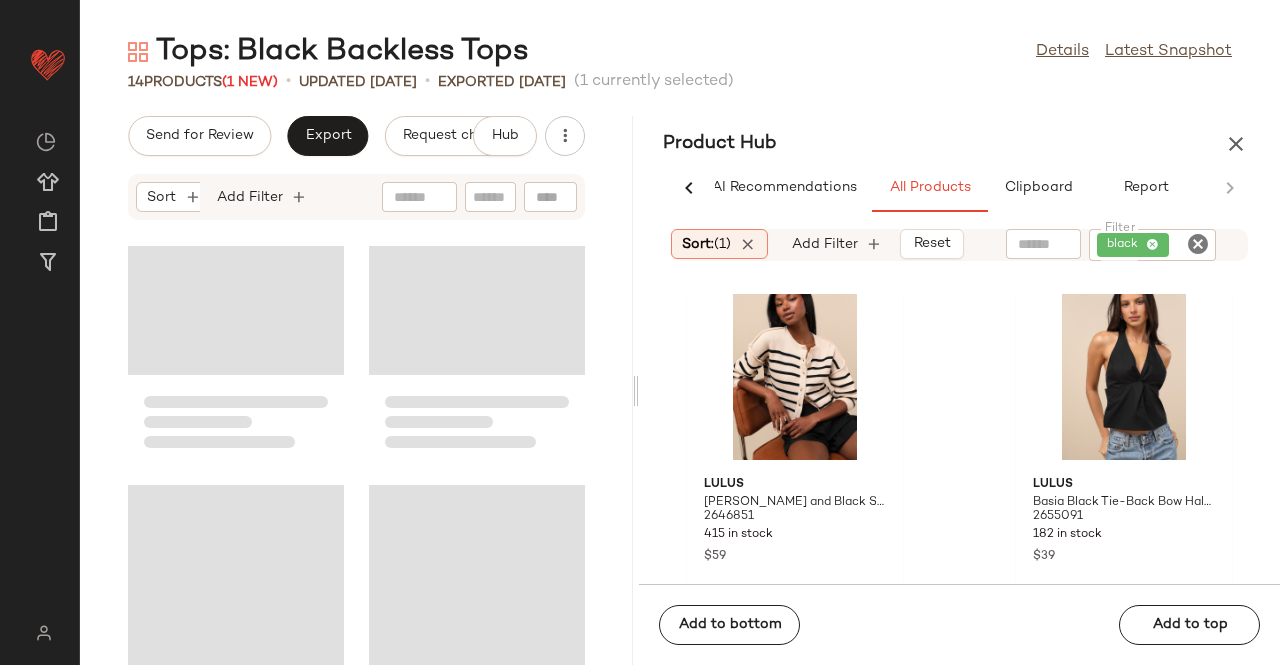 scroll, scrollTop: 732, scrollLeft: 0, axis: vertical 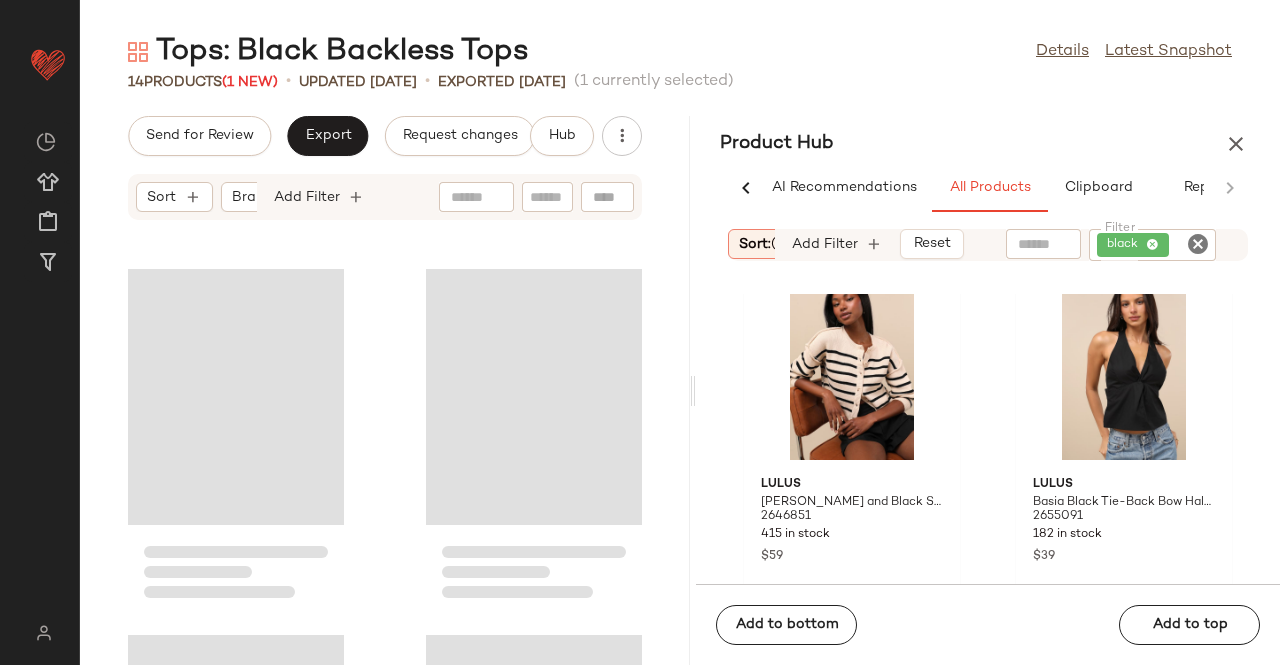 drag, startPoint x: 632, startPoint y: 386, endPoint x: 693, endPoint y: 379, distance: 61.400326 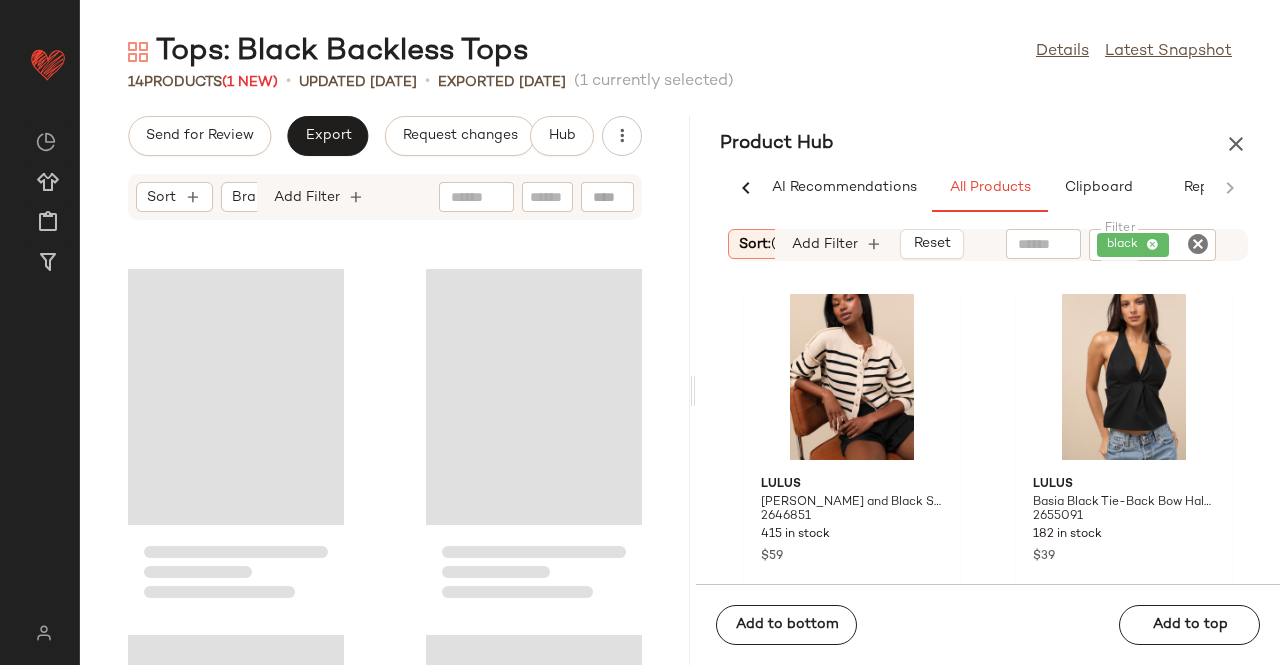 click on "Tops: Black Backless Tops  Details   Latest Snapshot  14   Products  (1 New)  •   updated Jul 10th  •  Exported Jul 8th   (1 currently selected)   Send for Review   Export   Request changes   Hub  Sort  Brand  Category  Add Filter  Product Hub  AI Recommendations   All Products   Clipboard   Report  Sort:   (1) Brand  Category:   top In Curation?:   No Total Inventory:   At least 1 Add Filter   Reset  Filter black Filter Lulus Zealand Black Pointelle Knit Sweater Tank Top 2674491 393 in stock $35  SET  Lulus Gracinda Black Button-Front Vest Top 2656771 256 in stock $45 Lulus Mika Beige and Black Striped Button-Up Cardigan 2646851 415 in stock $59 Lulus Basia Black Tie-Back Bow Halter Top 2655091 182 in stock $39 Lulus A Little Bit Of Love Black Ruched Flutter Sleeve Bodysuit 2692331 201 in stock $42  SET  Lulus Mahsa Black Crochet Embroidered Asymmetrical Tank Top 2653051 331 in stock $55  Add to bottom   Add to top" at bounding box center (680, 348) 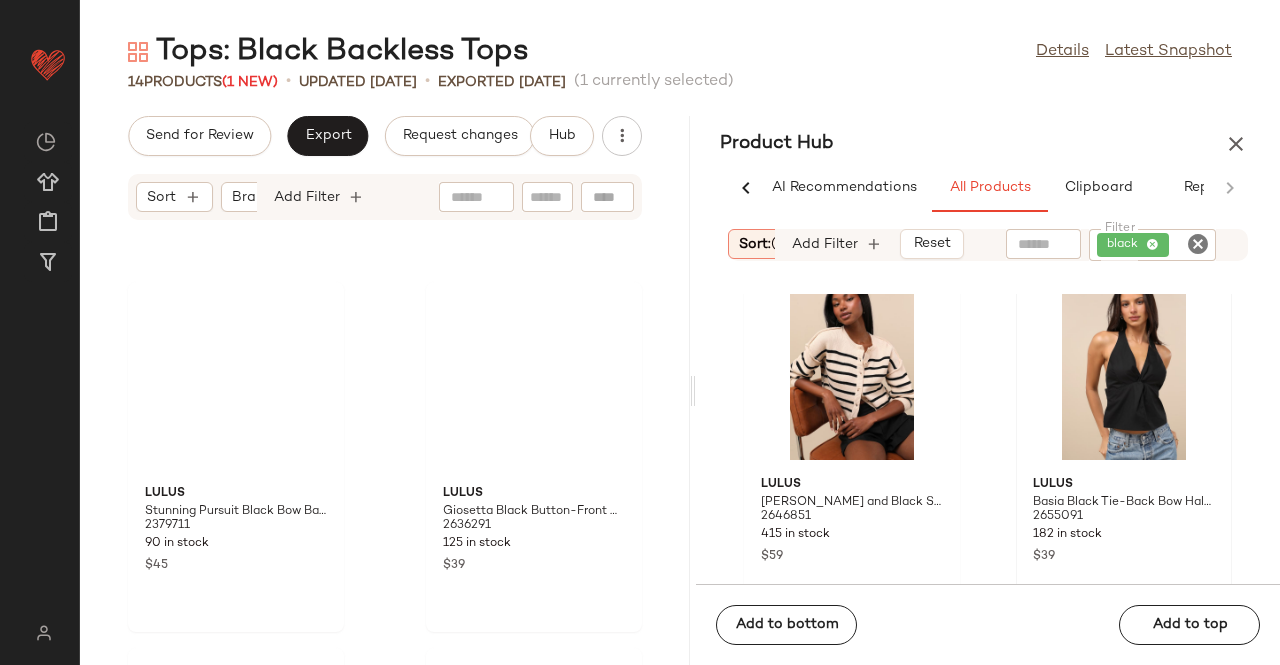 scroll, scrollTop: 382, scrollLeft: 0, axis: vertical 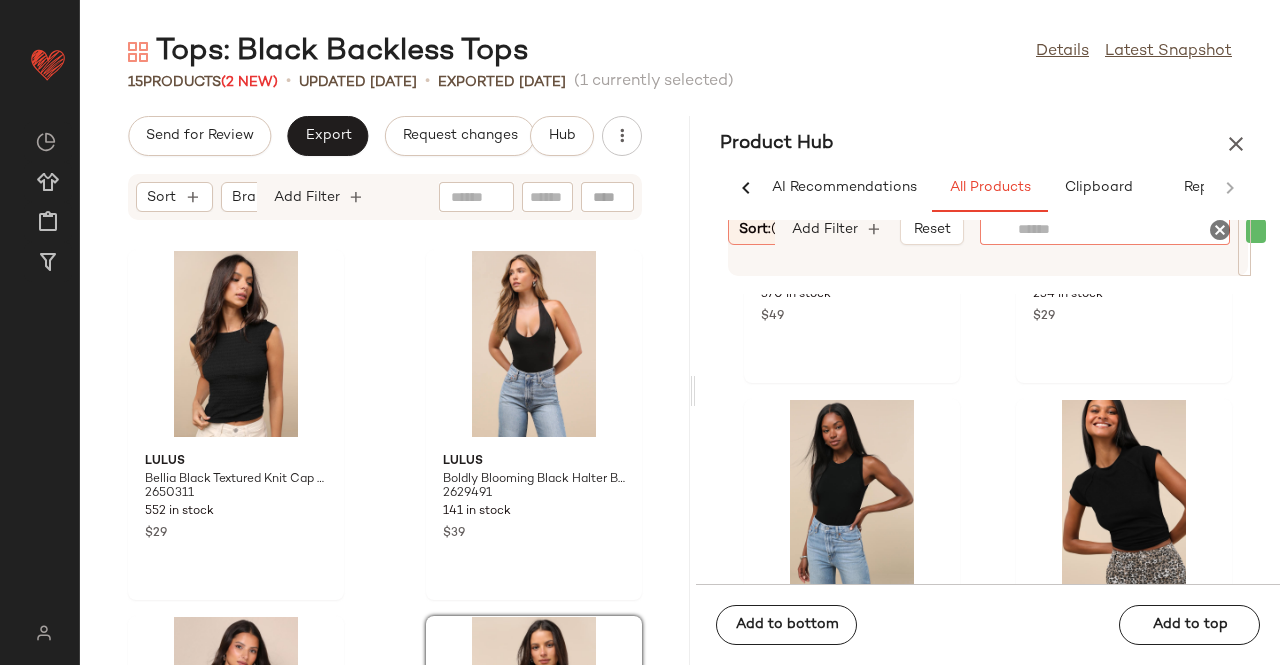 click at bounding box center [1105, 245] 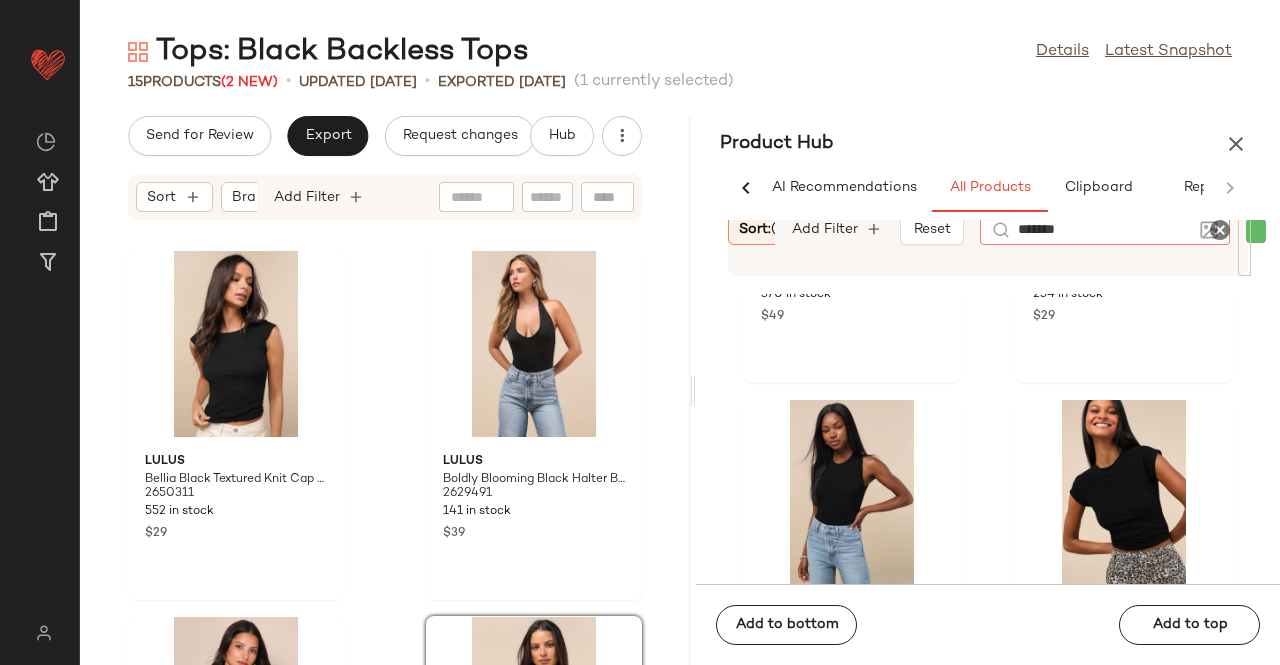 type on "********" 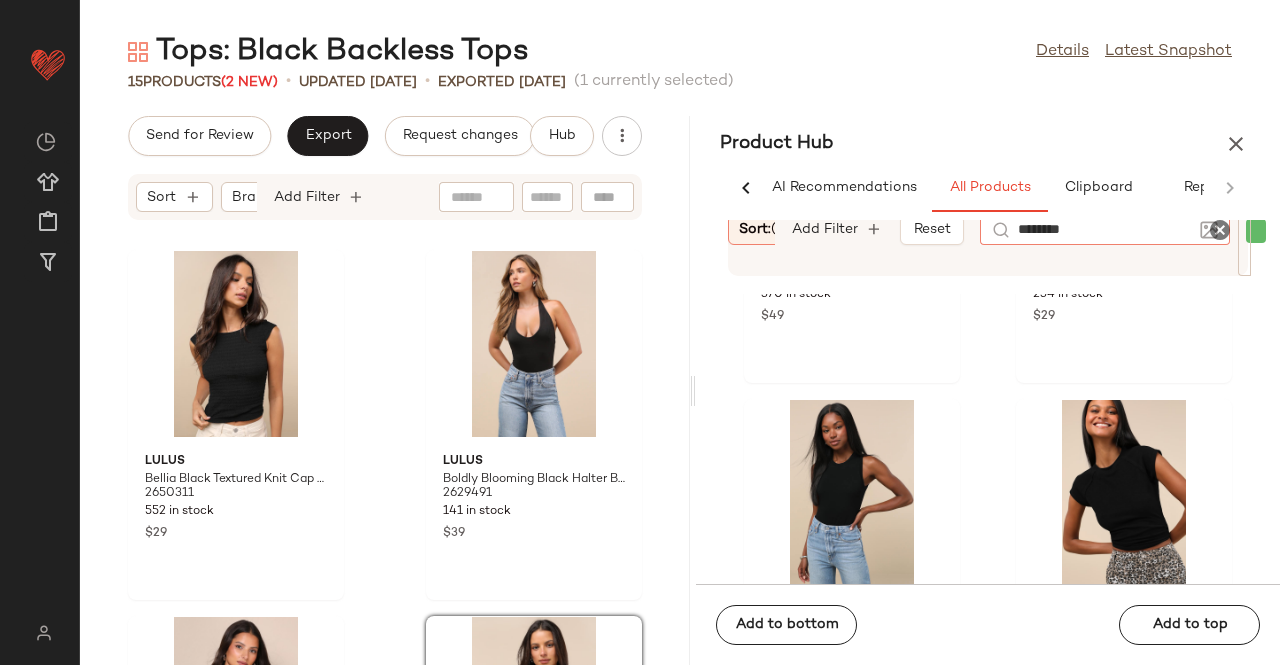 type 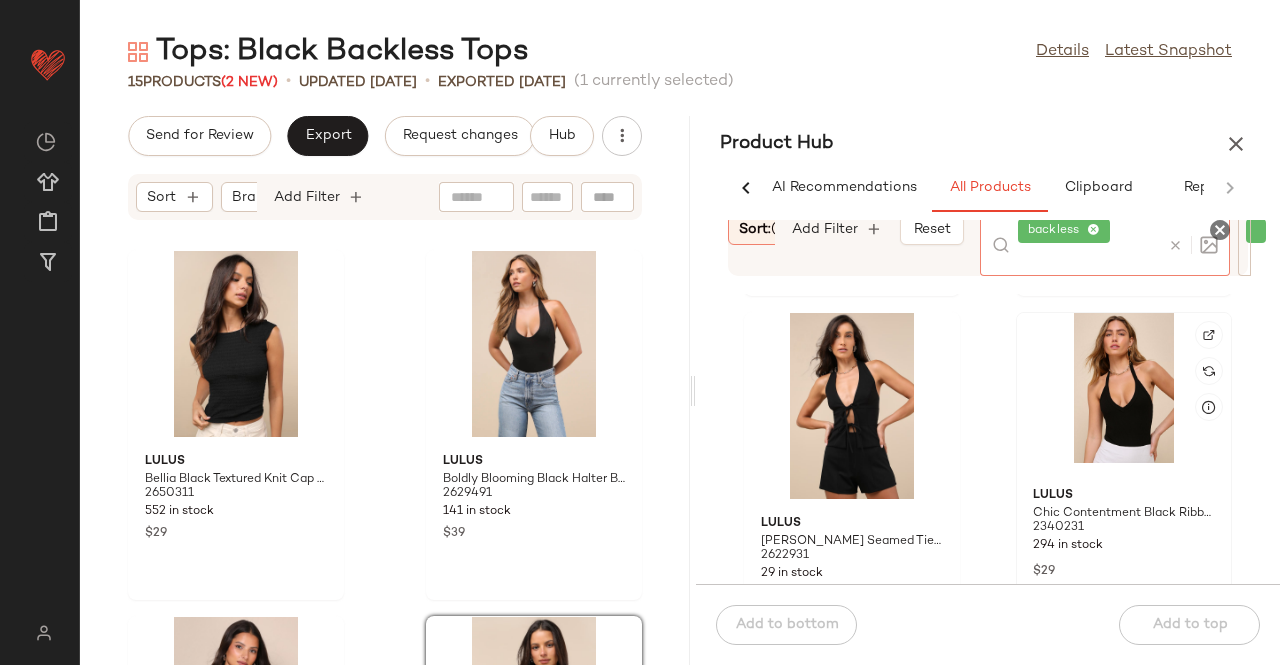 scroll, scrollTop: 716, scrollLeft: 0, axis: vertical 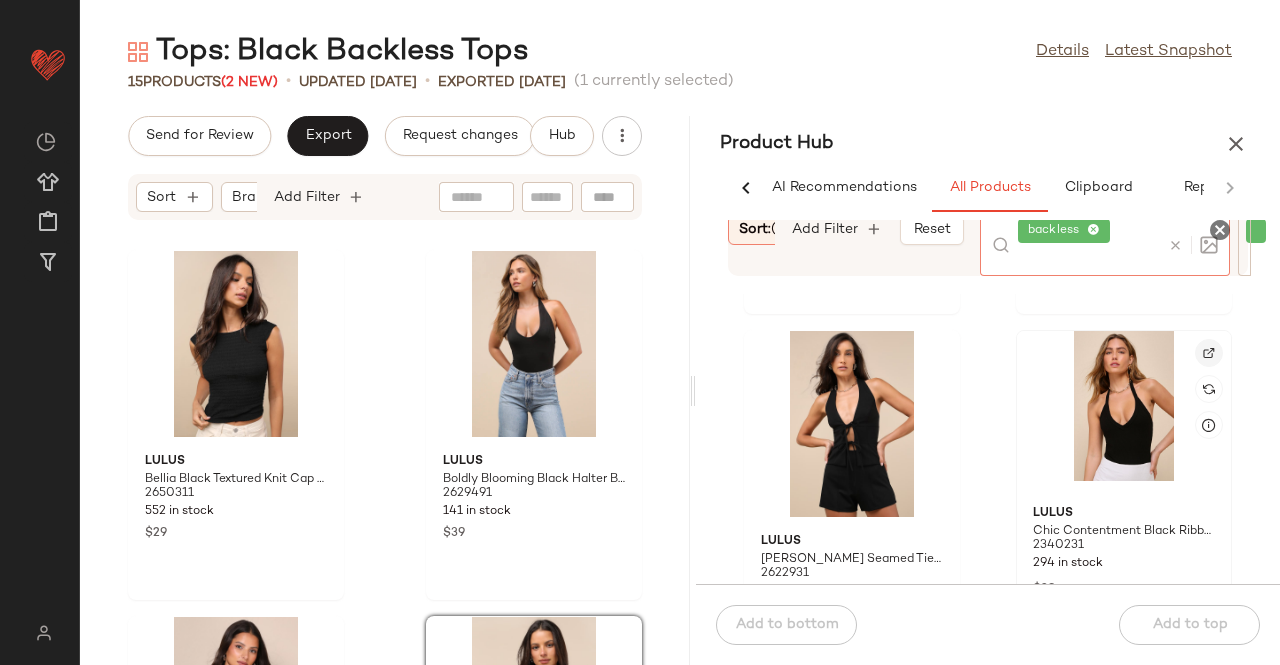 click at bounding box center (1209, 353) 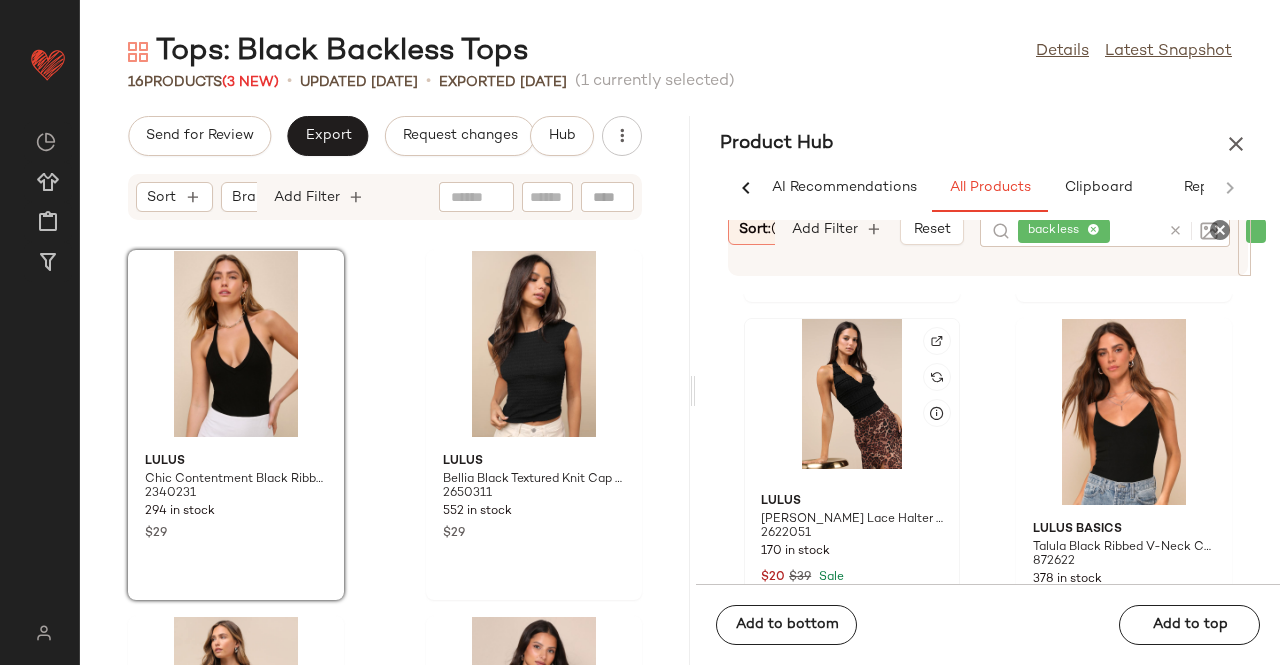 scroll, scrollTop: 2892, scrollLeft: 0, axis: vertical 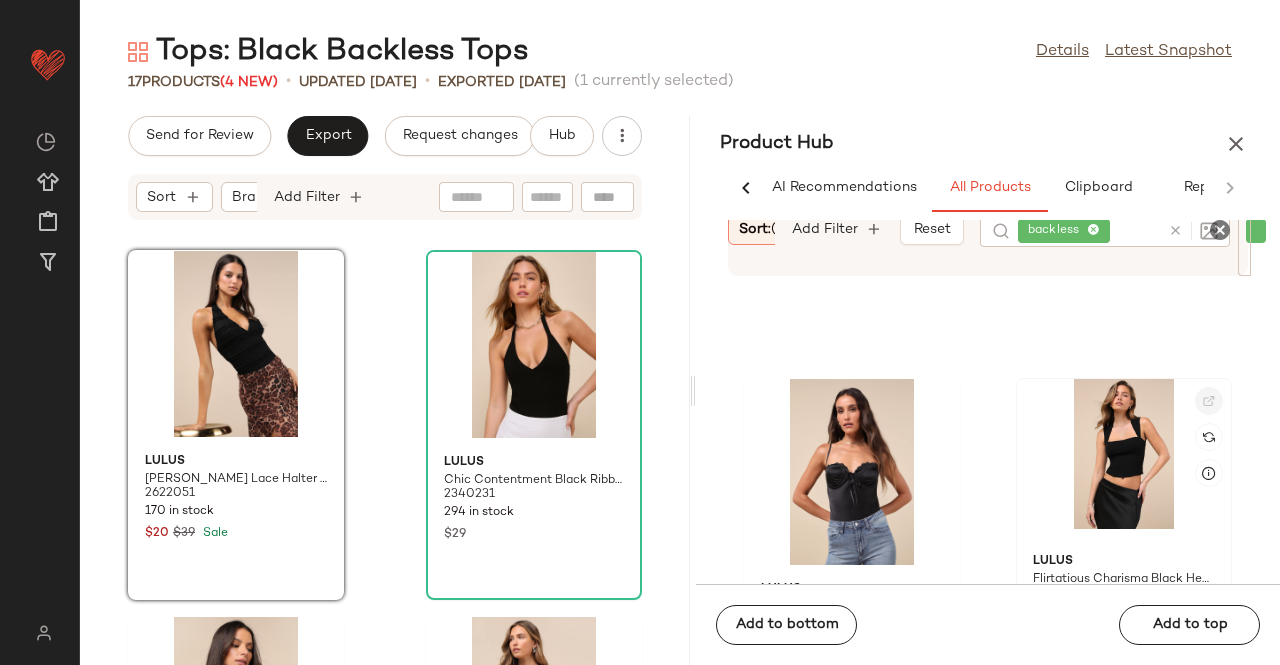 click 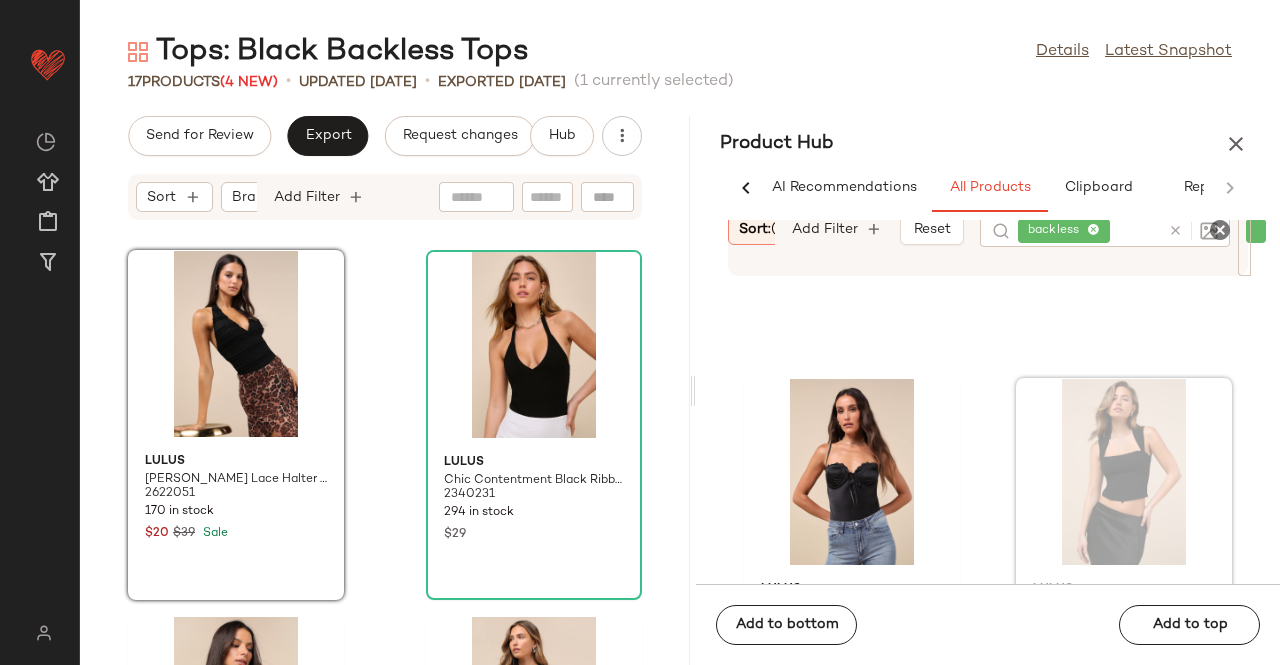 scroll, scrollTop: 5795, scrollLeft: 0, axis: vertical 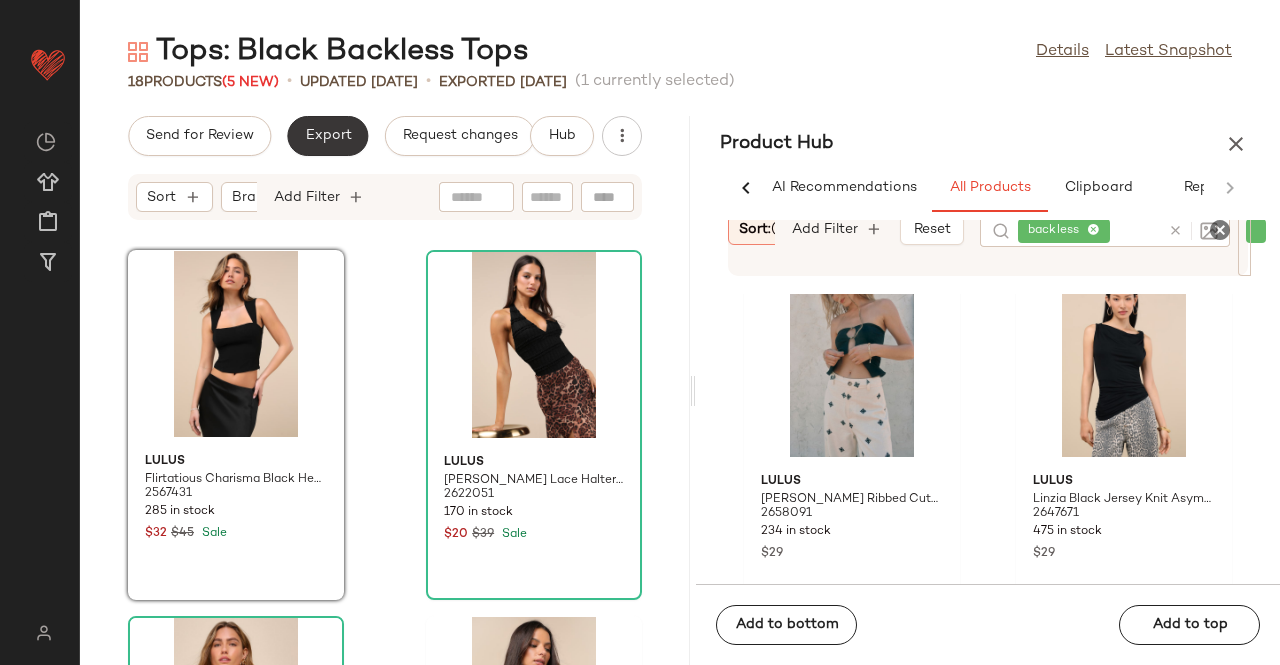 click on "Export" 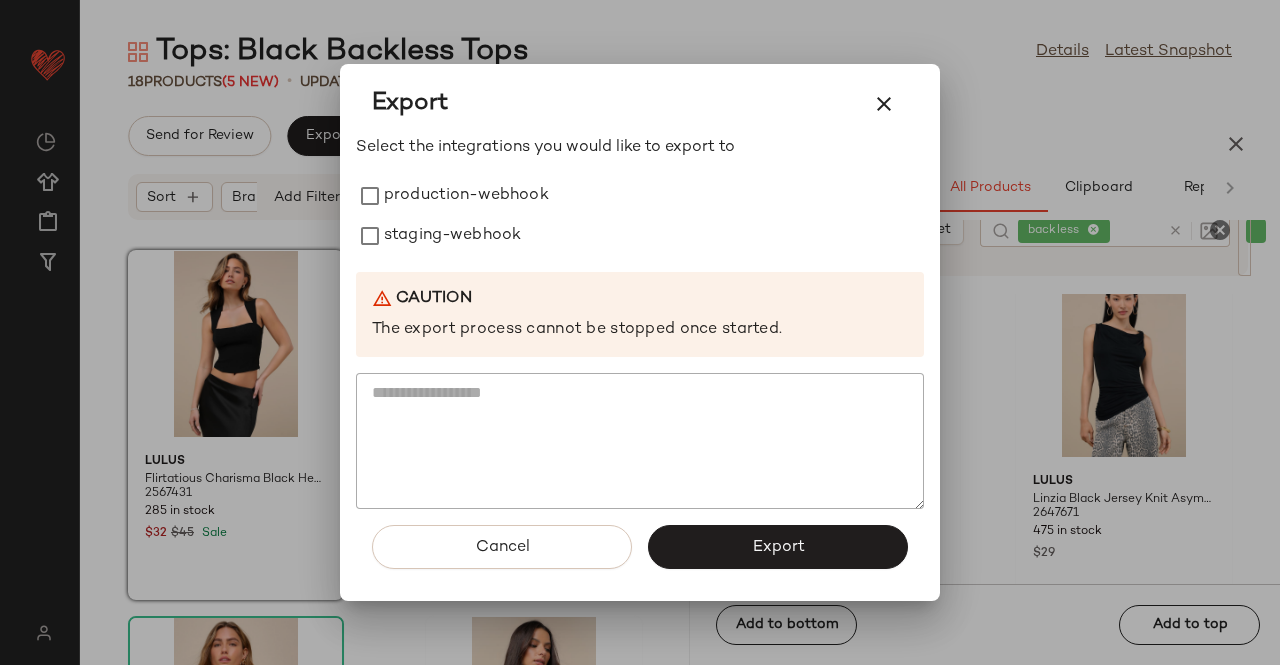 click on "Export" at bounding box center (640, 104) 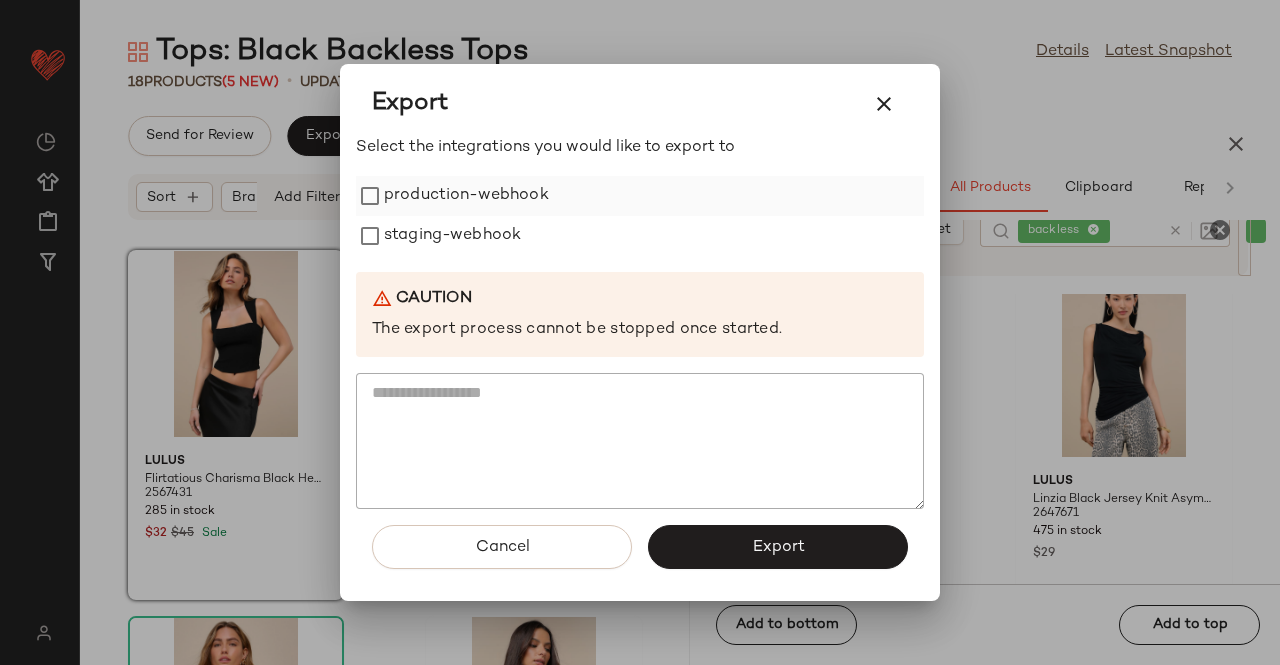 click on "production-webhook" at bounding box center [466, 196] 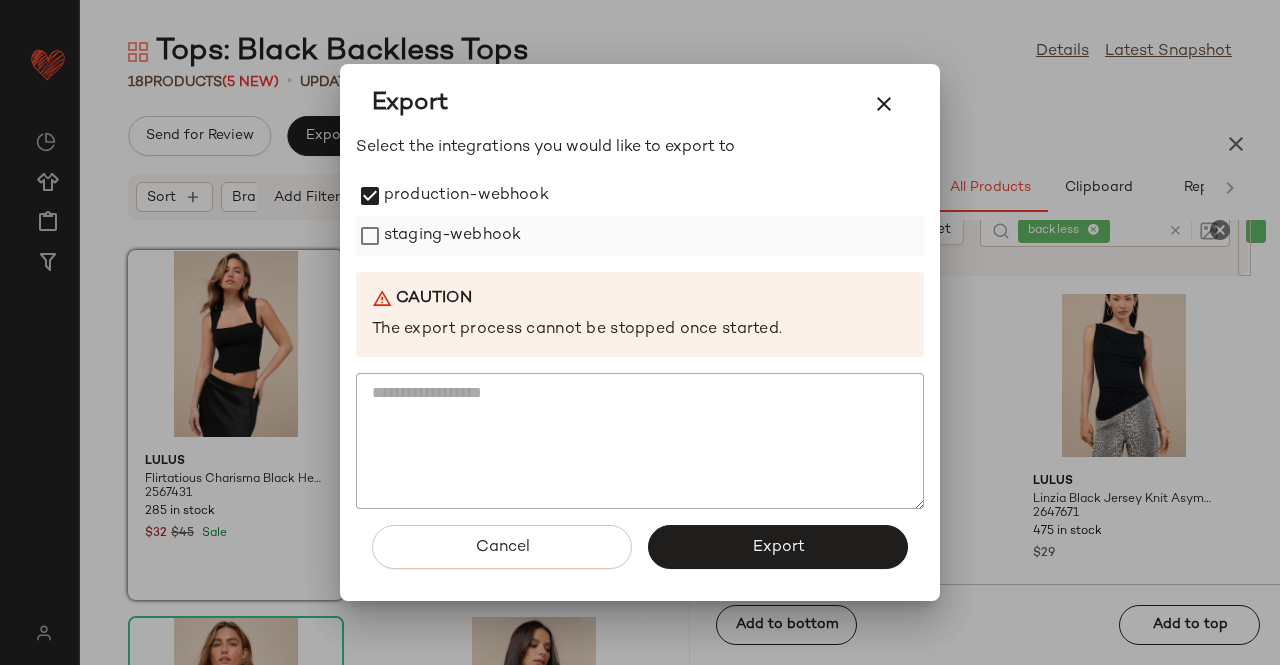 click on "staging-webhook" at bounding box center [452, 236] 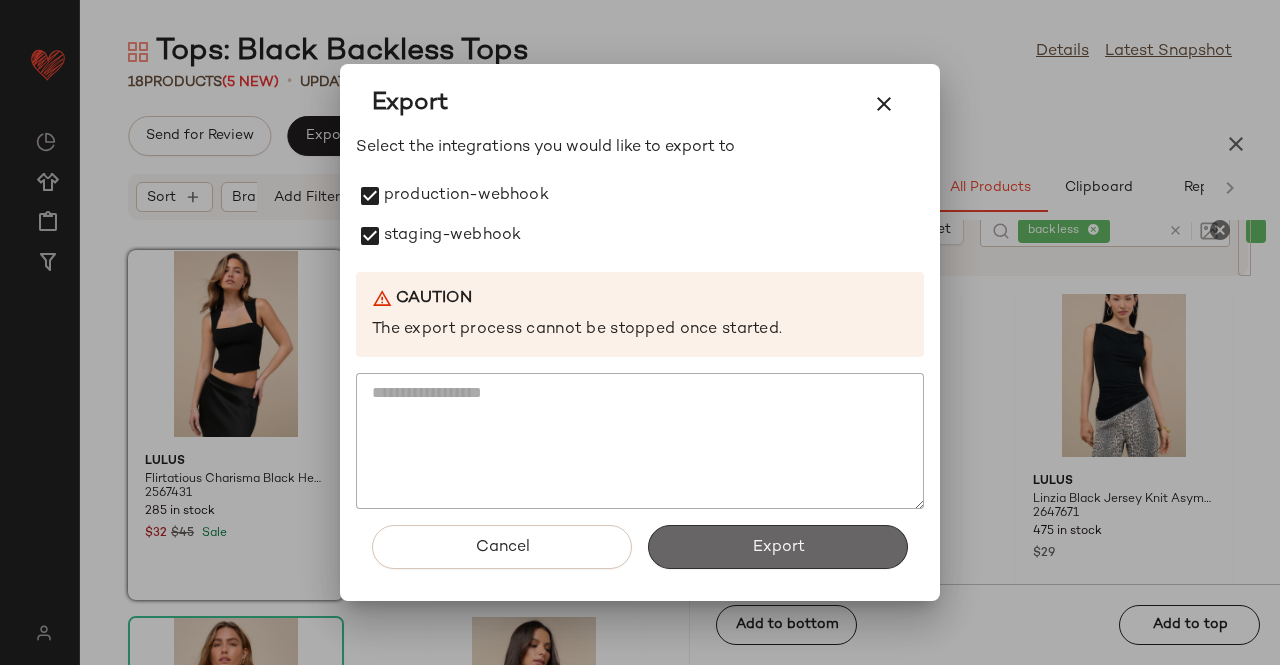 click on "Export" 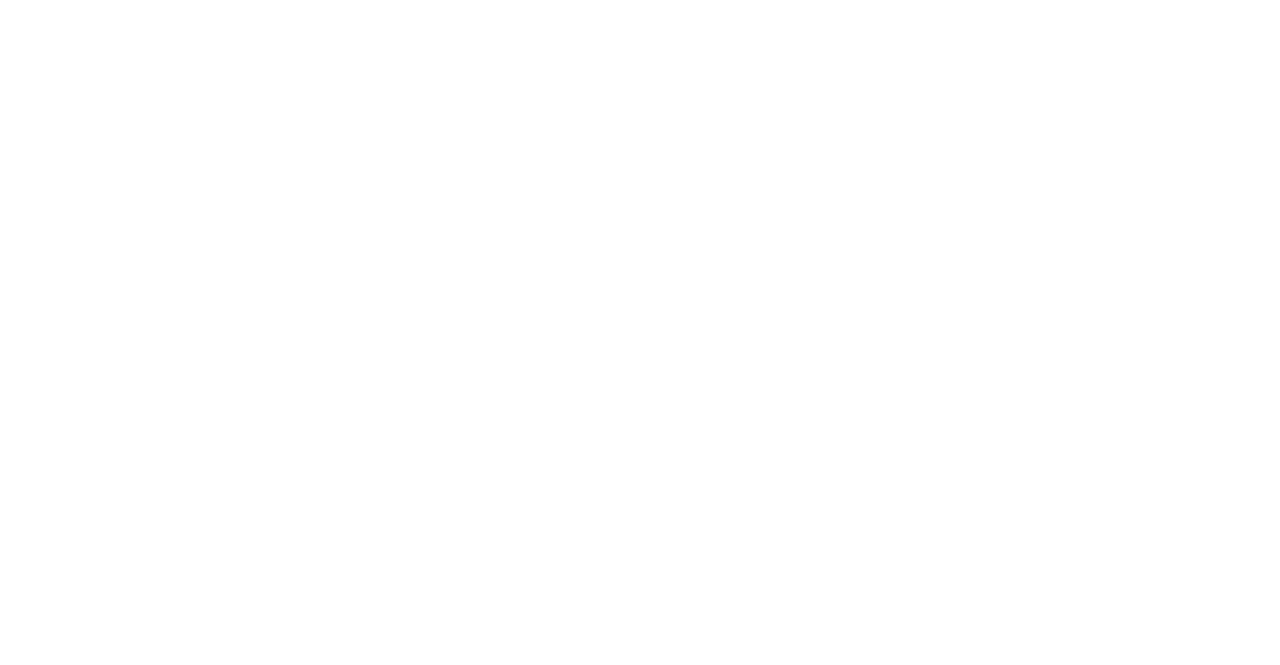 scroll, scrollTop: 0, scrollLeft: 0, axis: both 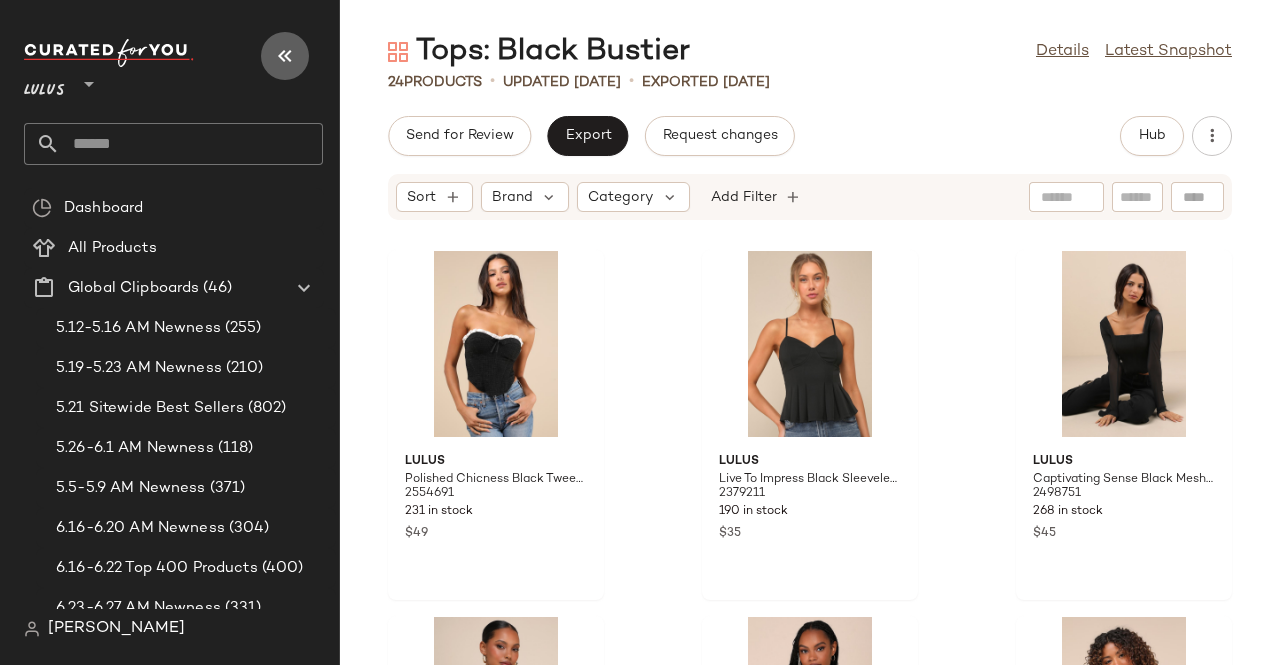 click at bounding box center [285, 56] 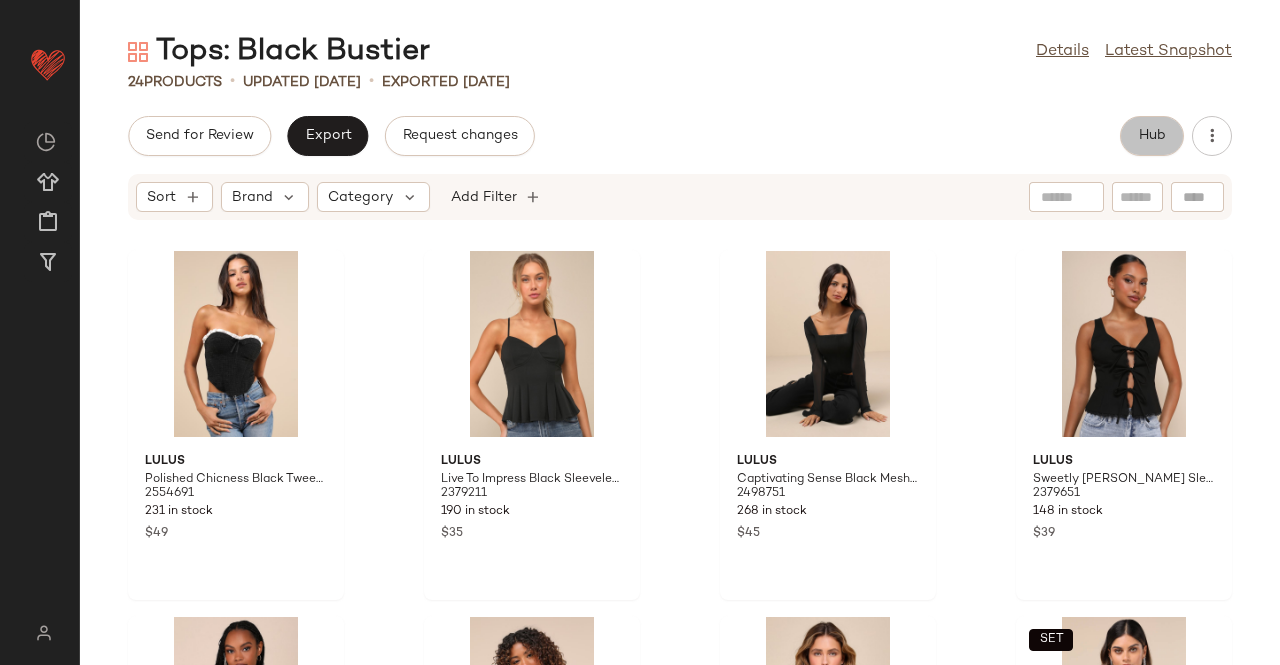 click on "Hub" 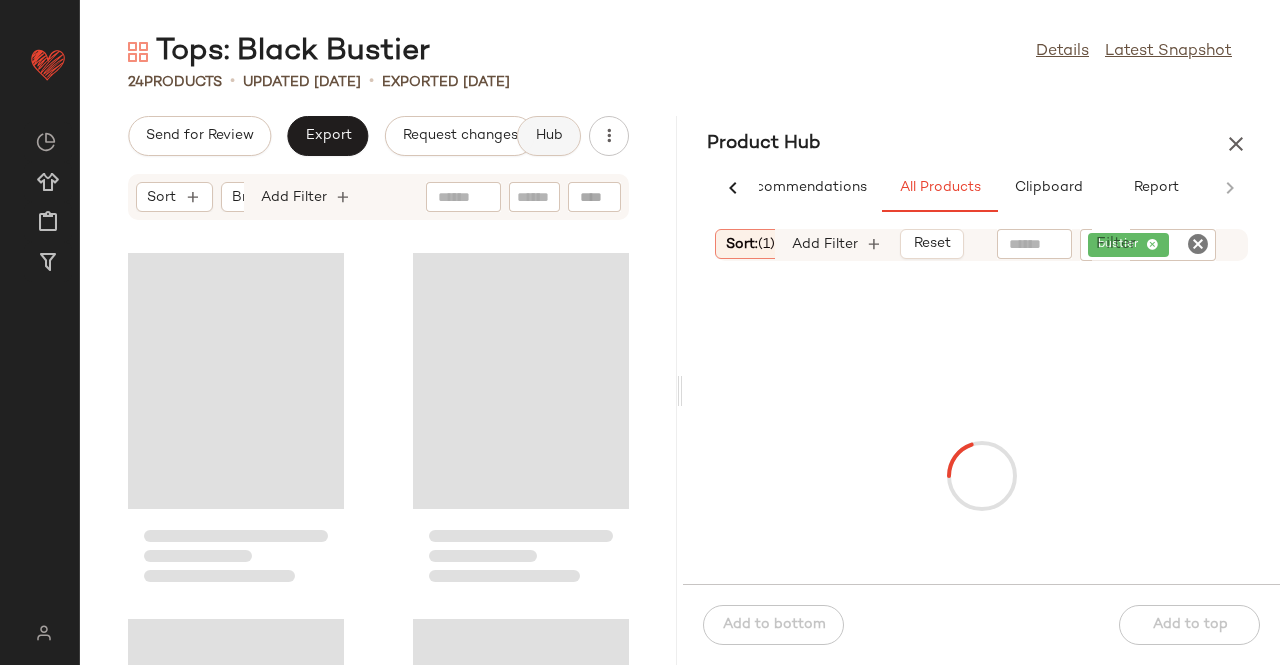 scroll, scrollTop: 0, scrollLeft: 62, axis: horizontal 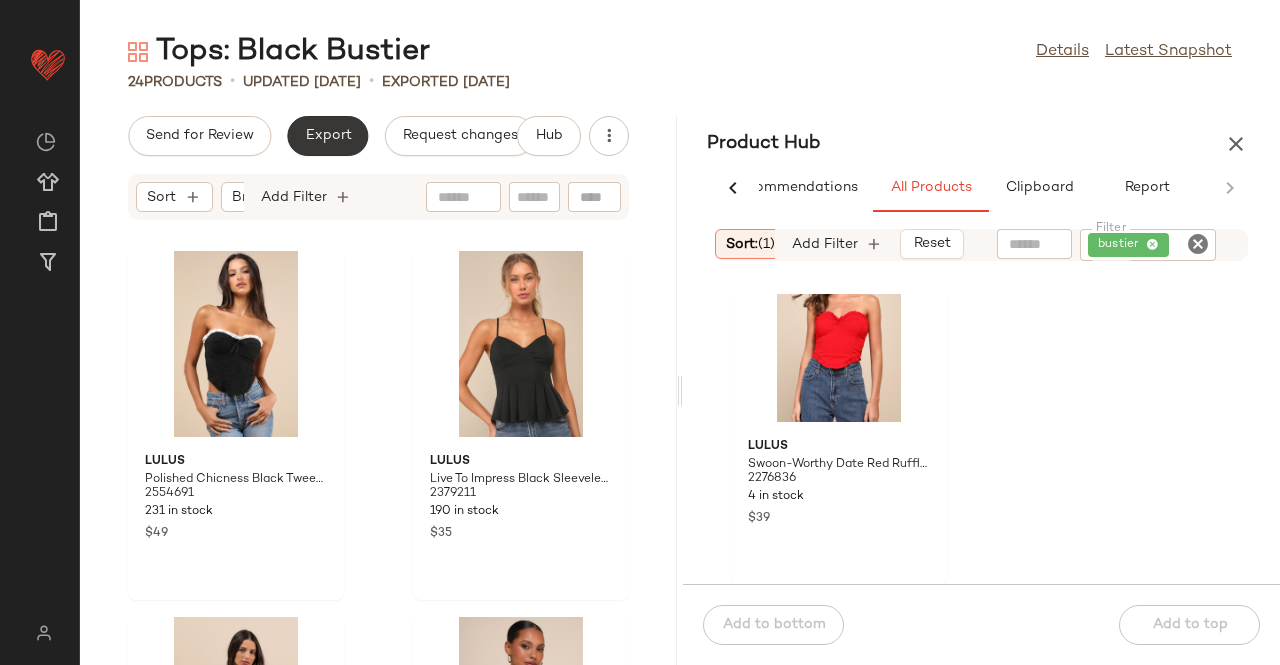 click on "Export" 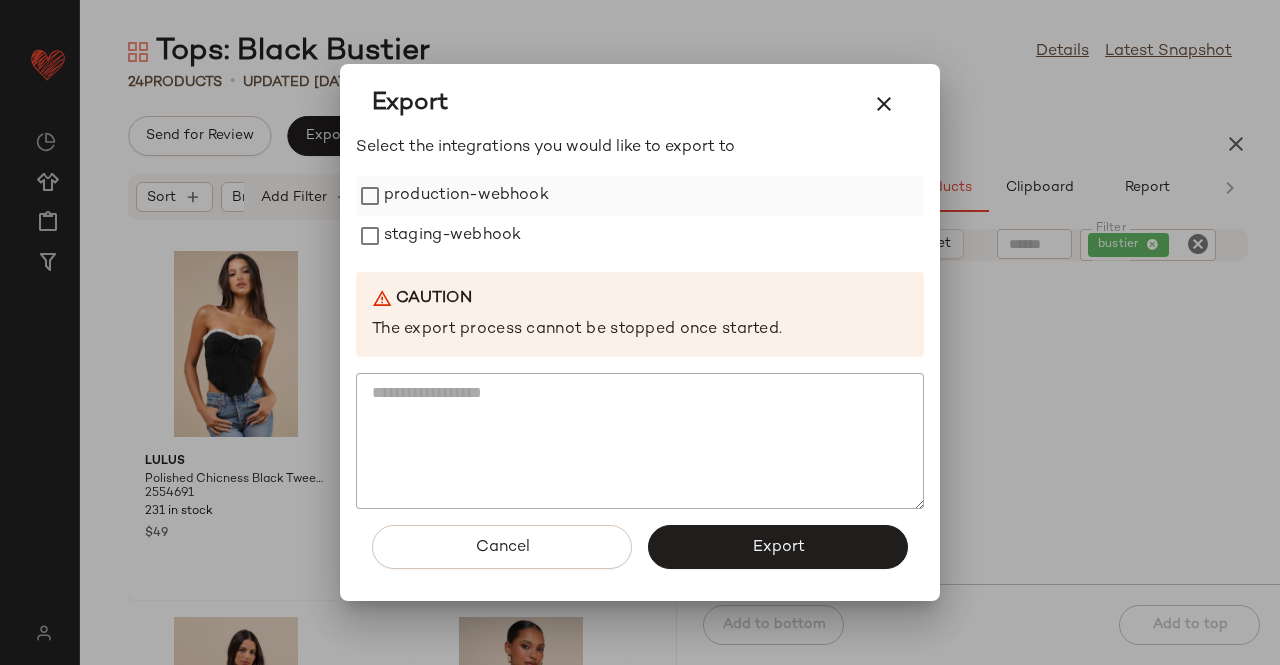 click on "production-webhook" at bounding box center [466, 196] 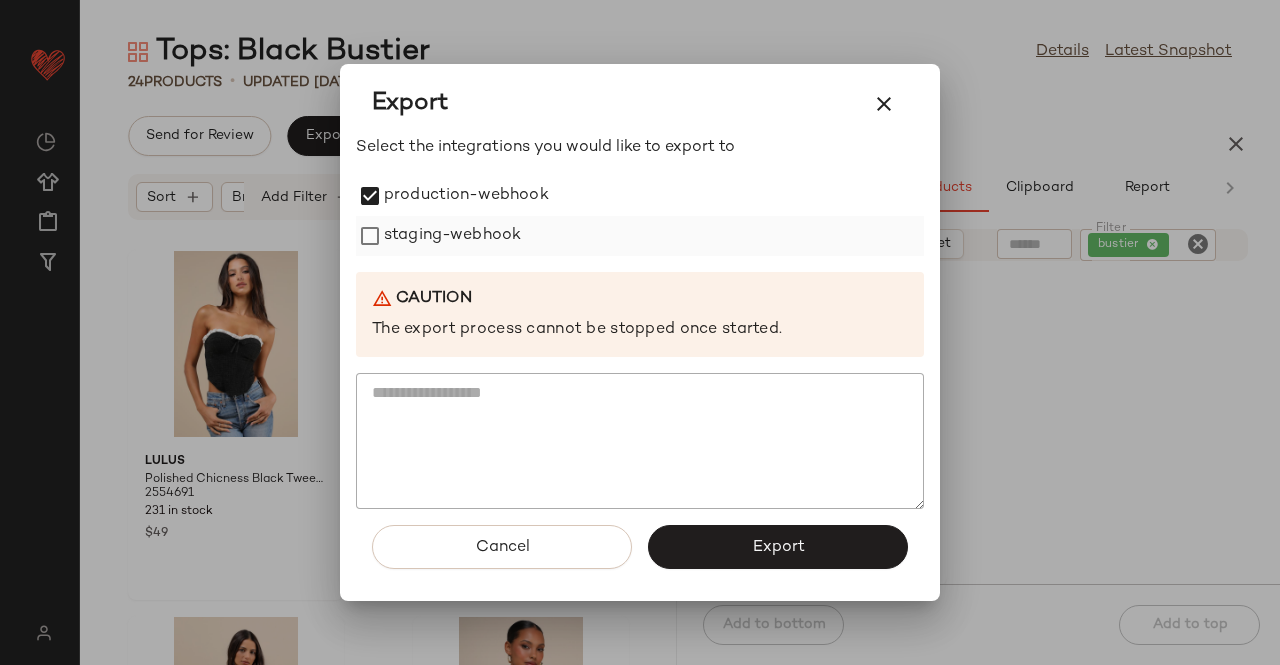click on "staging-webhook" at bounding box center (452, 236) 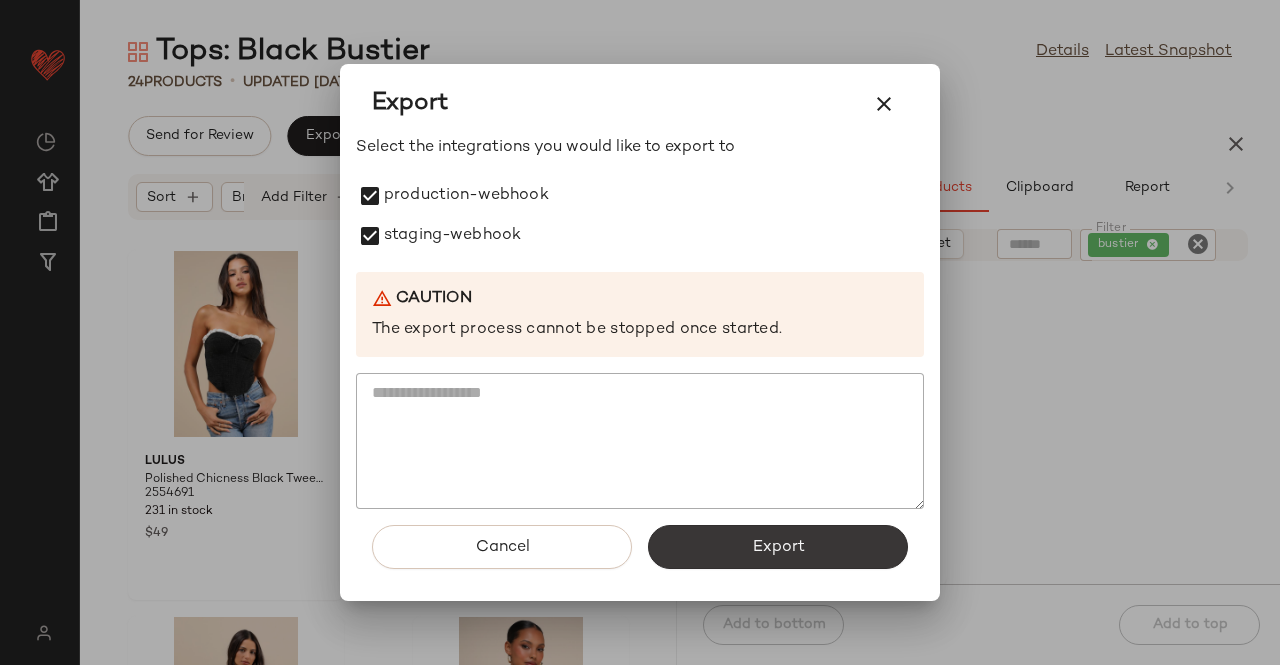 click on "Export" 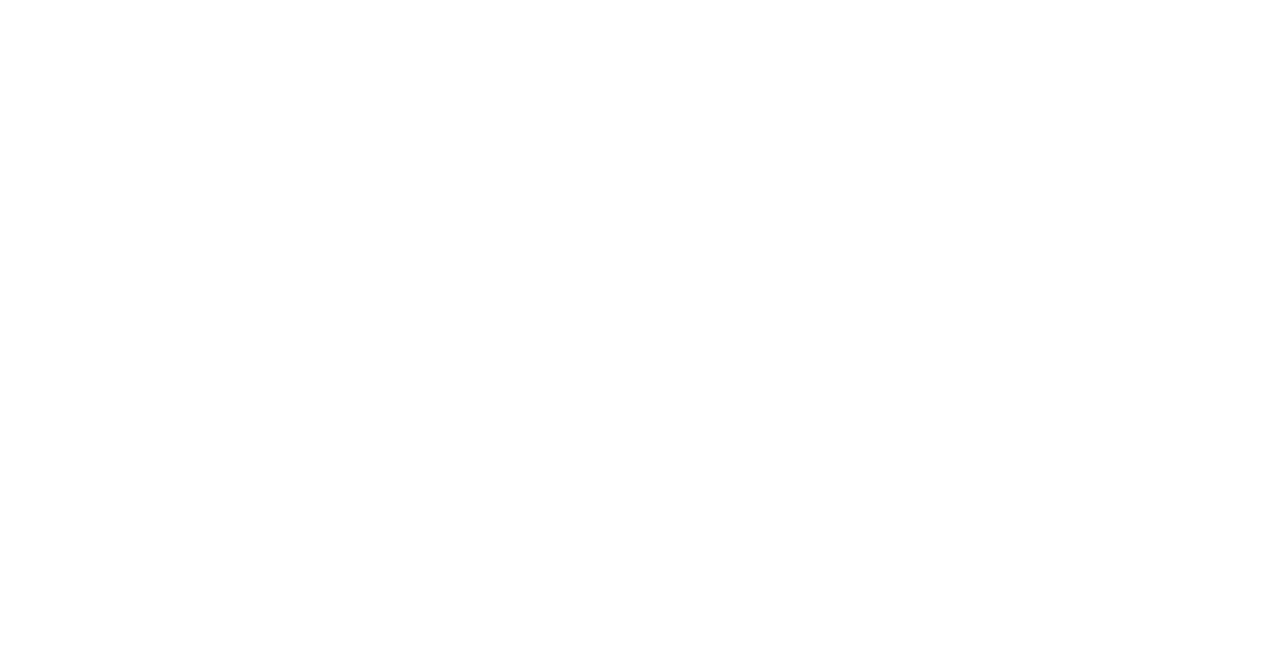 scroll, scrollTop: 0, scrollLeft: 0, axis: both 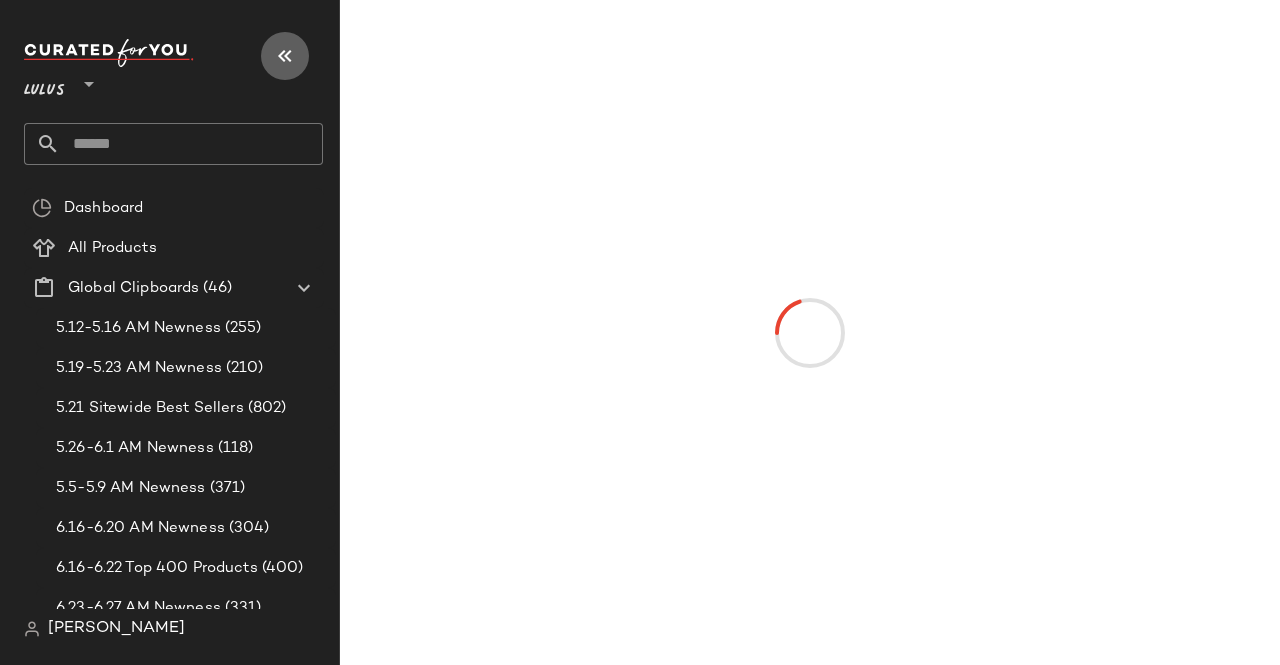 click at bounding box center [285, 56] 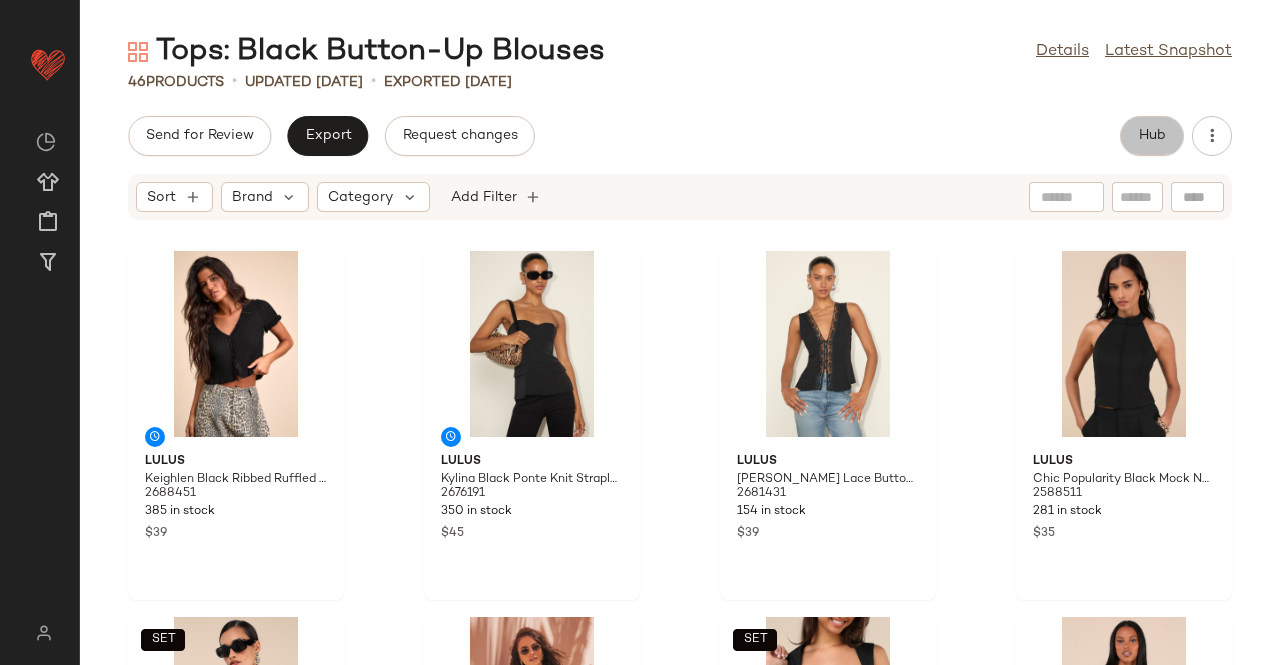 click on "Hub" at bounding box center [1152, 136] 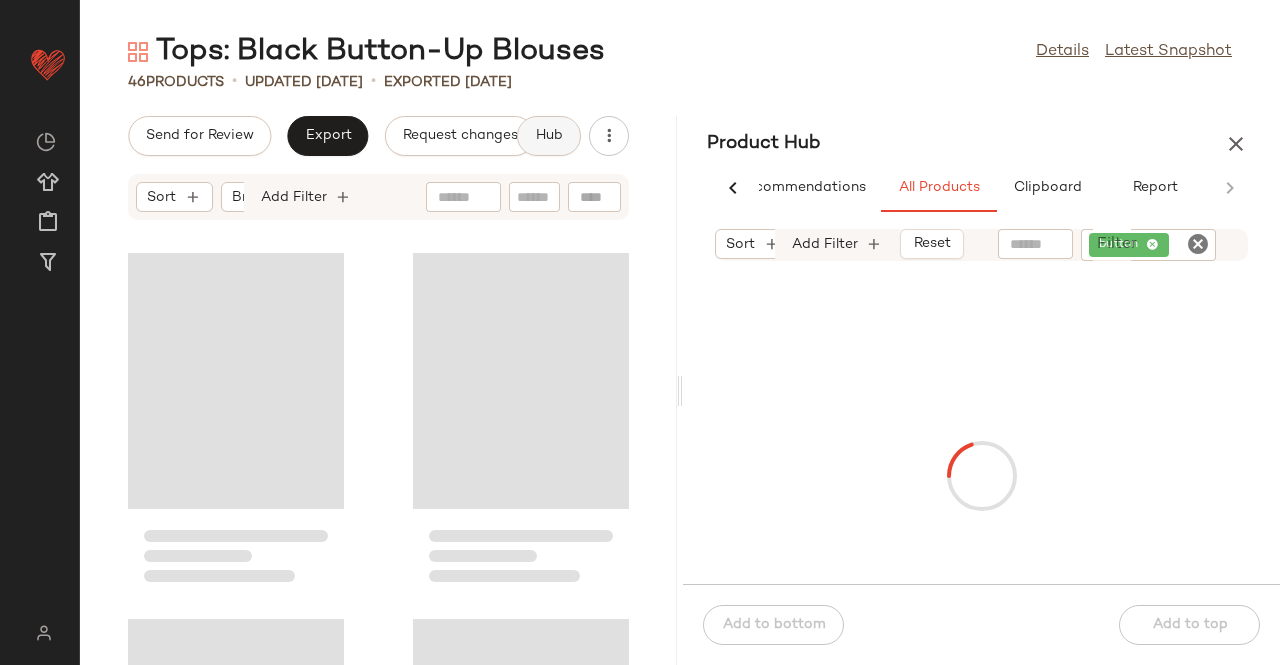 scroll, scrollTop: 0, scrollLeft: 62, axis: horizontal 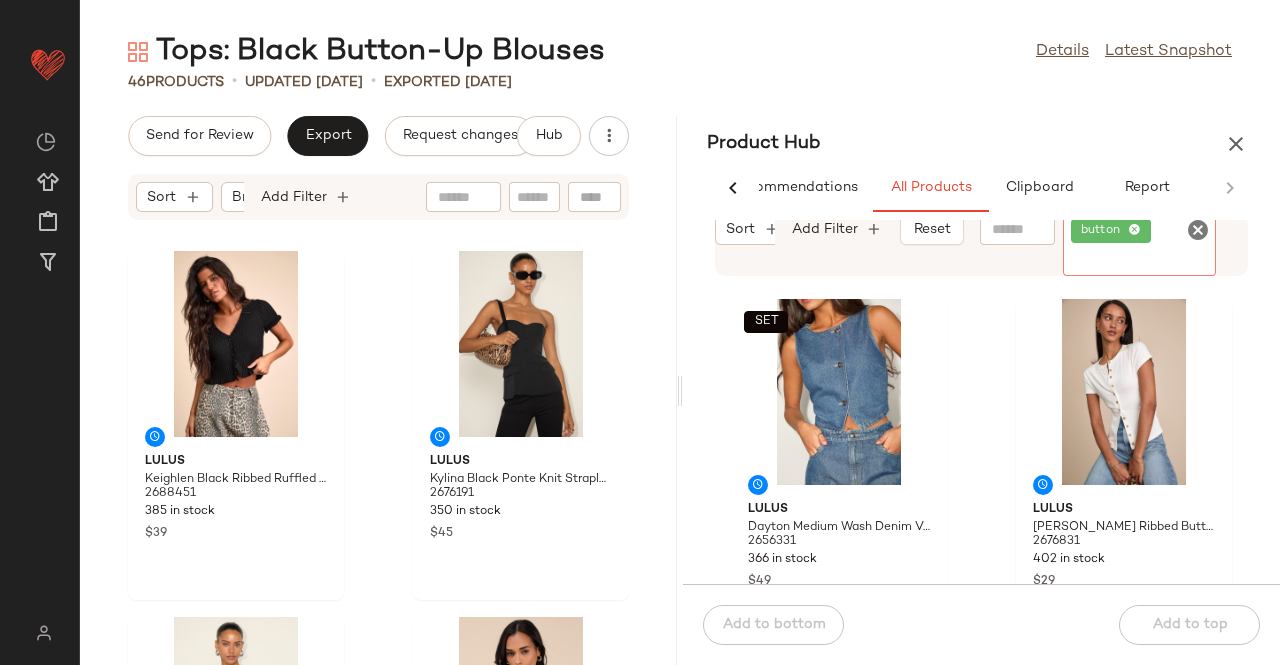 click on "button" 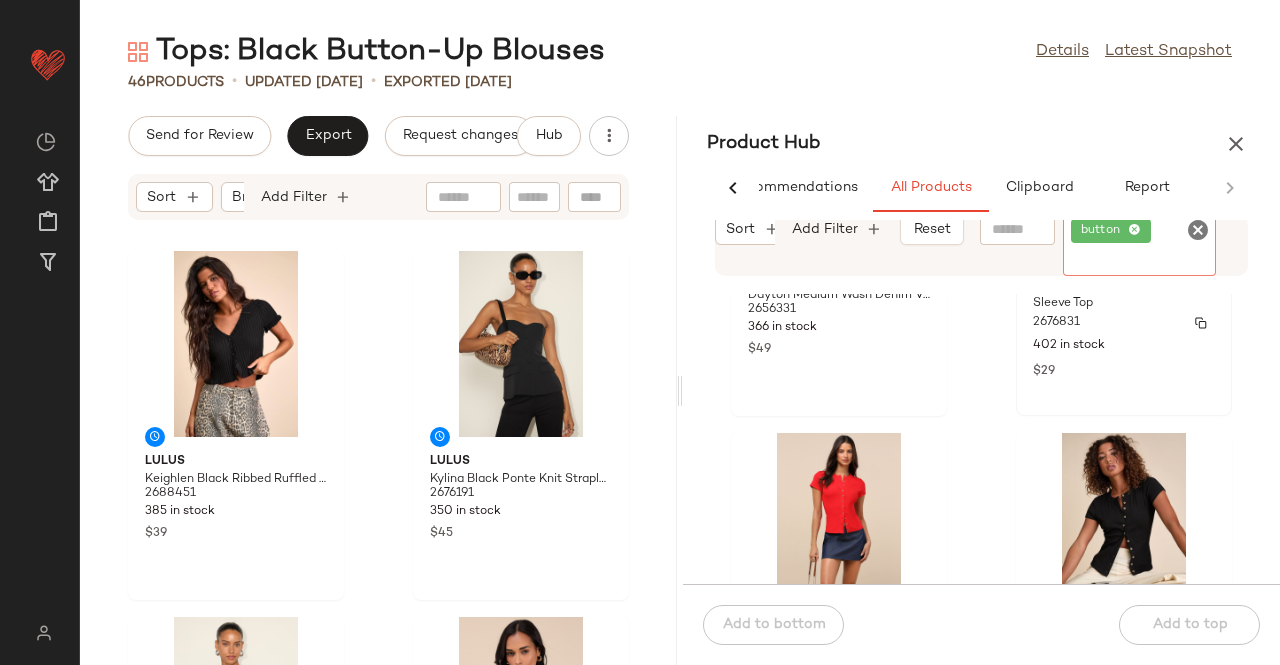 scroll, scrollTop: 361, scrollLeft: 0, axis: vertical 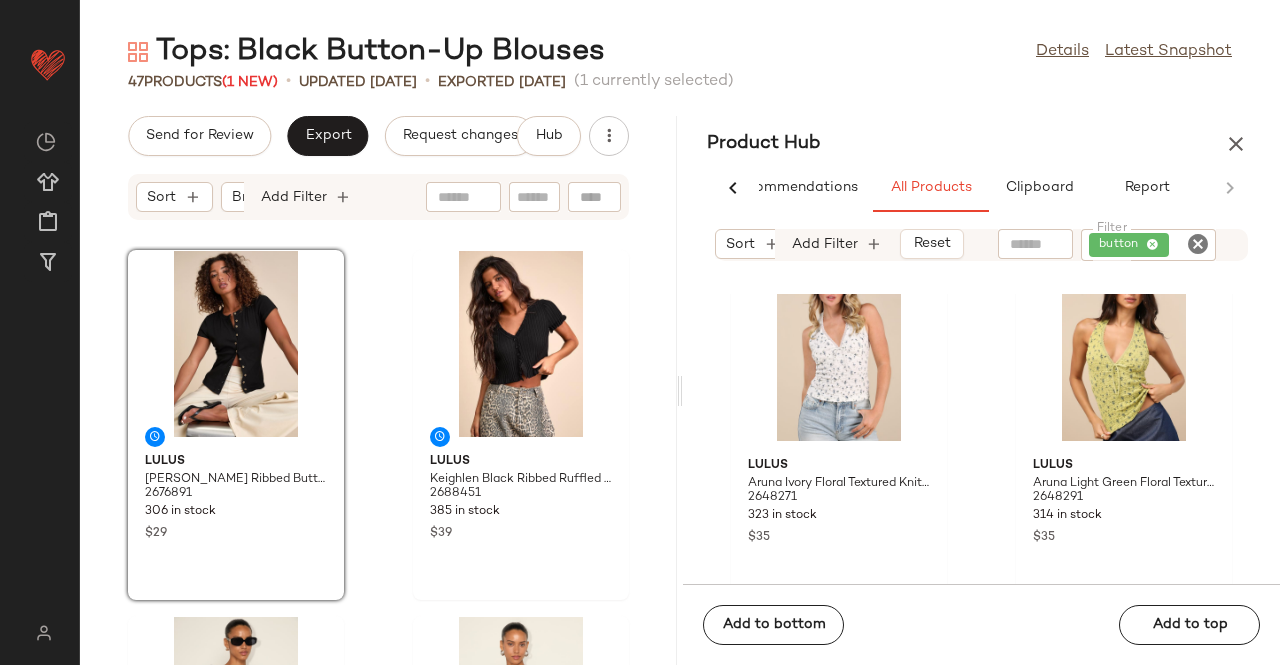 click on "button" 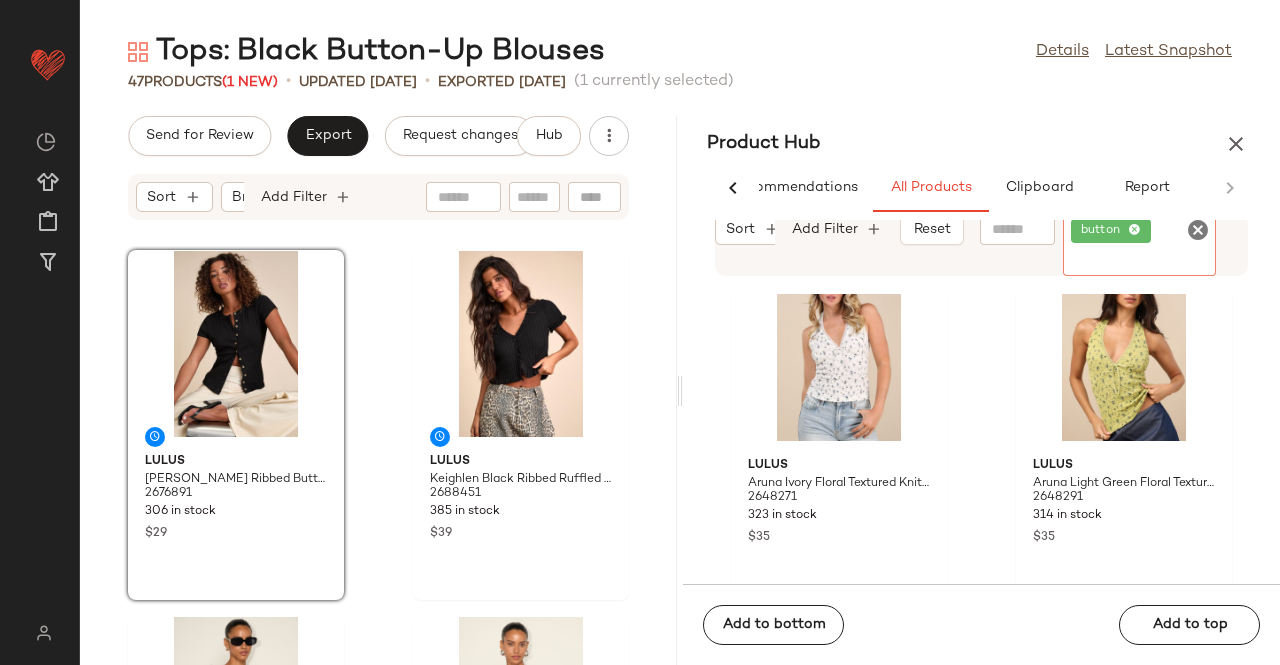 click on "button" 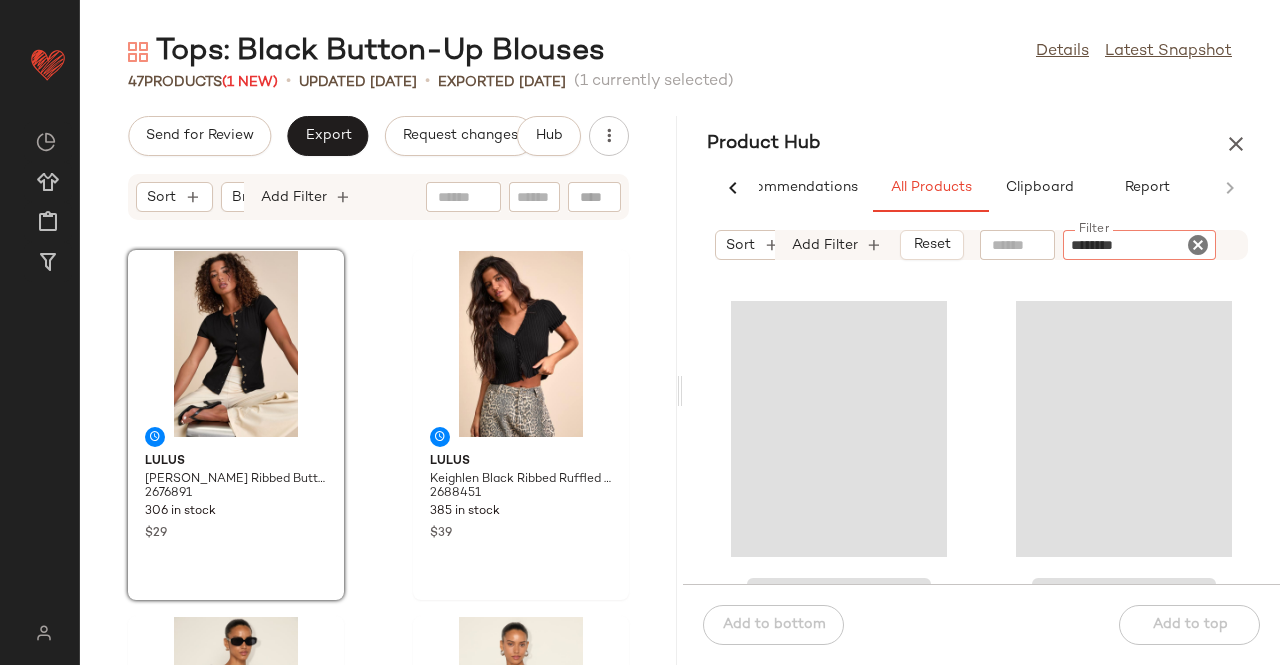 type on "*********" 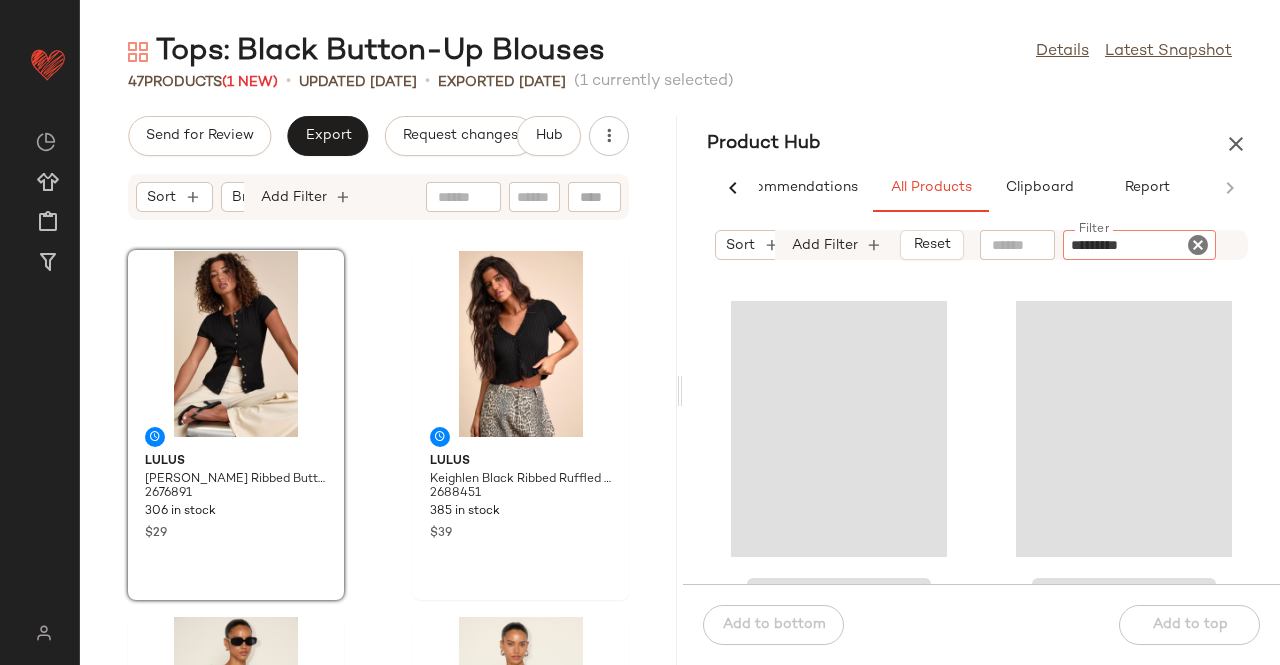 type 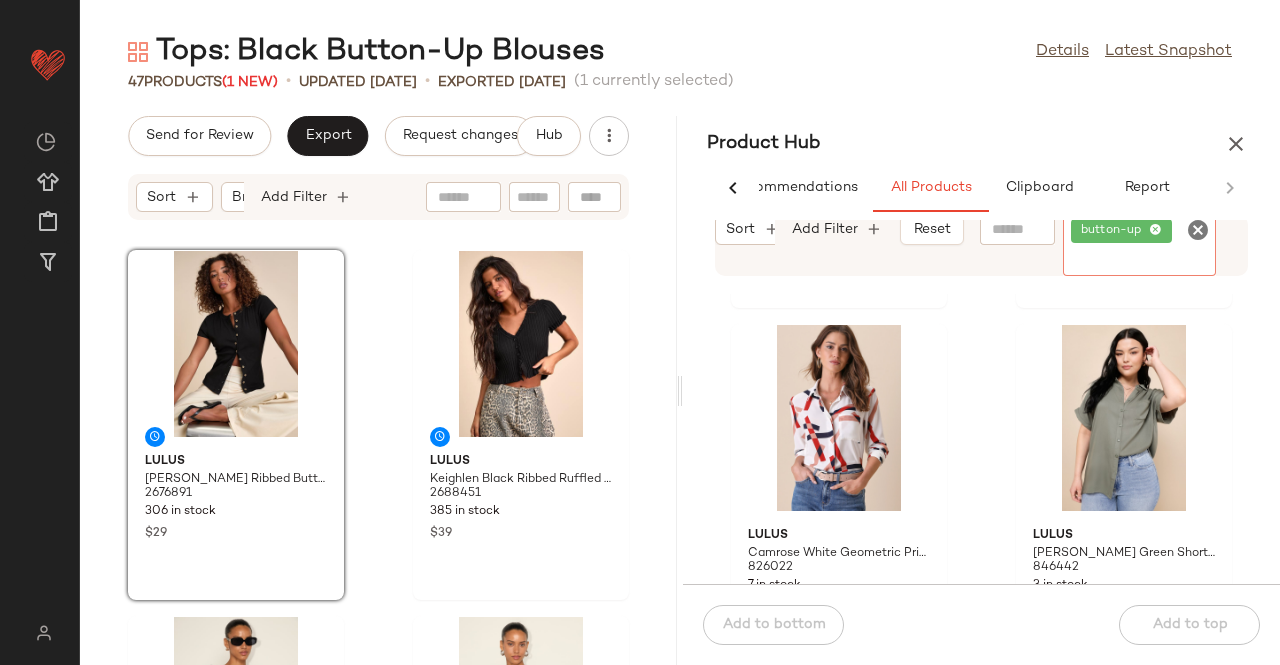 scroll, scrollTop: 15817, scrollLeft: 0, axis: vertical 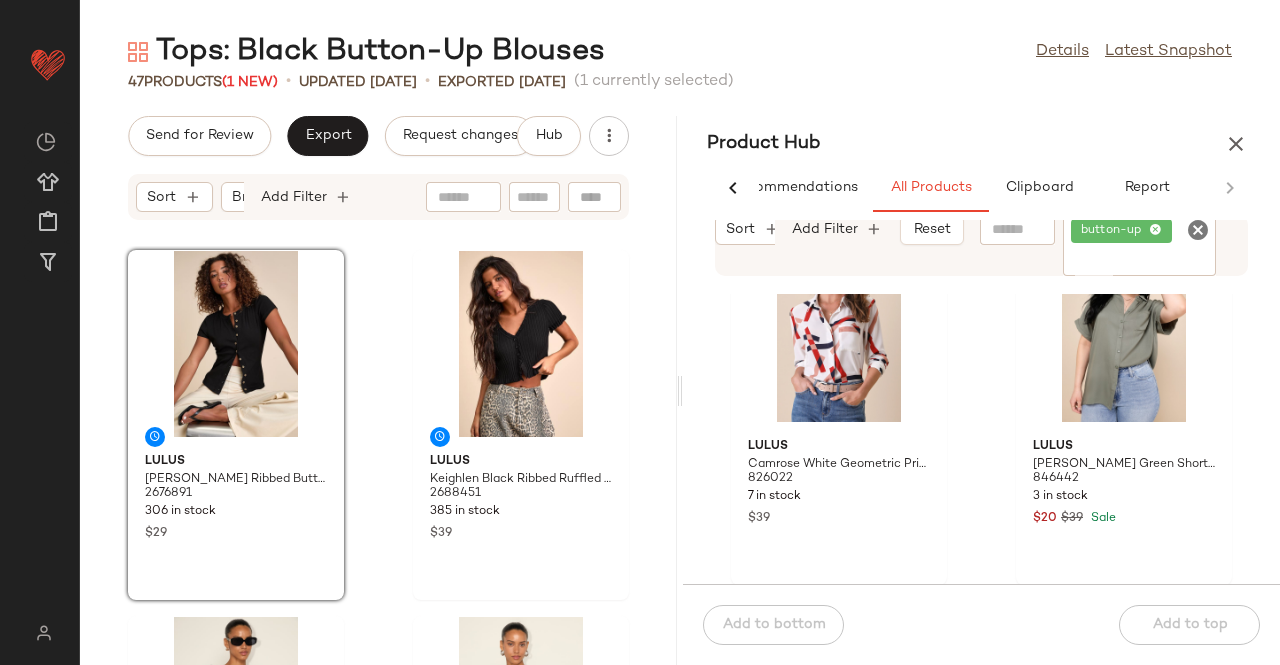 click on "Send for Review   Export   Request changes   Hub  Sort  Brand  Category  Add Filter  Lulus Annalena Black Ribbed Button-Front Short Sleeve Top 2676891 306 in stock $29 Lulus Keighlen Black Ribbed Ruffled Short Sleeve Sweater Top 2688451 385 in stock $39 Lulus Kylina Black Ponte Knit Strapless Top 2676191 350 in stock $45 Lulus Mindy Black Lace Button-Front Tank Top 2681431 154 in stock $39 Lulus Chic Popularity Black Mock Neck Crop Top 2588511 281 in stock $35  SET  Lulus Gracinda Black Button-Front Vest Top 2656771 256 in stock $45 Lulus Conceptually Chic Black Ribbed Knit Button-Front Tank Top 2424591 436 in stock $35  SET  Lulus Evynne Black Poplin Cap Sleeve Button-Front Top 2616471 252 in stock $32 $45 Sale" at bounding box center [378, 390] 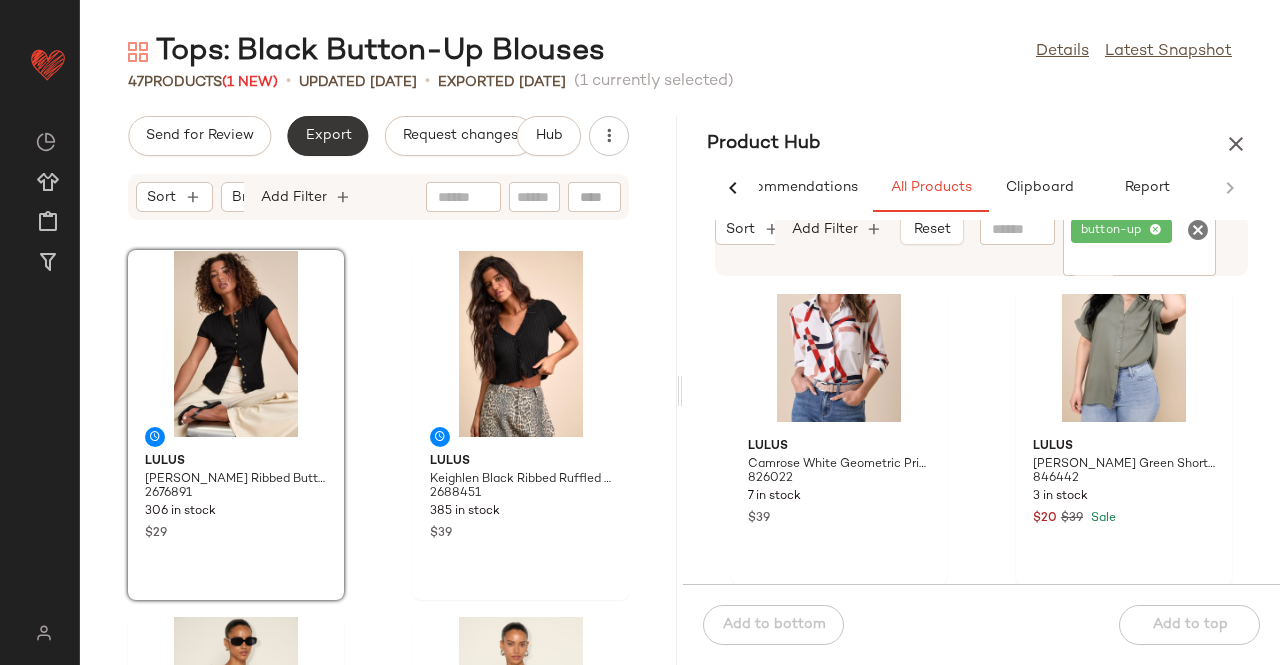 click on "Export" at bounding box center [327, 136] 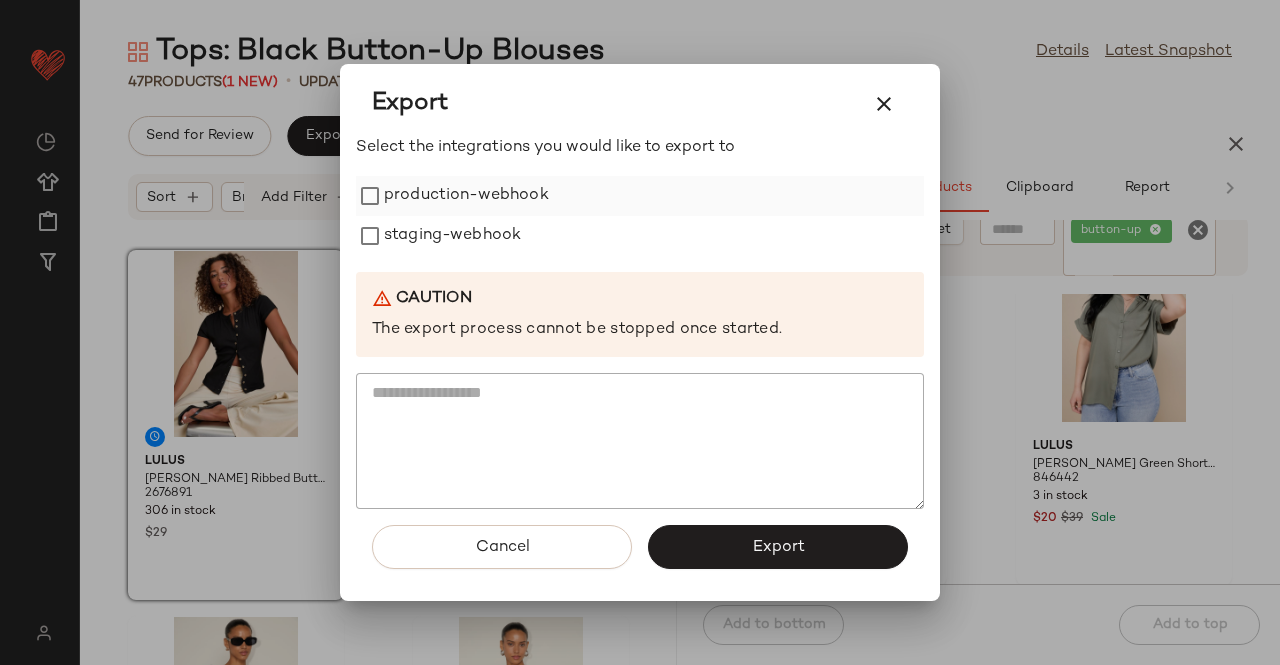 click on "production-webhook" at bounding box center (466, 196) 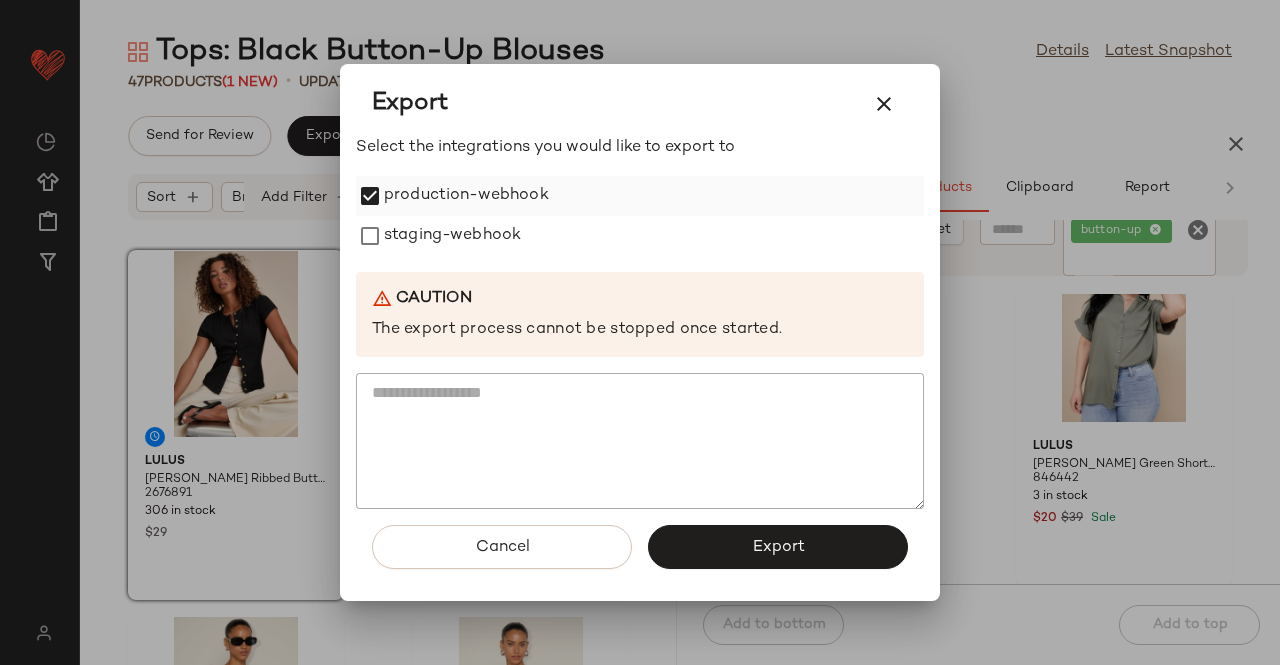 click on "production-webhook" at bounding box center (466, 196) 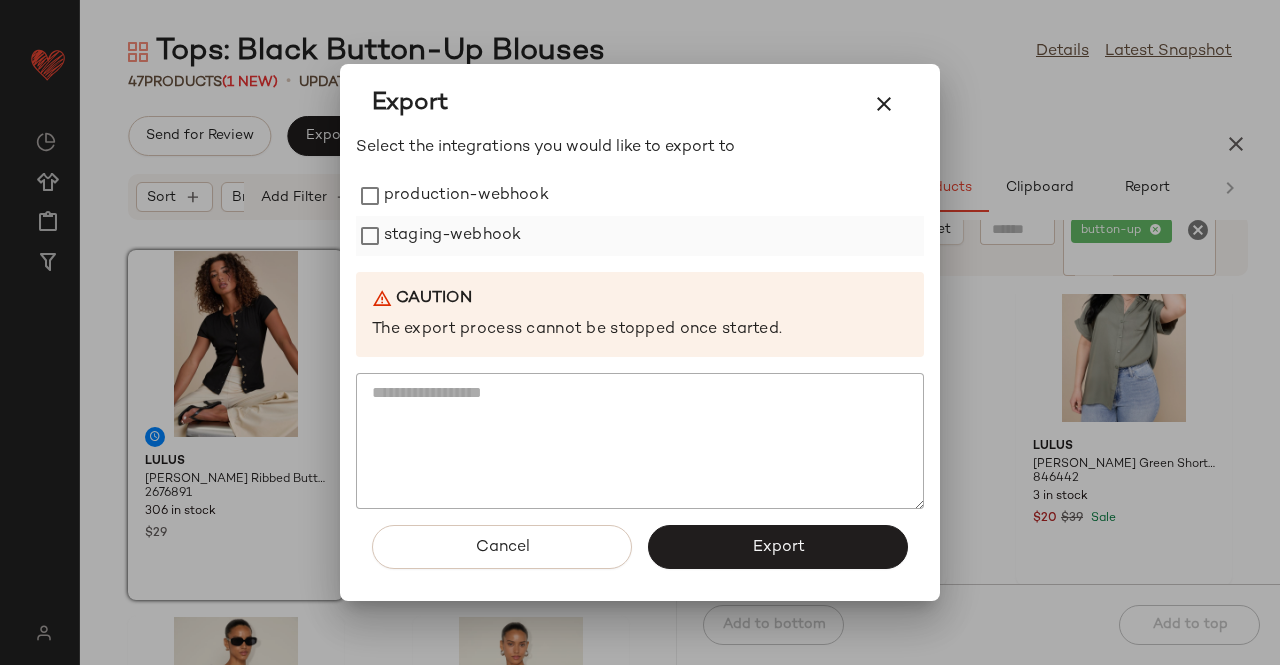 click on "staging-webhook" at bounding box center (452, 236) 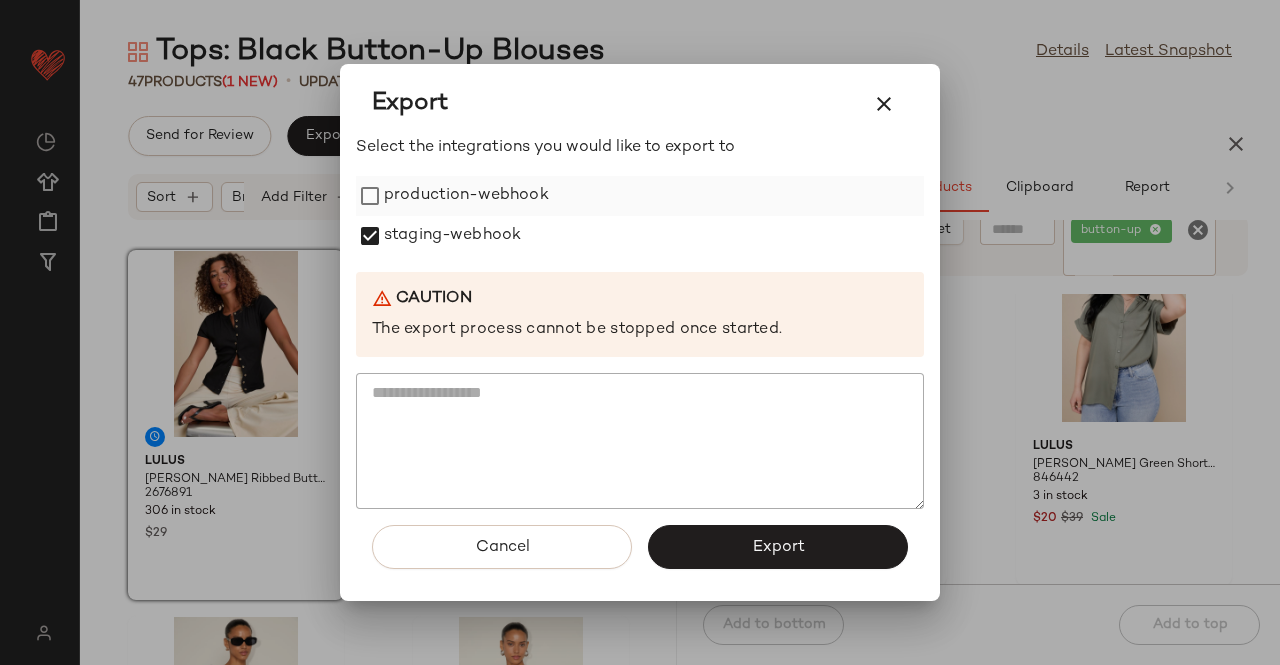 click on "production-webhook" at bounding box center [466, 196] 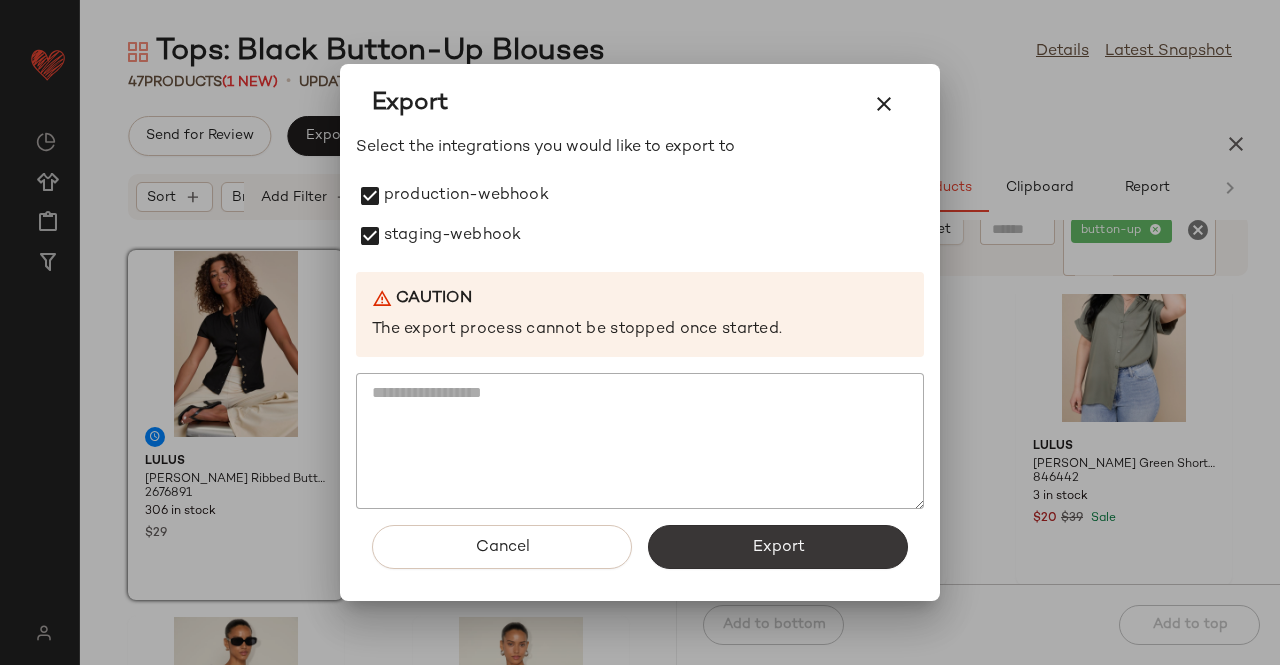 click on "Export" 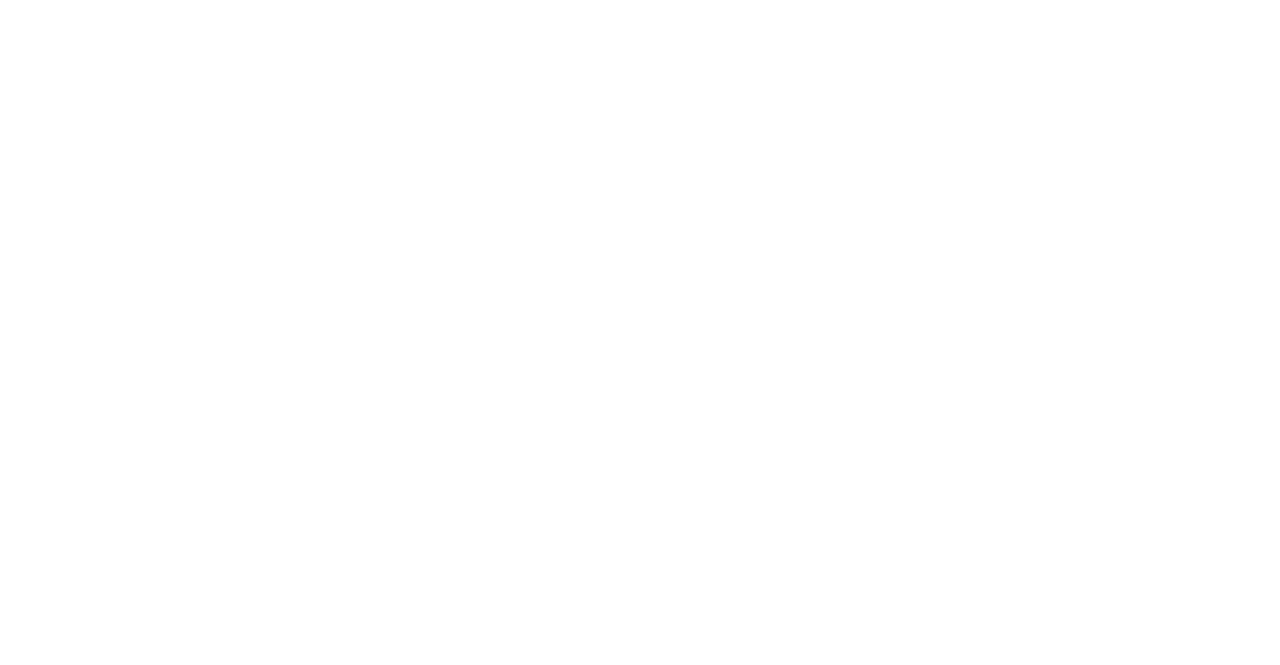 scroll, scrollTop: 0, scrollLeft: 0, axis: both 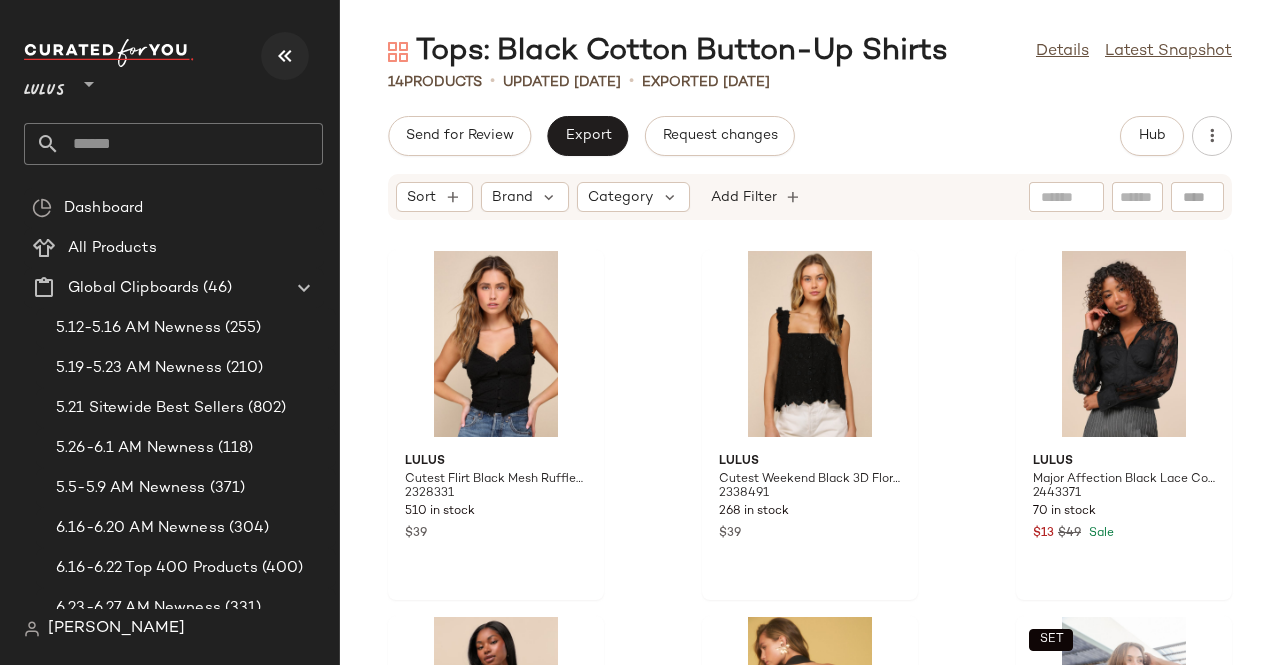 click at bounding box center (285, 56) 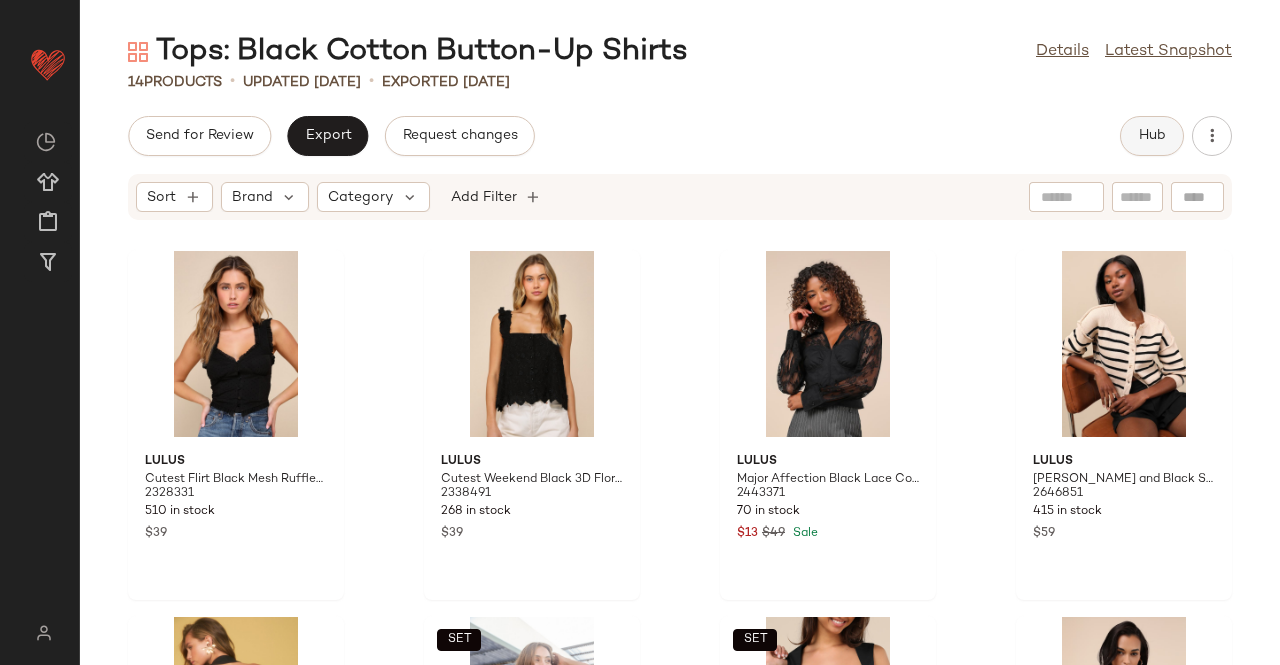 click on "Hub" at bounding box center [1152, 136] 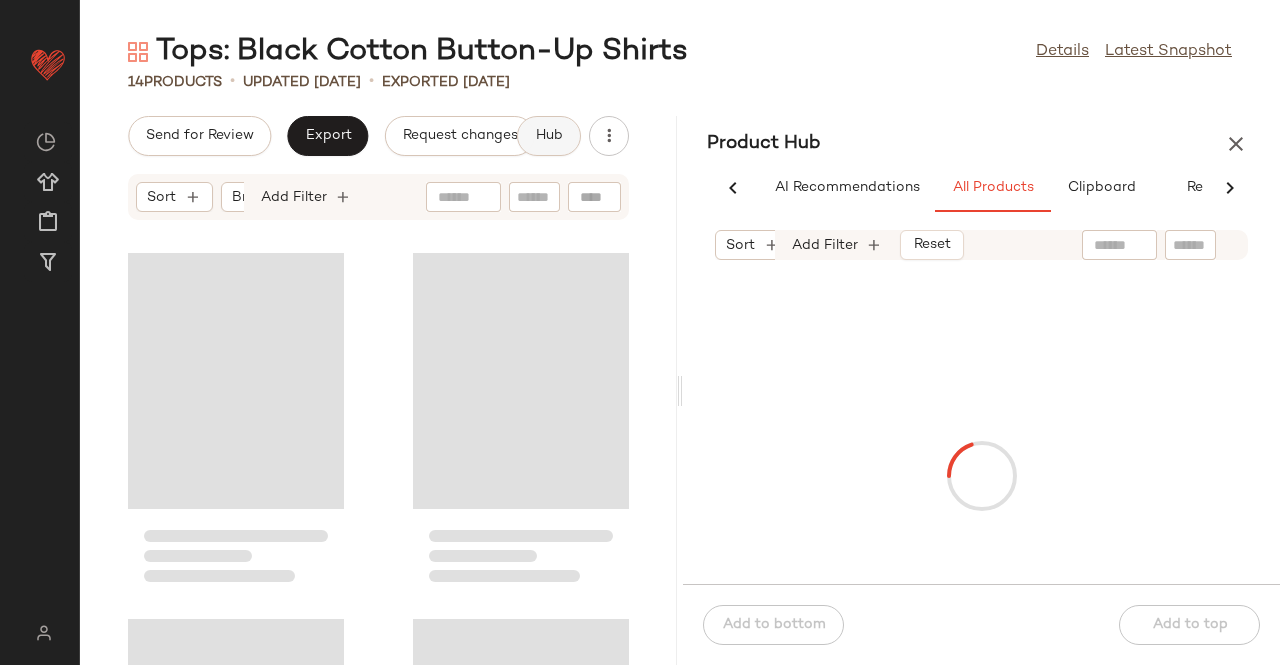 scroll, scrollTop: 0, scrollLeft: 62, axis: horizontal 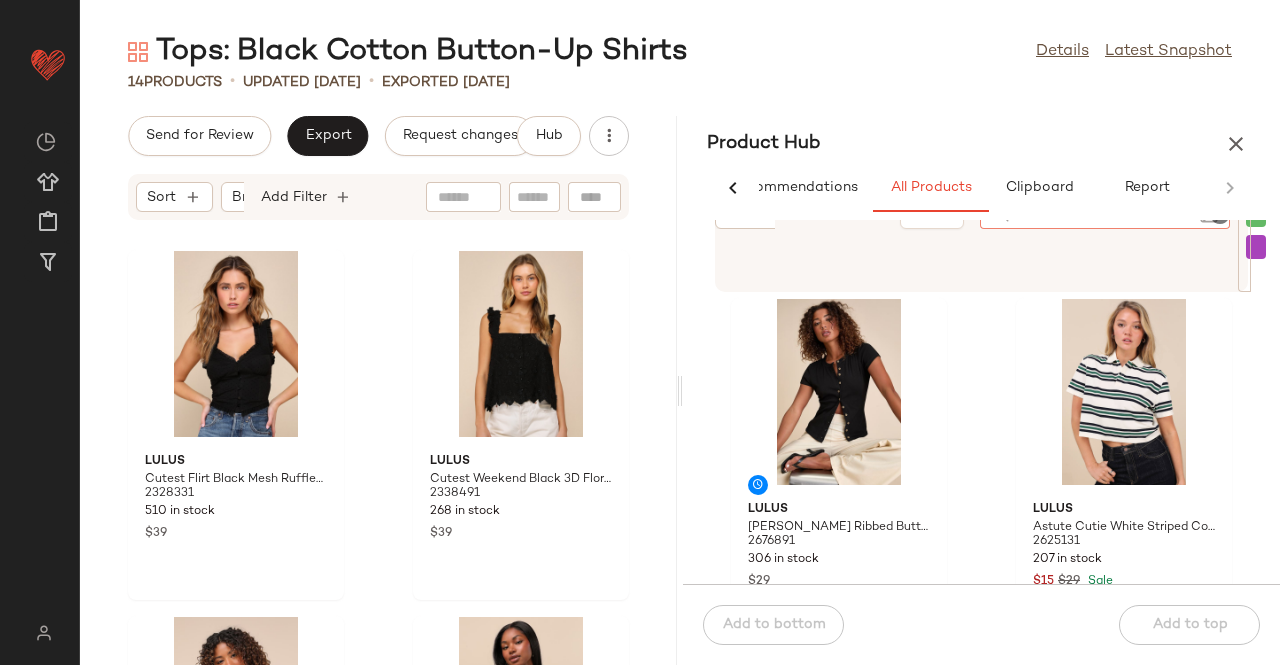 click at bounding box center (1105, 245) 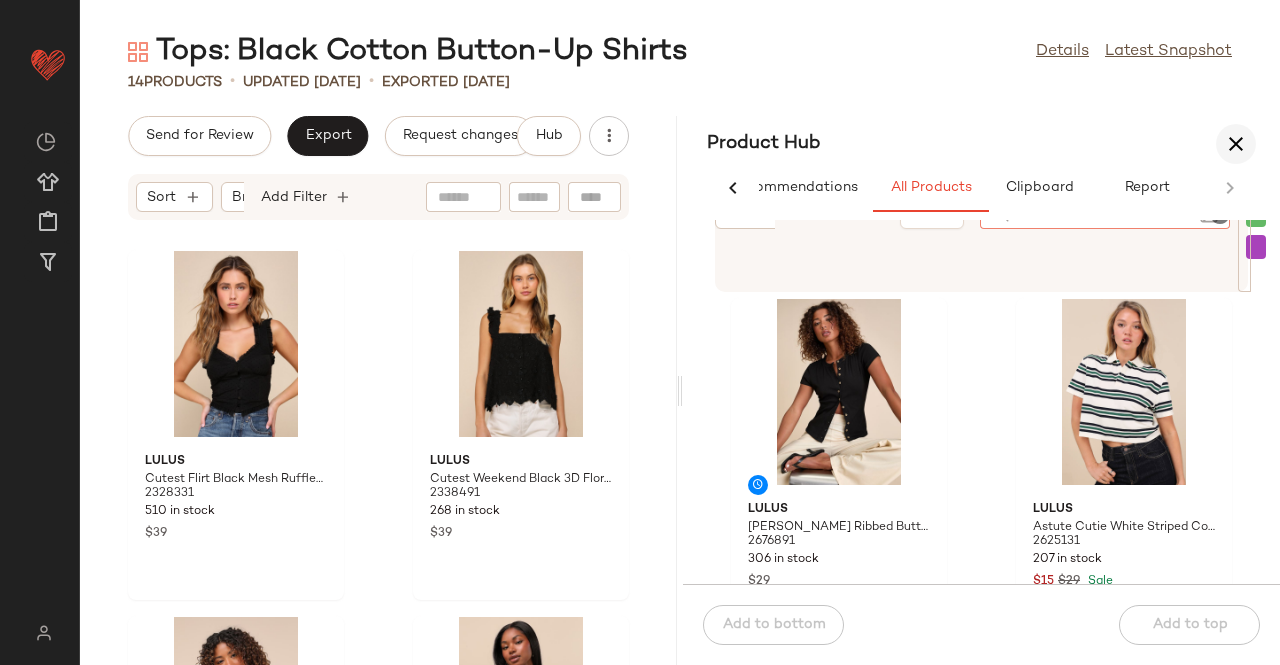 click at bounding box center (1236, 144) 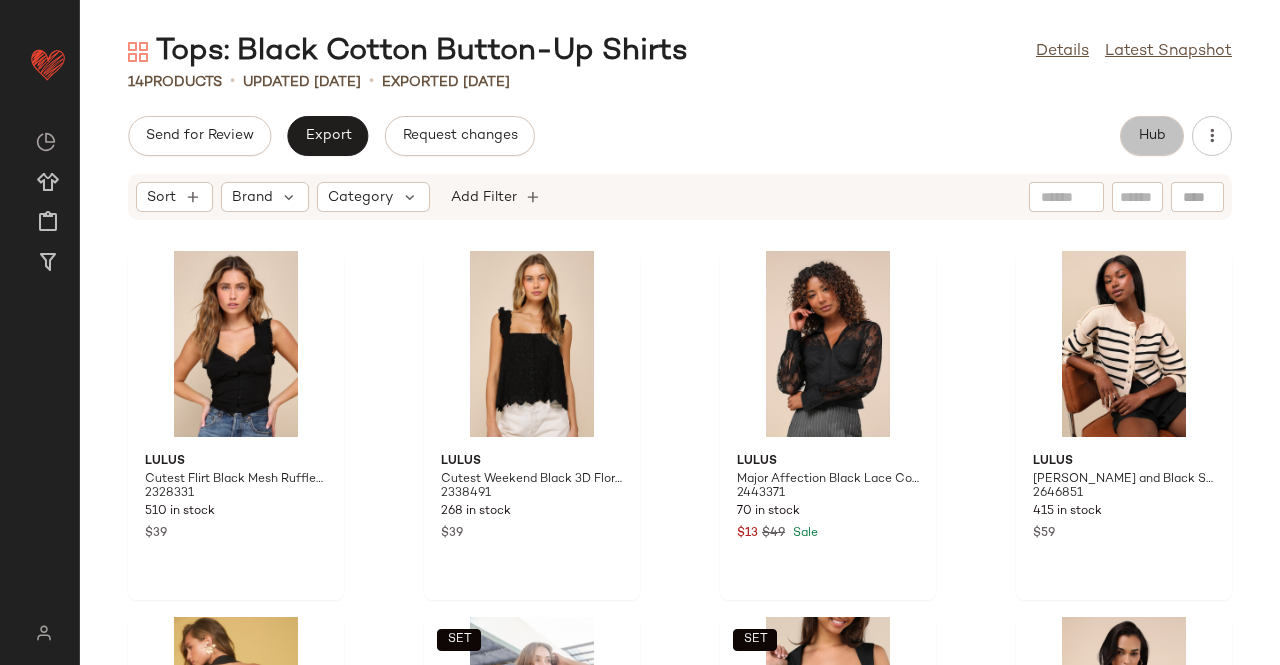 click on "Hub" at bounding box center (1152, 136) 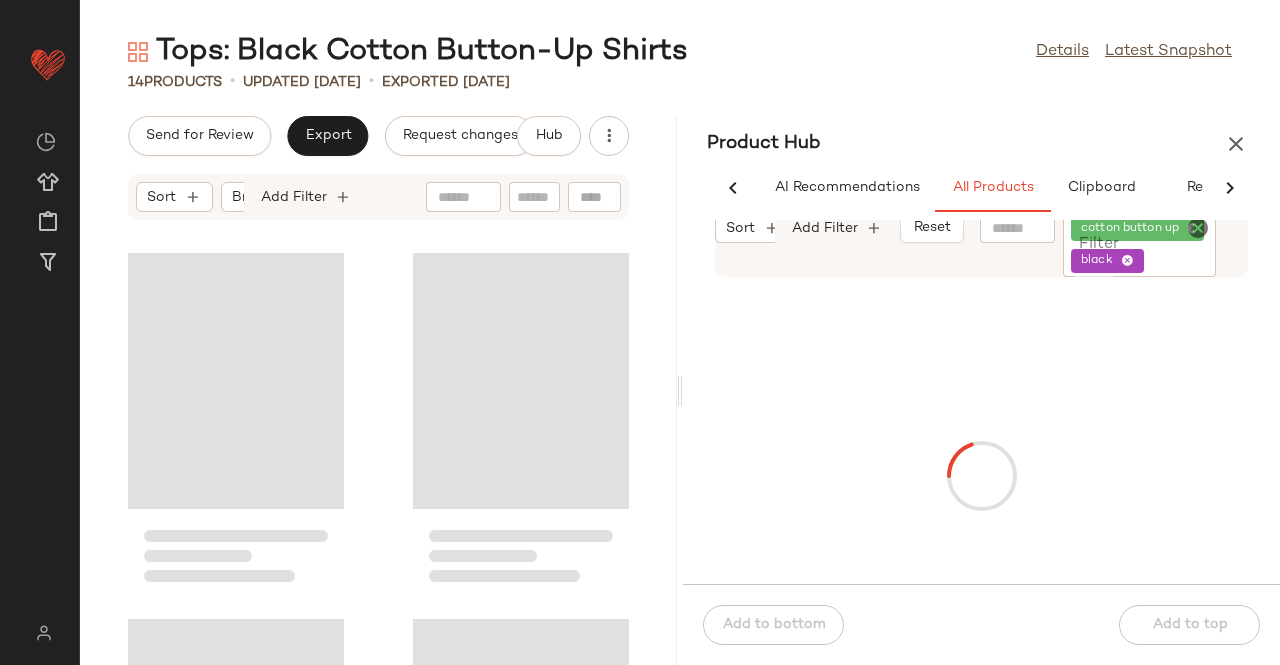scroll, scrollTop: 0, scrollLeft: 62, axis: horizontal 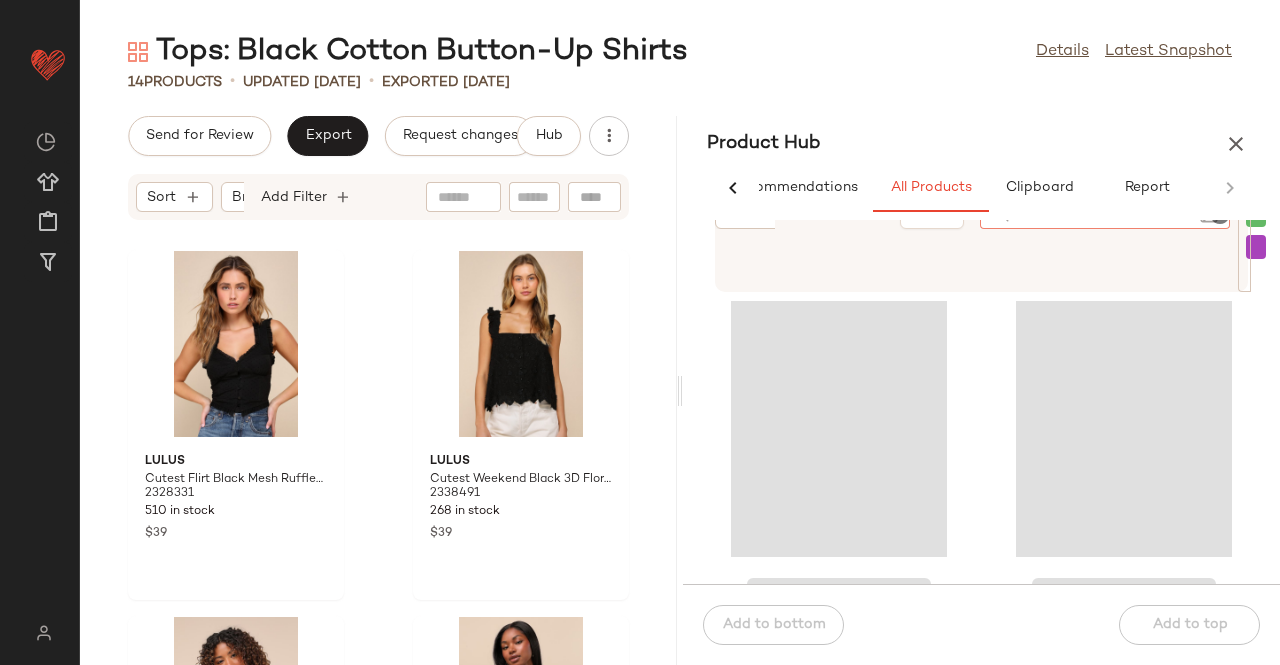 click at bounding box center [1105, 245] 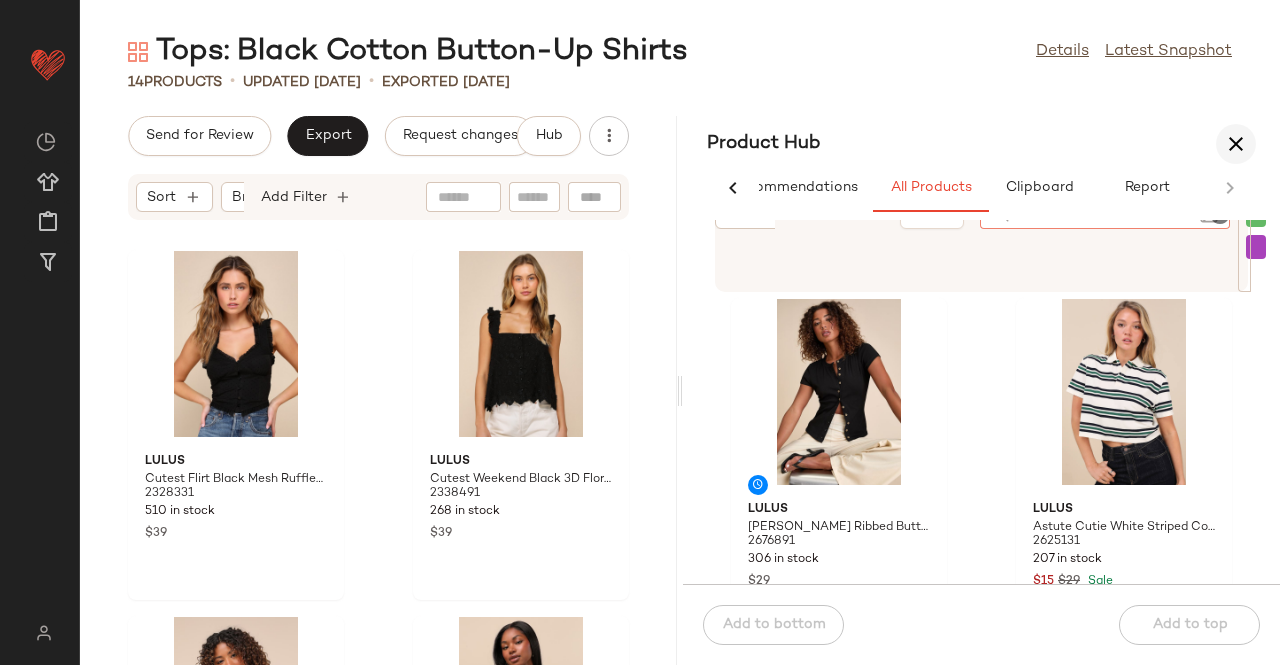 click at bounding box center (1236, 144) 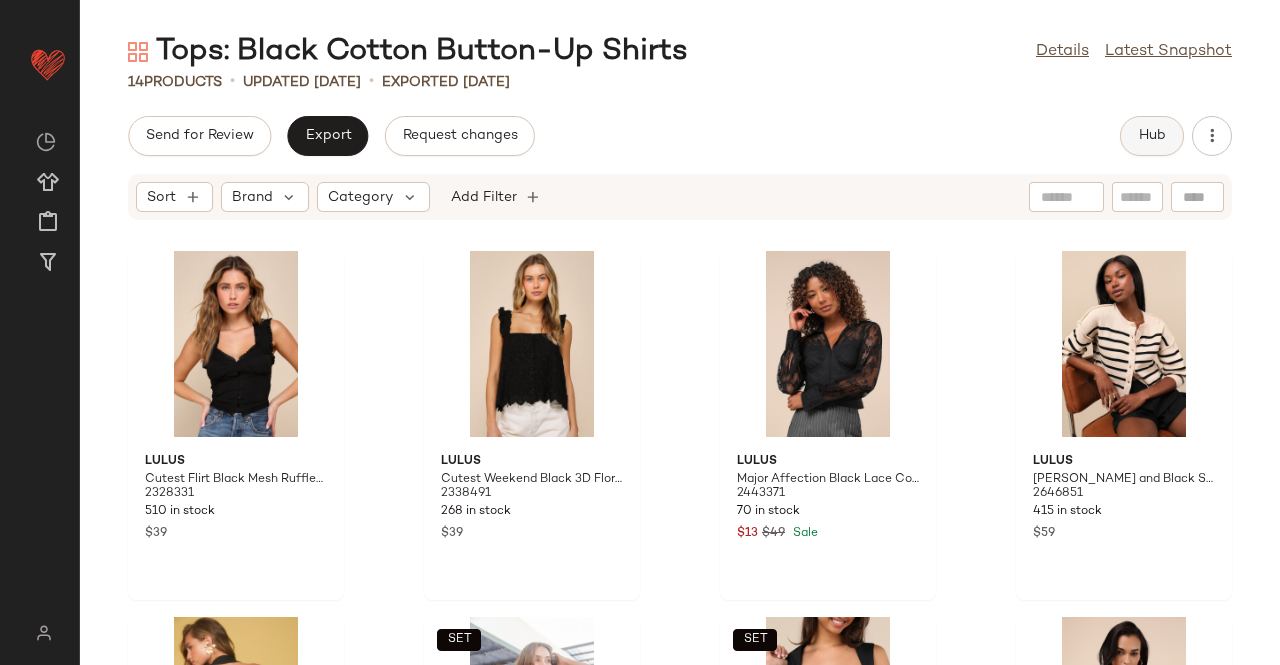 click on "Hub" 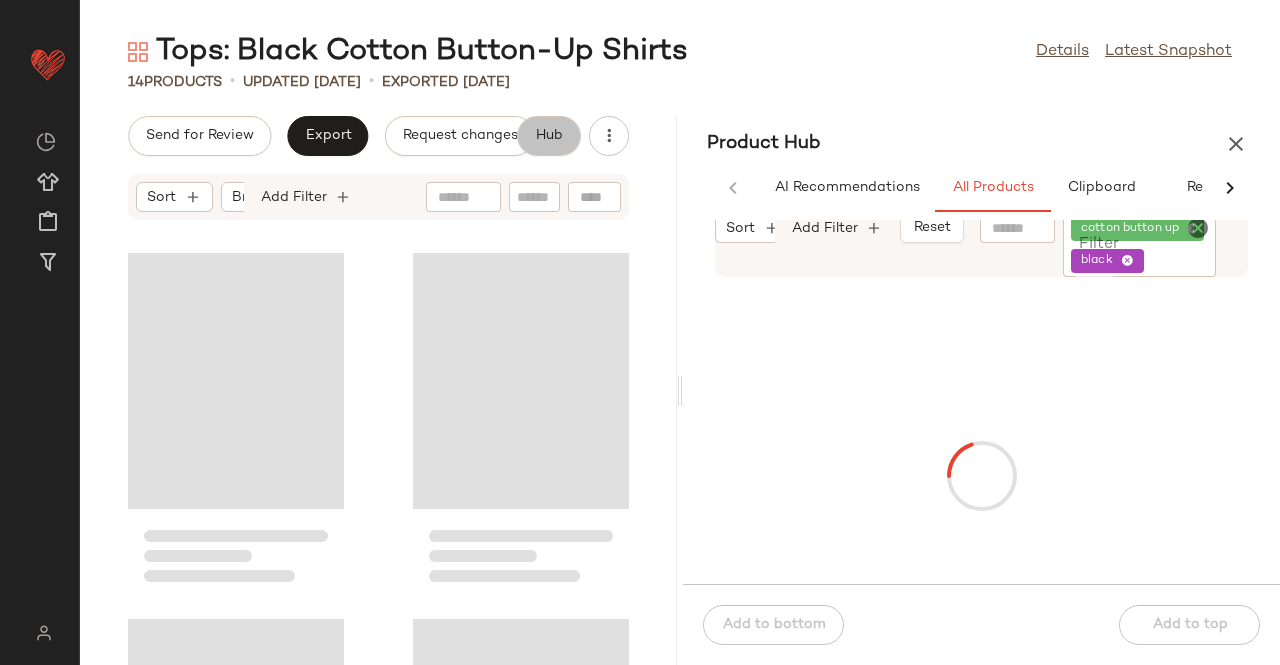 scroll, scrollTop: 0, scrollLeft: 62, axis: horizontal 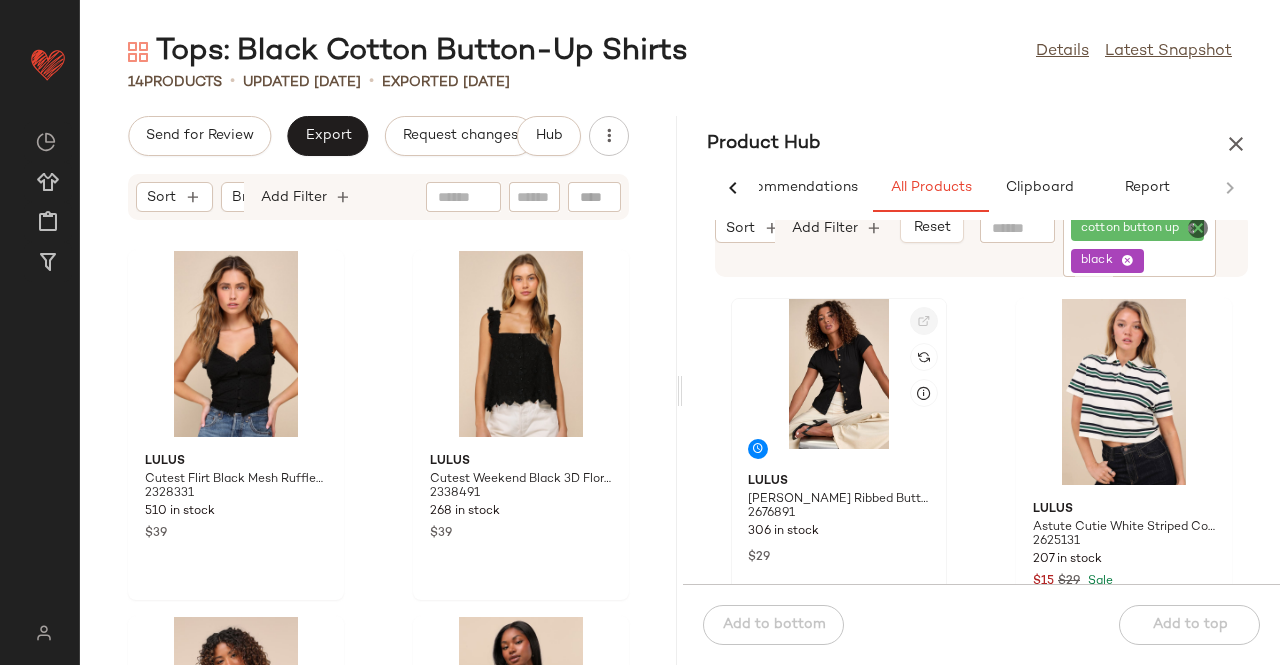 click at bounding box center [924, 321] 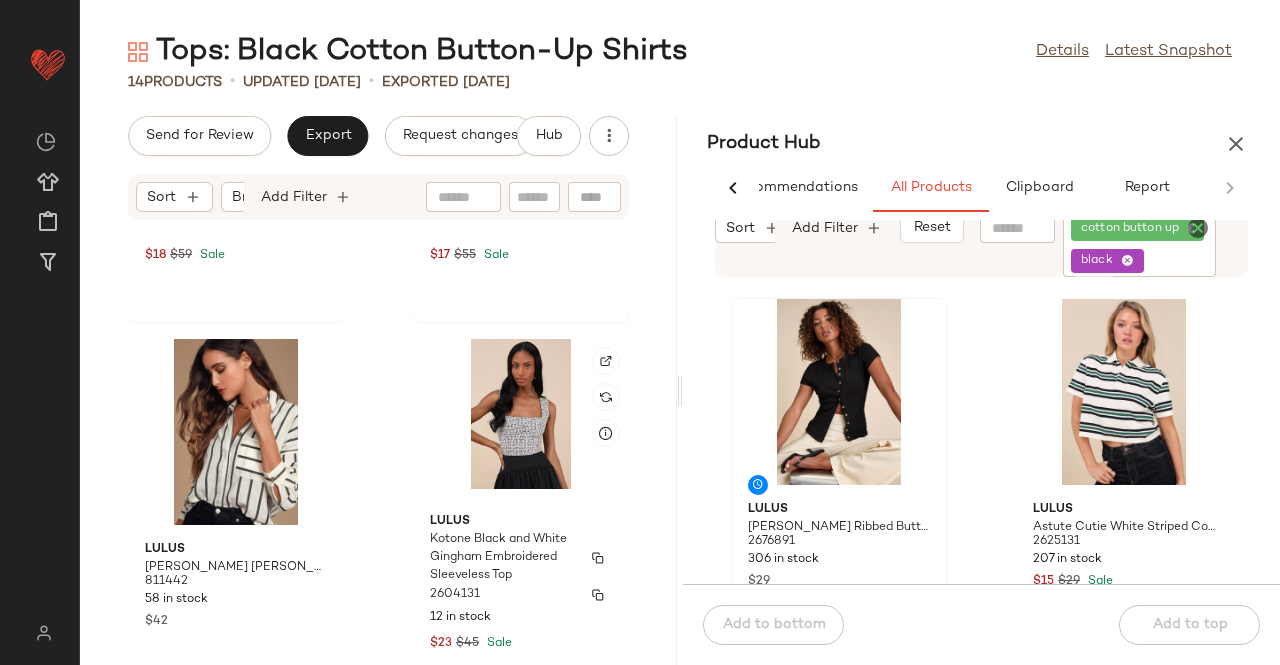scroll, scrollTop: 2146, scrollLeft: 0, axis: vertical 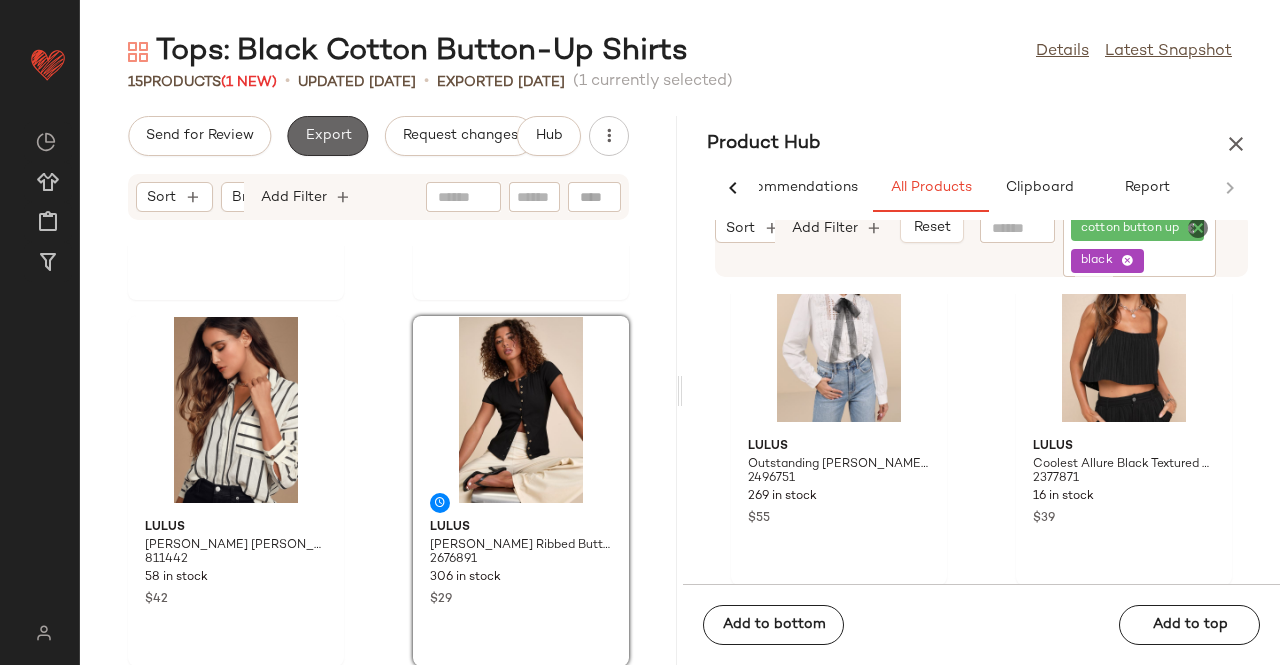 click on "Export" at bounding box center [327, 136] 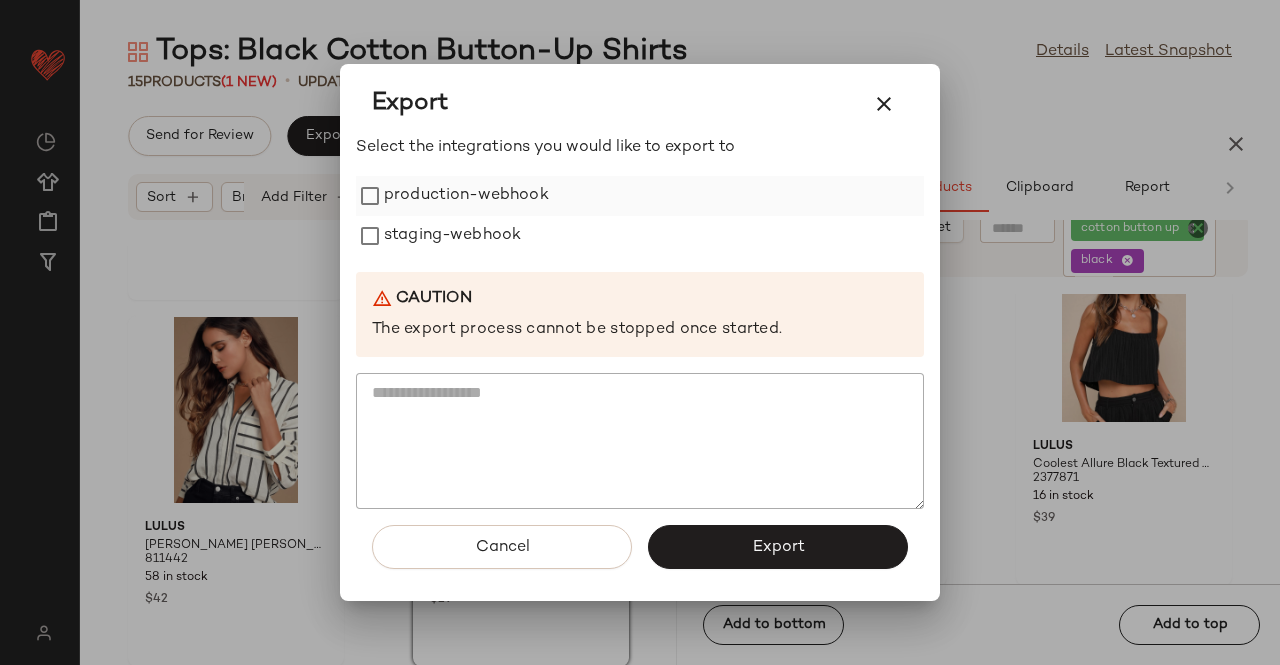 click on "production-webhook" at bounding box center [466, 196] 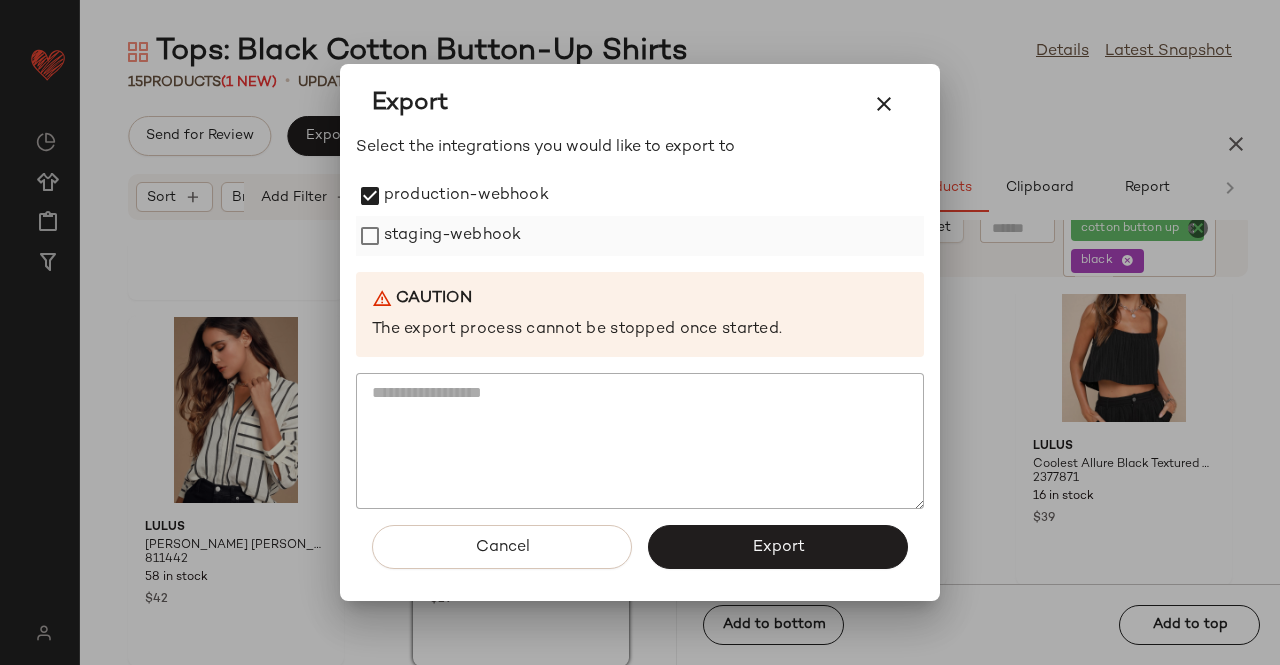 click on "staging-webhook" at bounding box center [452, 236] 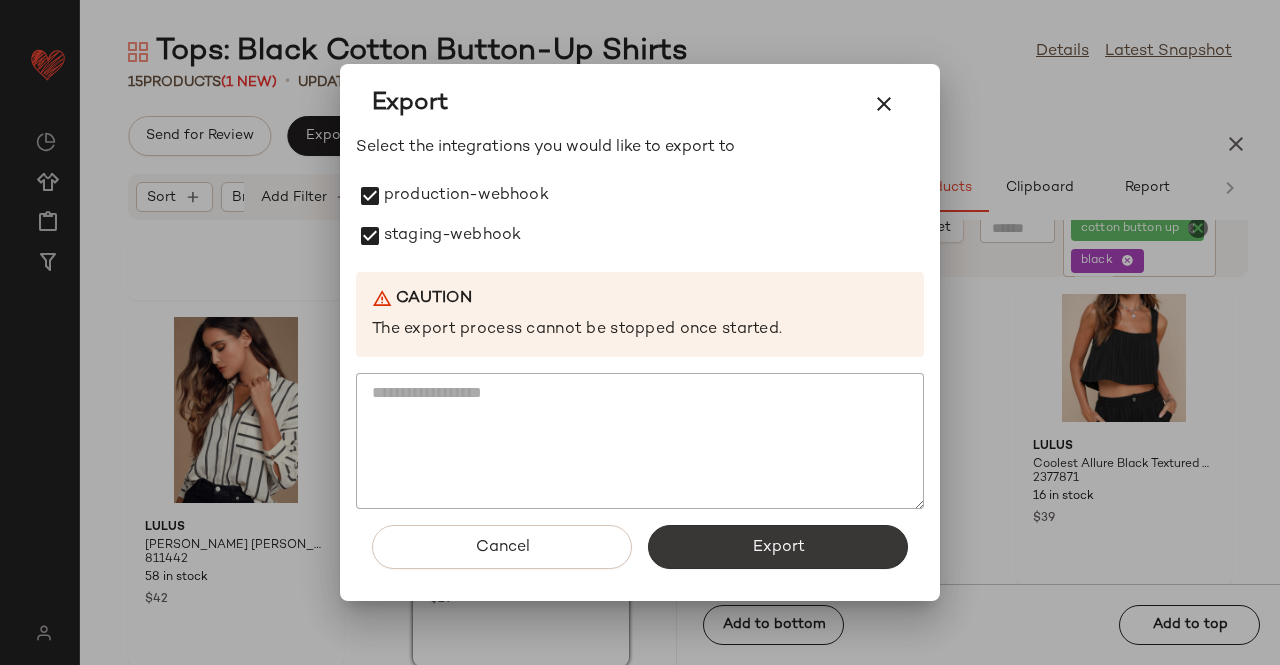 click on "Export" at bounding box center [778, 547] 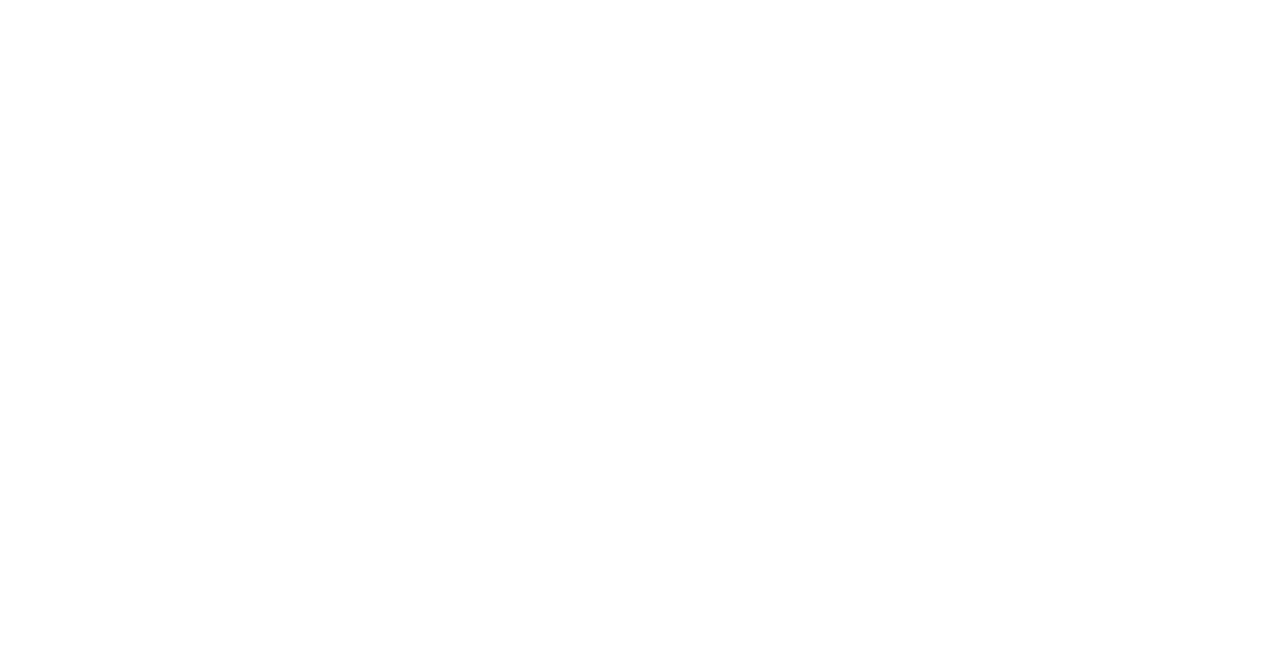 scroll, scrollTop: 0, scrollLeft: 0, axis: both 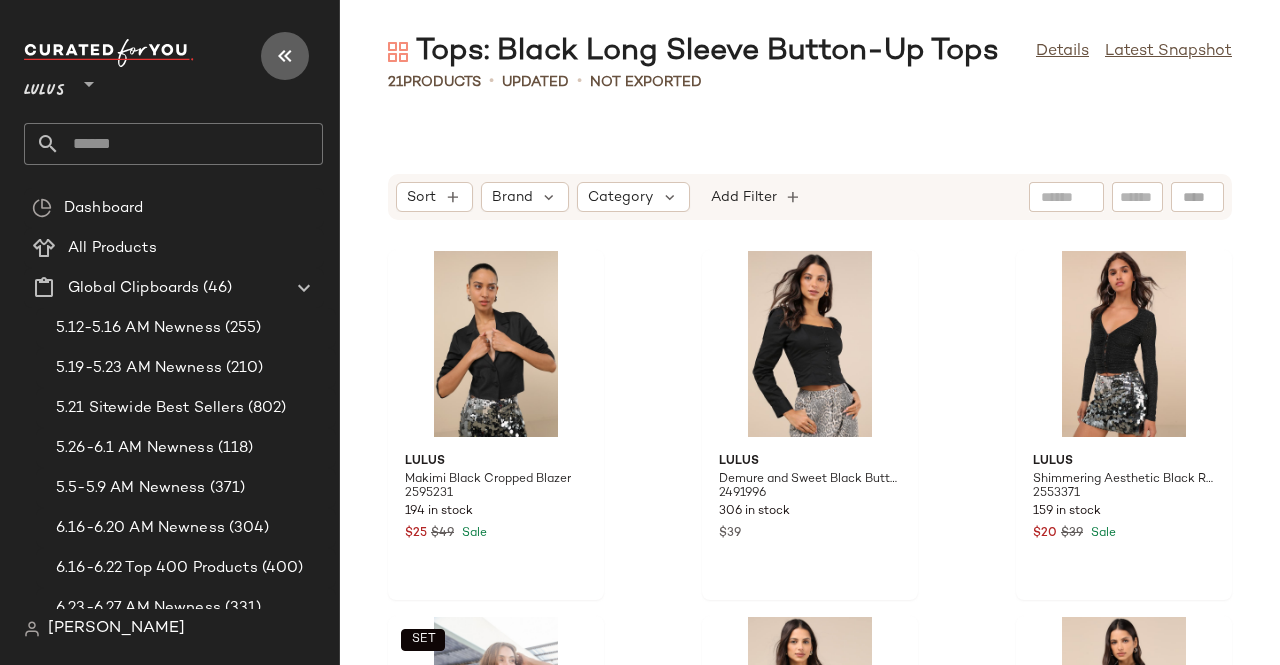 click at bounding box center (285, 56) 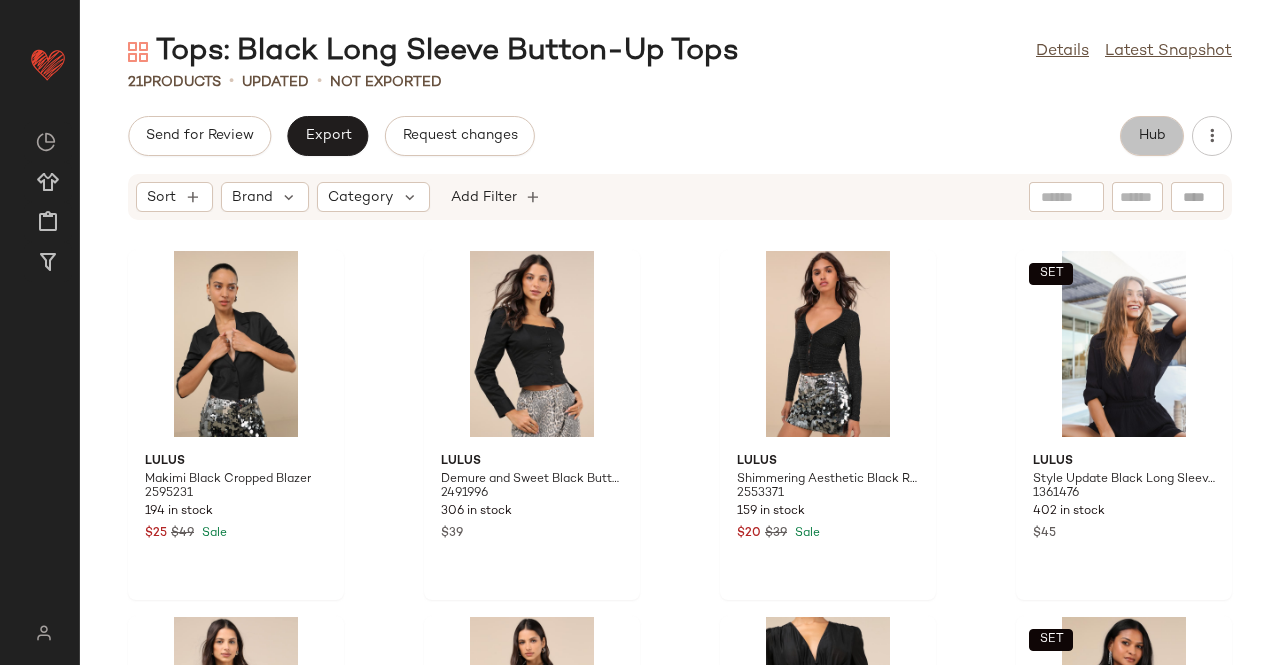 click on "Hub" at bounding box center (1152, 136) 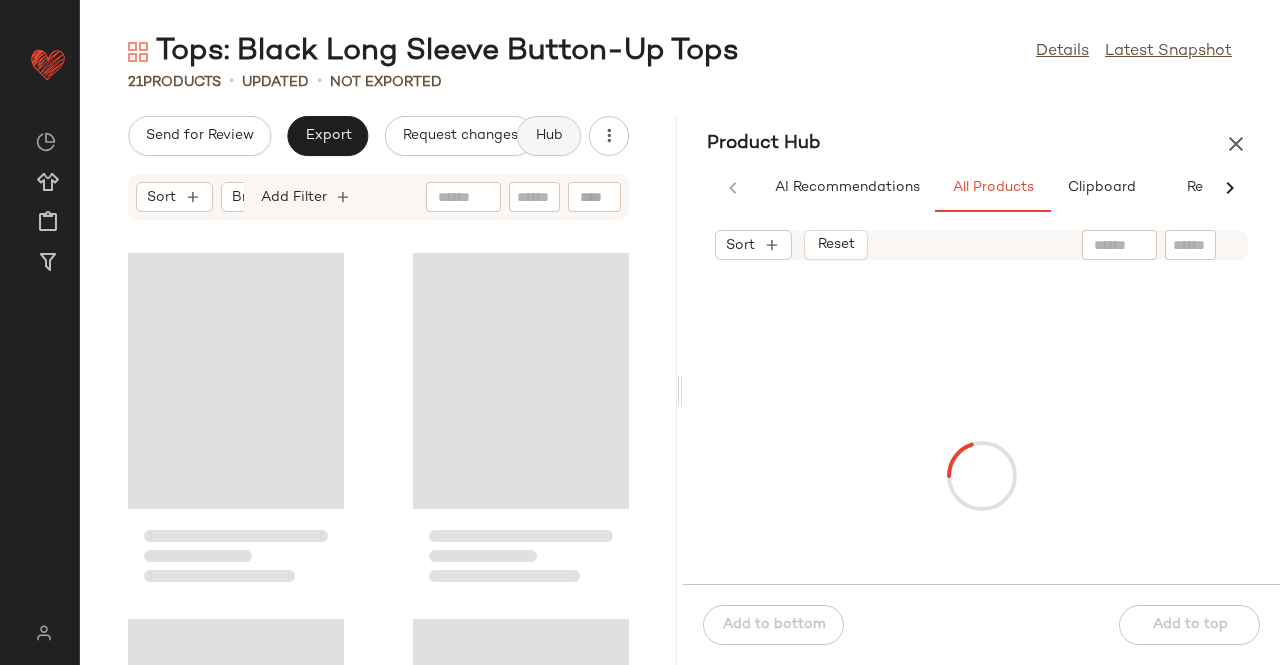 scroll, scrollTop: 0, scrollLeft: 62, axis: horizontal 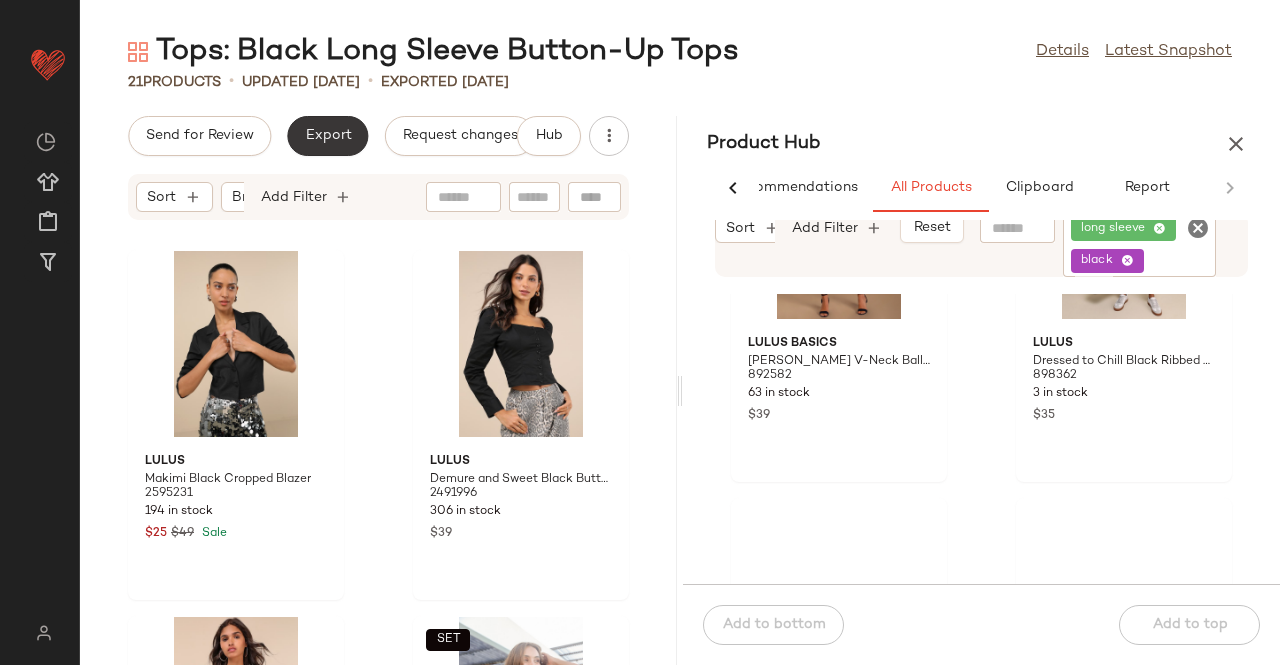 click on "Export" at bounding box center (327, 136) 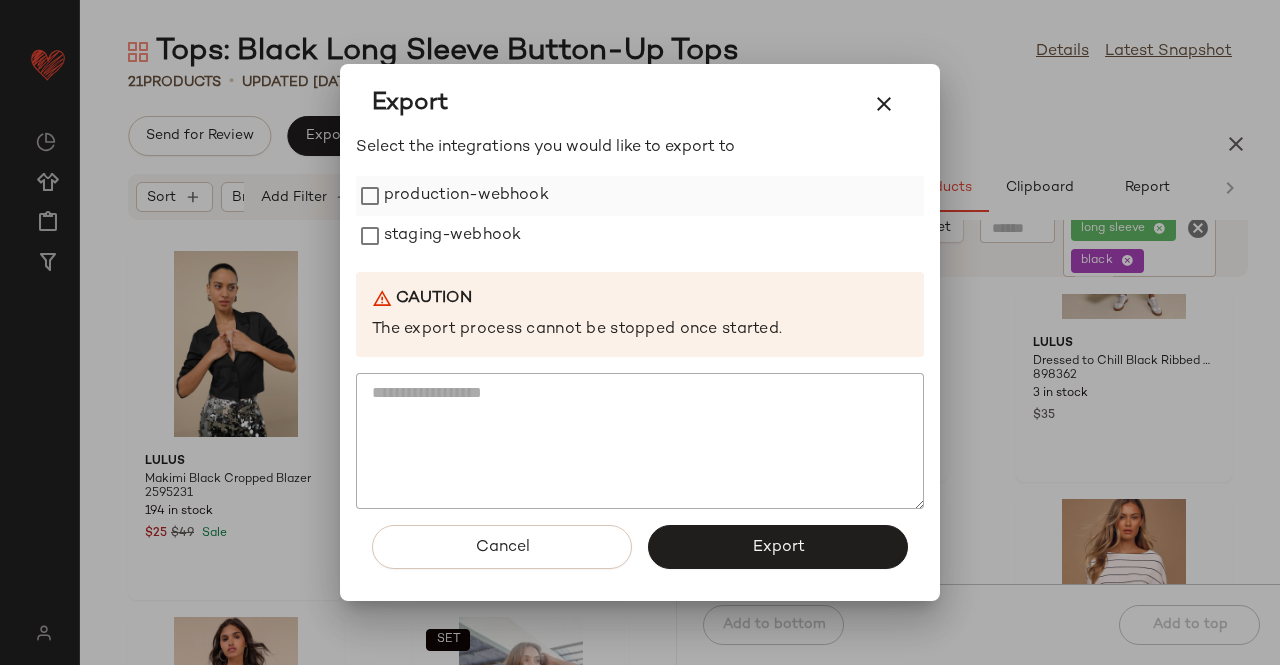 click on "production-webhook" at bounding box center [466, 196] 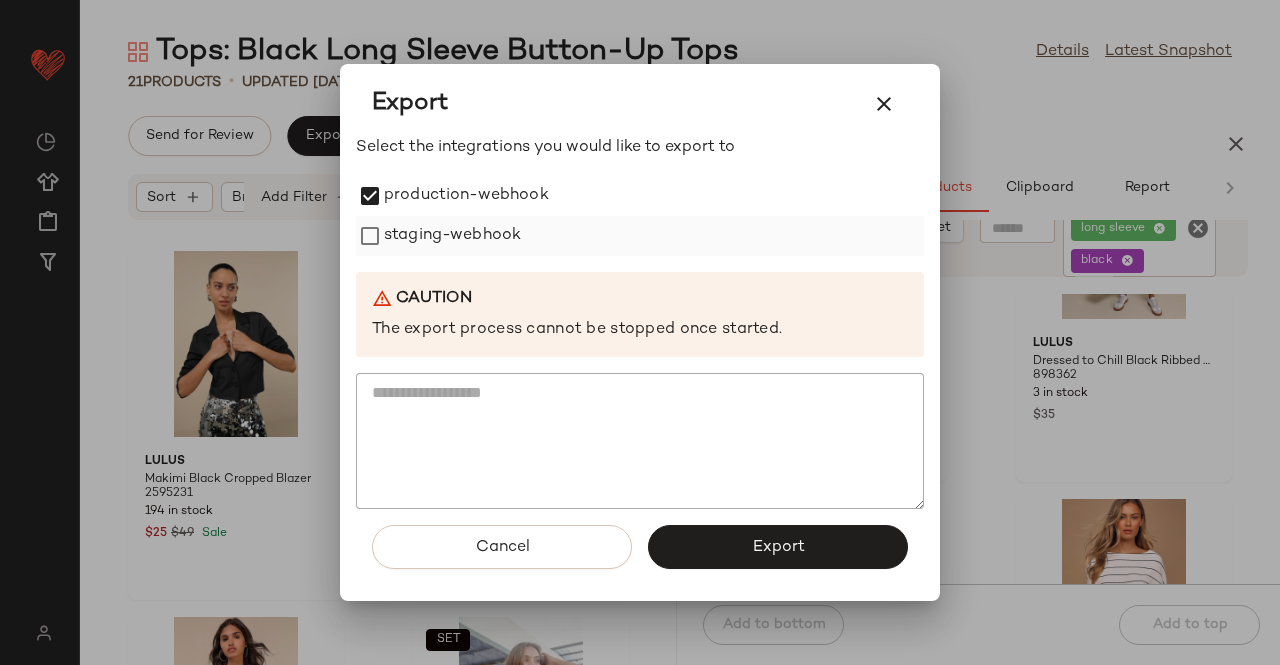 click on "staging-webhook" at bounding box center (452, 236) 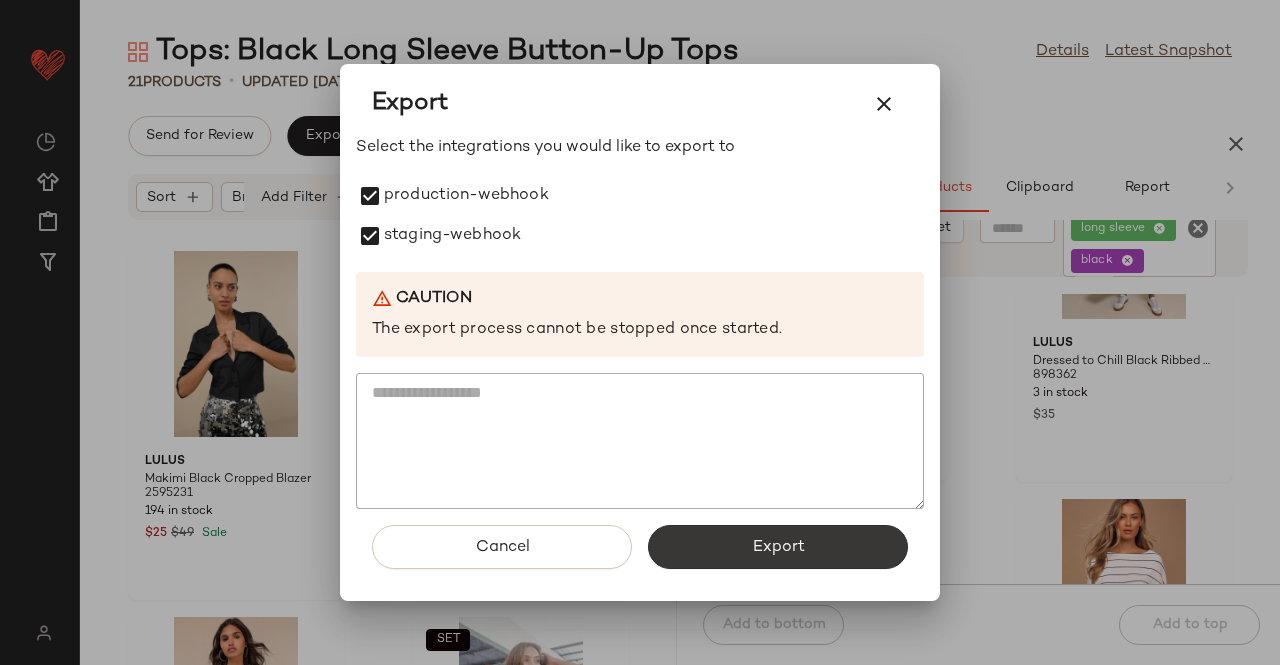click on "Export" at bounding box center (778, 547) 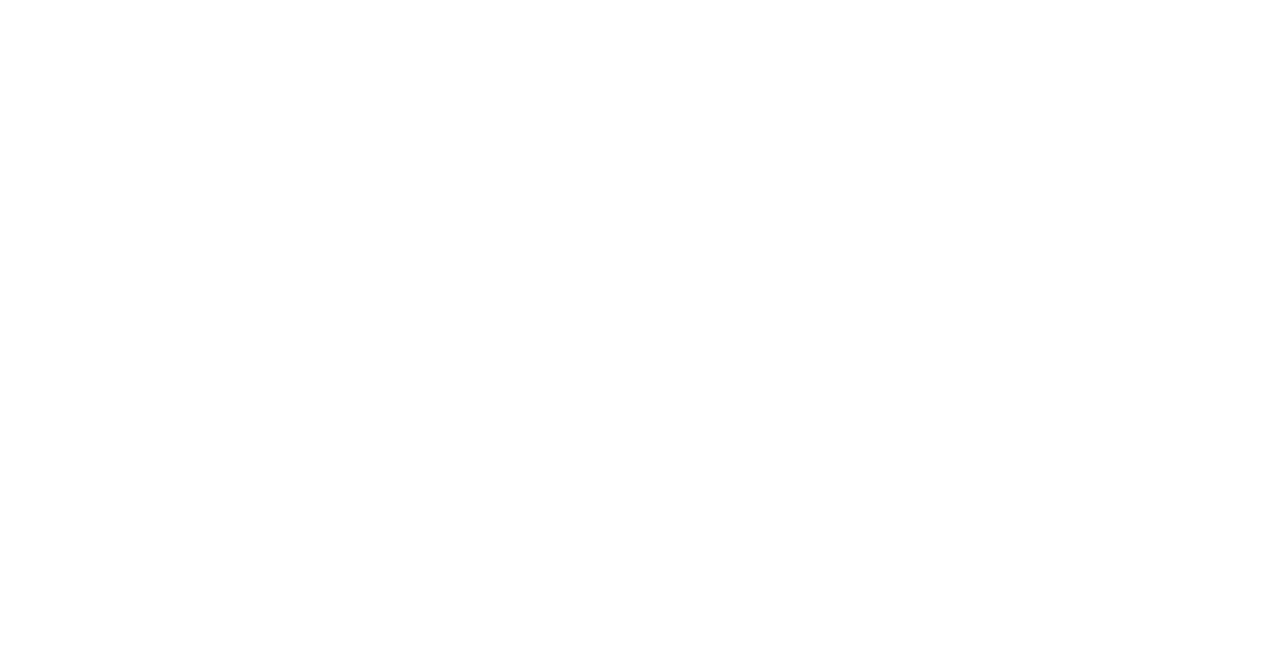 scroll, scrollTop: 0, scrollLeft: 0, axis: both 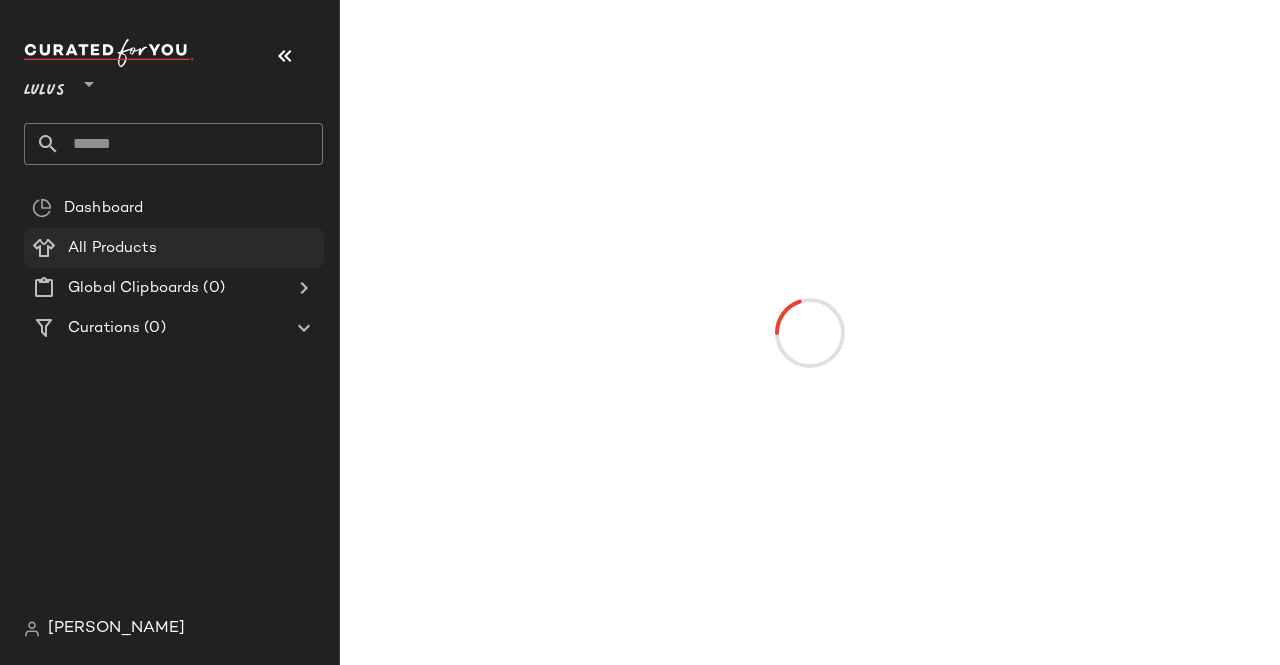 click on "All Products" at bounding box center (112, 248) 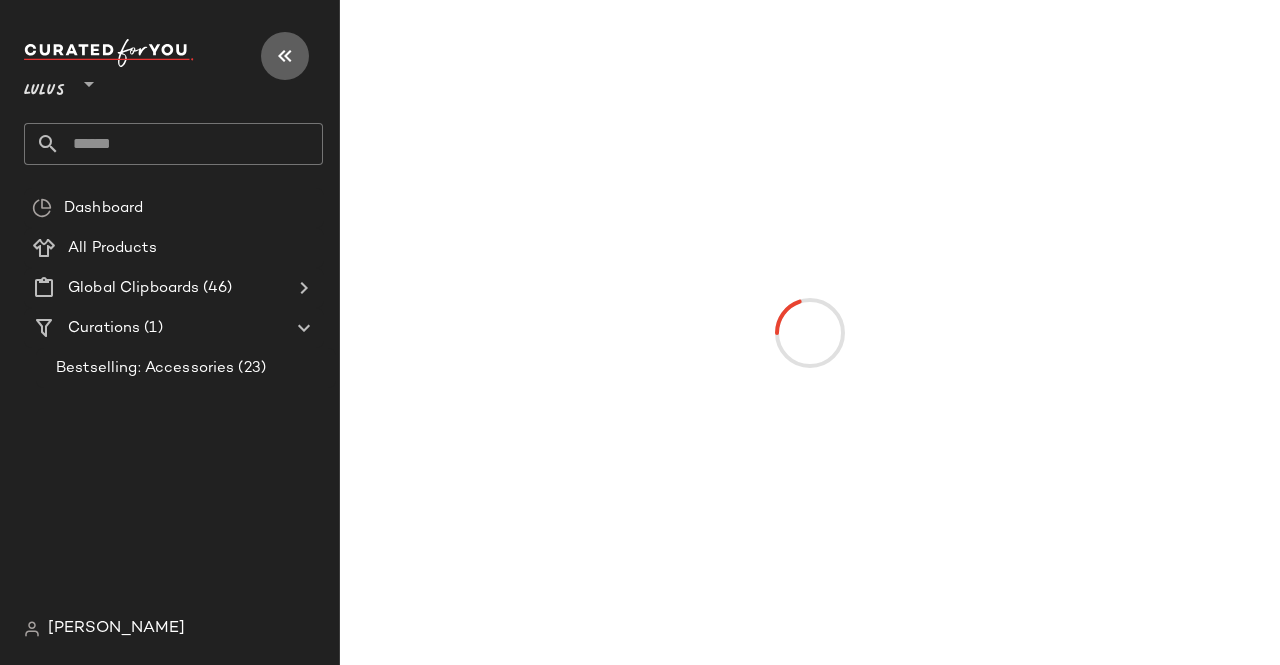 click at bounding box center [285, 56] 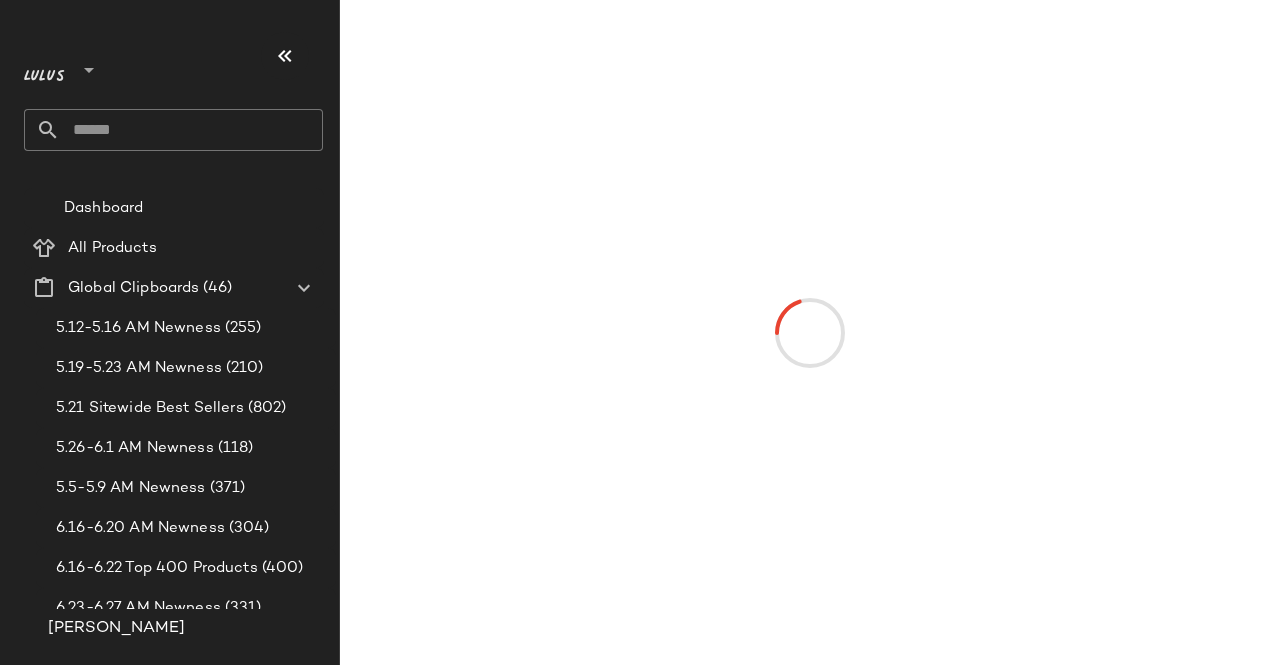 scroll, scrollTop: 0, scrollLeft: 0, axis: both 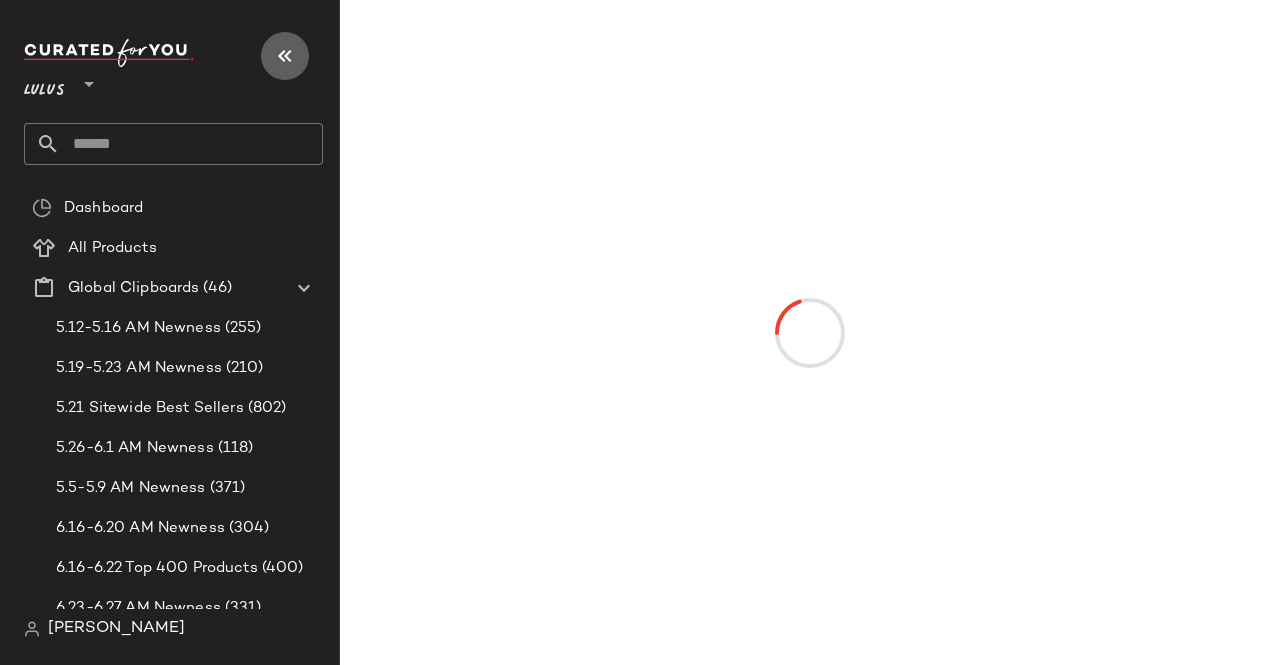 click at bounding box center [285, 56] 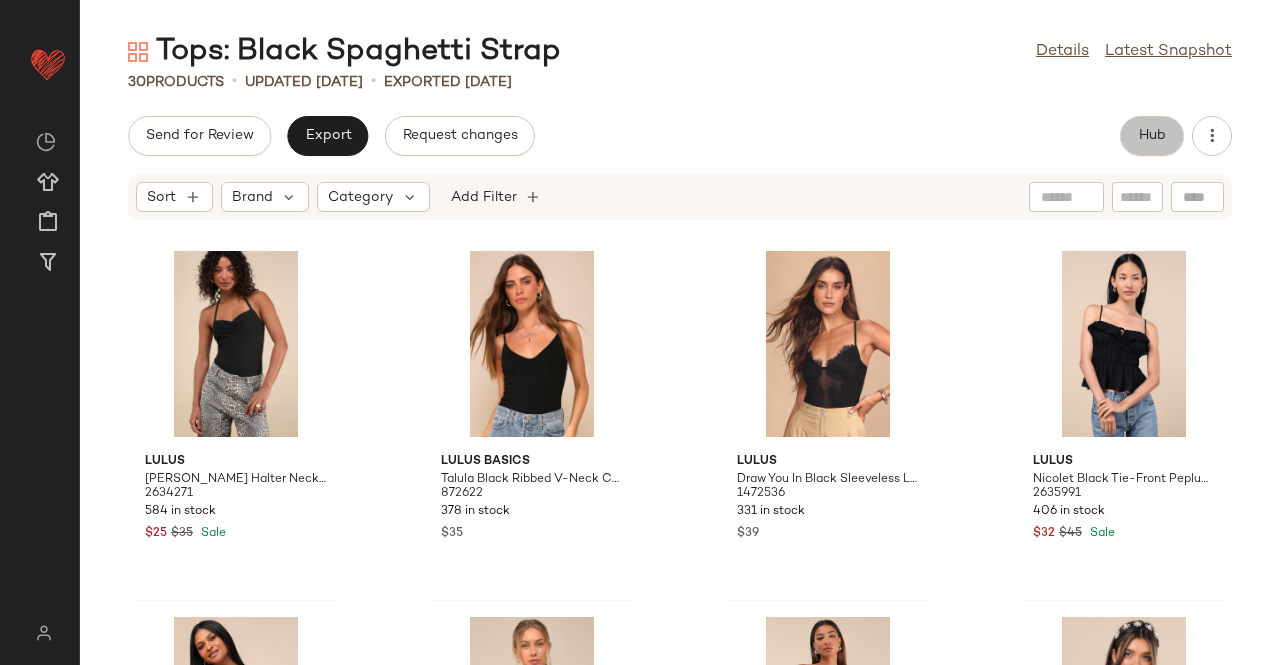 click on "Hub" at bounding box center [1152, 136] 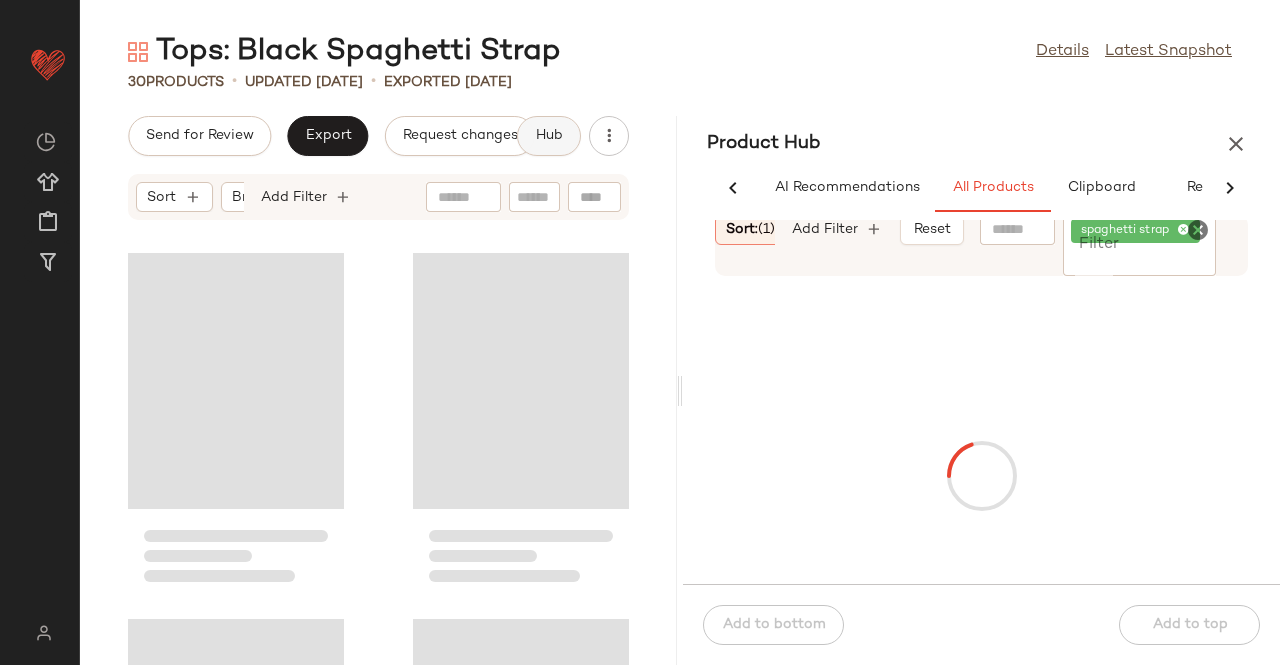 scroll, scrollTop: 0, scrollLeft: 54, axis: horizontal 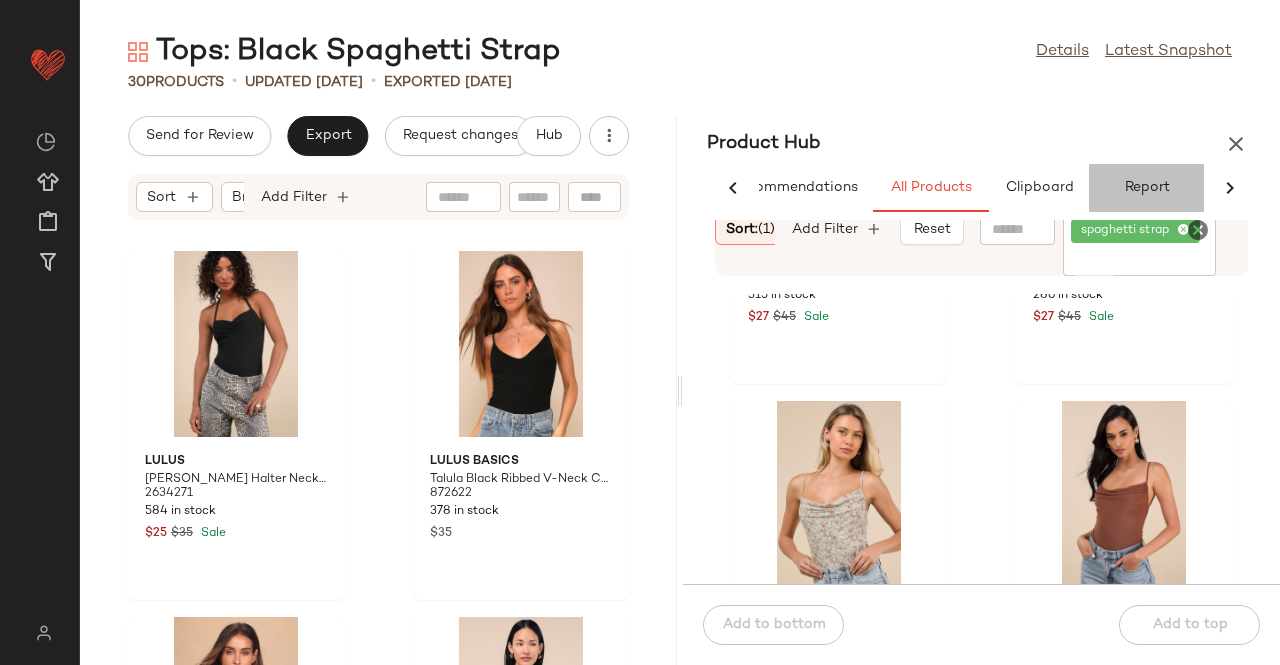 click on "Report" 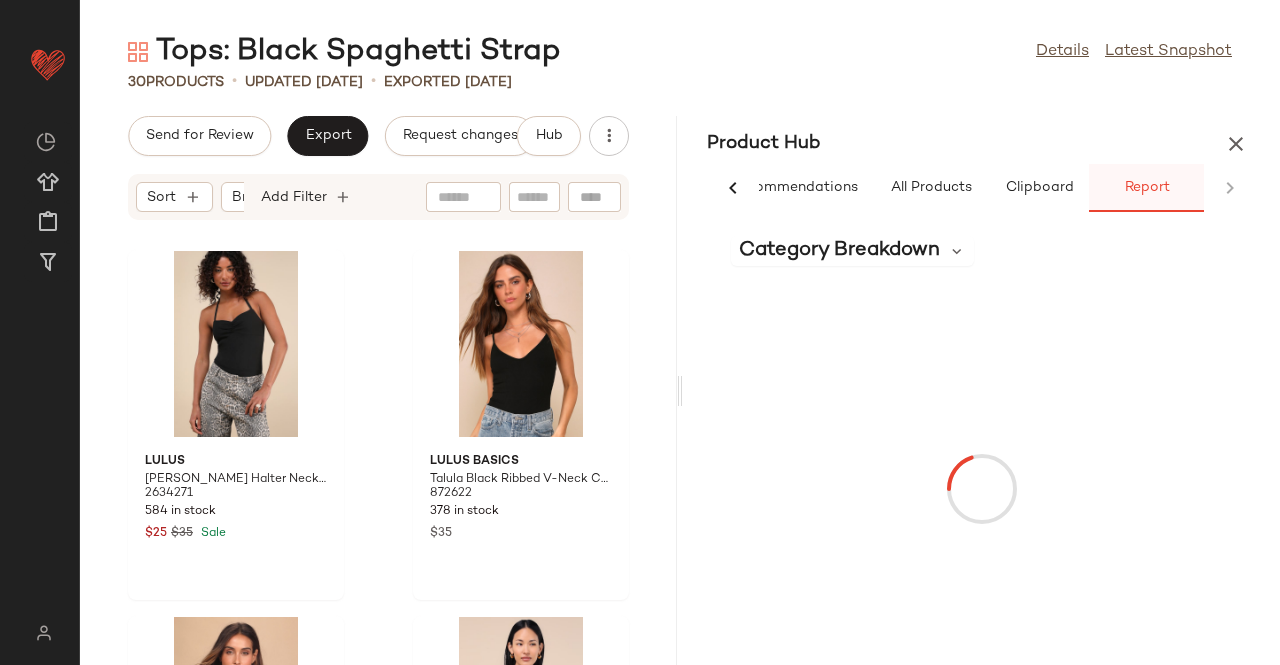 scroll, scrollTop: 0, scrollLeft: 62, axis: horizontal 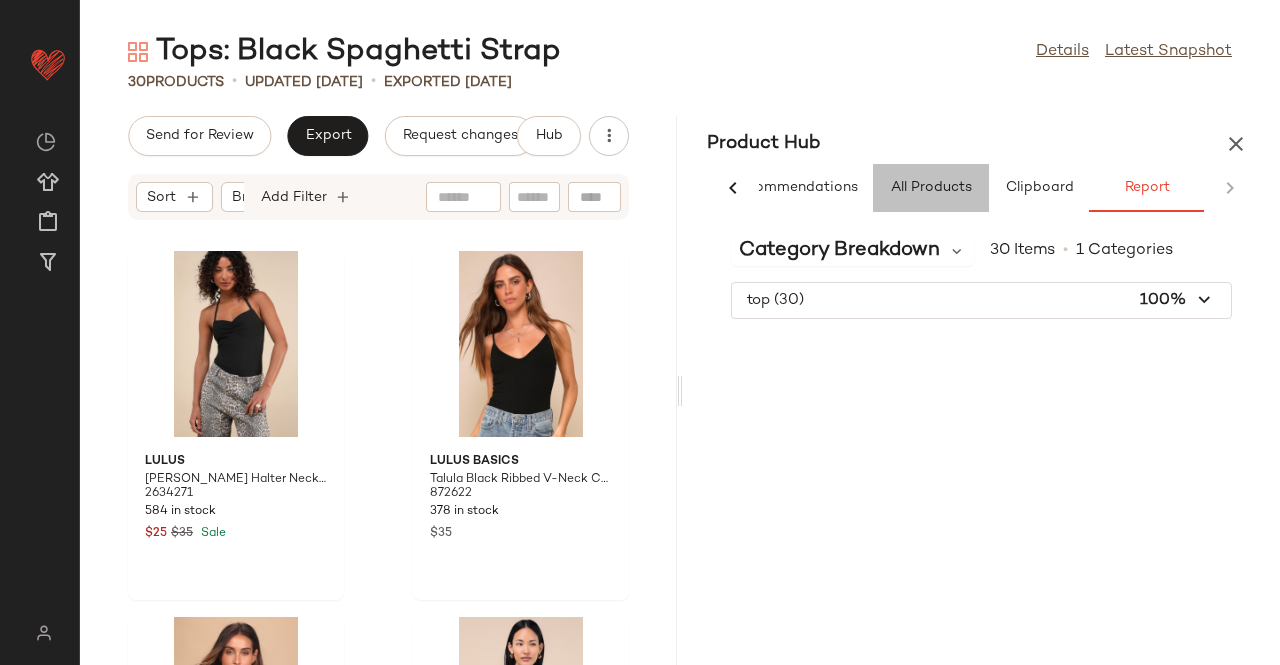 click on "All Products" 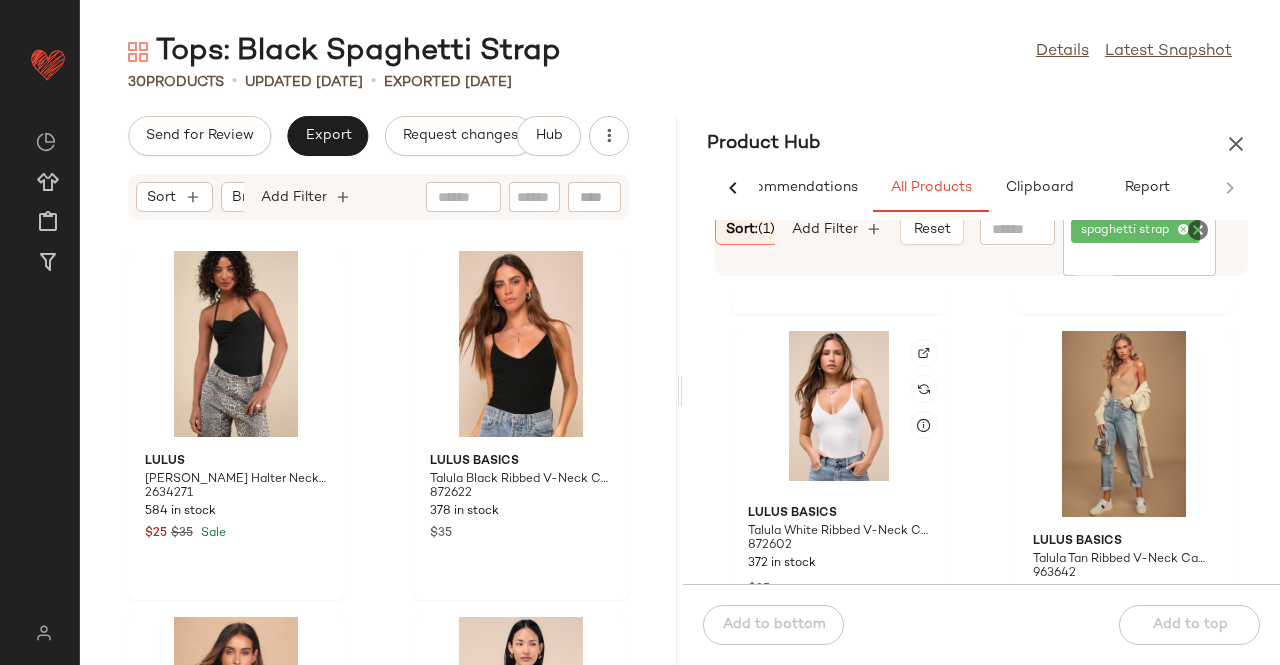 scroll, scrollTop: 9229, scrollLeft: 0, axis: vertical 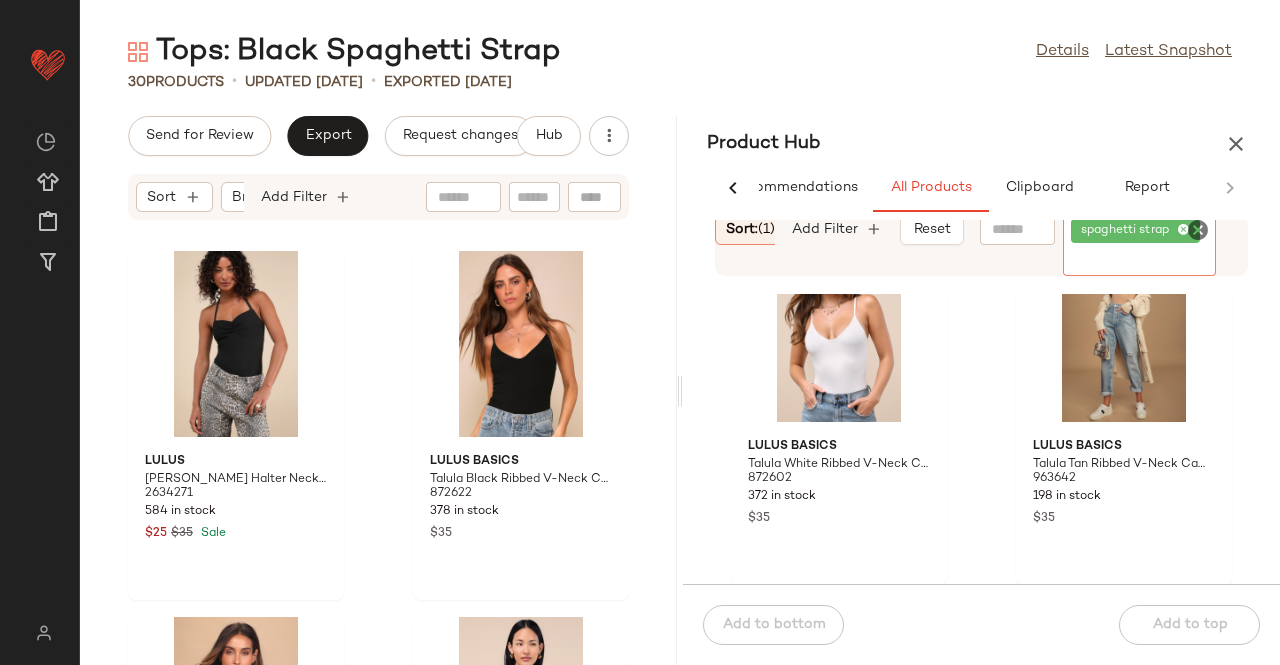 click on "spaghetti strap" 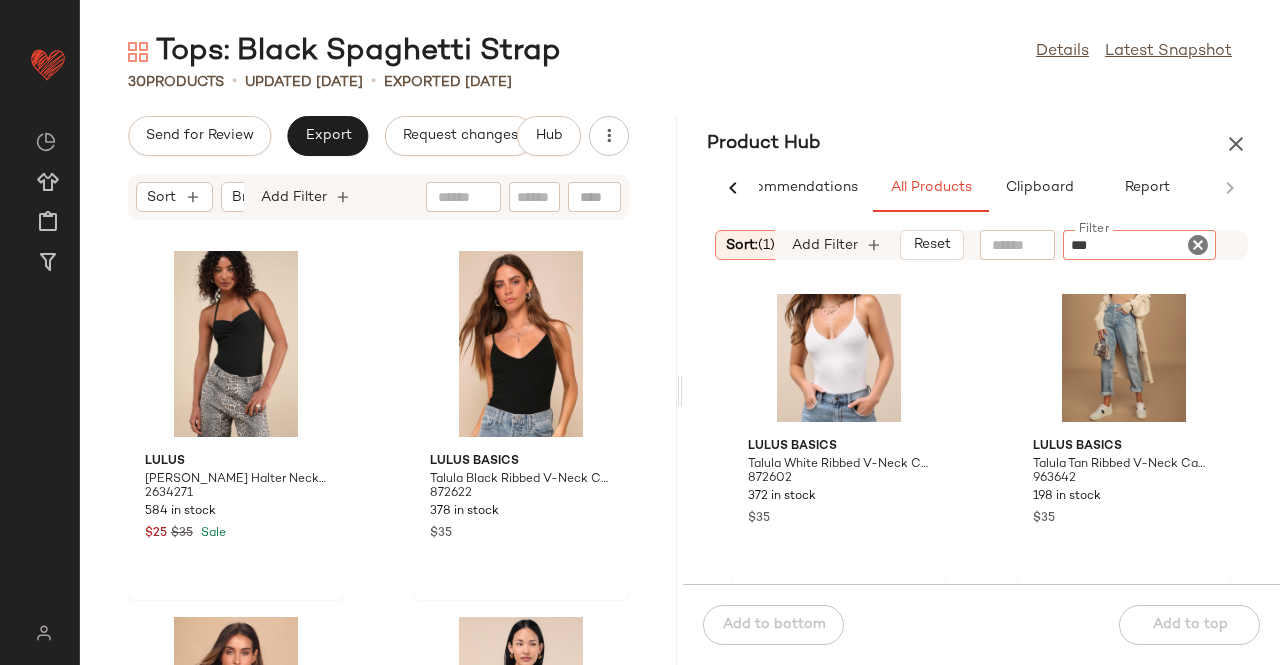 type on "****" 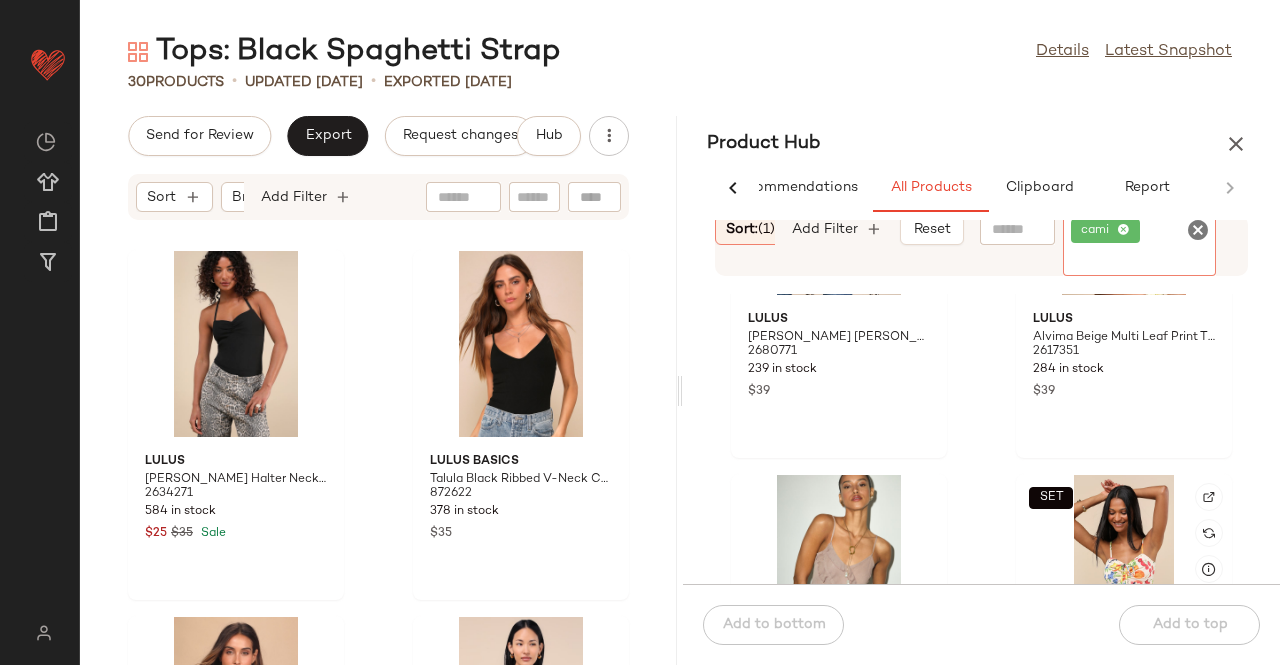 scroll, scrollTop: 1482, scrollLeft: 0, axis: vertical 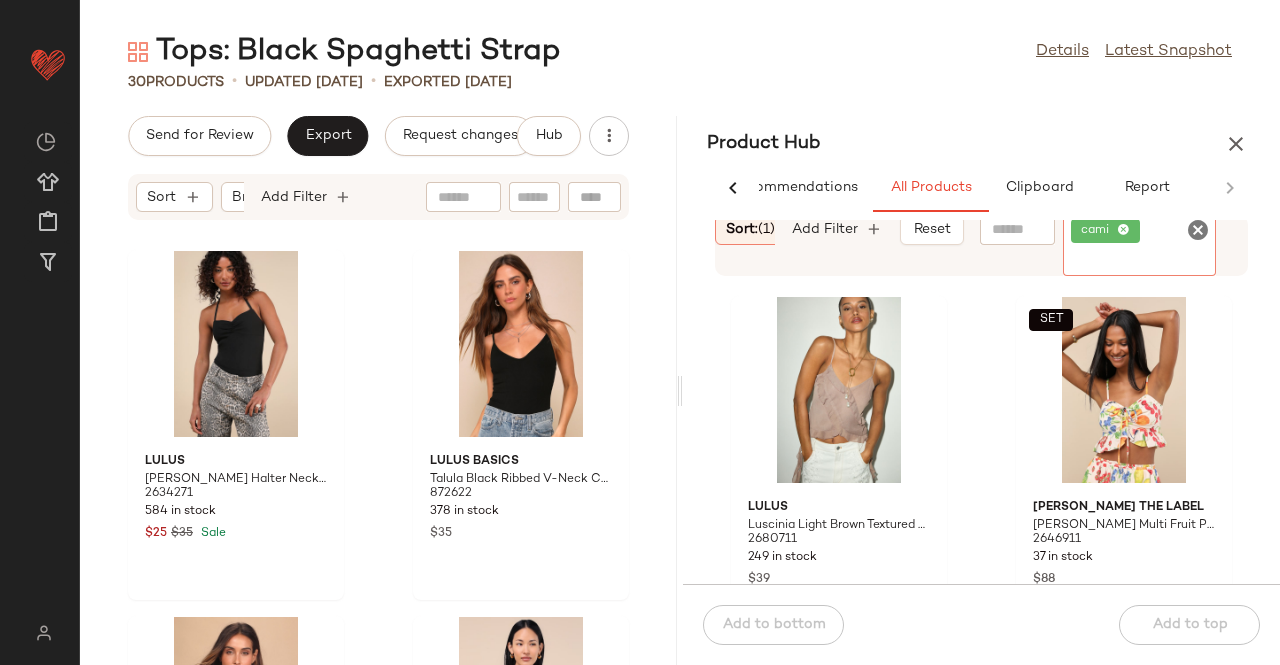 click on "cami" 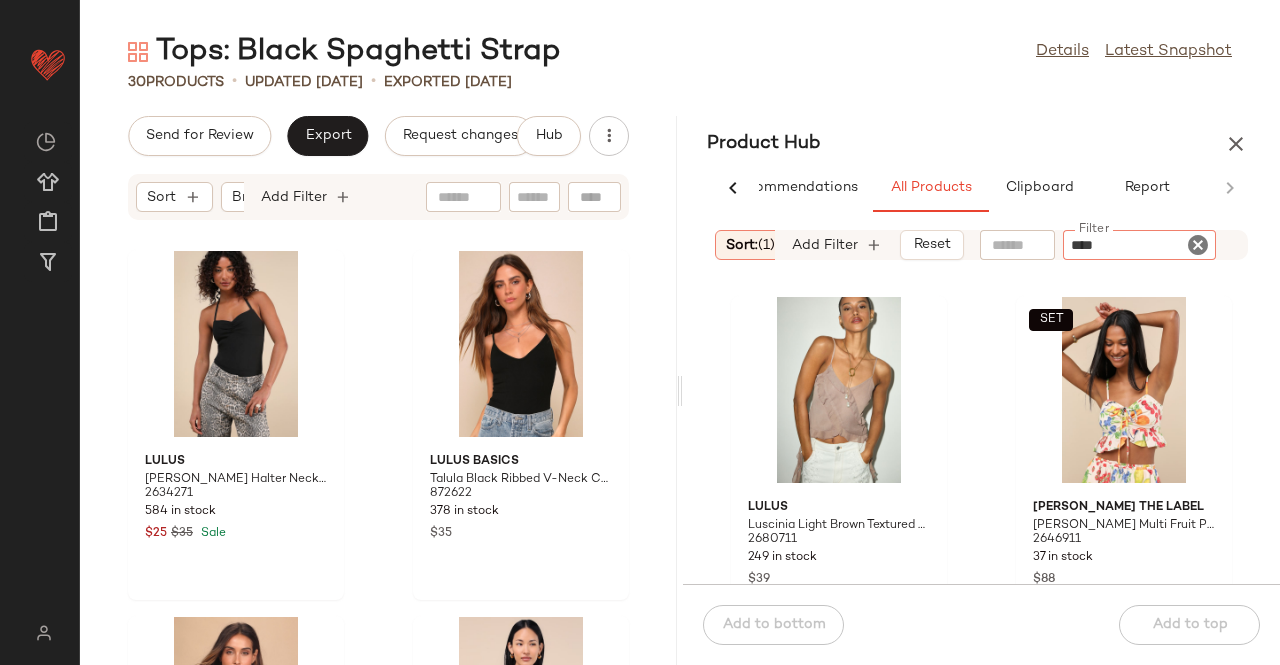 type on "*****" 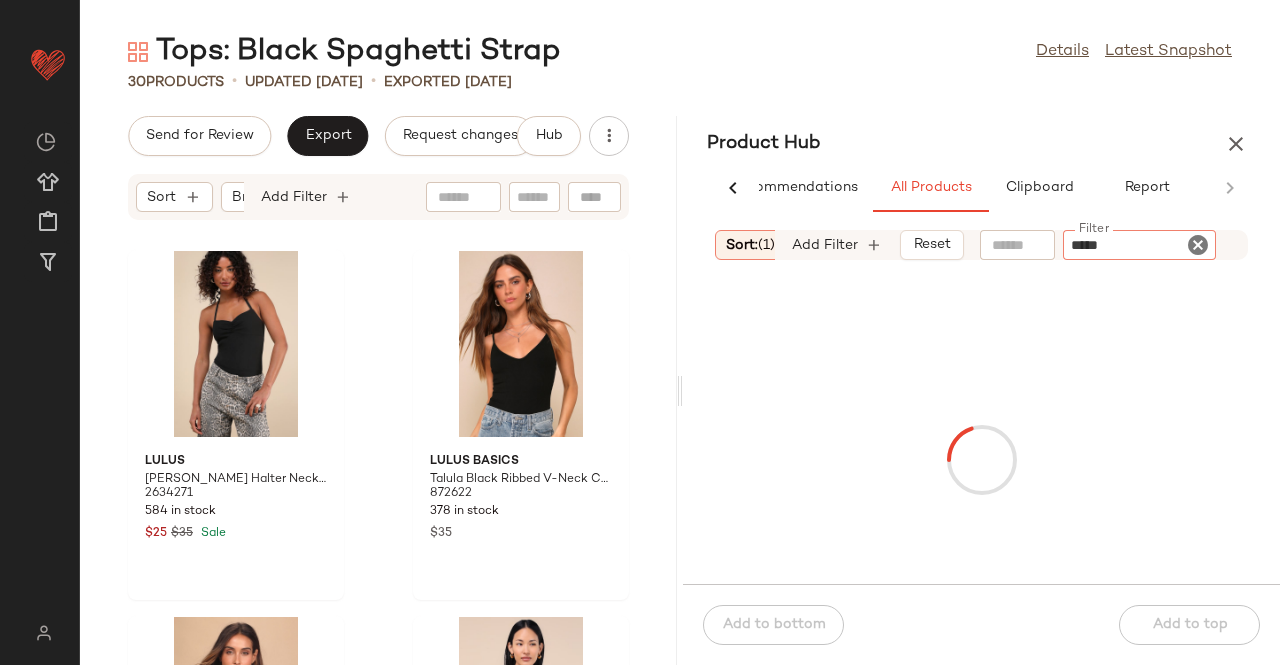 type 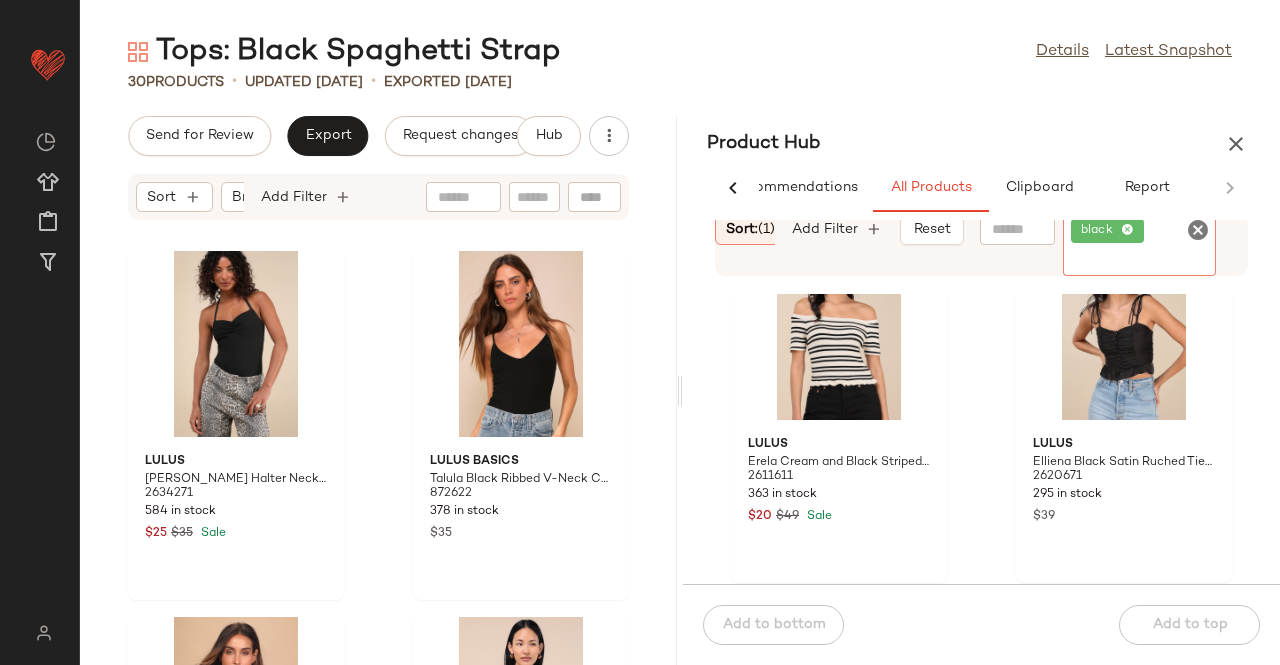 scroll, scrollTop: 12891, scrollLeft: 0, axis: vertical 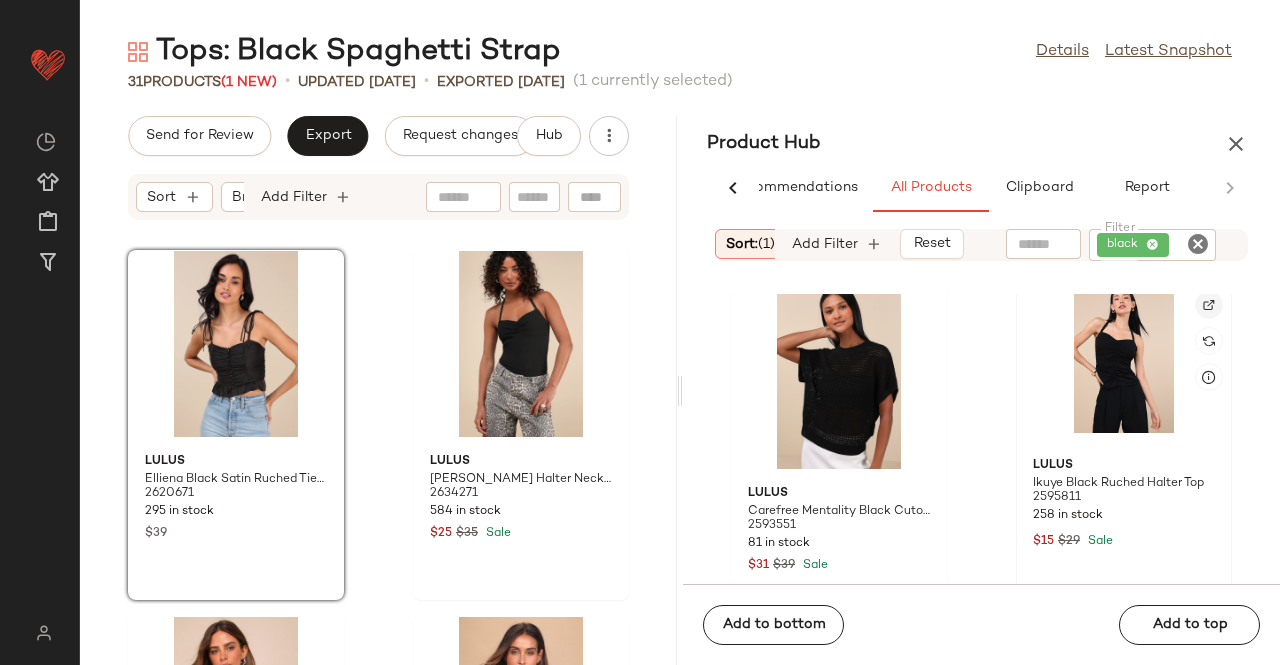 click at bounding box center [1209, 305] 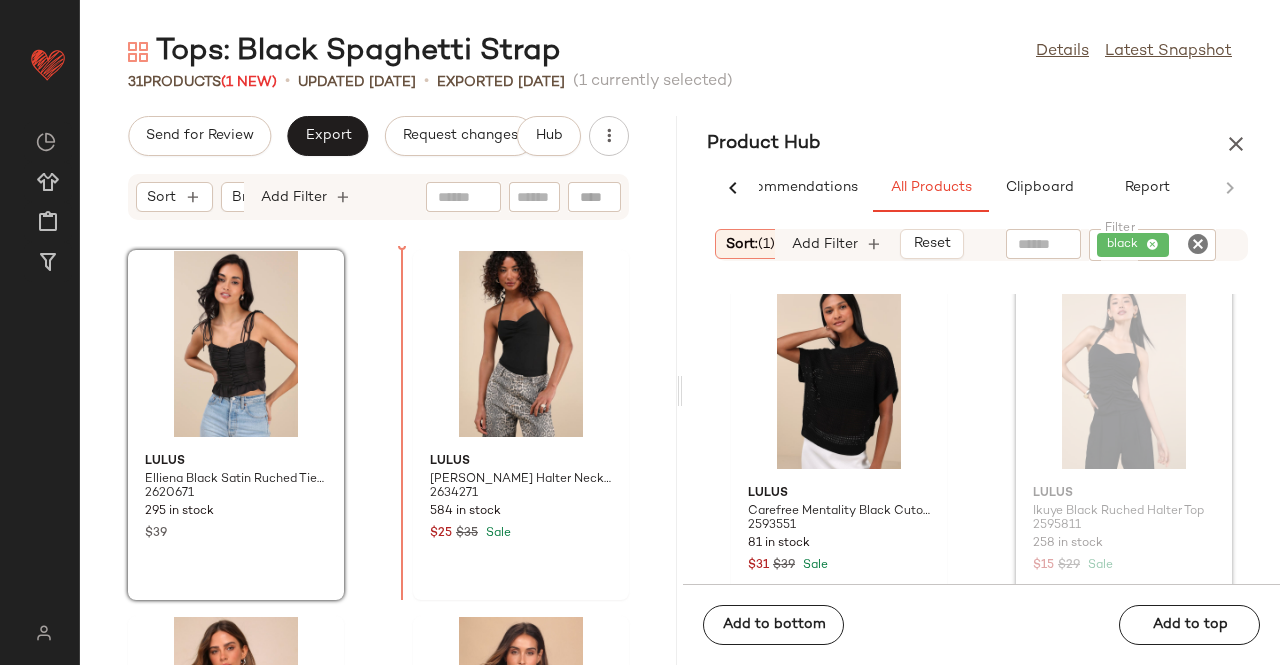 scroll, scrollTop: 15036, scrollLeft: 0, axis: vertical 